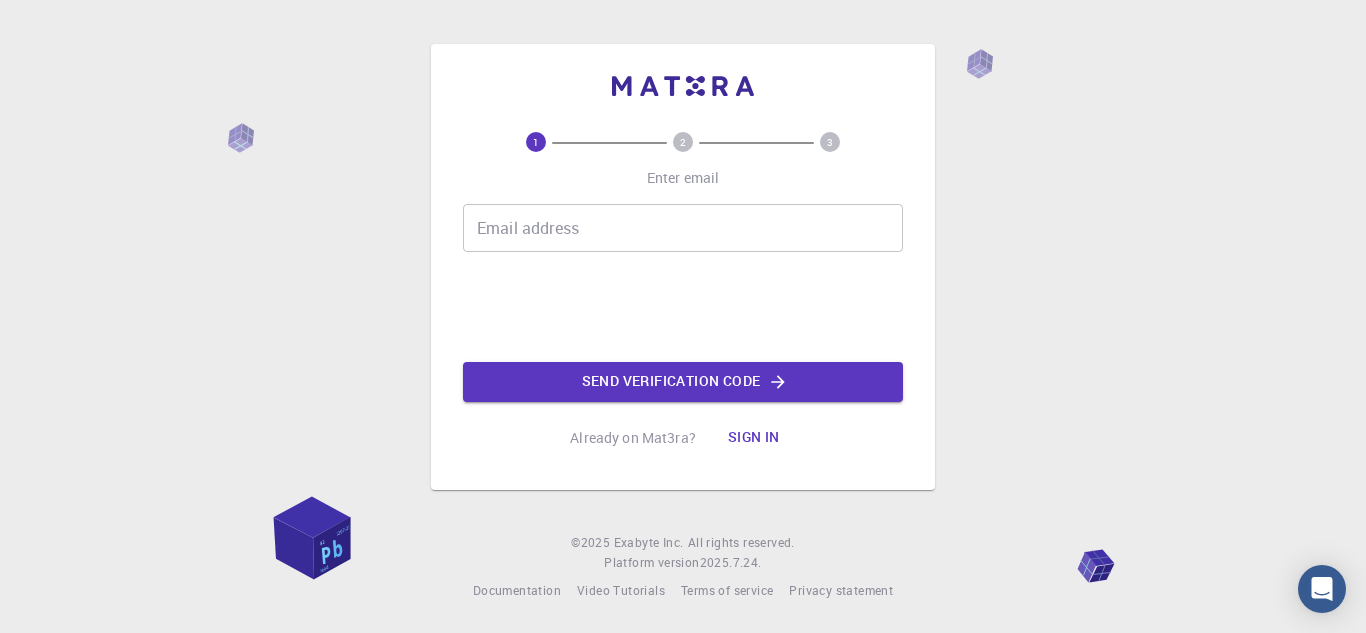 scroll, scrollTop: 0, scrollLeft: 0, axis: both 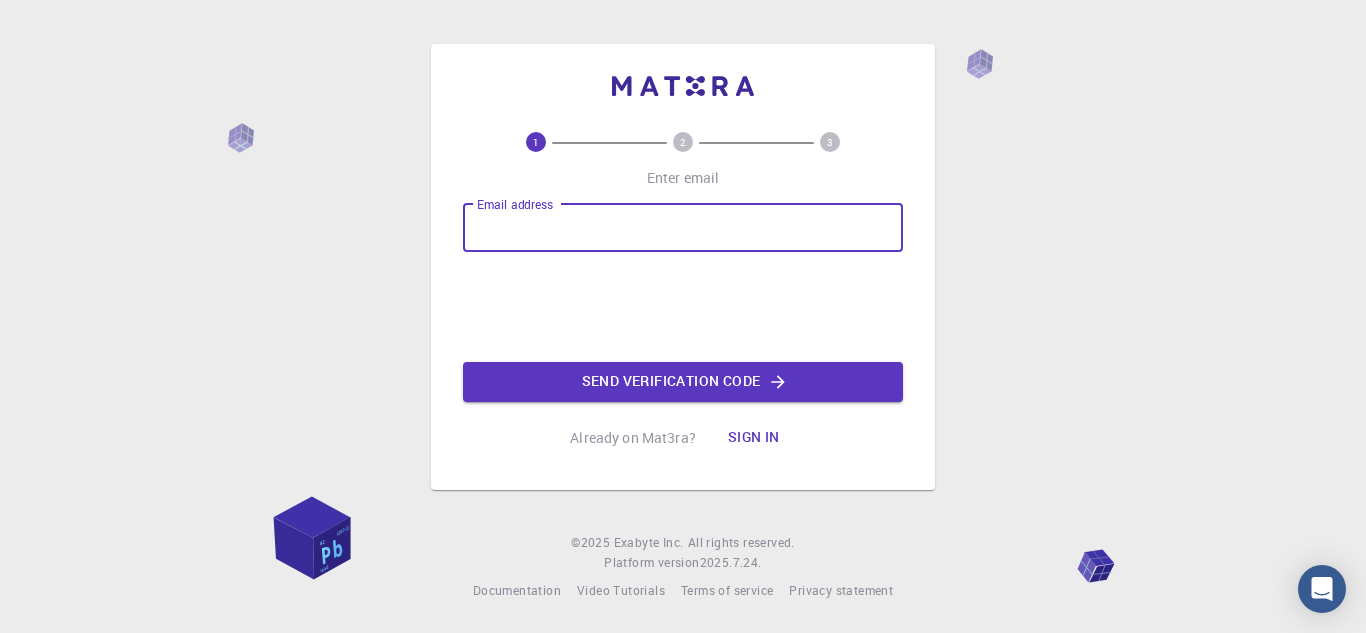 click on "Email address" at bounding box center [683, 228] 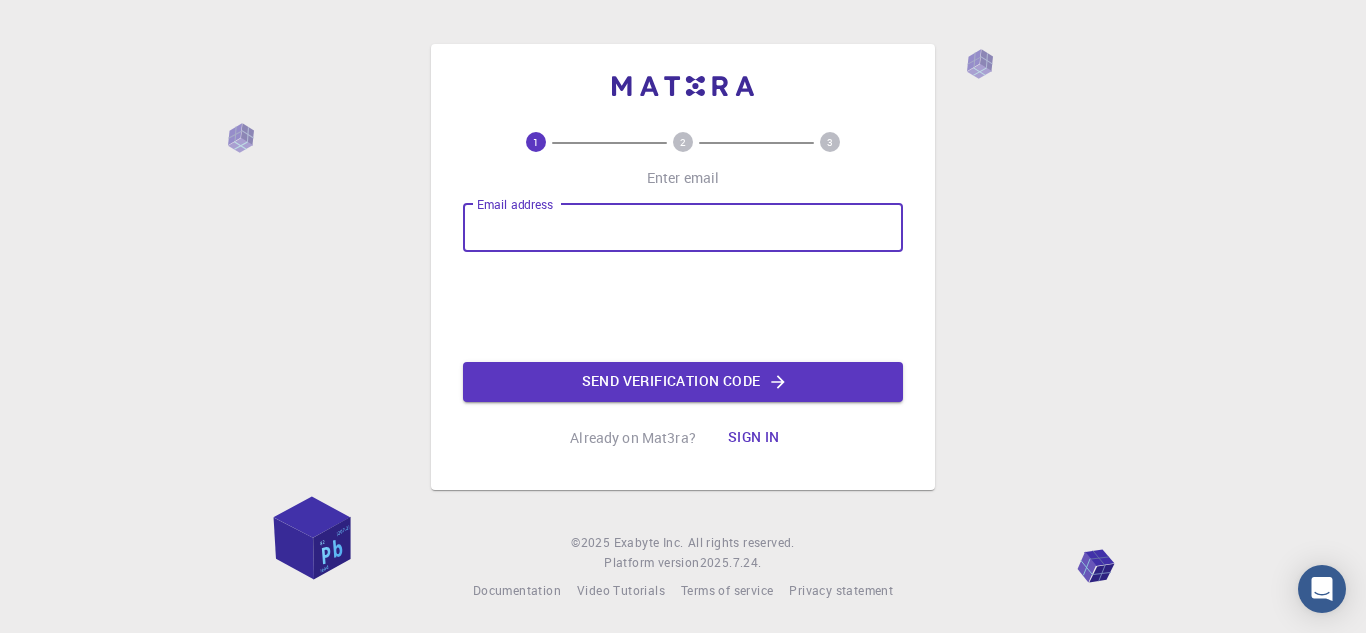 type on "nelespinel@gmail.com" 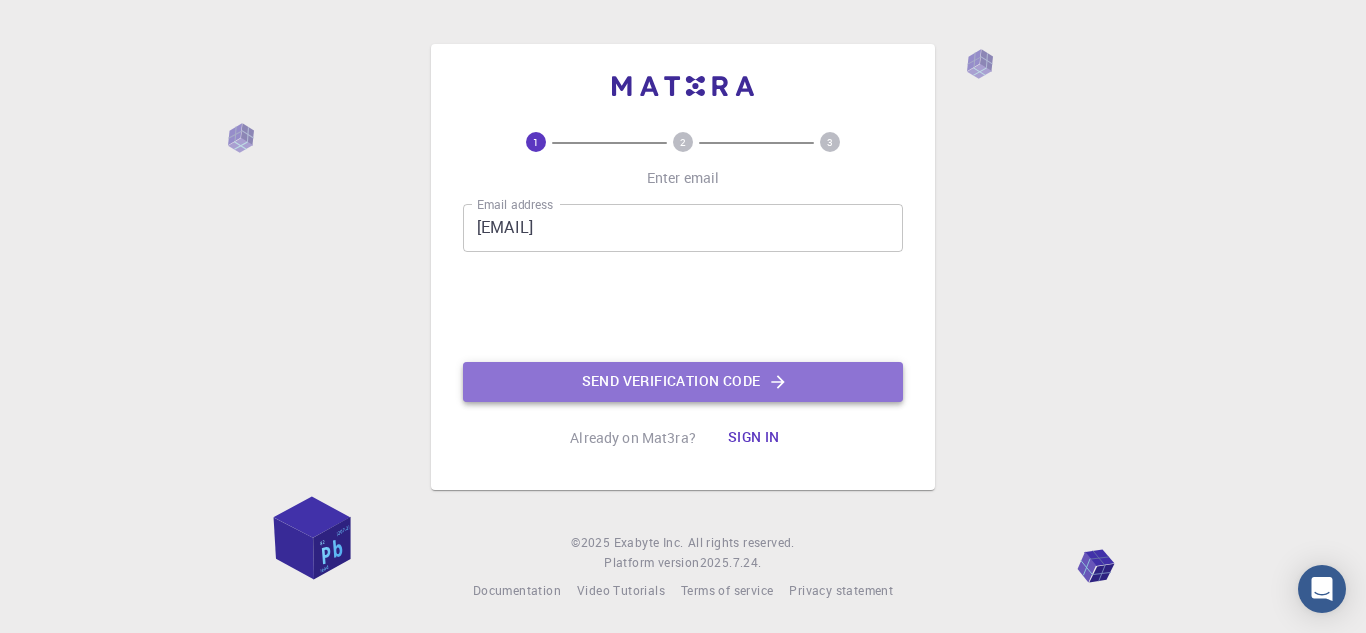 click on "Send verification code" 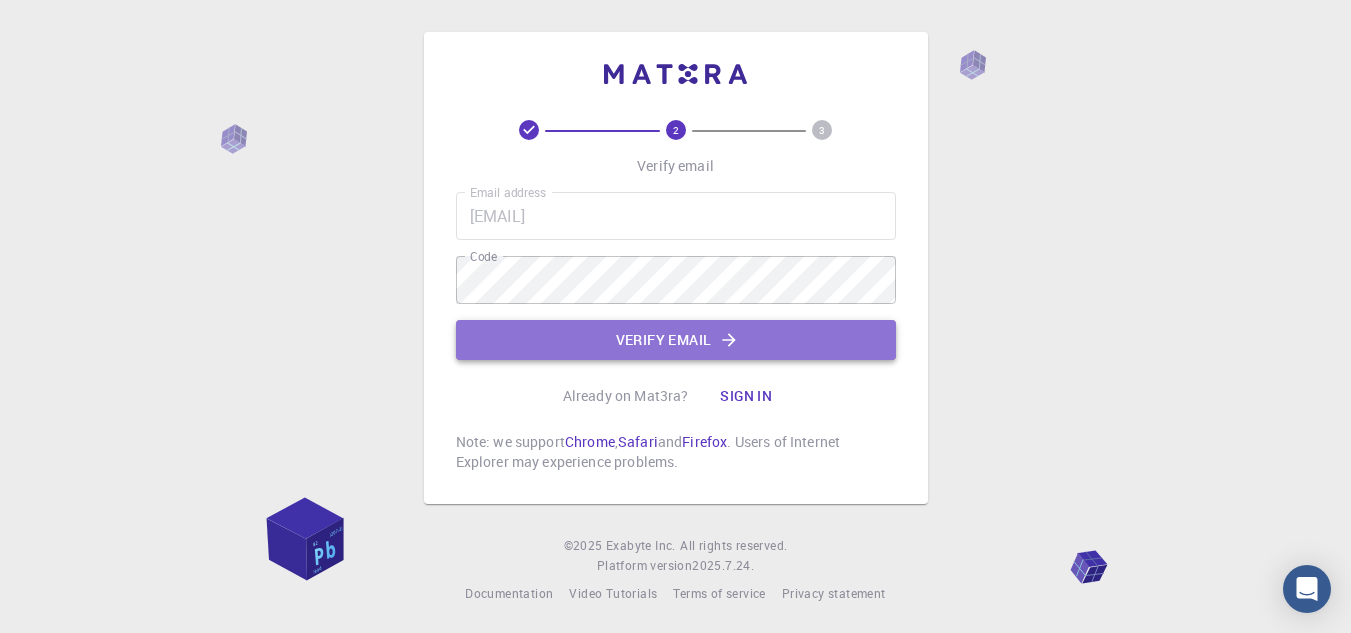 click on "Verify email" 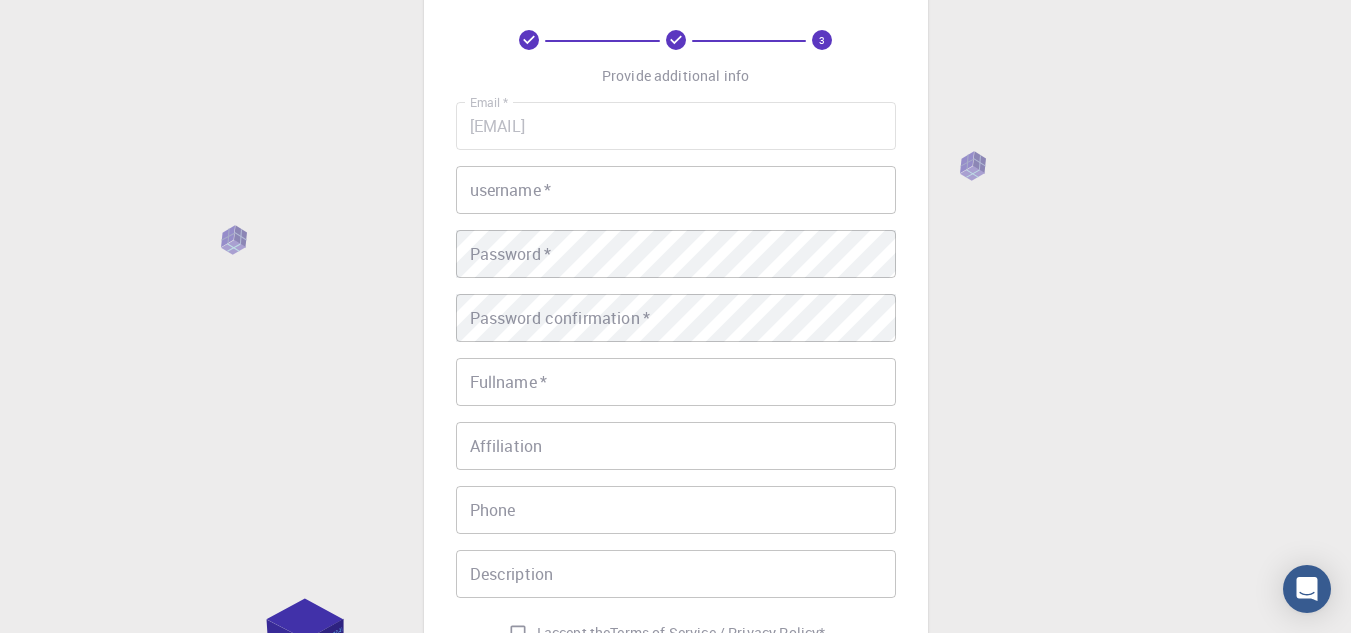 scroll, scrollTop: 66, scrollLeft: 0, axis: vertical 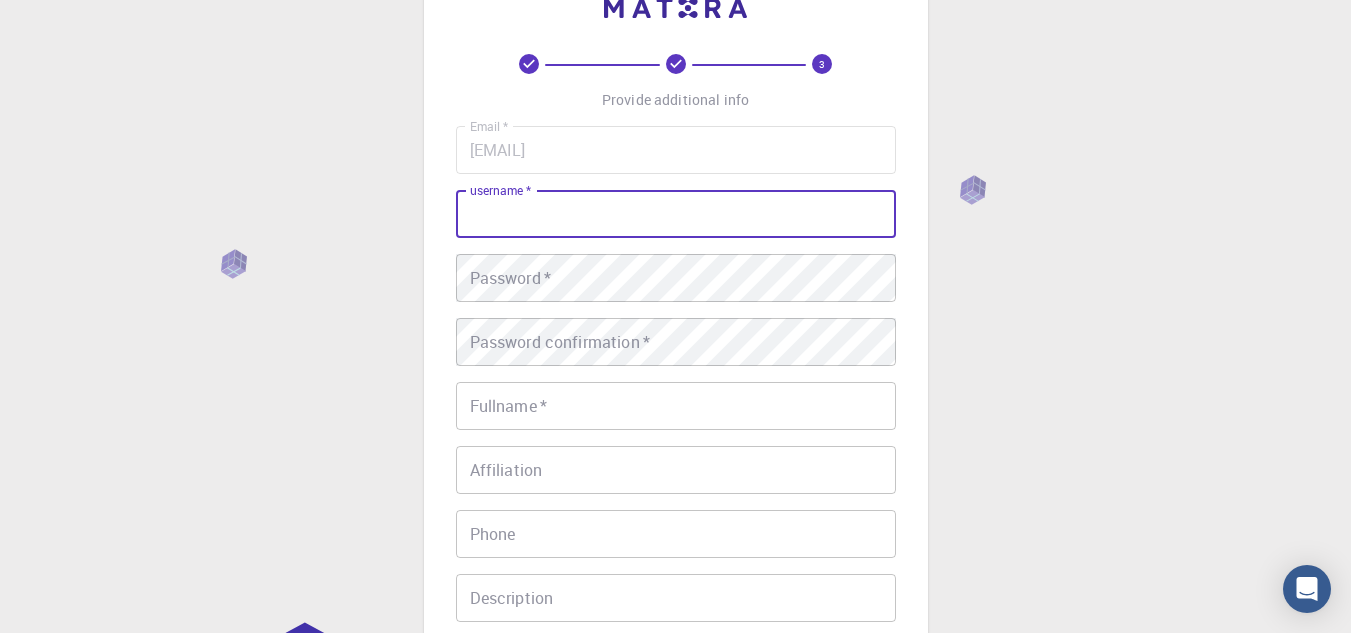 click on "username   *" at bounding box center [676, 214] 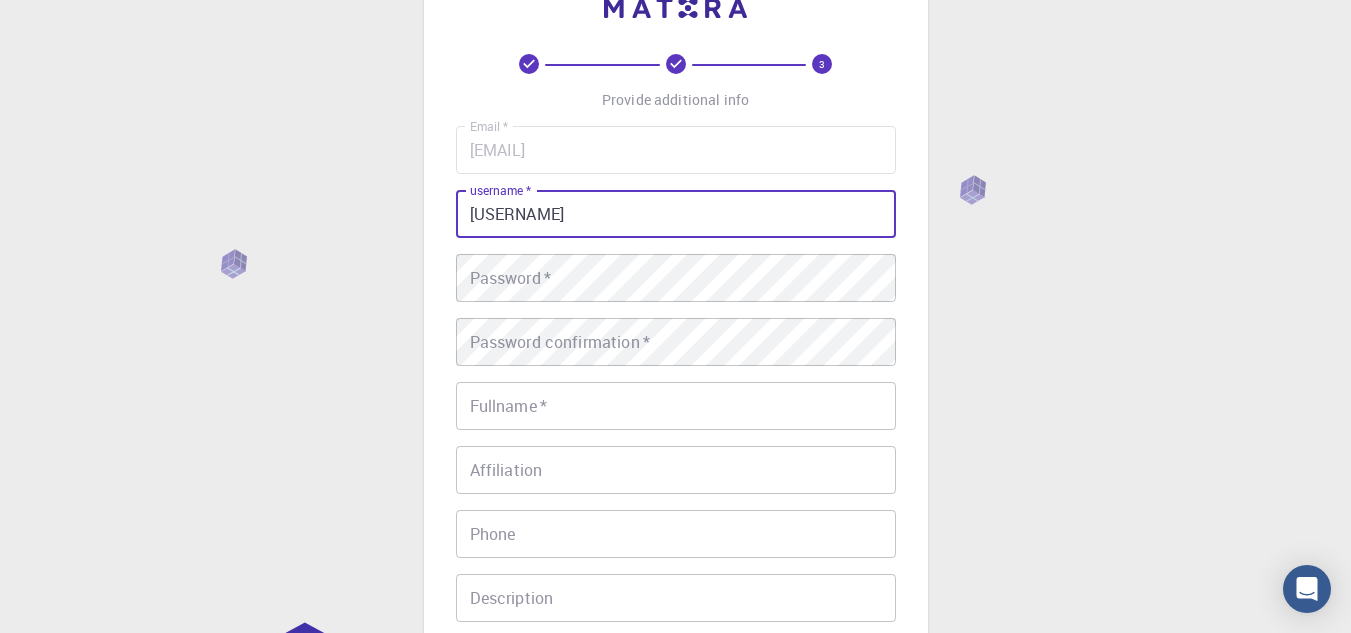 type on "[USERNAME]" 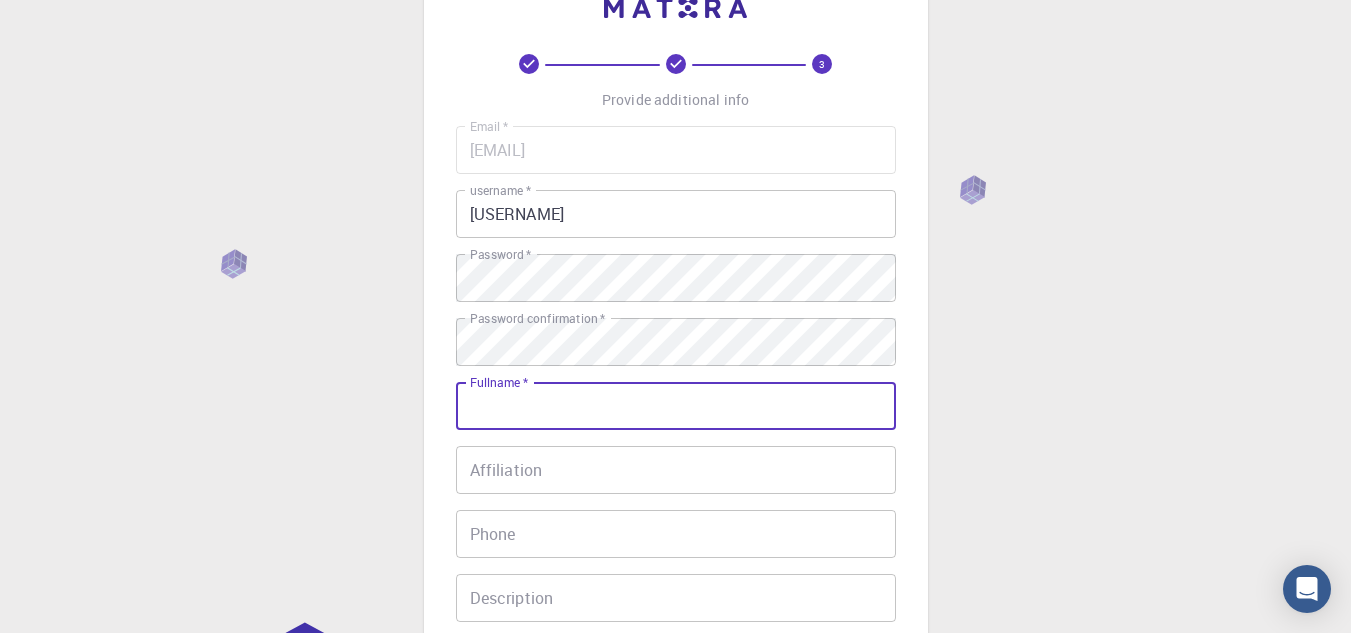 click on "Fullname   *" at bounding box center (676, 406) 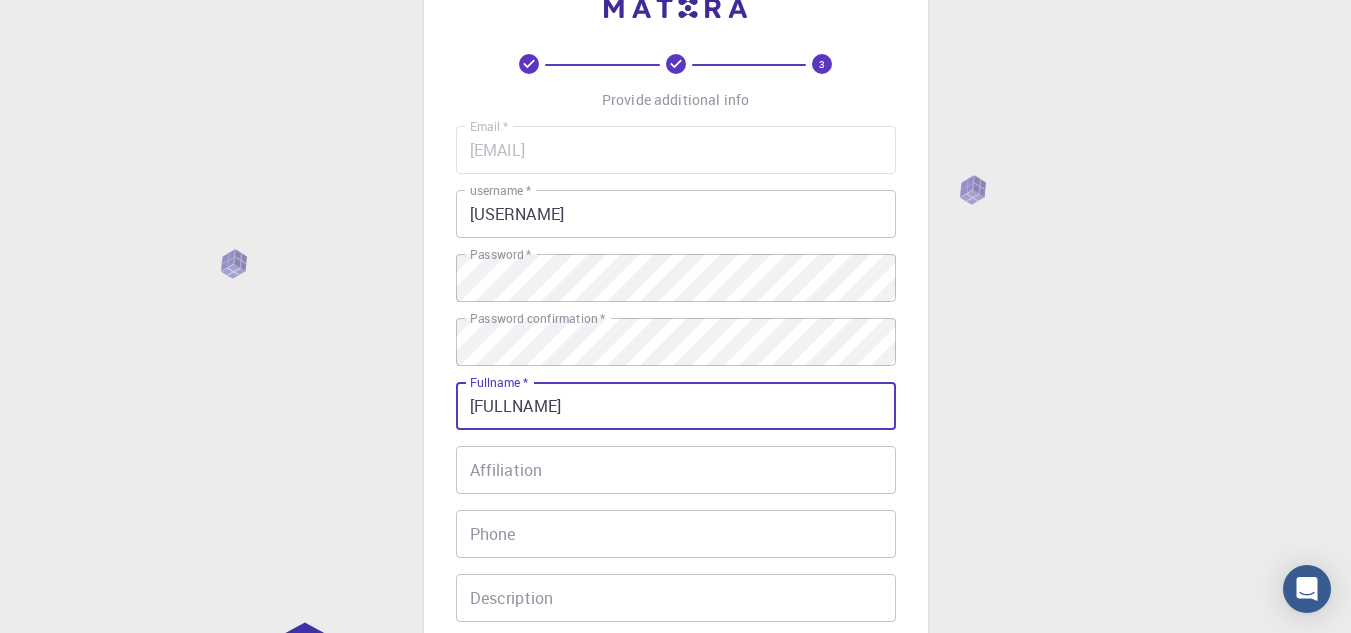 type on "[FIRST] [LAST]" 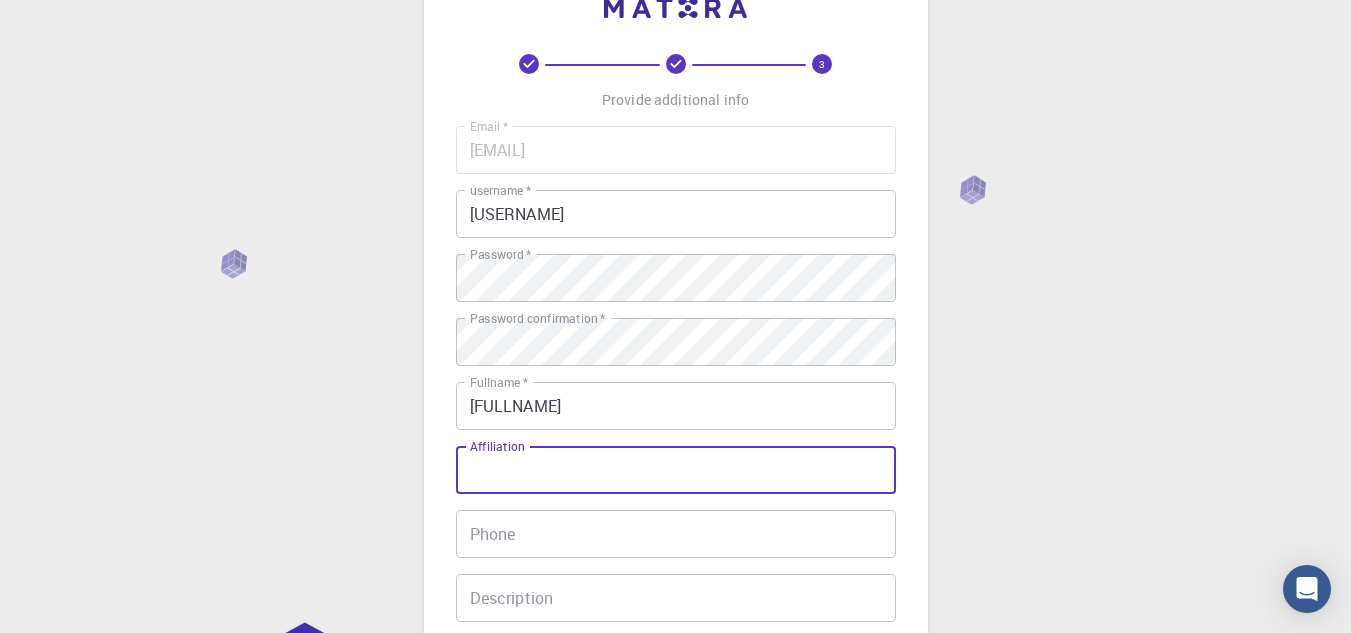 click on "Affiliation" at bounding box center [676, 470] 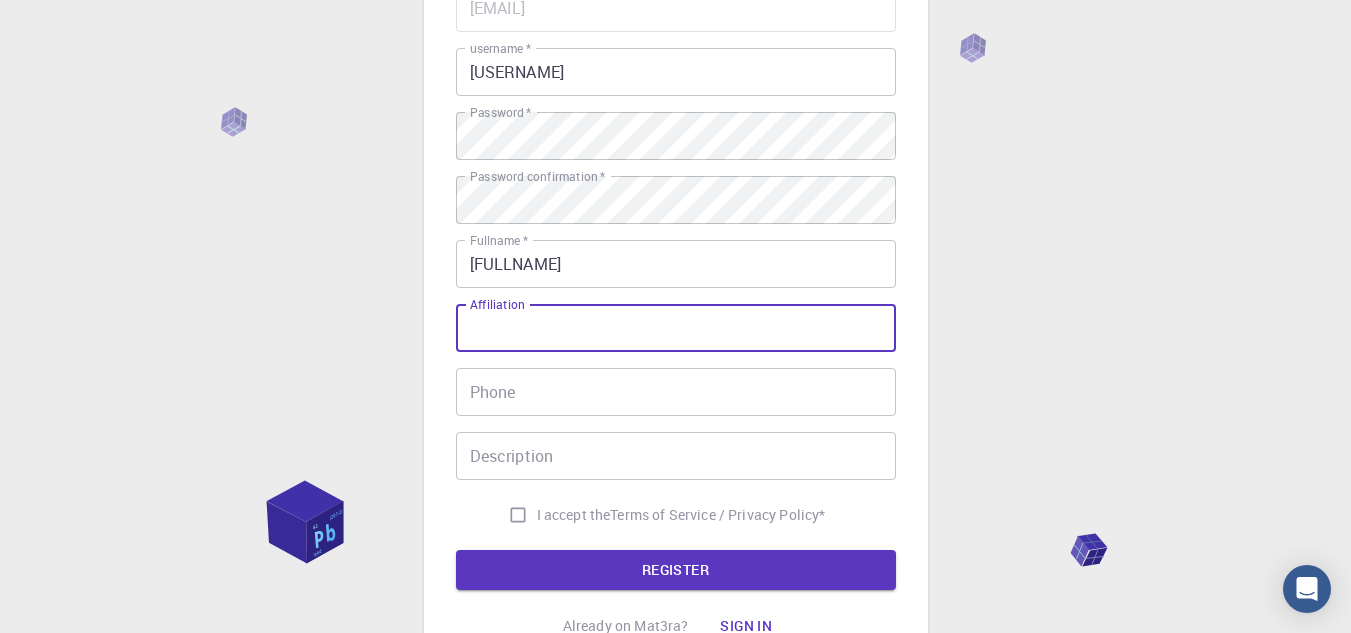 scroll, scrollTop: 210, scrollLeft: 0, axis: vertical 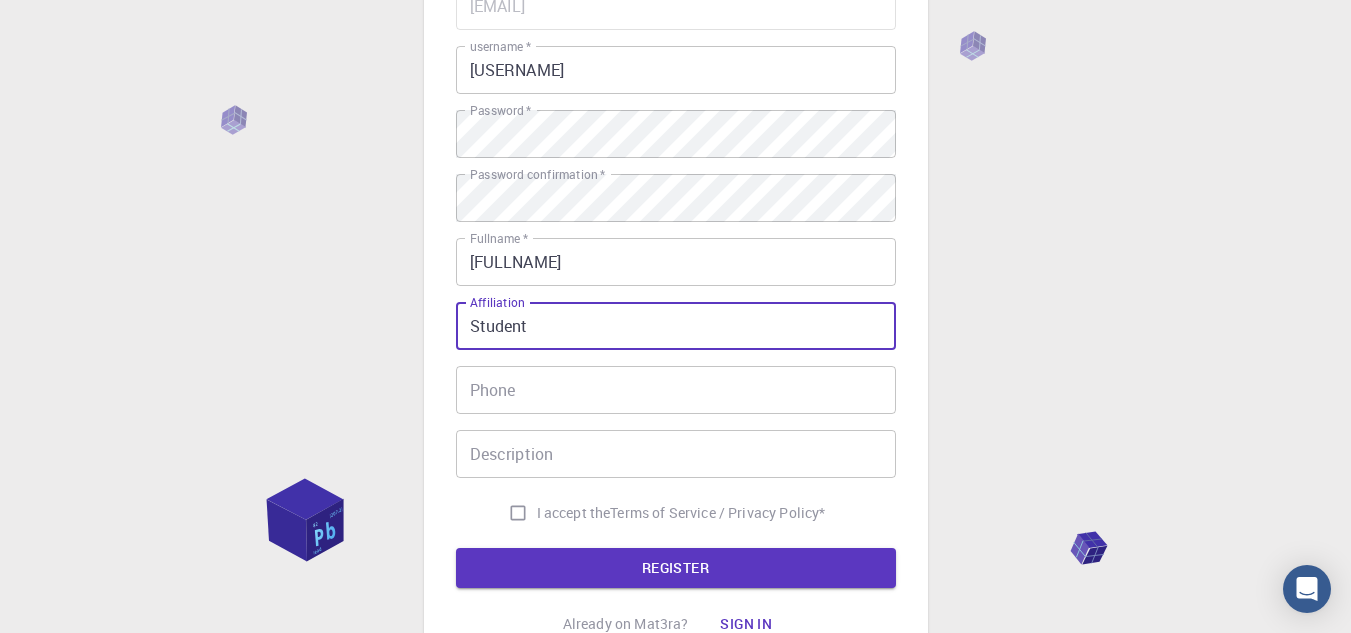 type on "Student" 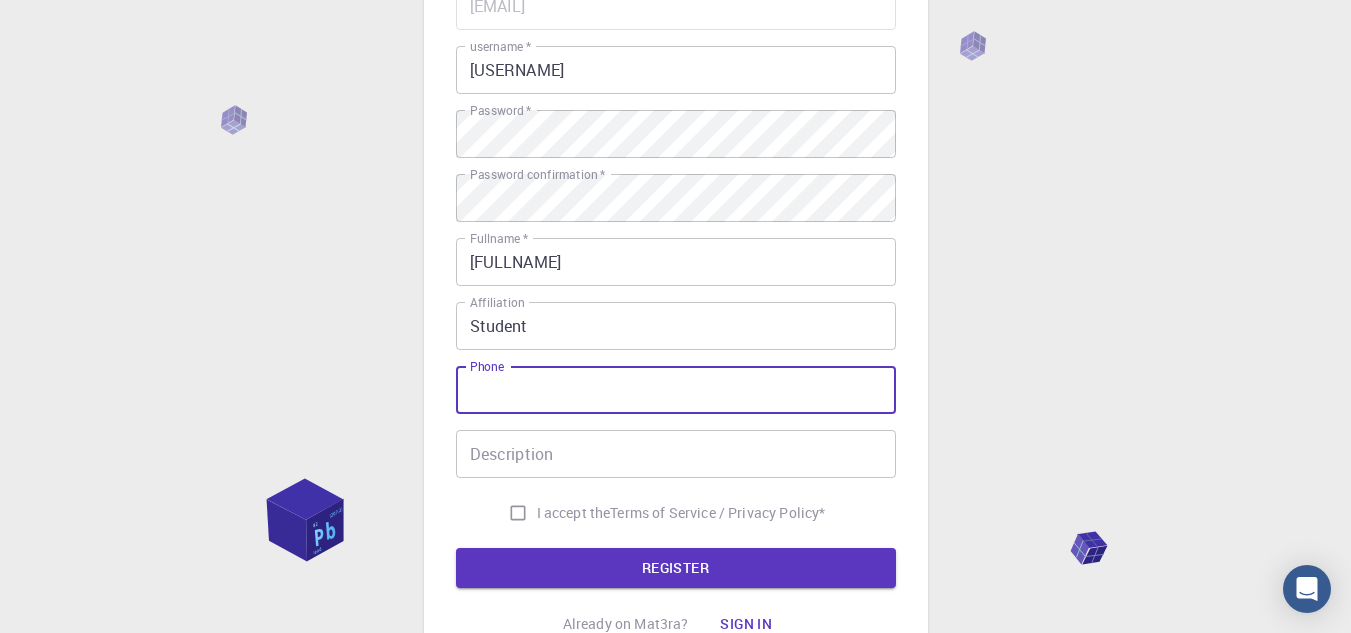 click on "Phone" at bounding box center (676, 390) 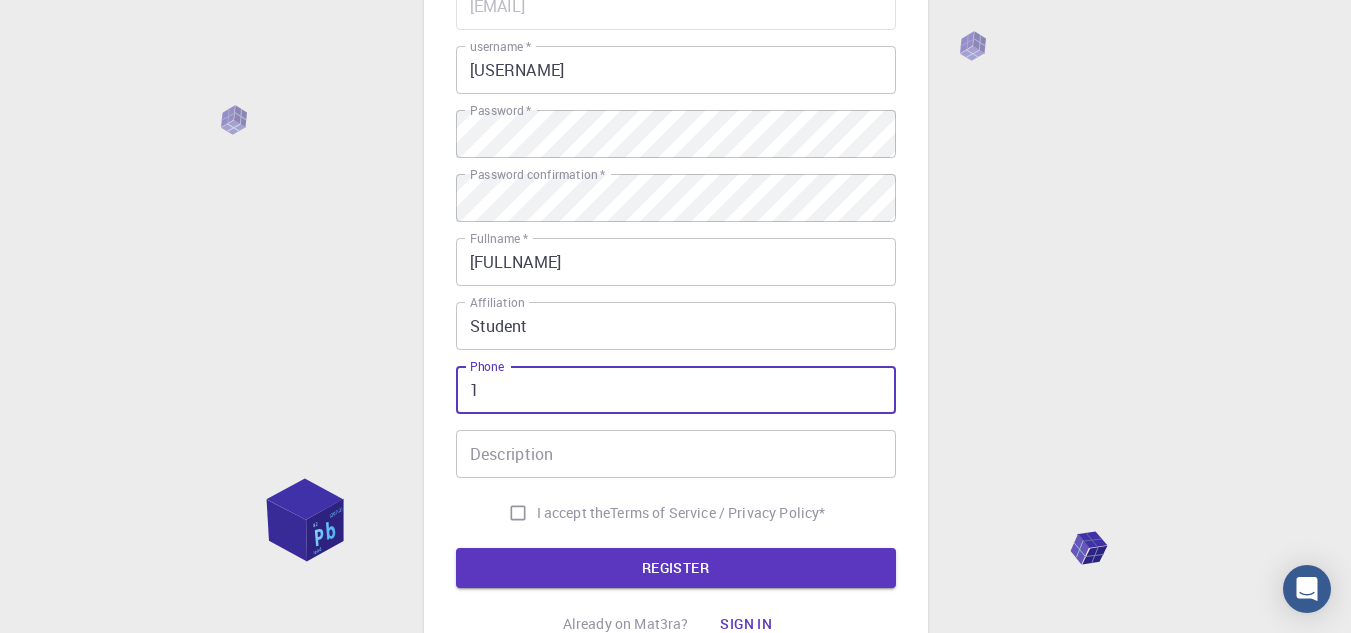 type on "1" 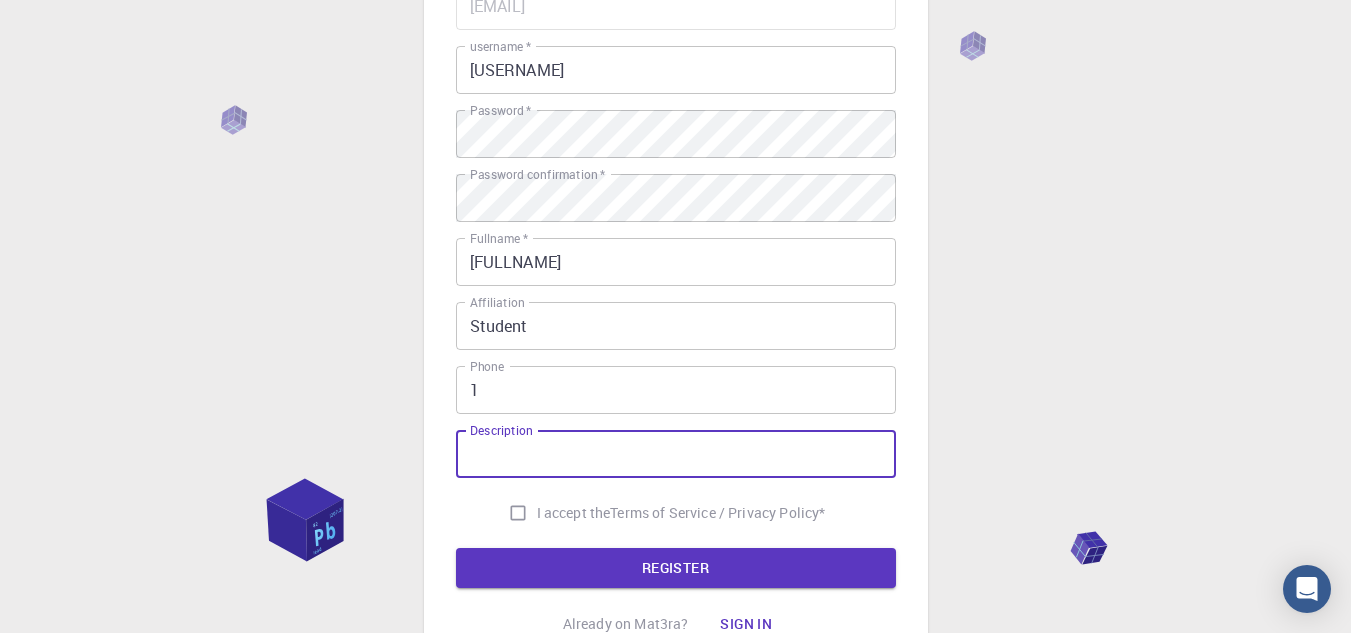 click on "Description" at bounding box center [676, 454] 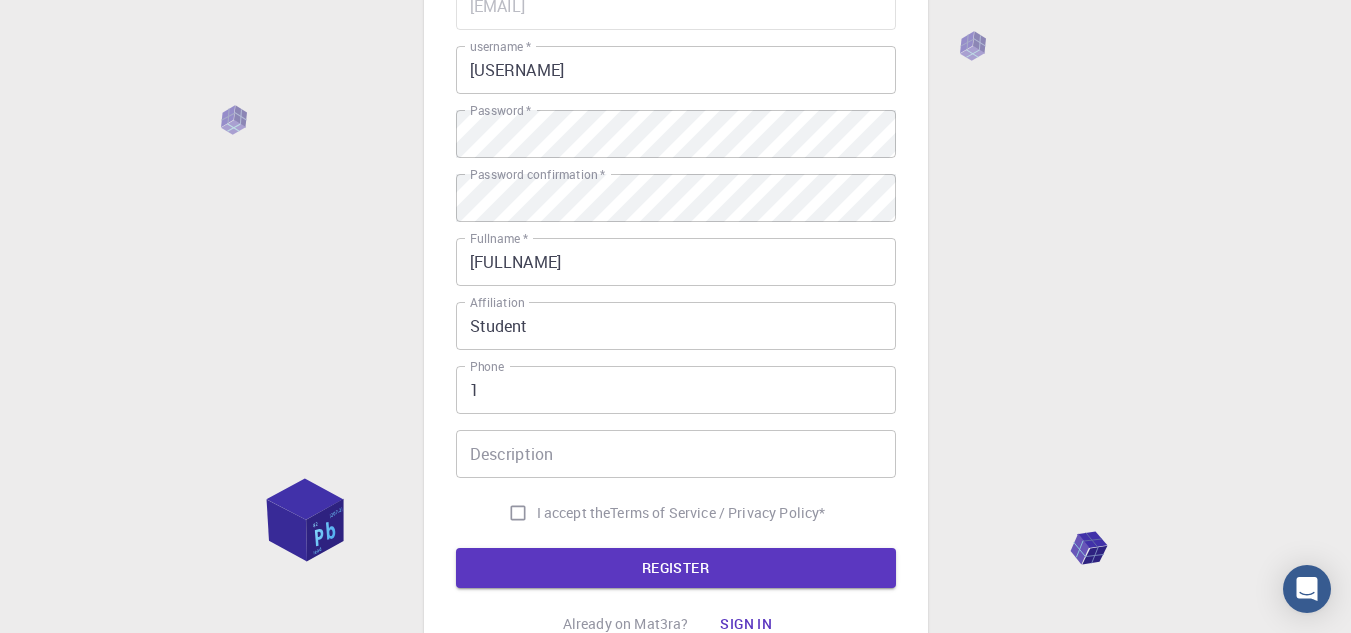 click on "3 Provide additional info Email   * nelespinel@gmail.com Email   * username   * espinelson username   * Password   * Password   * Password confirmation   * Password confirmation   * Fullname   * Nelson Espinel Fullname   * Affiliation Student Affiliation Phone 1 Phone Description Description I accept the  Terms of Service / Privacy Policy  * REGISTER Already on Mat3ra? Sign in ©  2025   Exabyte Inc.   All rights reserved. Platform version  2025.7.24 . Documentation Video Tutorials Terms of service Privacy statement" at bounding box center [675, 299] 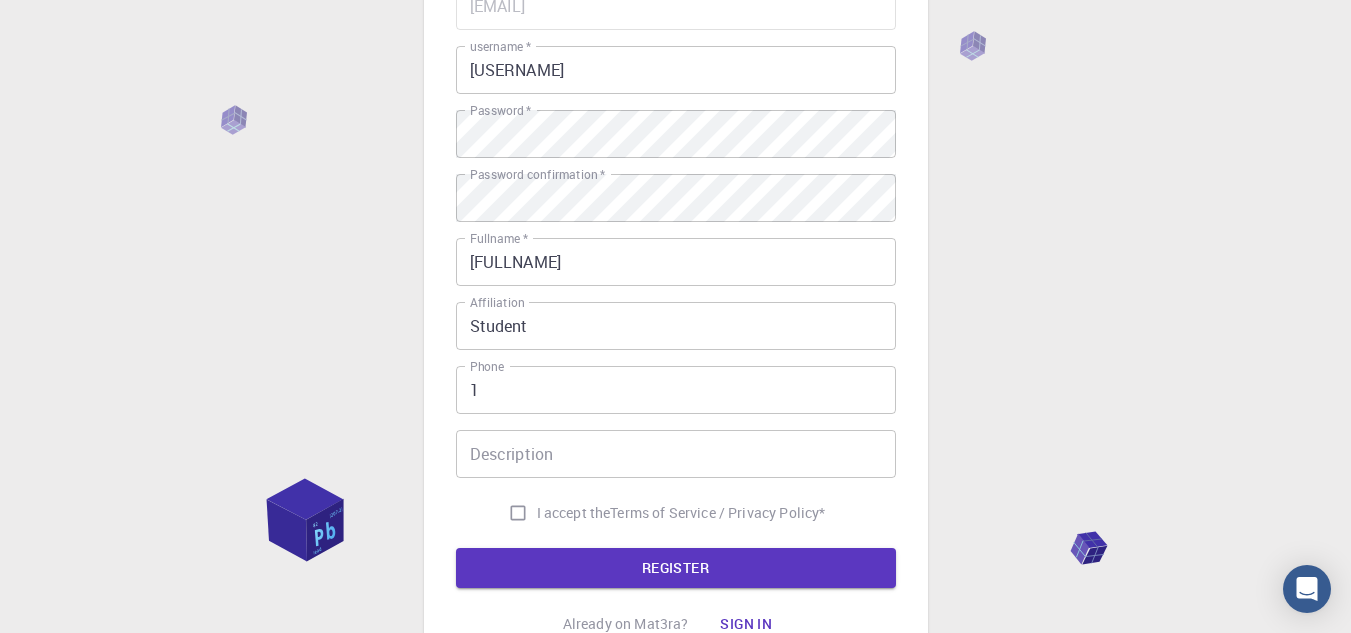 click on "I accept the  Terms of Service / Privacy Policy  *" at bounding box center [518, 513] 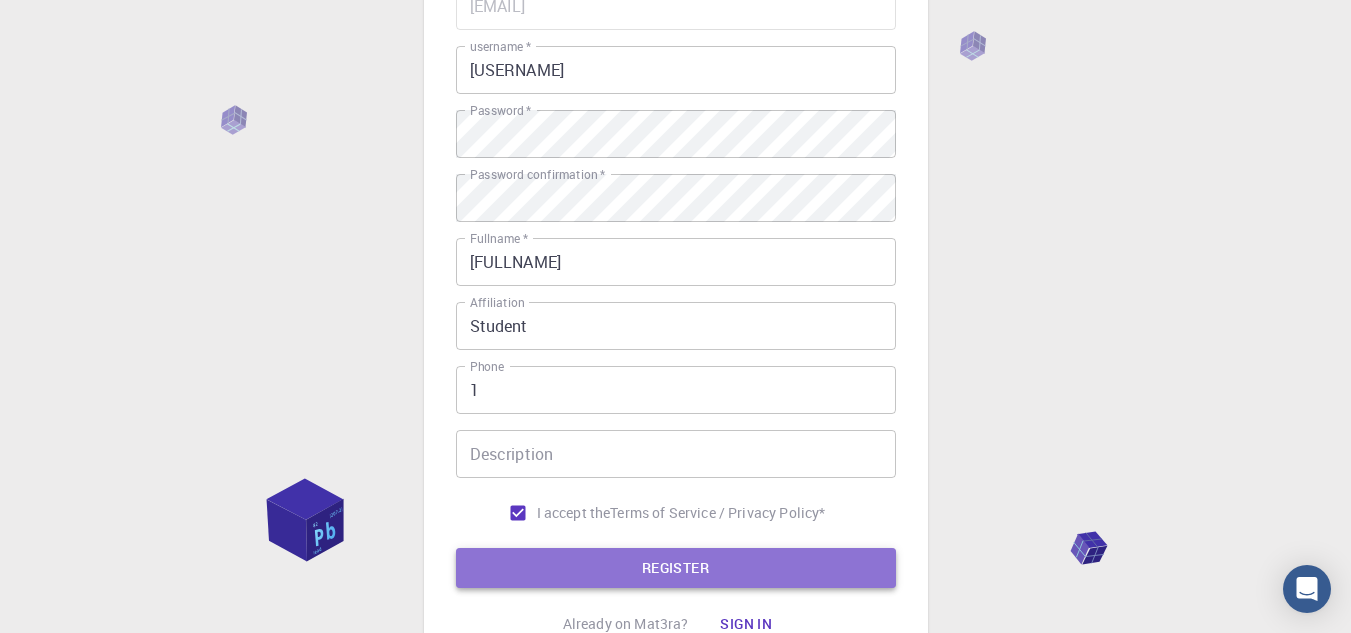 click on "REGISTER" at bounding box center (676, 568) 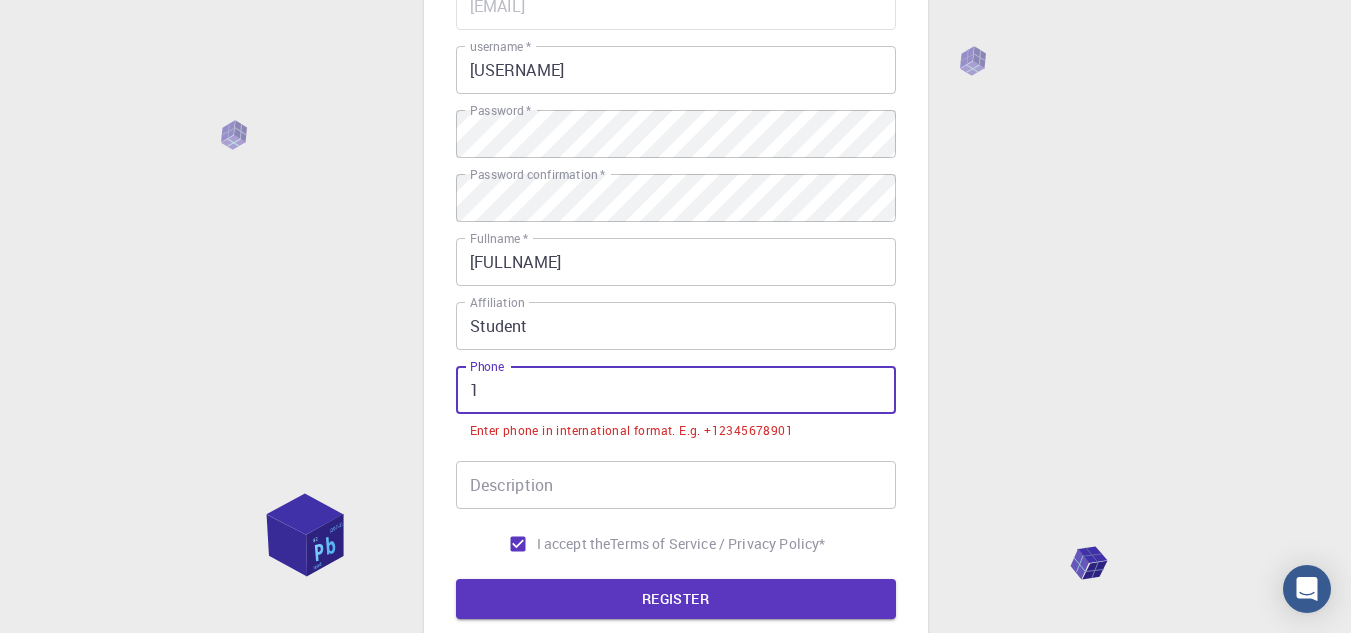 click on "1" at bounding box center [676, 390] 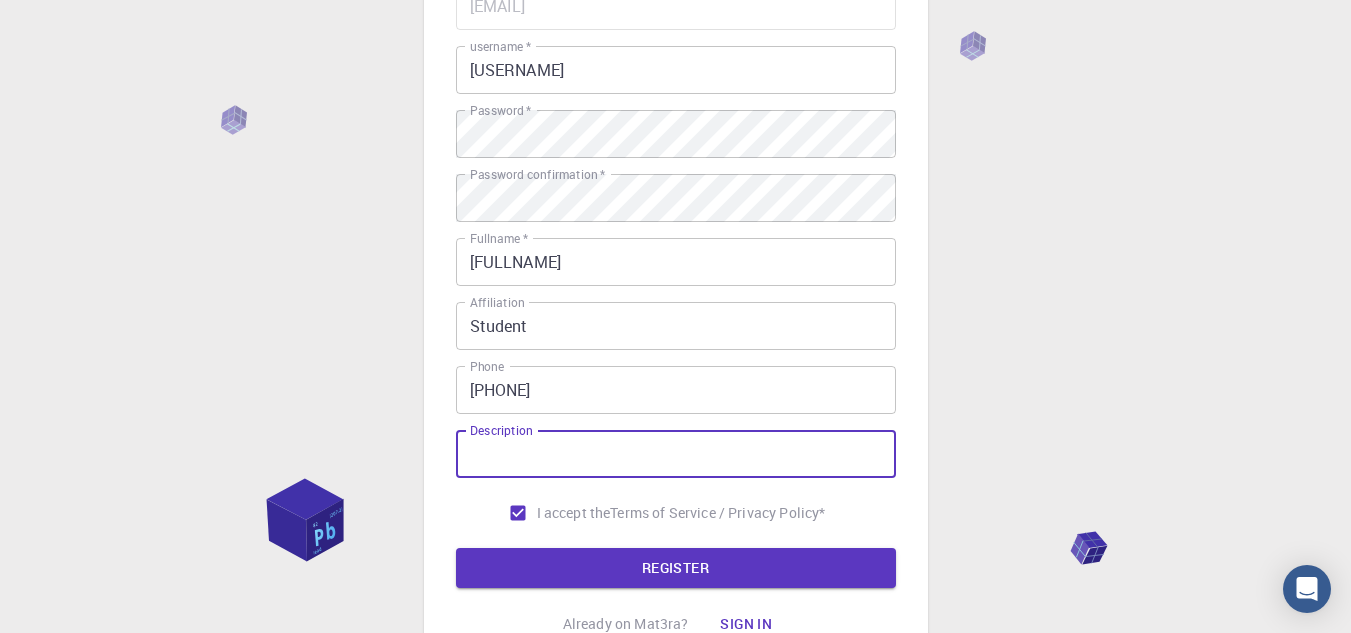click on "Description" at bounding box center [676, 454] 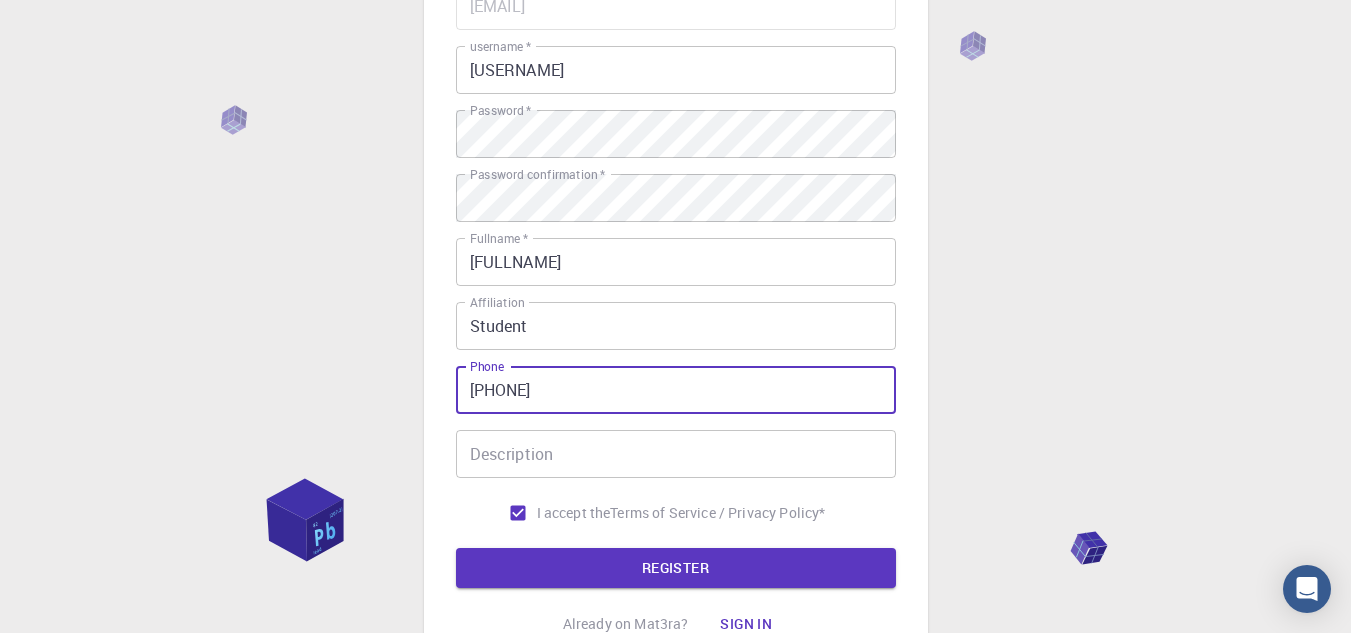 click on "3108780530" at bounding box center (676, 390) 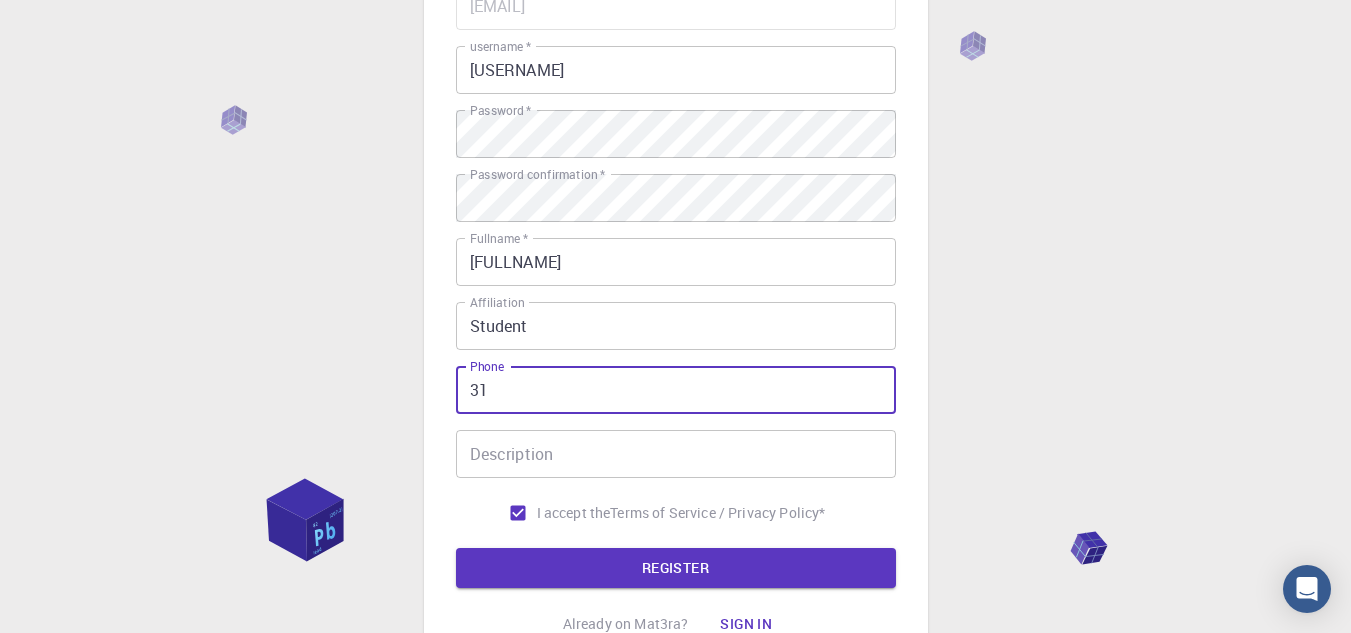 type on "3" 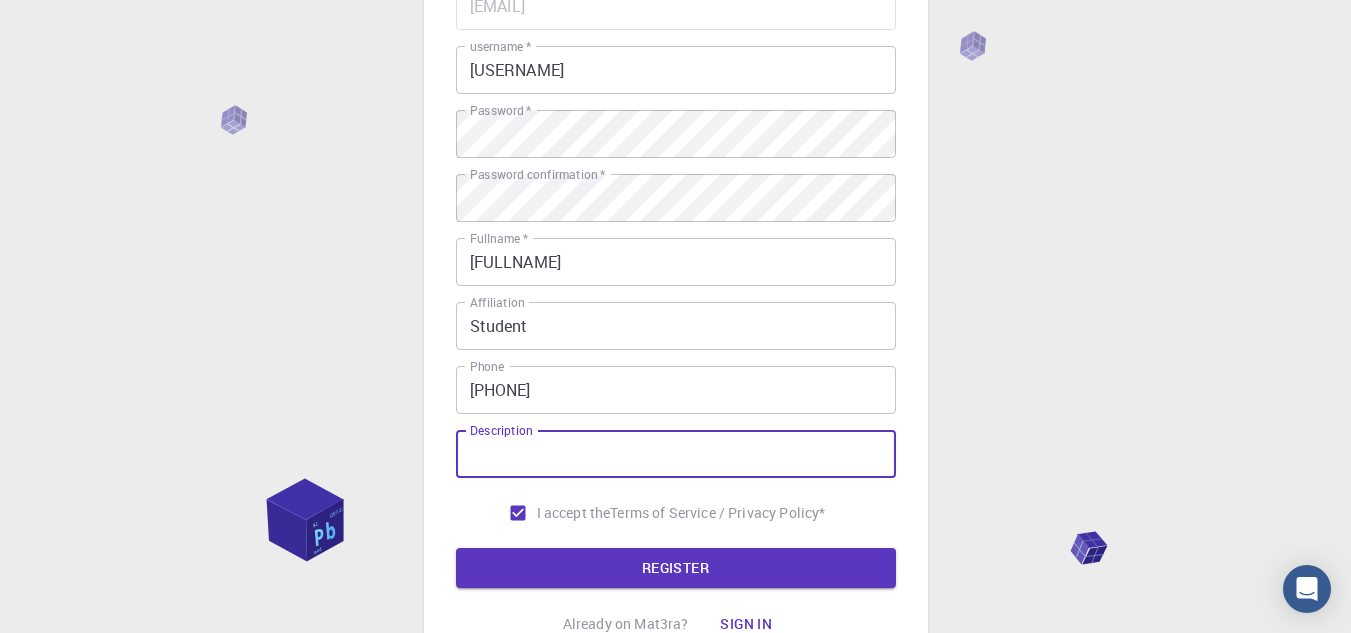 click on "Description" at bounding box center [676, 454] 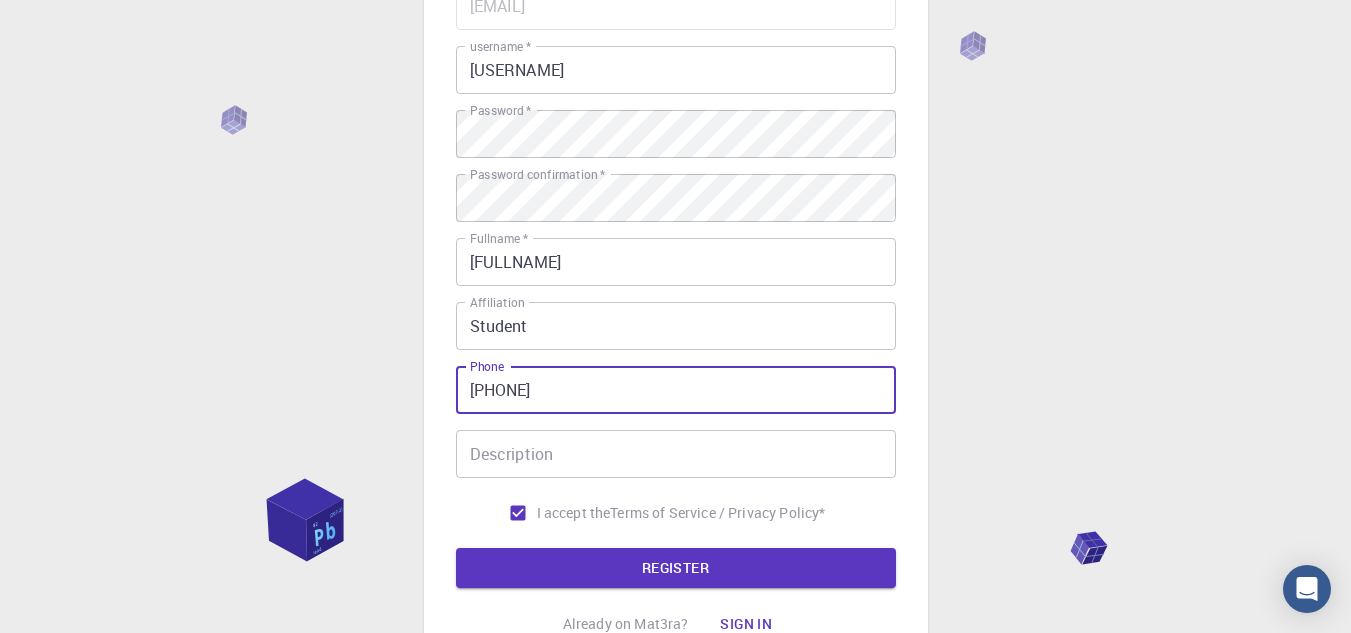 click on "0057705933" at bounding box center [676, 390] 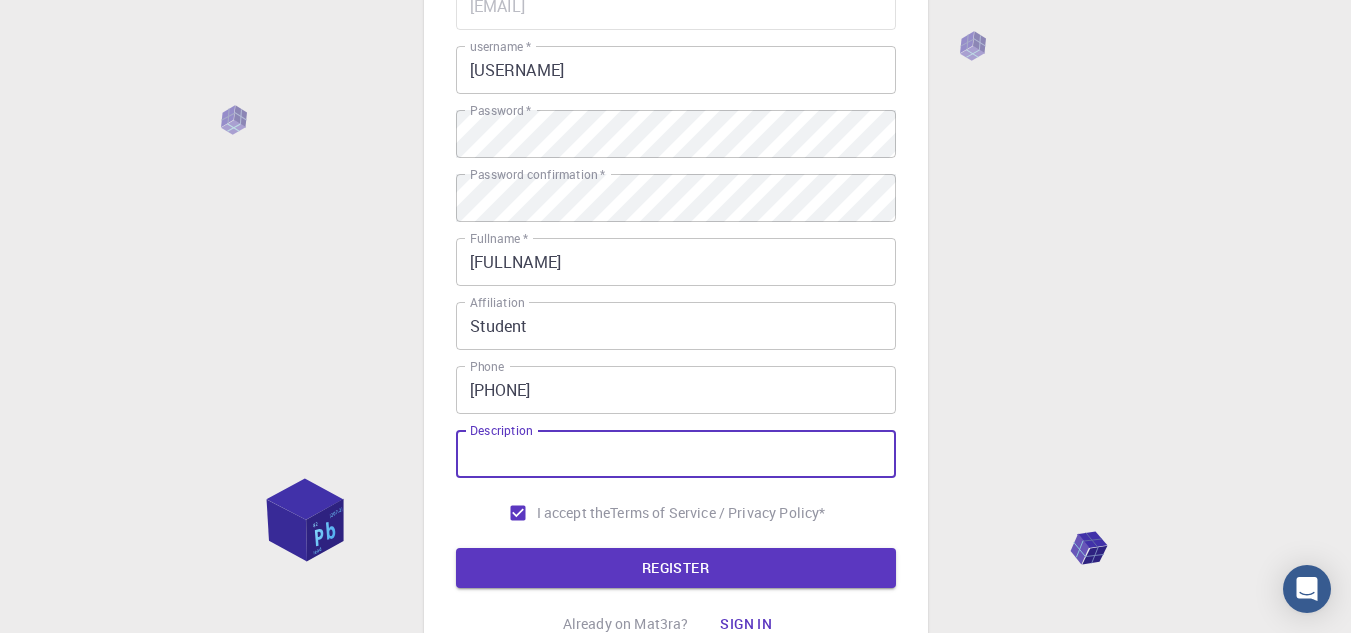 click on "Description" at bounding box center (676, 454) 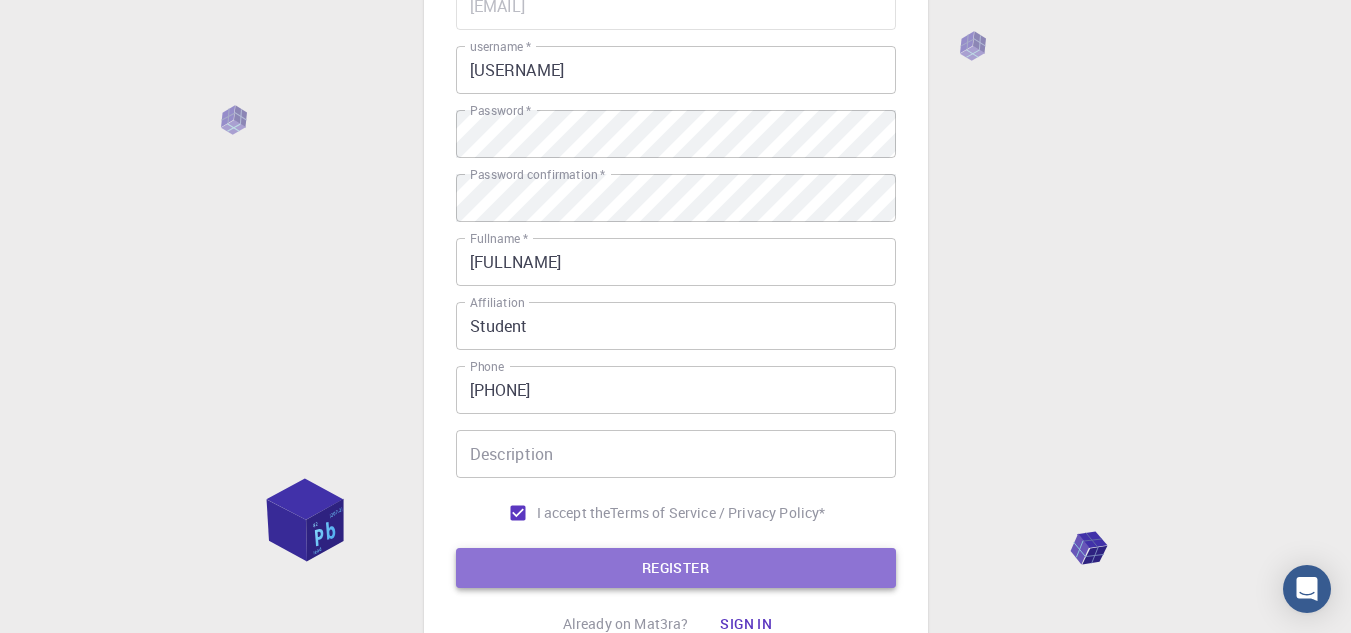 click on "REGISTER" at bounding box center [676, 568] 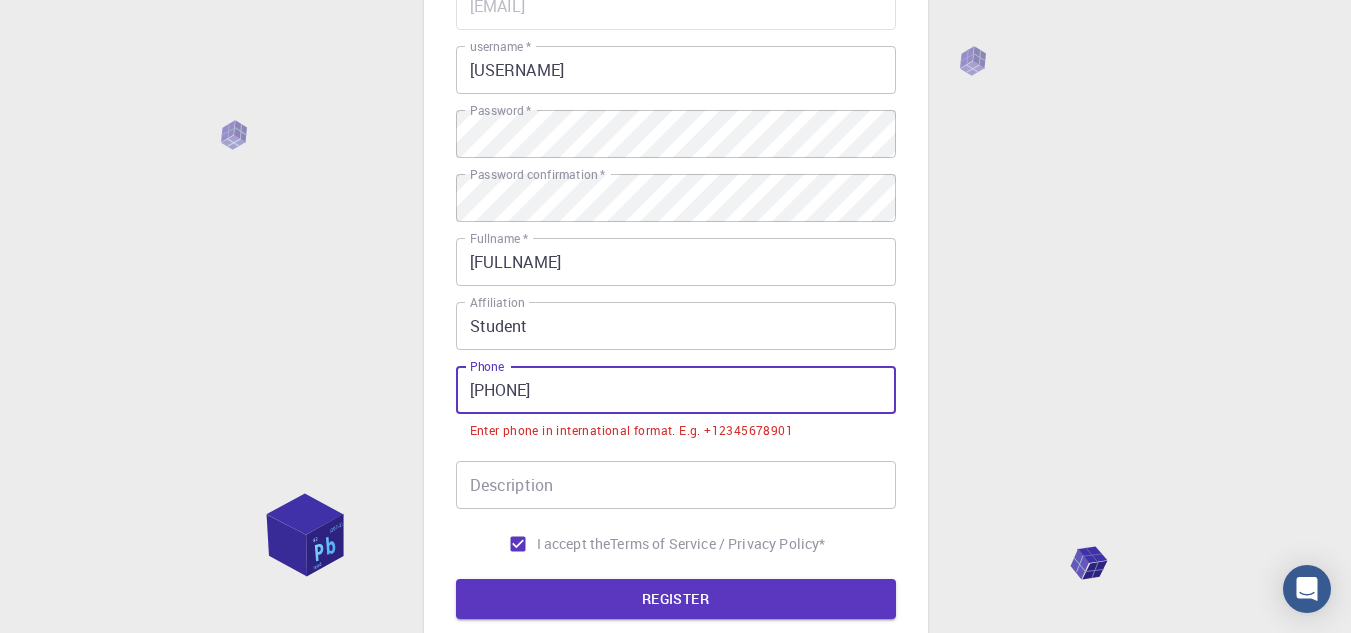 click on "0057" at bounding box center [676, 390] 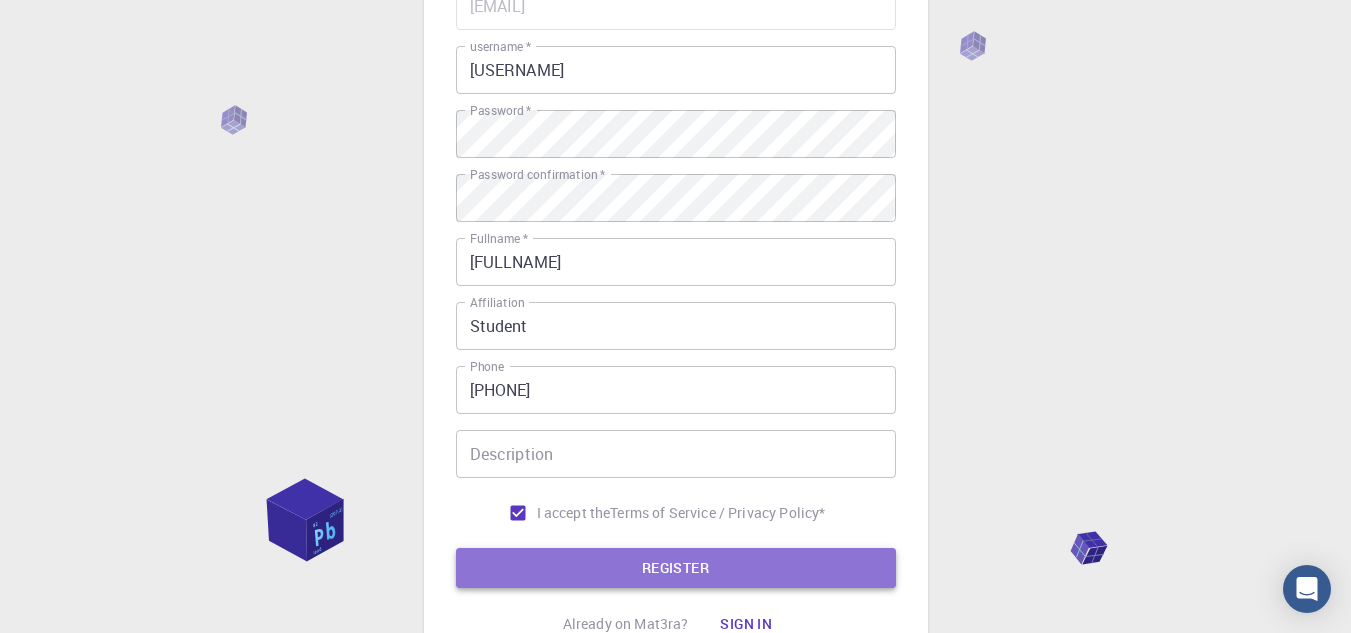 click on "REGISTER" at bounding box center [676, 568] 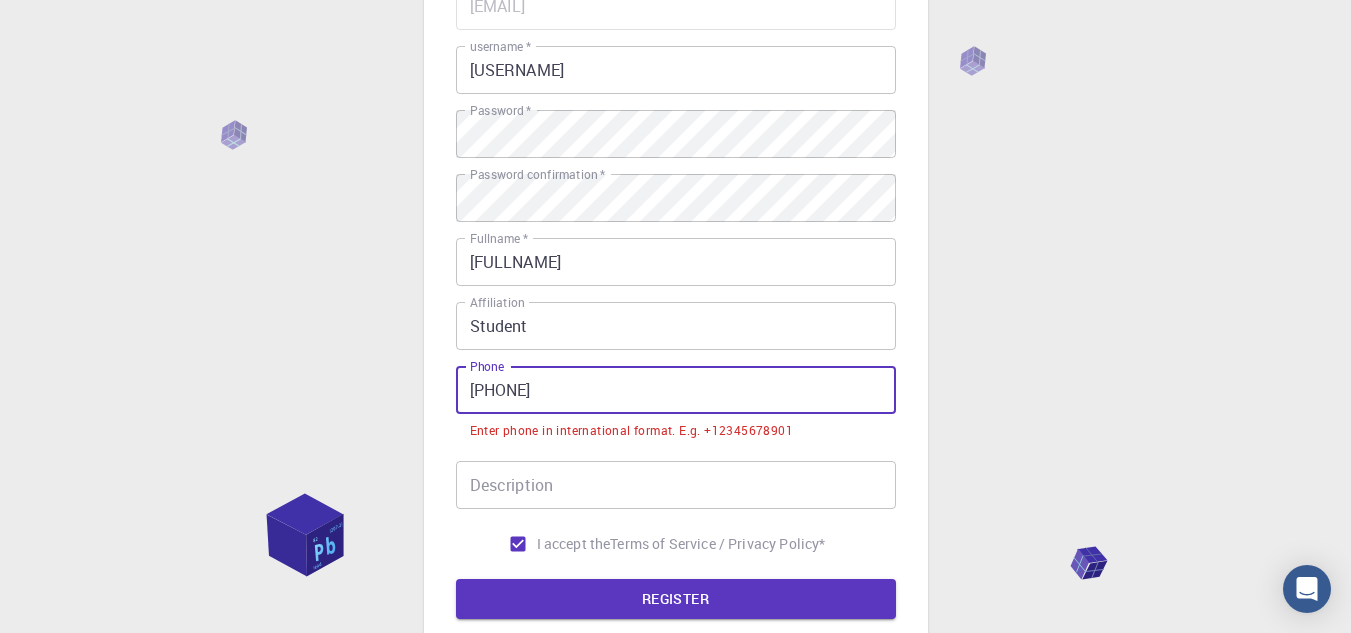 click on "0057705933" at bounding box center (676, 390) 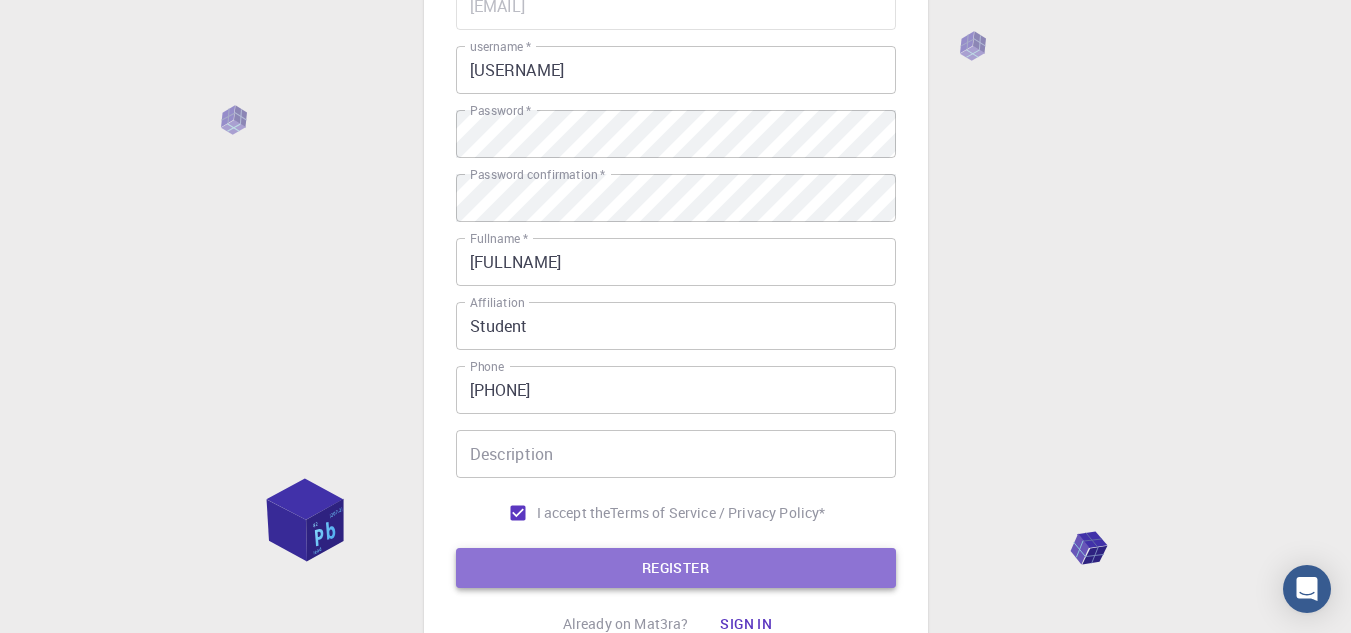 click on "REGISTER" at bounding box center [676, 568] 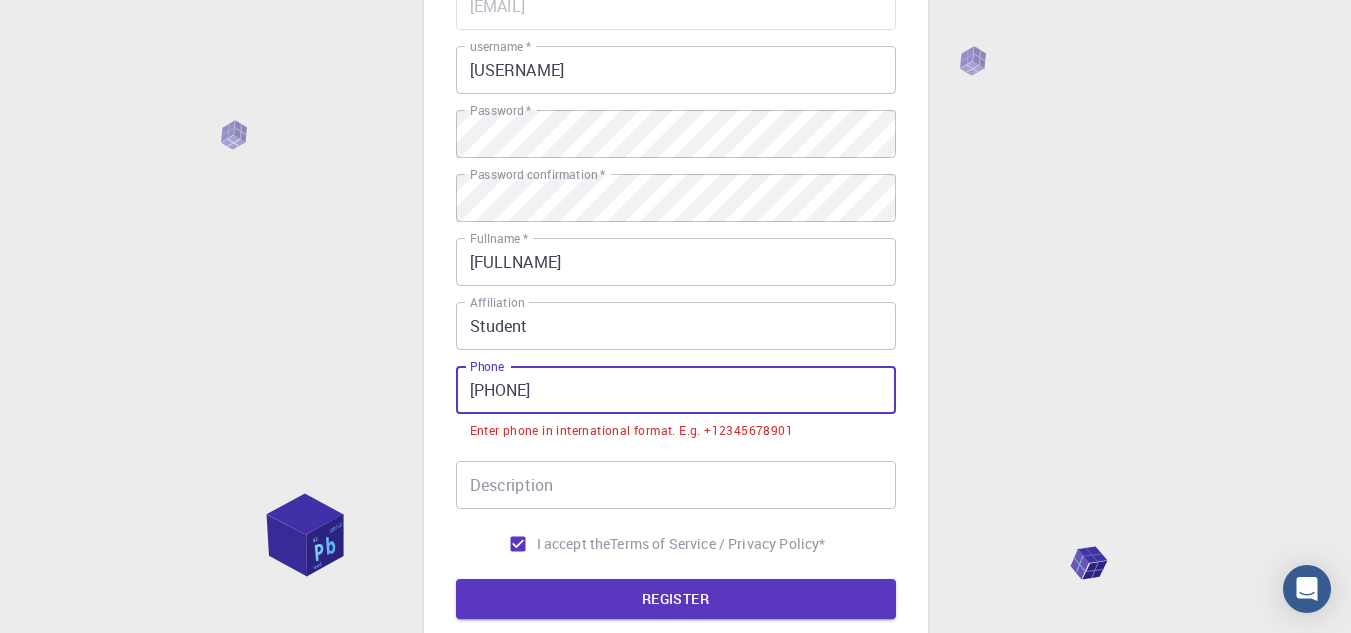 click on "+0057705933" at bounding box center (676, 390) 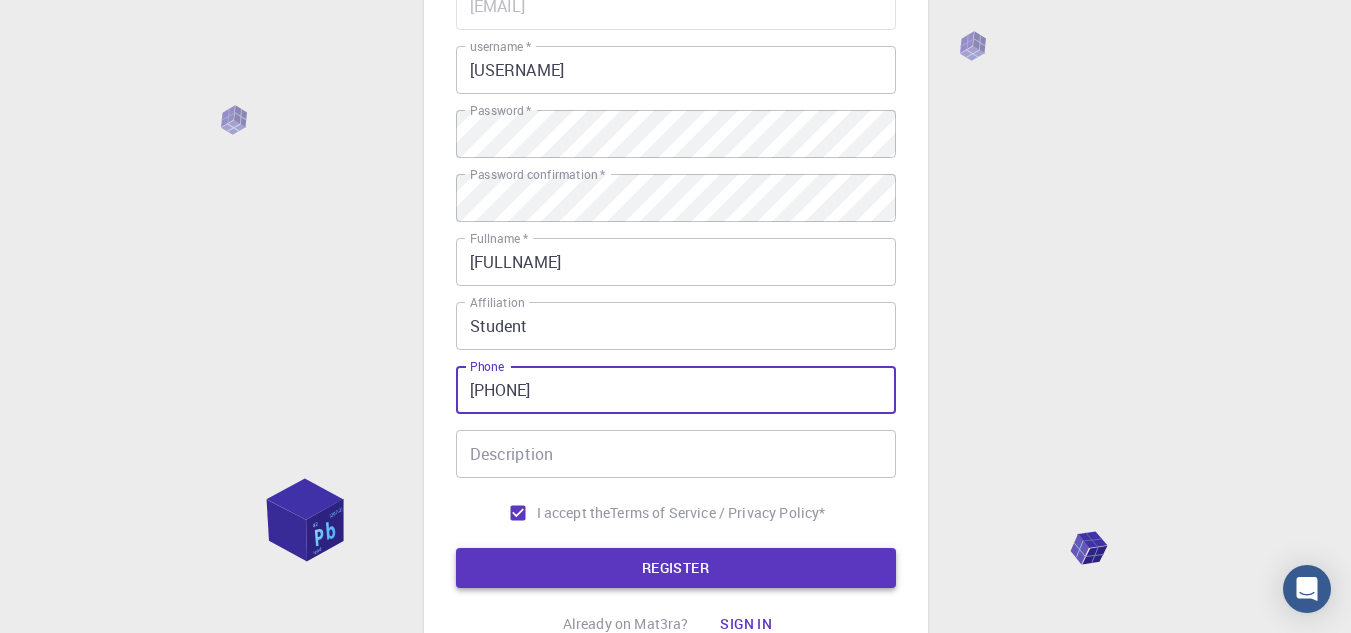 click on "REGISTER" at bounding box center [676, 568] 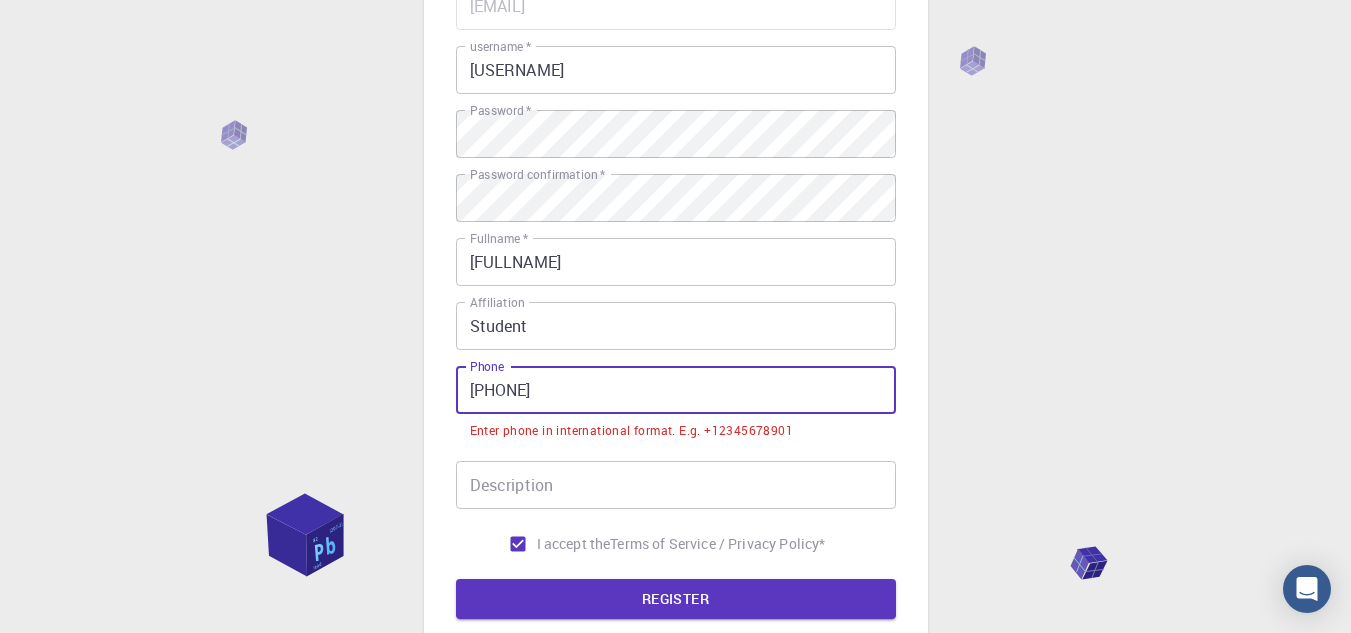 click on "+00576087705933" at bounding box center (676, 390) 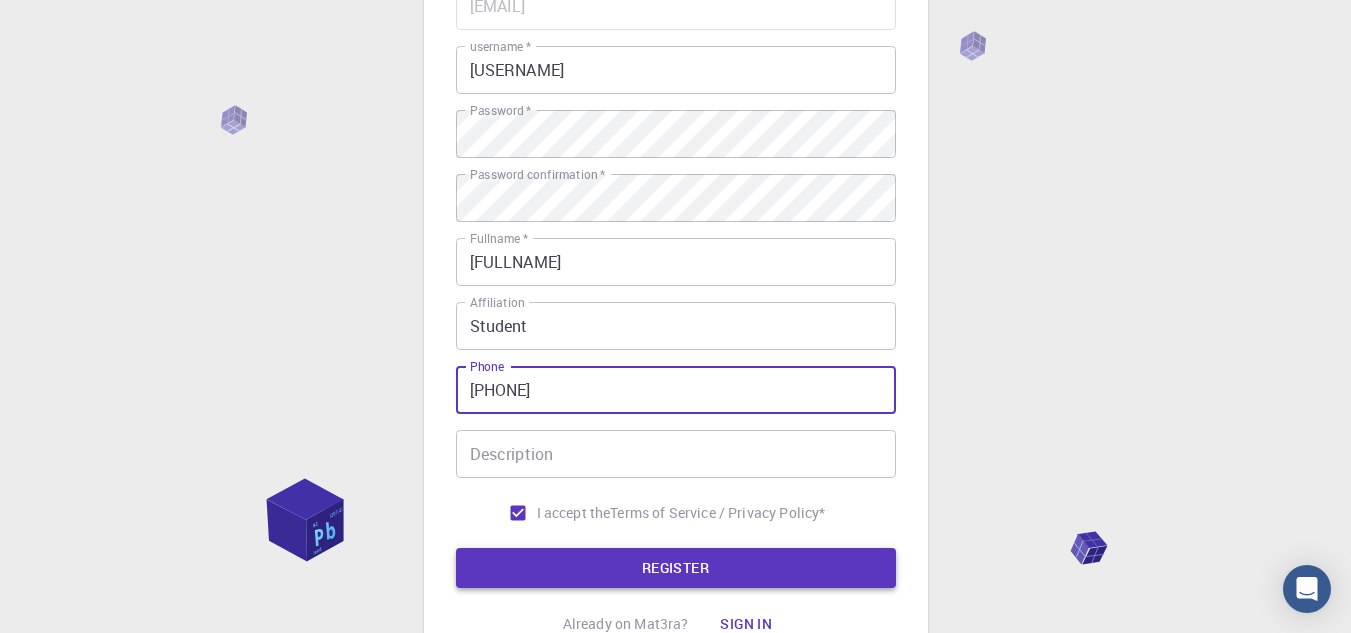 type on "+576087705933" 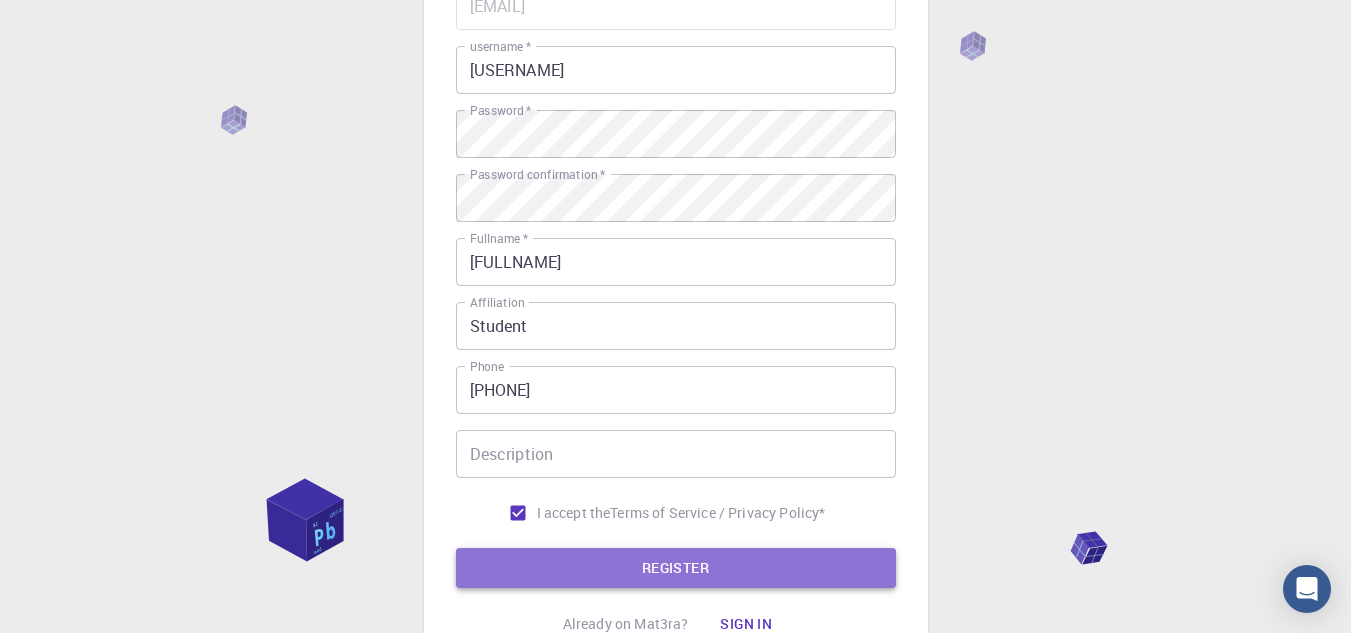 click on "REGISTER" at bounding box center [676, 568] 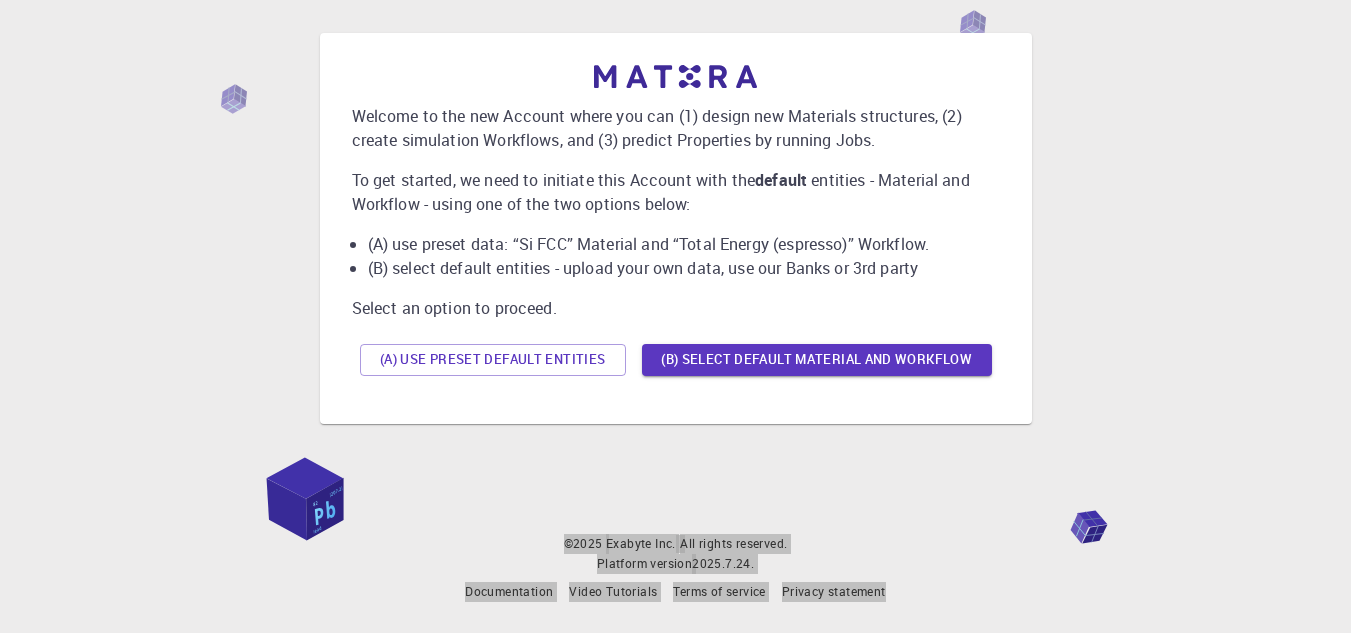 scroll, scrollTop: 79, scrollLeft: 0, axis: vertical 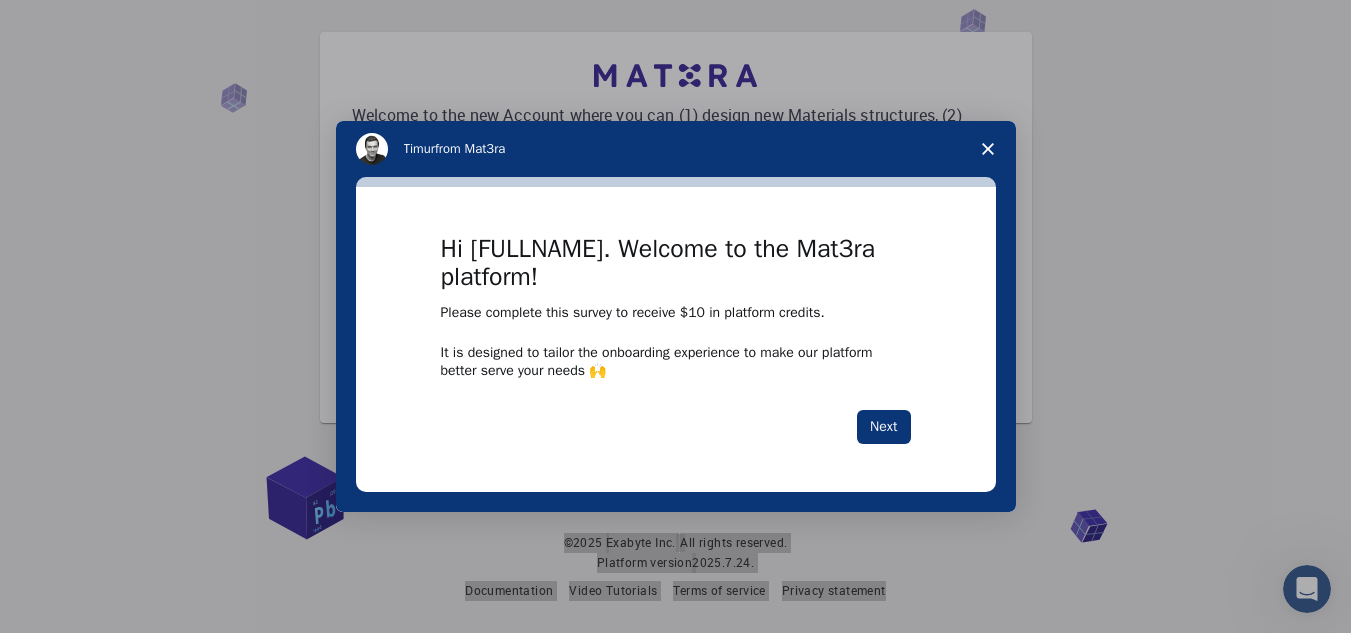 click on "Welcome to the new Account where you can (1) design new Materials structures, (2) create simulation Workflows, and (3) predict Properties by running Jobs. To get started, we need to initiate this Account with the  default   entities - Material and Workflow - using one of the two options below: (A) use preset data: “Si FCC” Material and “Total Energy (espresso)” Workflow. (B) select default entities - upload your own data, use our Banks or 3rd party Select an option to proceed. (A) Use preset default entities (B) Select default material and workflow ©  2025   Exabyte Inc.   All rights reserved. Platform version  2025.7.24 . Documentation Video Tutorials Terms of service Privacy statement" at bounding box center [675, 277] 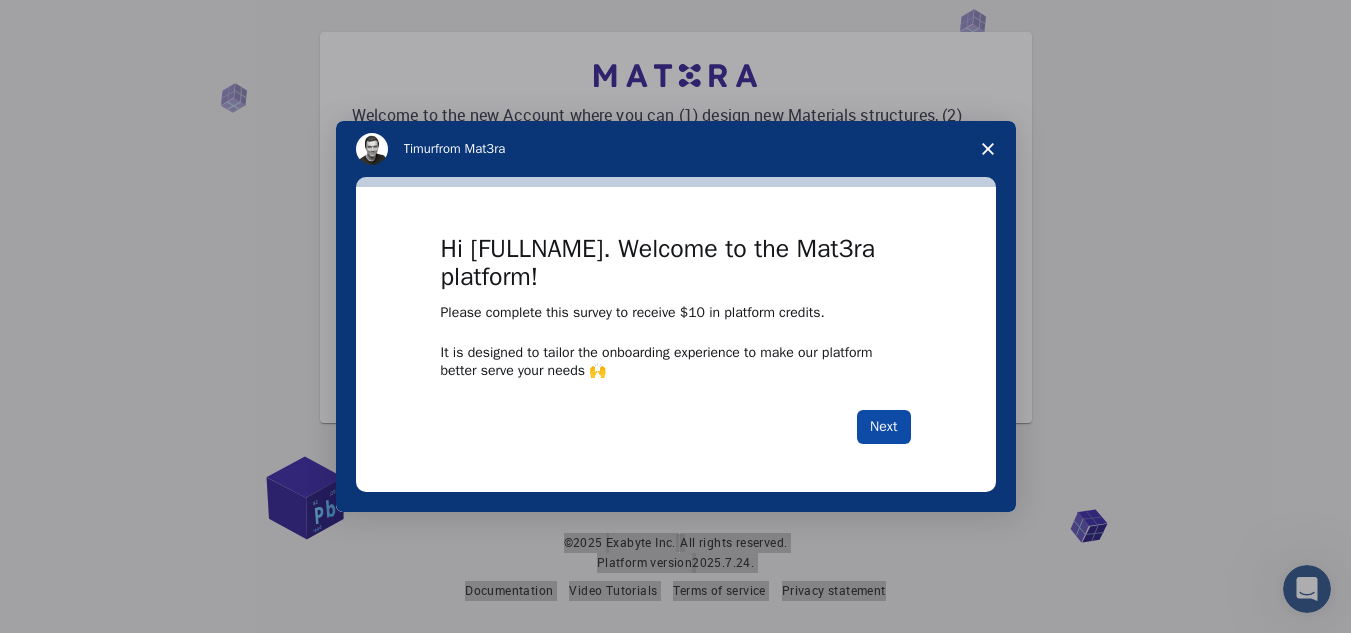 click on "Next" at bounding box center (883, 427) 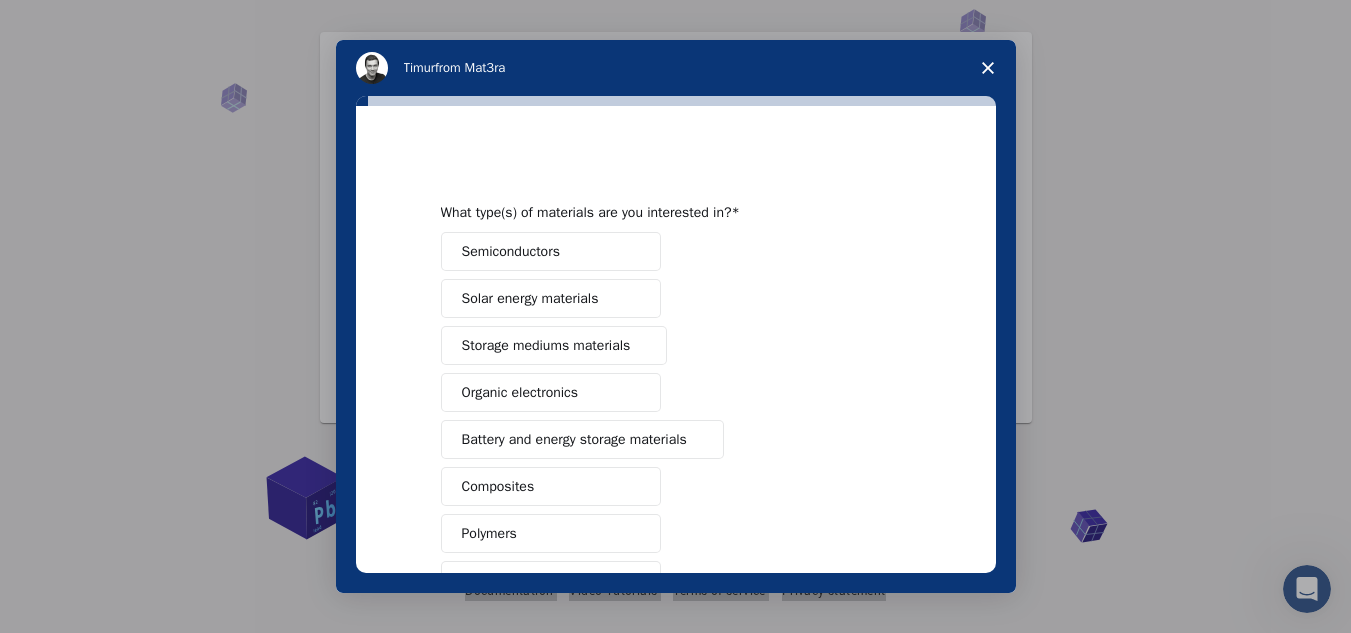 click on "Semiconductors" at bounding box center (511, 251) 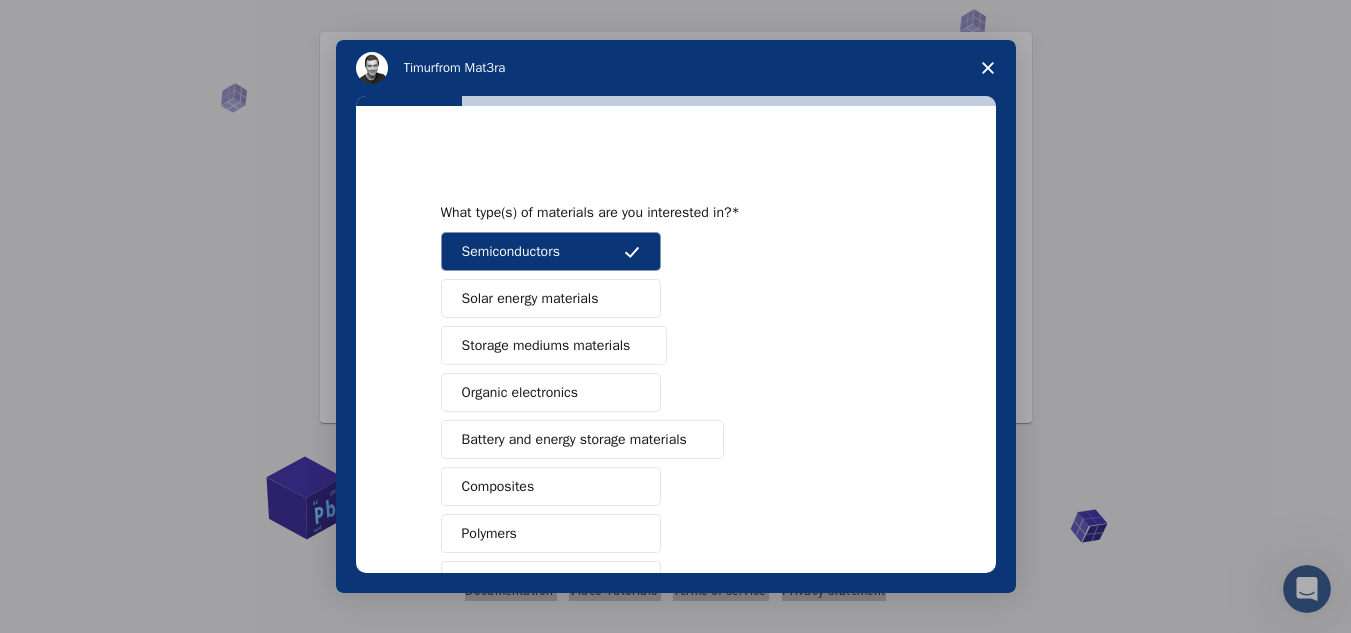 click on "Solar energy materials" at bounding box center [530, 298] 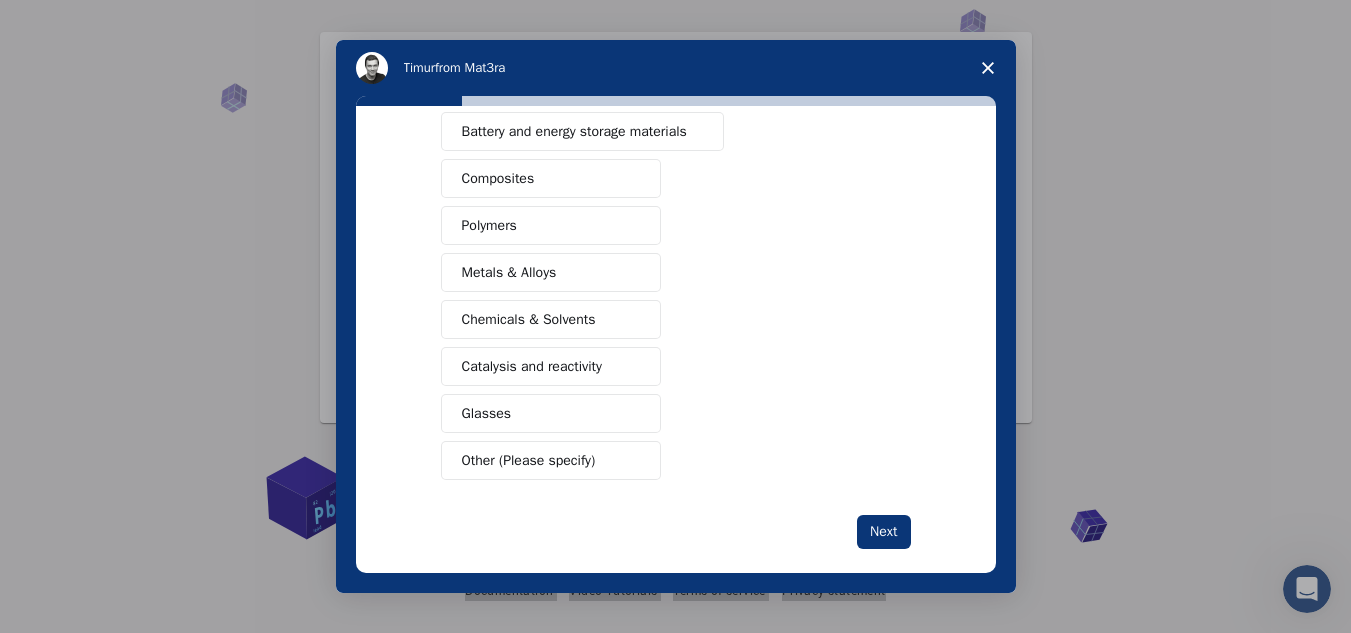 scroll, scrollTop: 332, scrollLeft: 0, axis: vertical 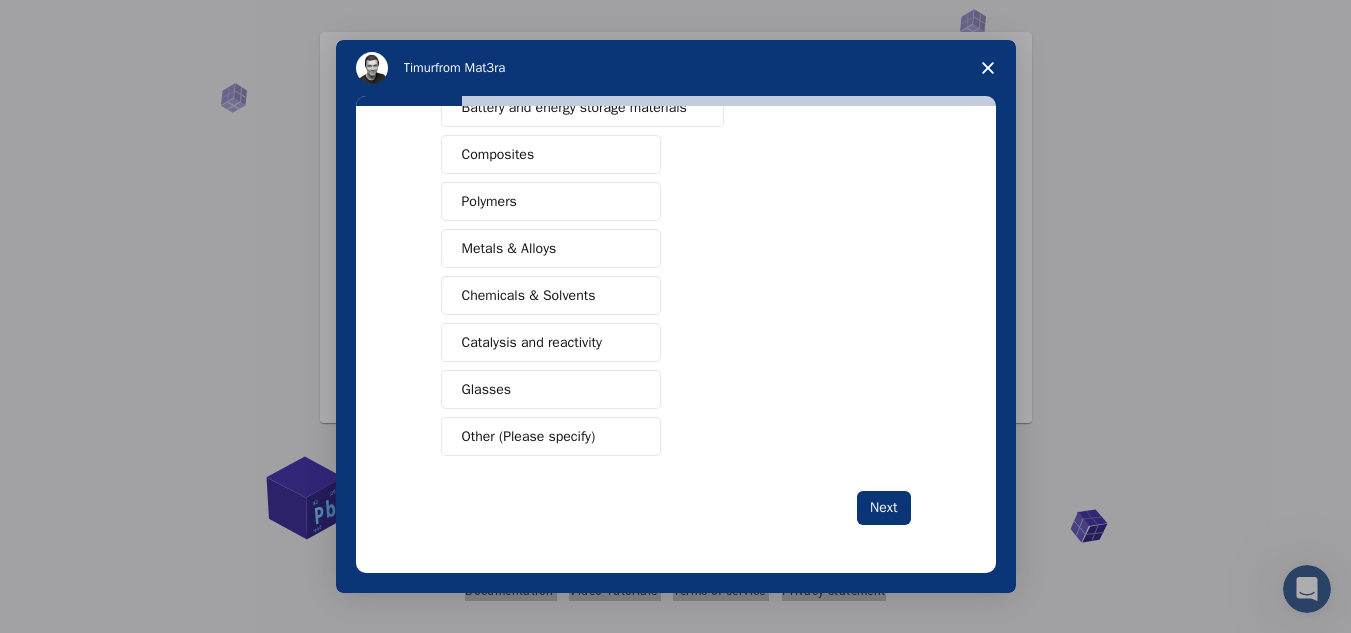 click on "Glasses" at bounding box center (487, 389) 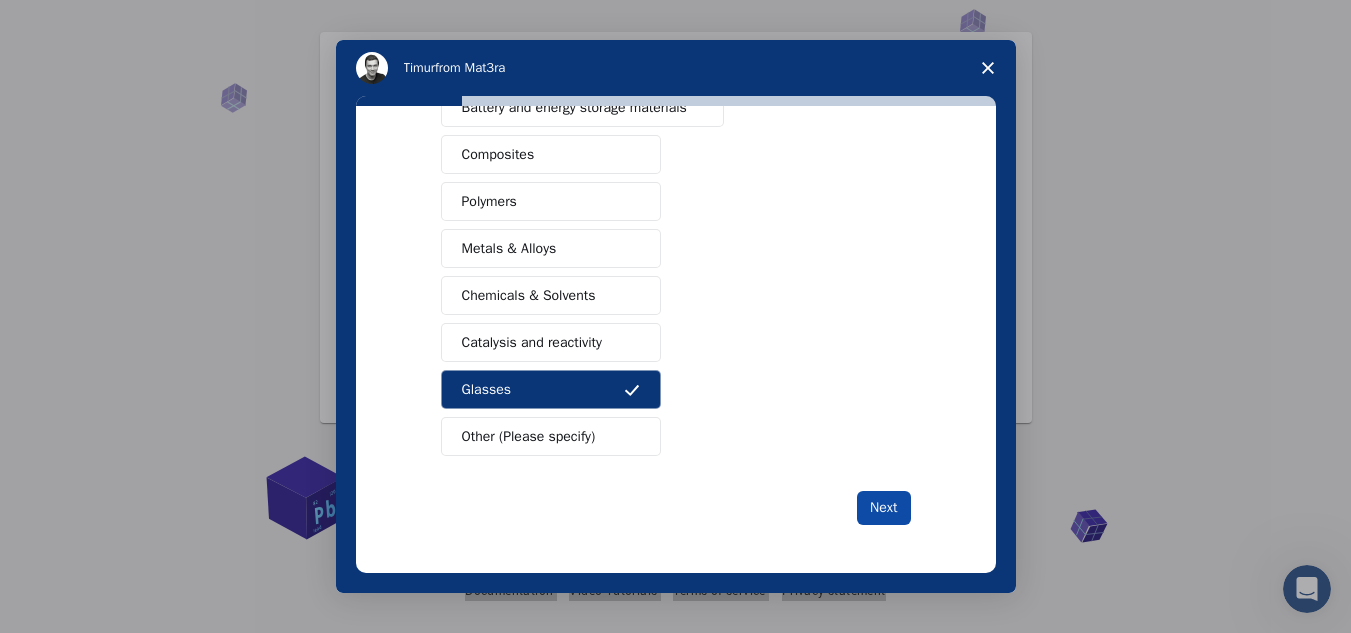 click on "Next" at bounding box center (883, 508) 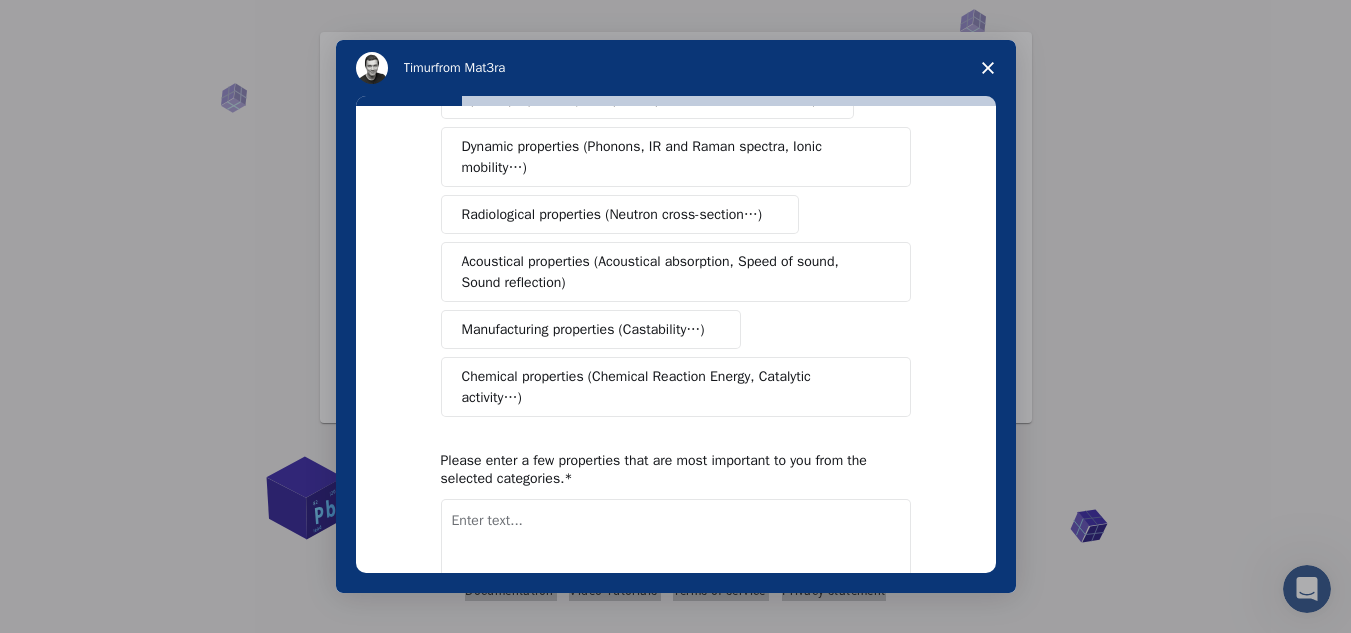 scroll, scrollTop: 0, scrollLeft: 0, axis: both 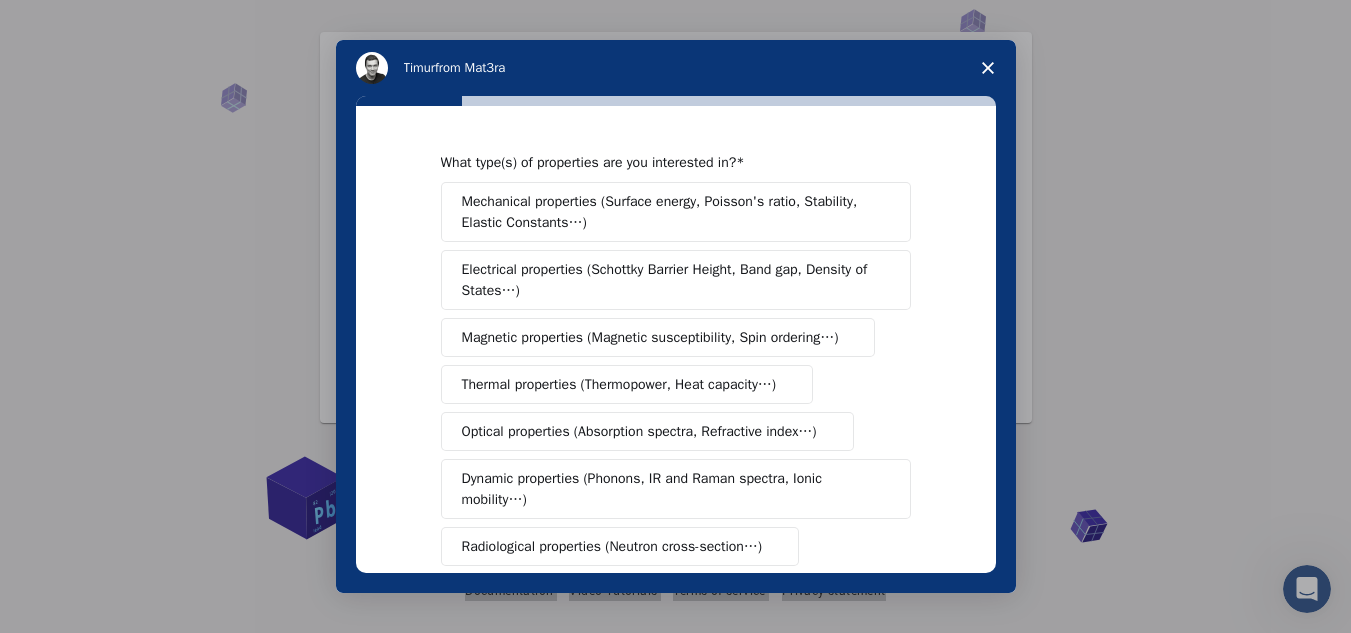 click on "Electrical properties (Schottky Barrier Height, Band gap, Density of States…)" at bounding box center [669, 280] 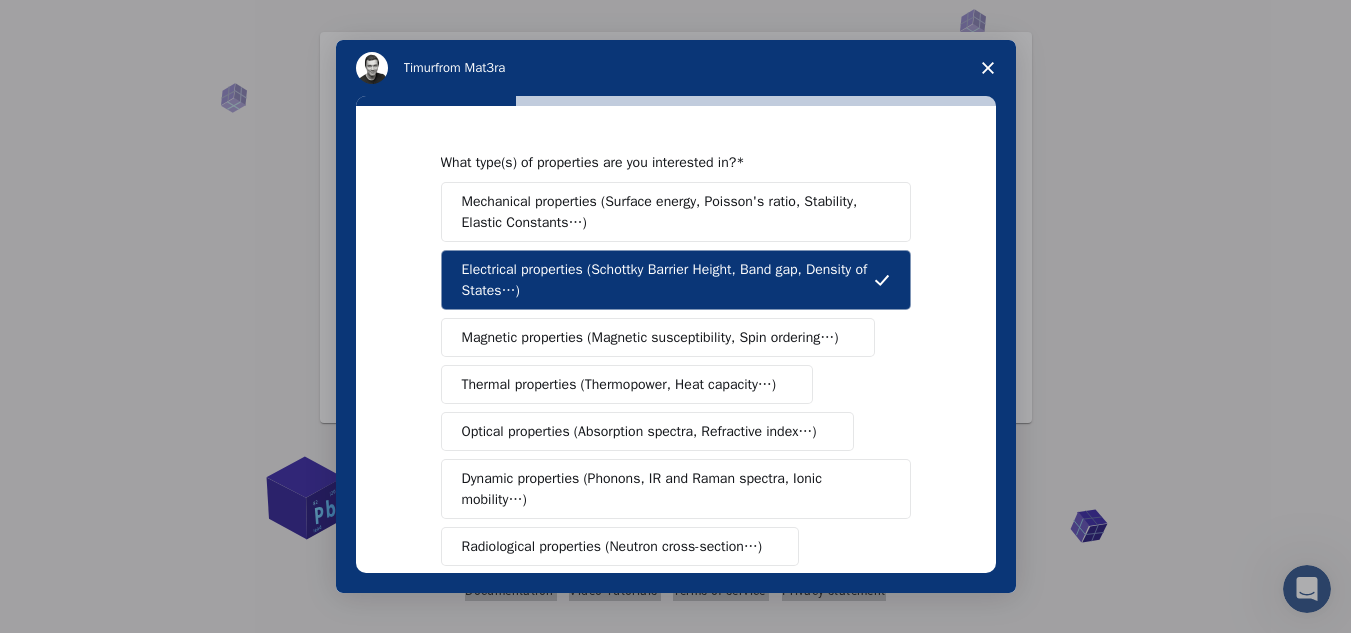 click on "Optical properties (Absorption spectra, Refractive index…)" at bounding box center [639, 431] 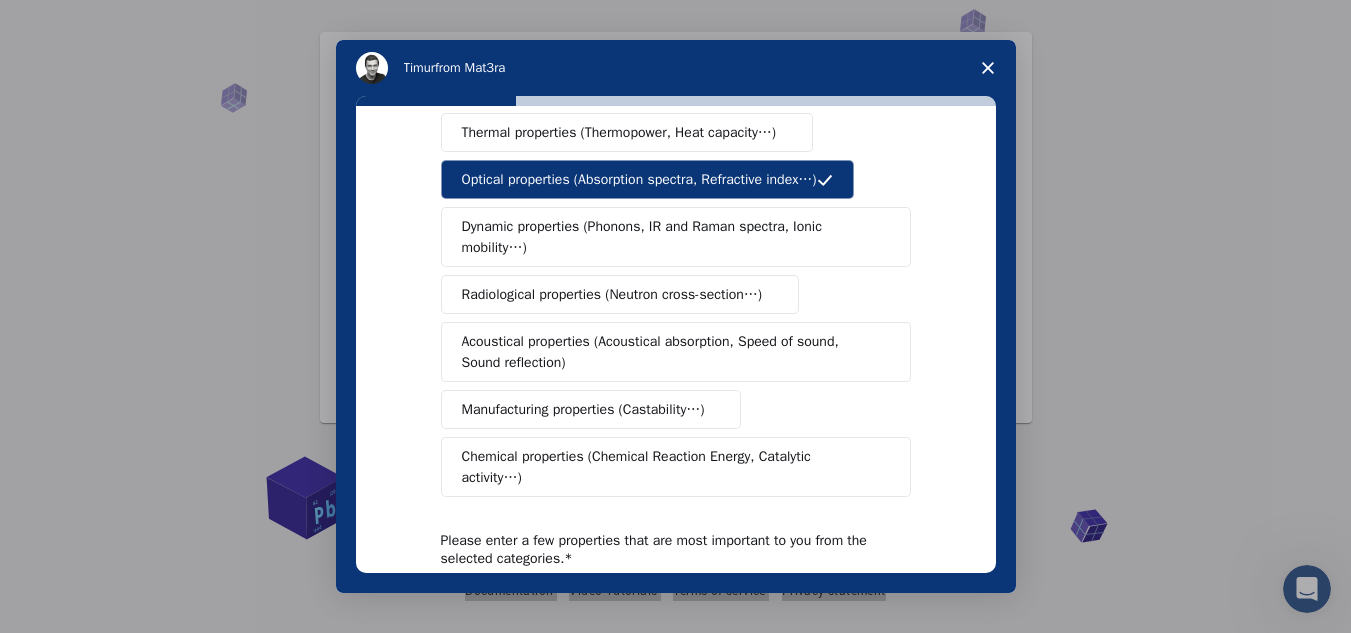 scroll, scrollTop: 254, scrollLeft: 0, axis: vertical 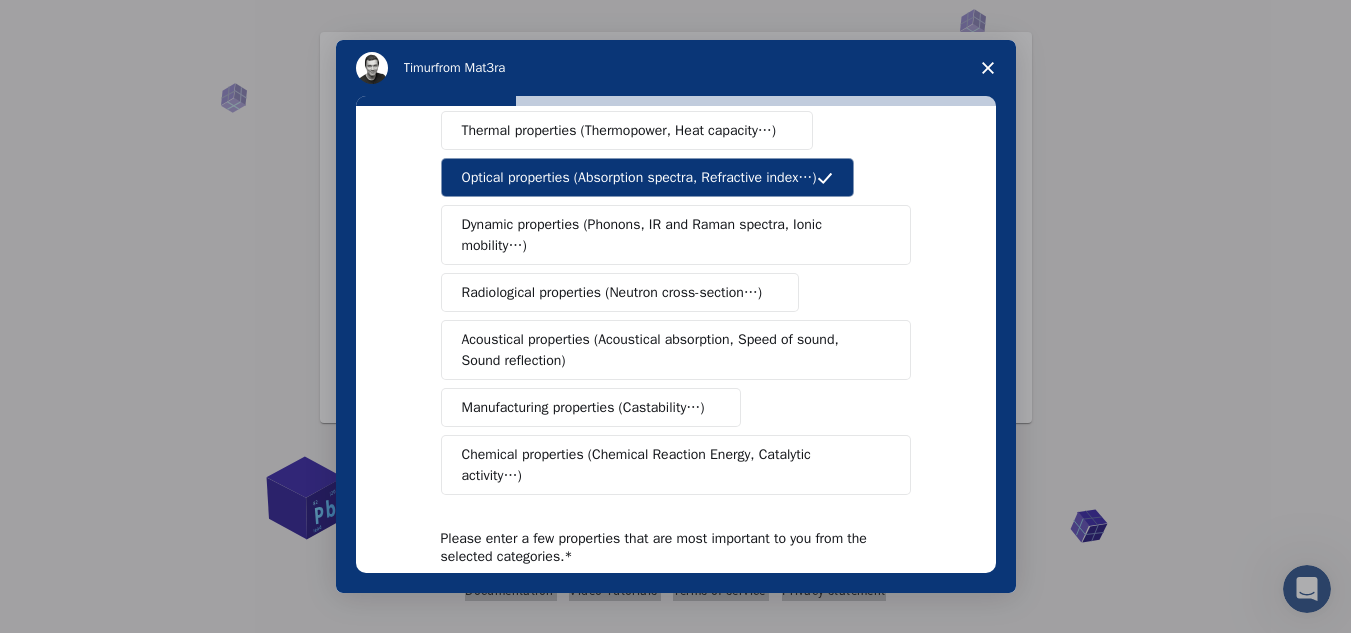 click on "What type(s) of properties are you interested in? Mechanical properties (Surface energy, Poisson's ratio, Stability, Elastic Constants…) Electrical properties (Schottky Barrier Height, Band gap, Density of States…) Magnetic properties (Magnetic susceptibility, Spin ordering…) Thermal properties (Thermopower, Heat capacity…) Optical properties (Absorption spectra, Refractive index…) Dynamic properties (Phonons, IR and Raman spectra, Ionic mobility…) Radiological properties (Neutron cross-section…) Acoustical properties (Acoustical absorption, Speed of sound, Sound reflection) Manufacturing properties (Castability…) Chemical properties (Chemical Reaction Energy, Catalytic activity…) Please enter a few properties that are most important to you from the selected categories. Next" at bounding box center [676, 339] 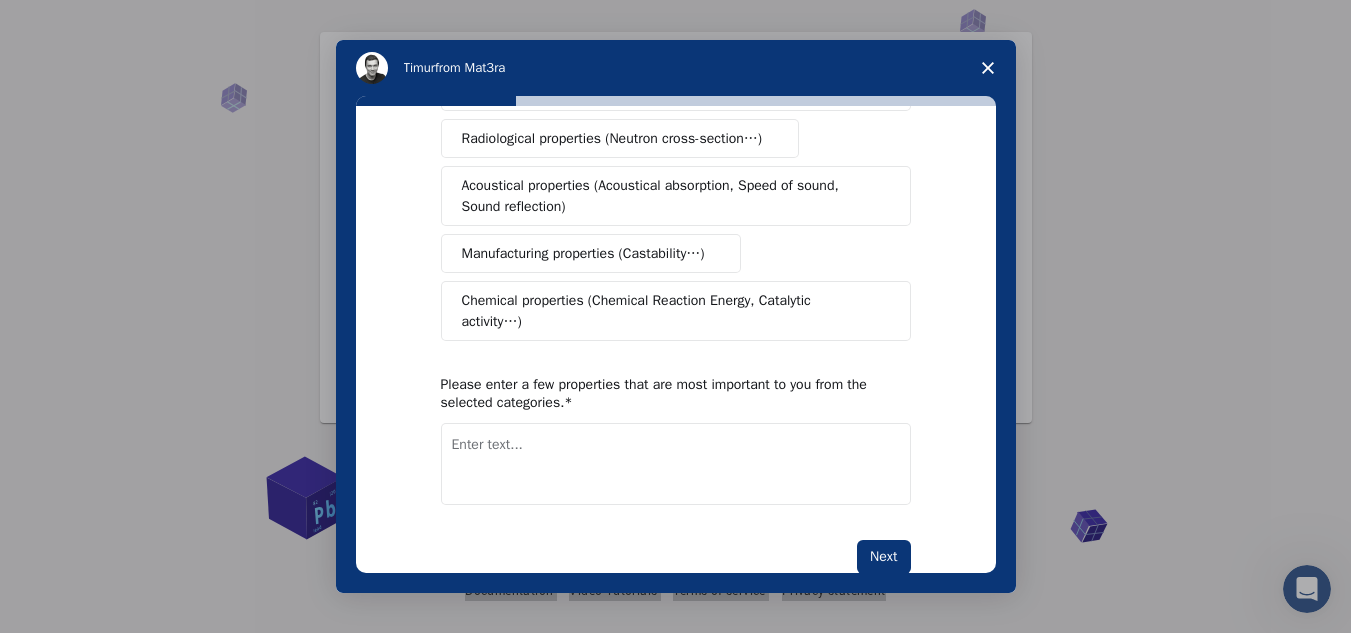 scroll, scrollTop: 428, scrollLeft: 0, axis: vertical 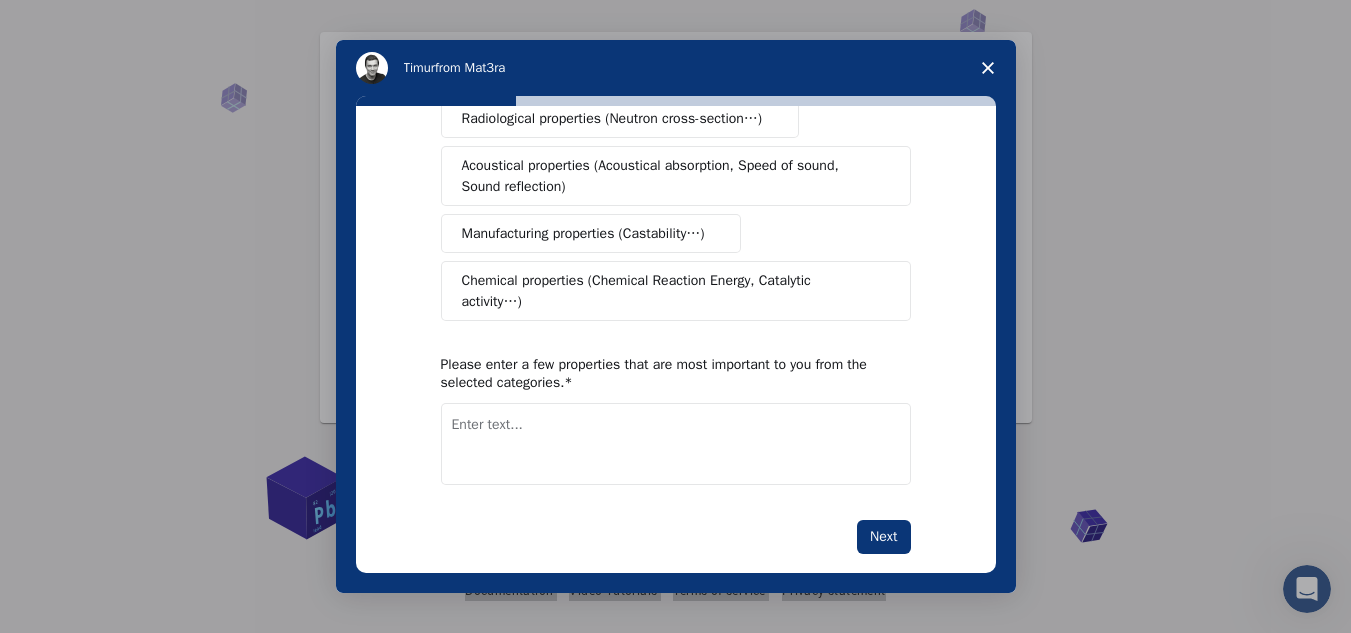 click at bounding box center (676, 444) 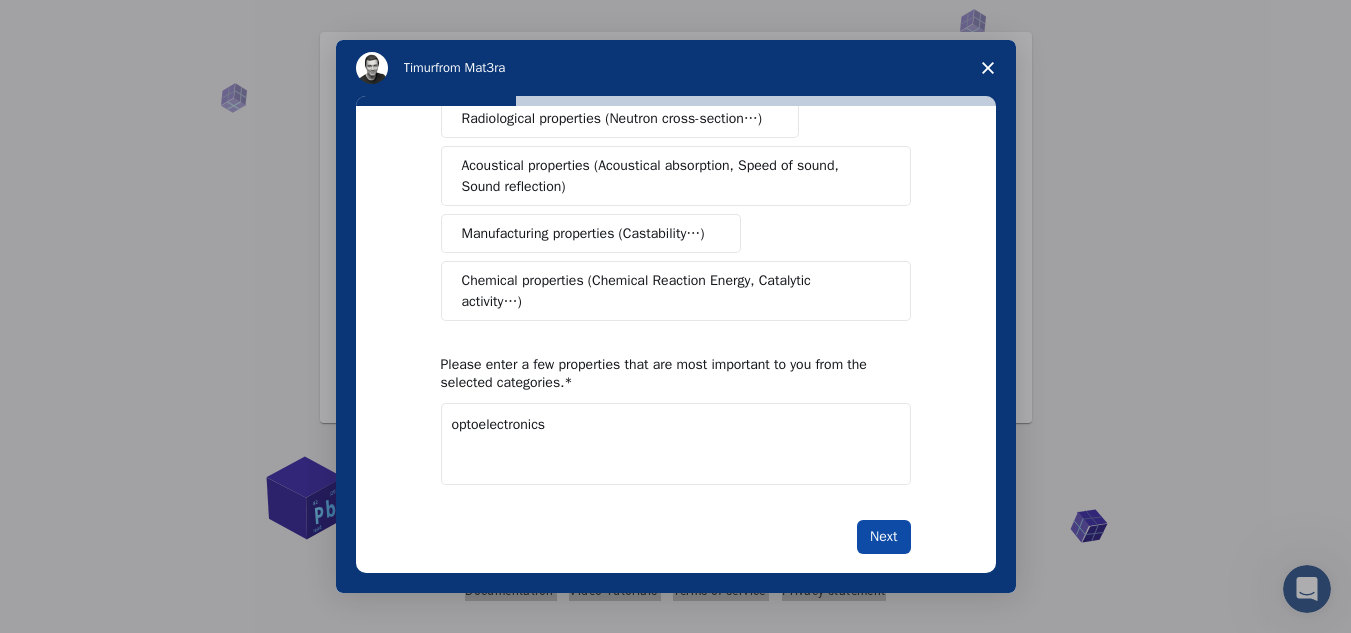 type on "optoelectronics" 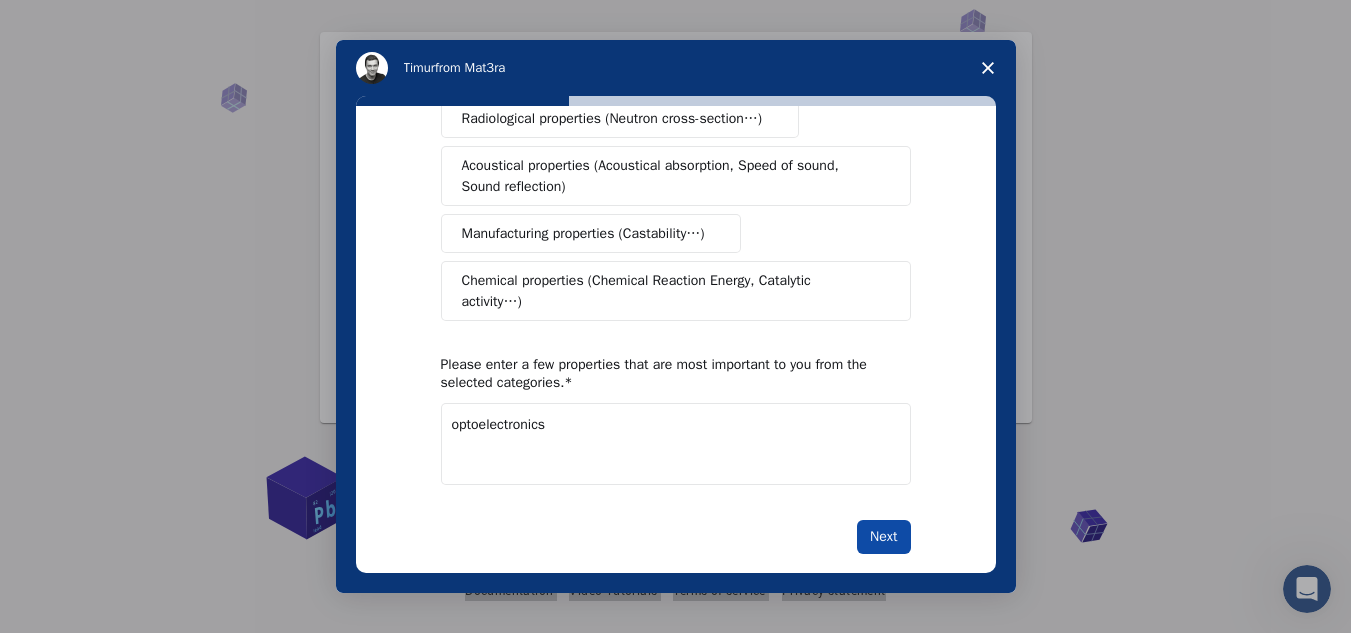 click on "Next" at bounding box center (883, 537) 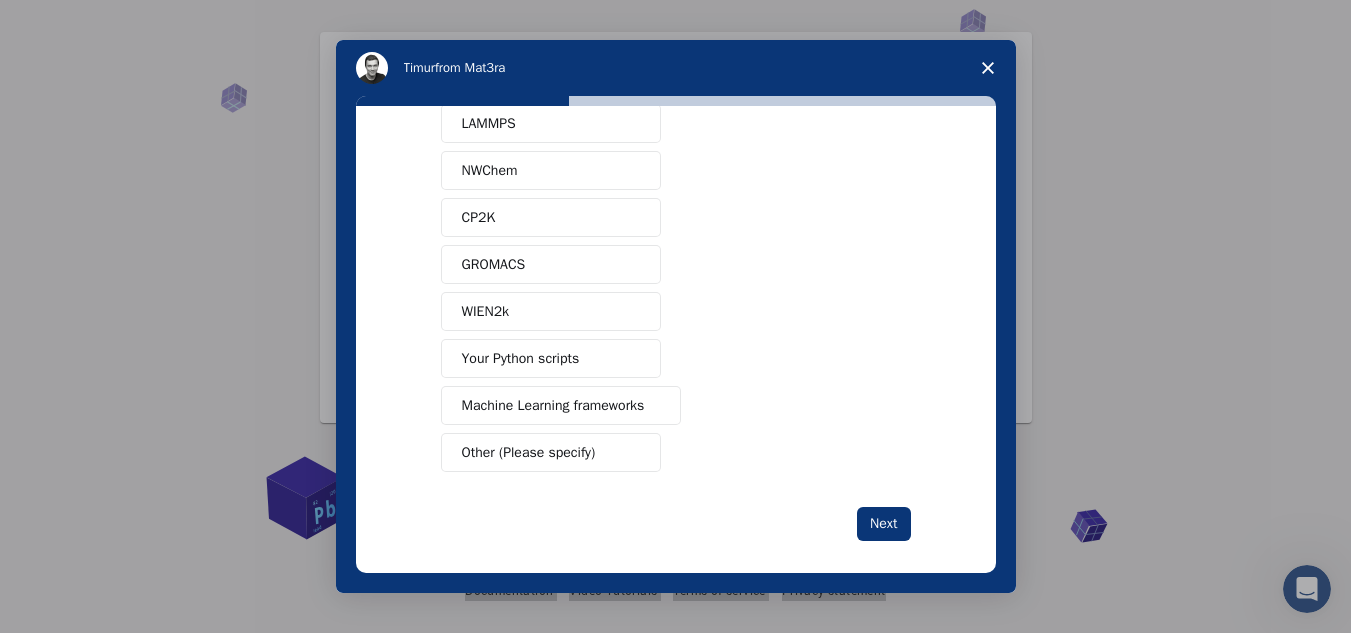 scroll, scrollTop: 173, scrollLeft: 0, axis: vertical 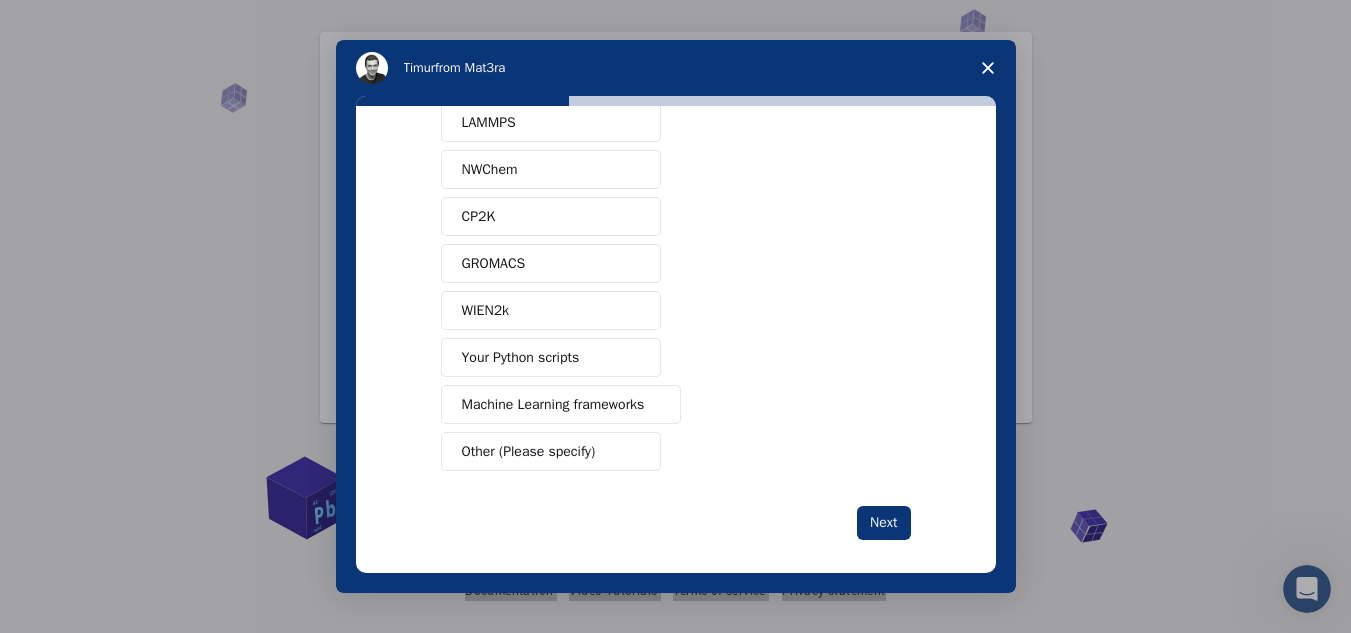 click on "Other (Please specify)" at bounding box center (551, 451) 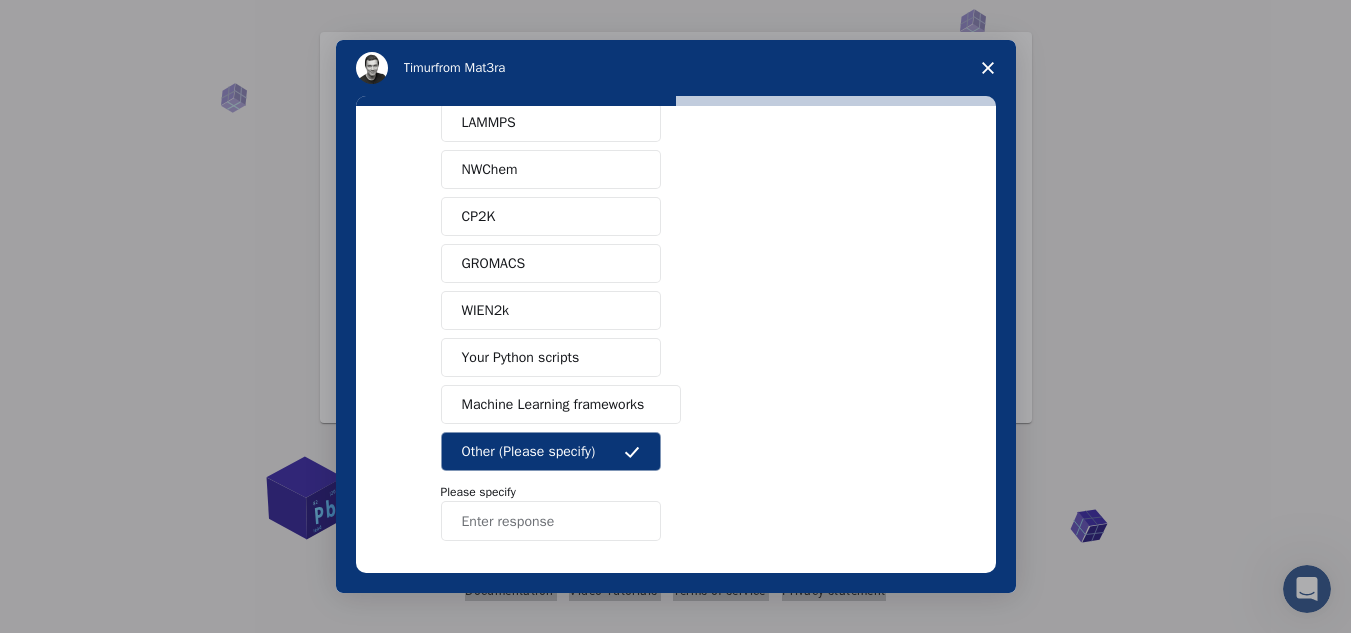 click at bounding box center [551, 521] 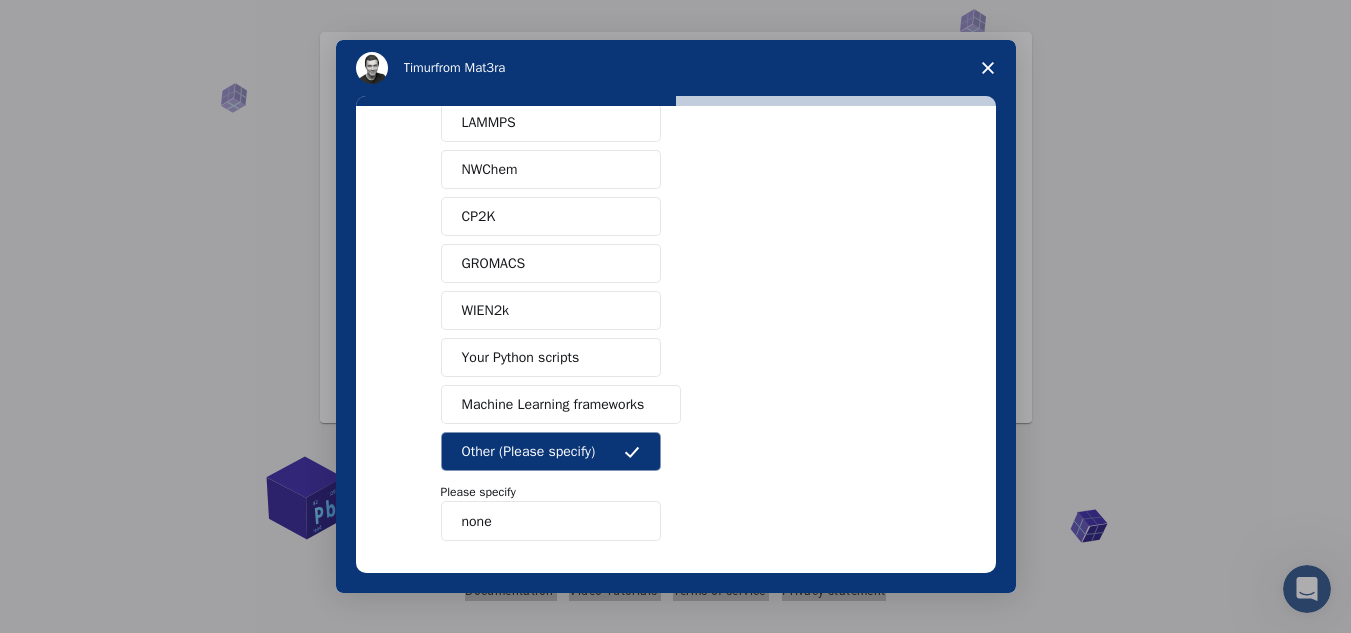 type on "none" 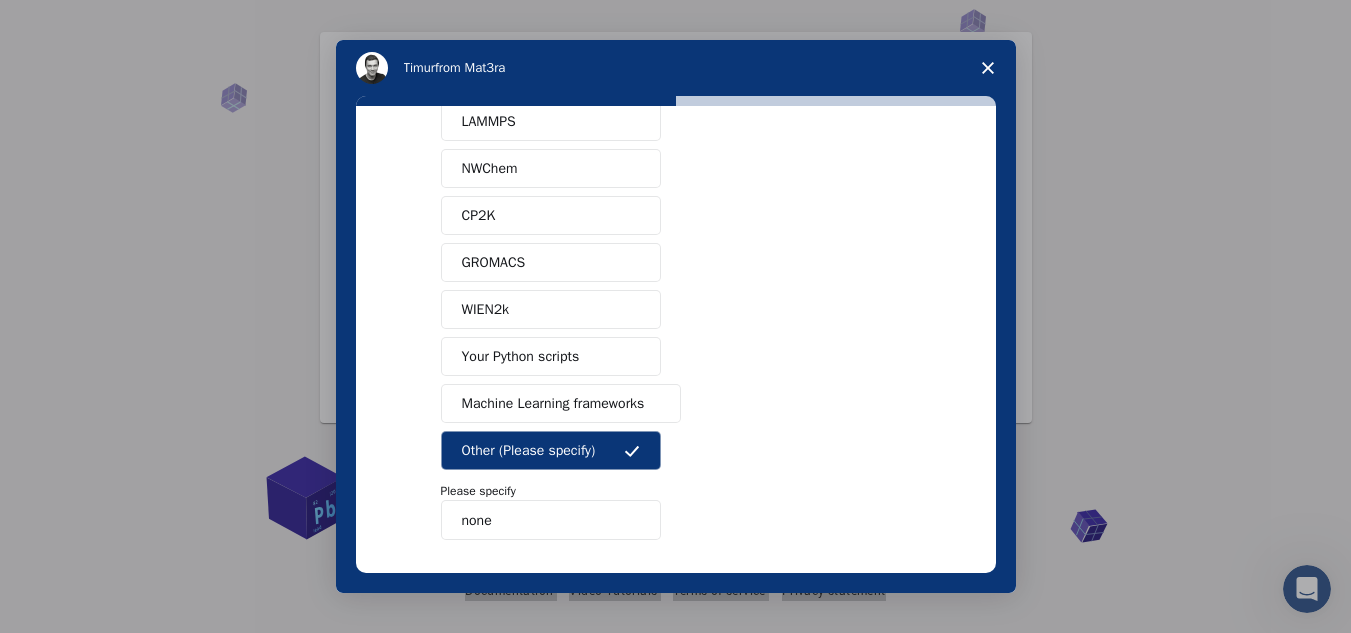 scroll, scrollTop: 258, scrollLeft: 0, axis: vertical 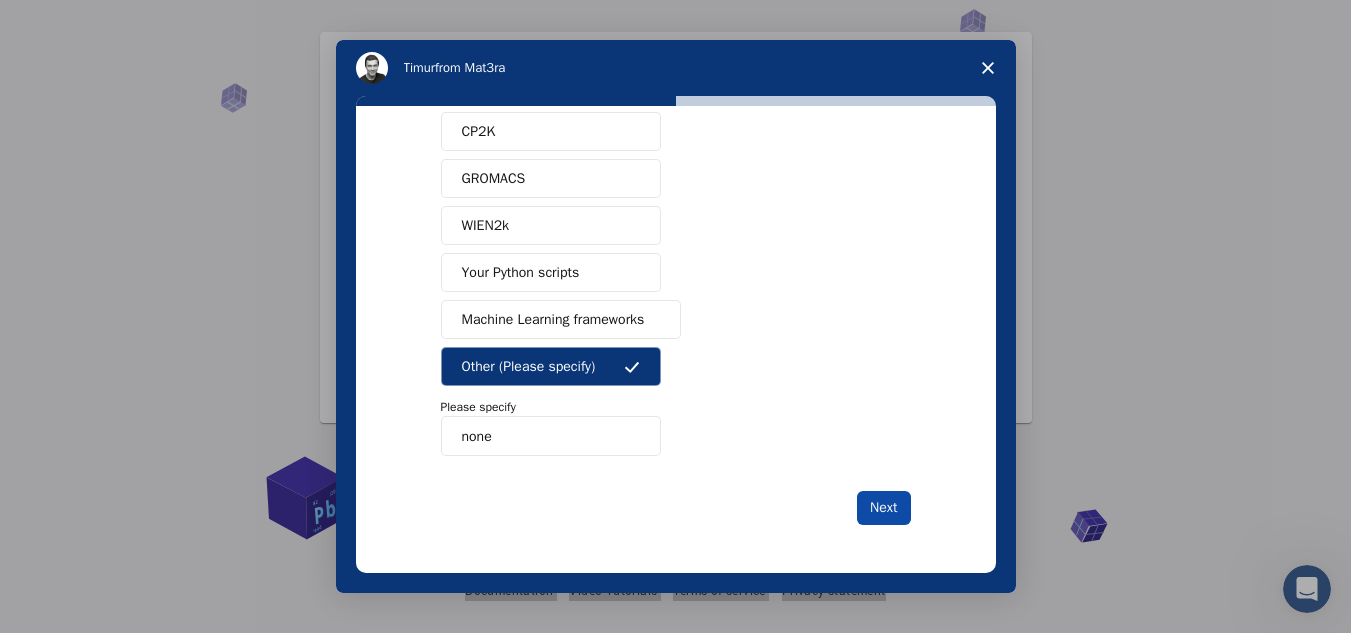 click on "Next" at bounding box center (883, 508) 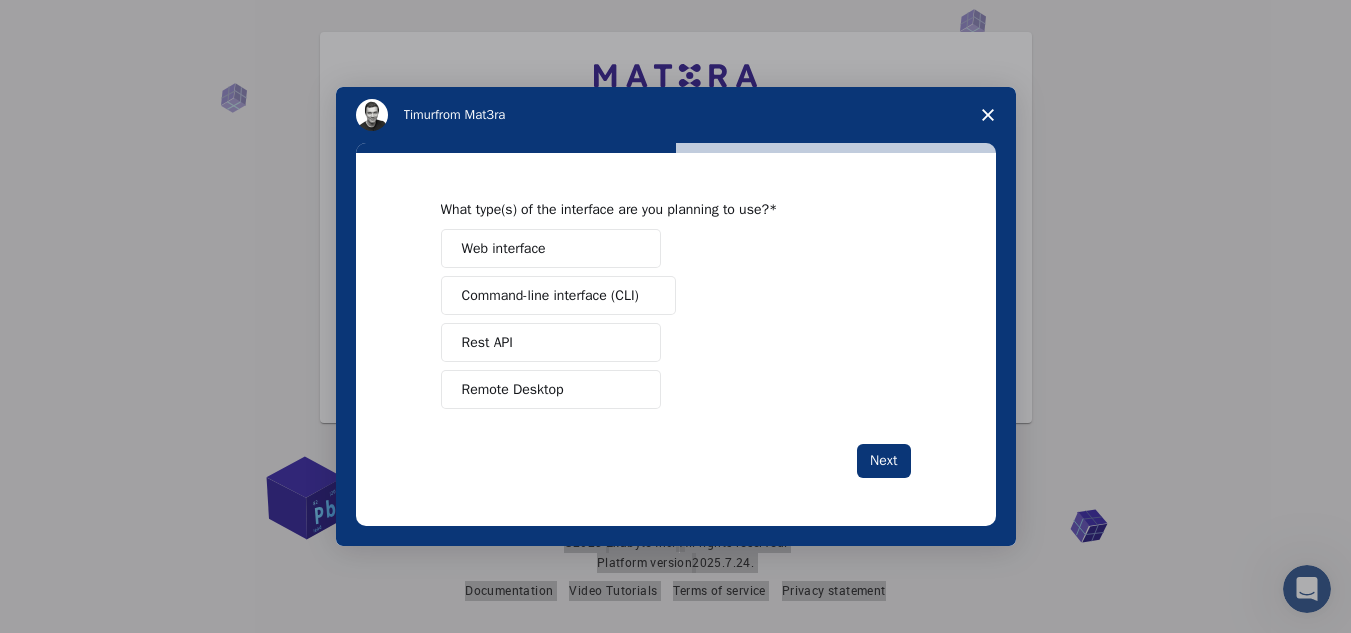 scroll, scrollTop: 0, scrollLeft: 0, axis: both 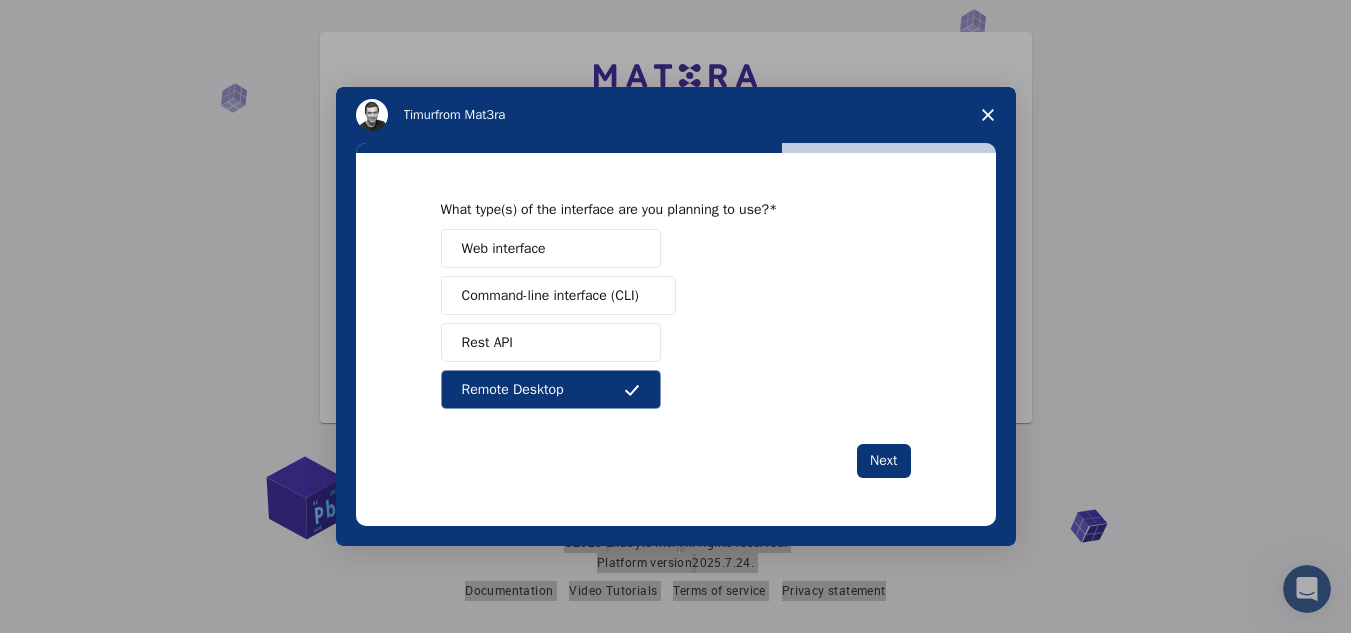 click on "Web interface" at bounding box center [504, 248] 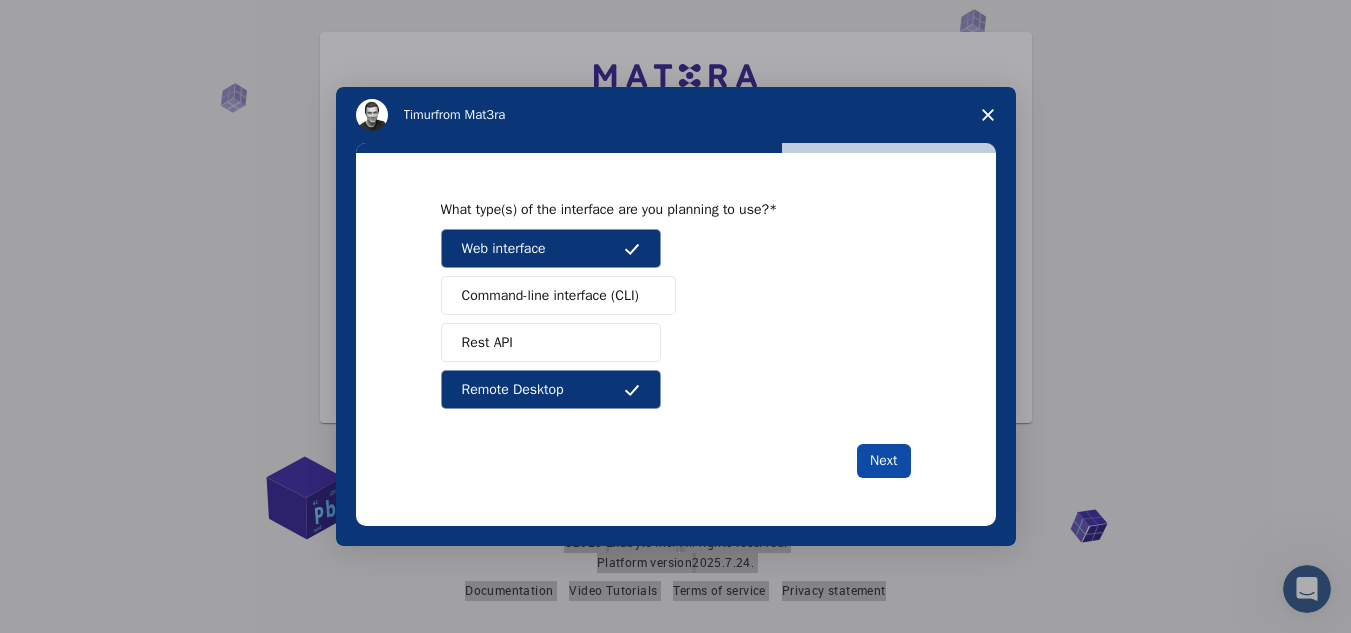 click on "Next" at bounding box center (883, 461) 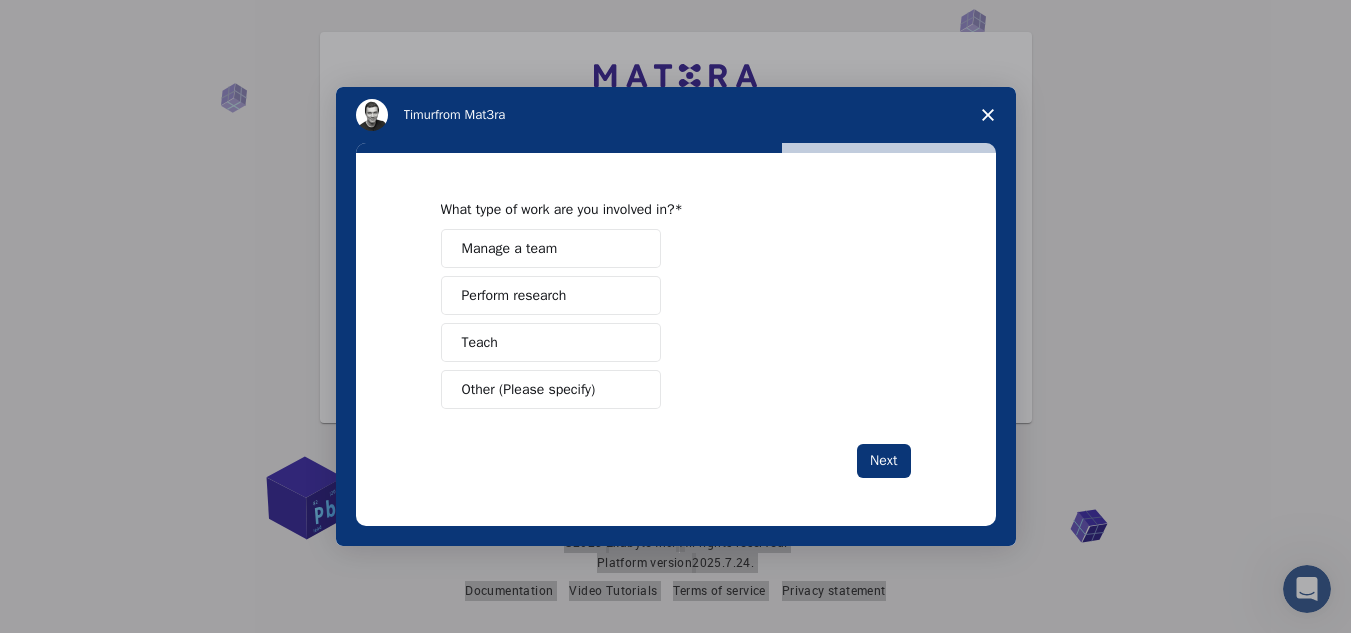click on "Teach" at bounding box center [551, 342] 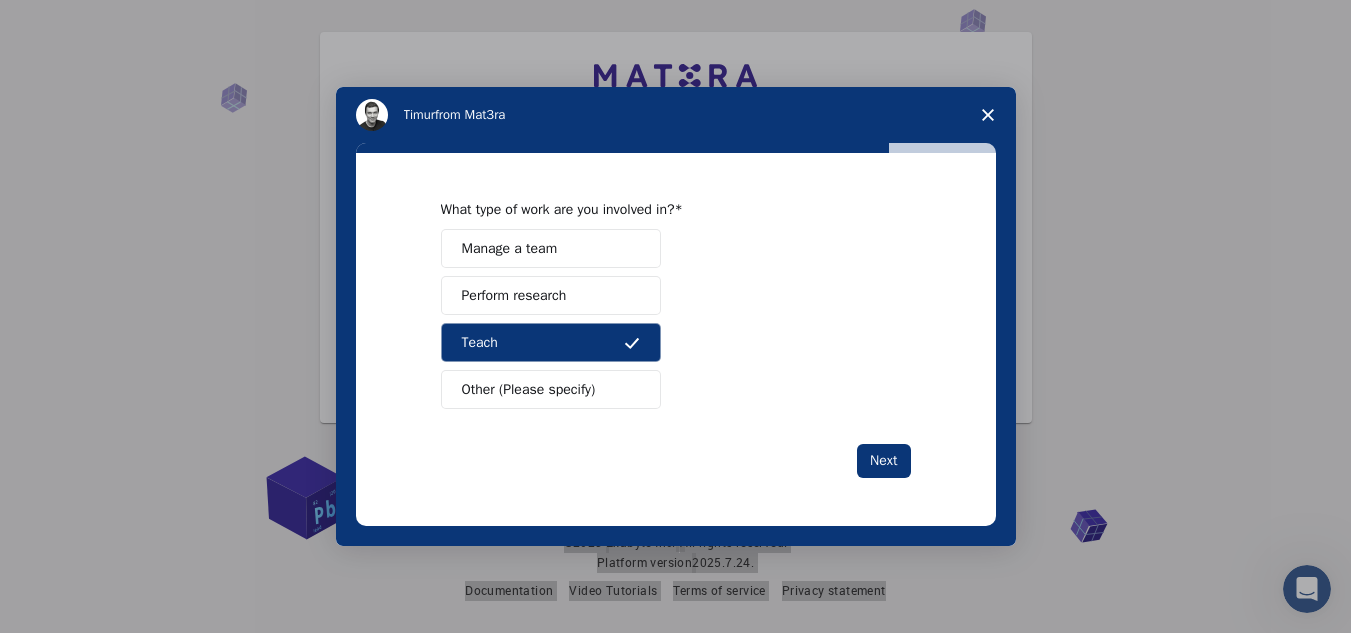 click on "Perform research" at bounding box center [551, 295] 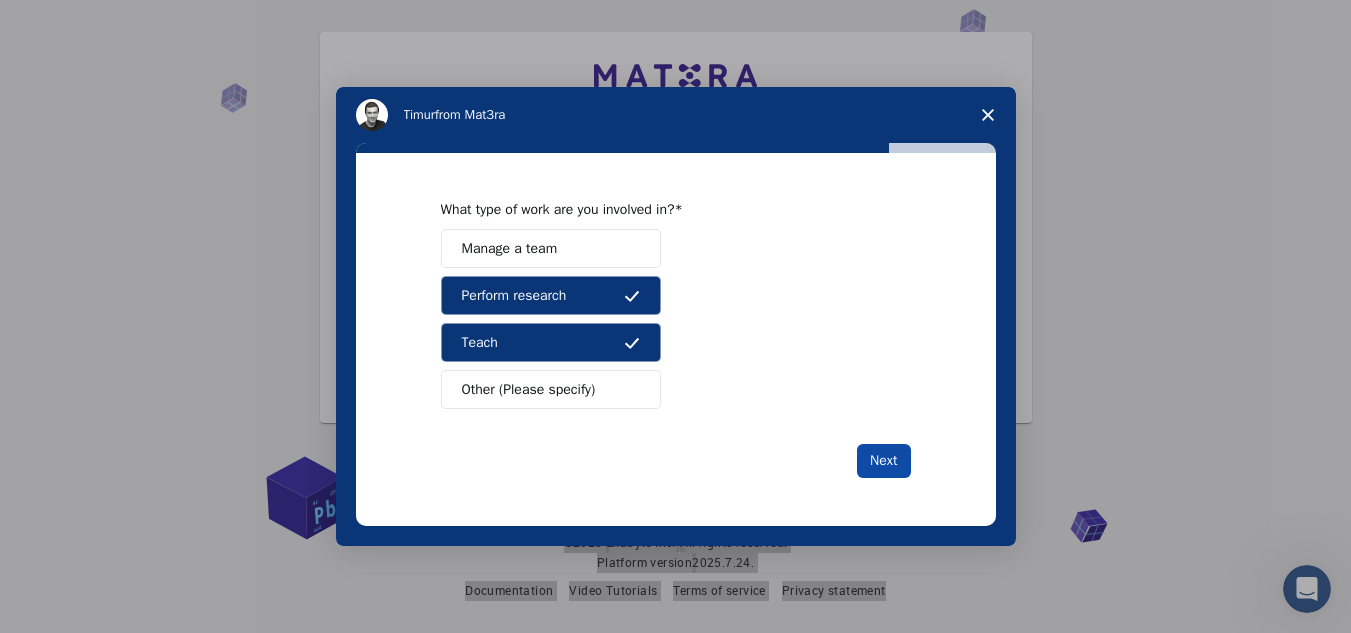 click on "Next" at bounding box center (883, 461) 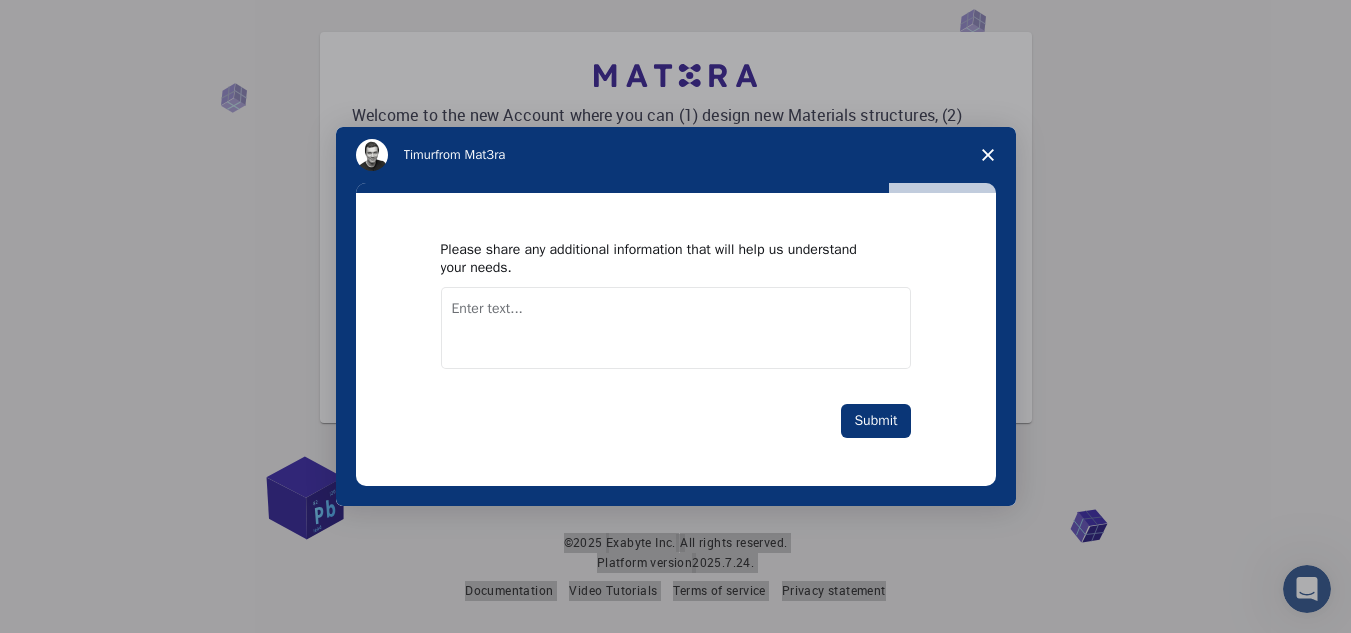 click at bounding box center [676, 328] 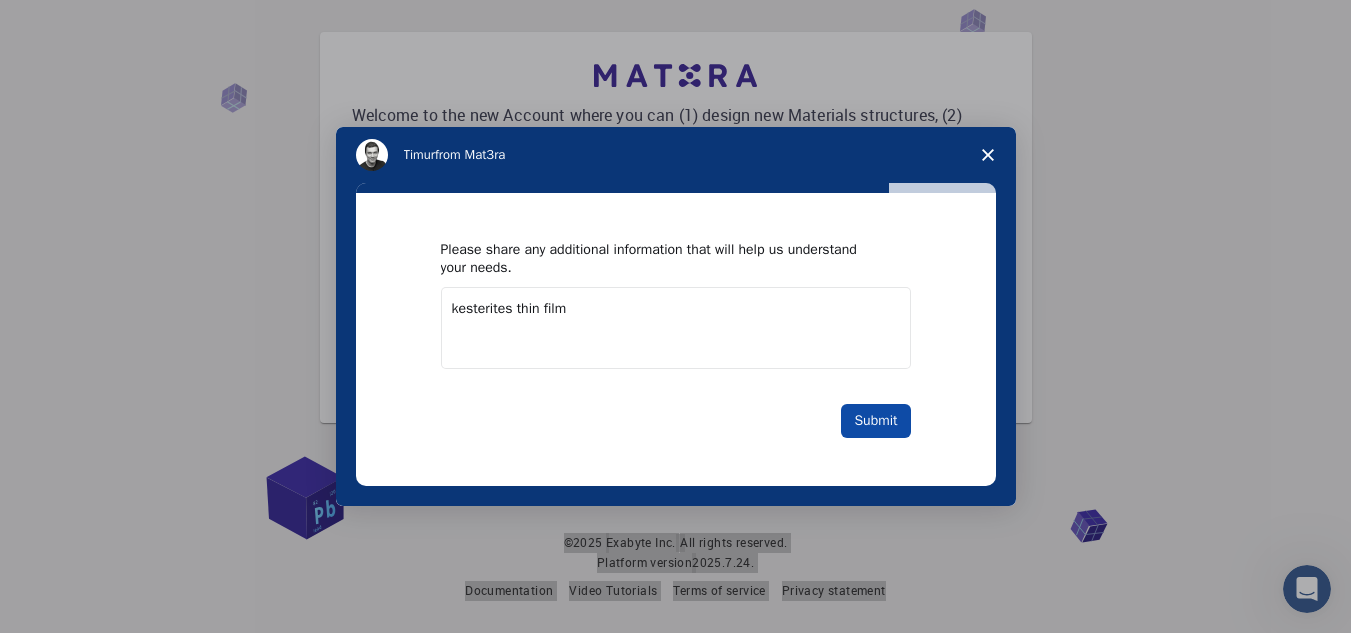 type on "kesterites thin film" 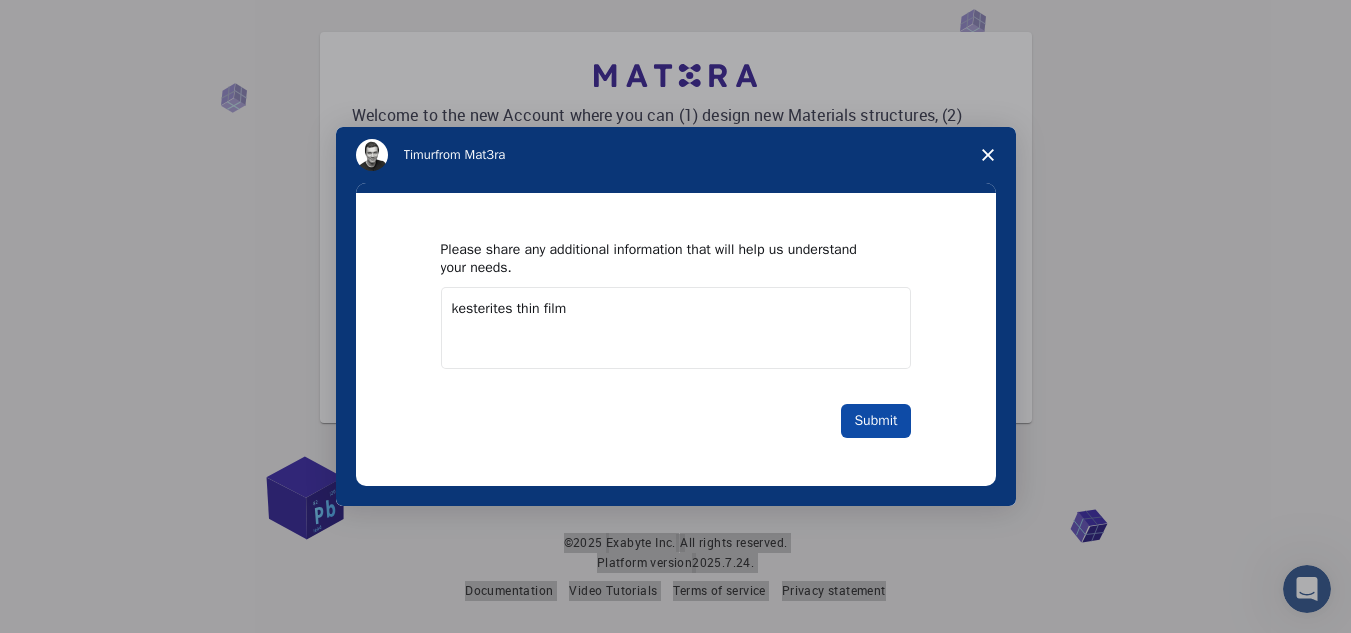 click on "Submit" at bounding box center (875, 421) 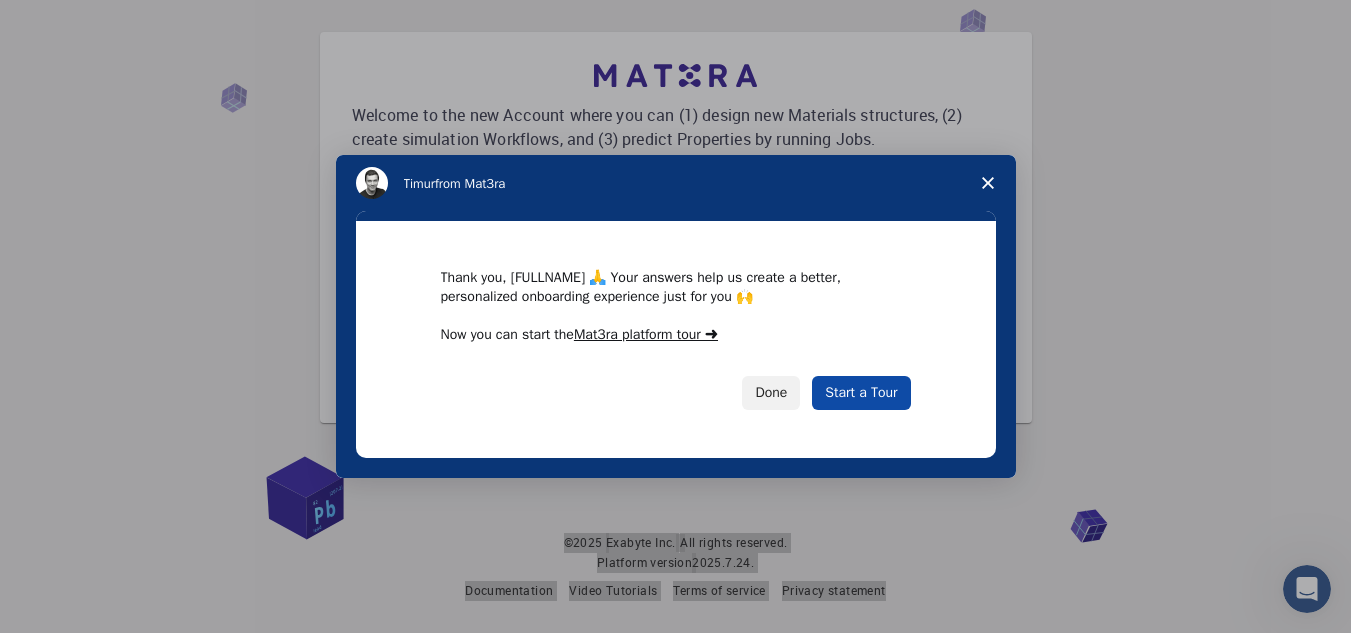 click on "Start a Tour" at bounding box center (861, 393) 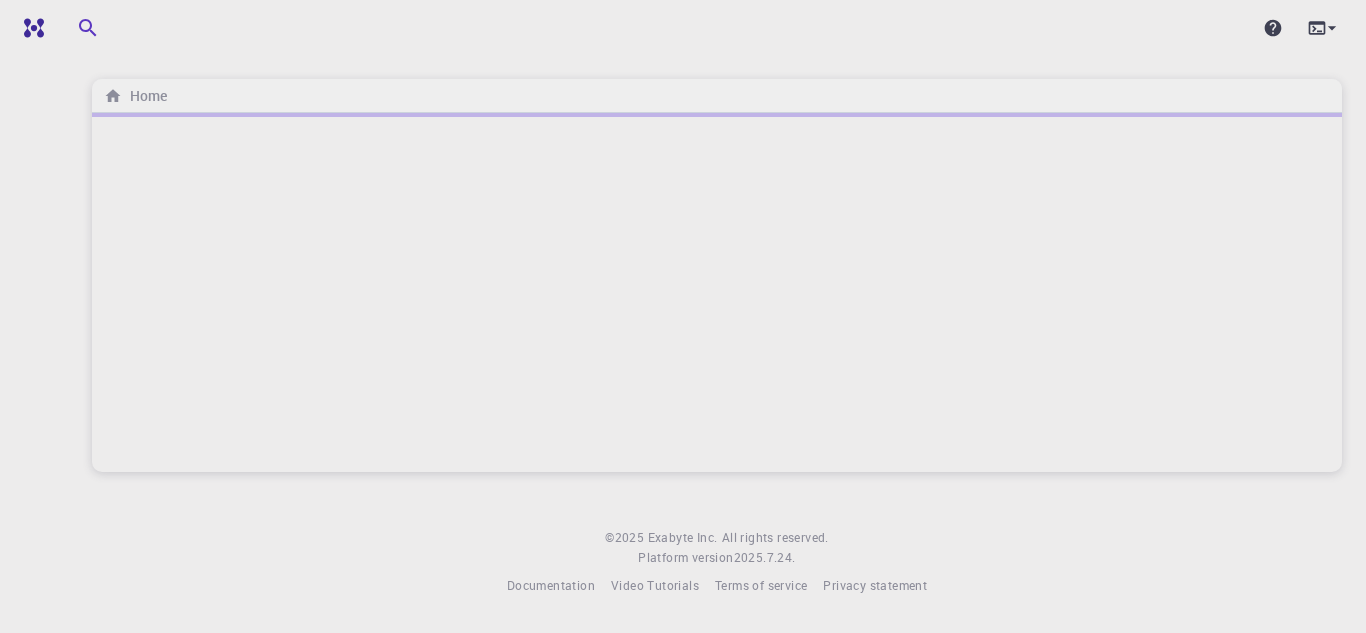 scroll, scrollTop: 0, scrollLeft: 0, axis: both 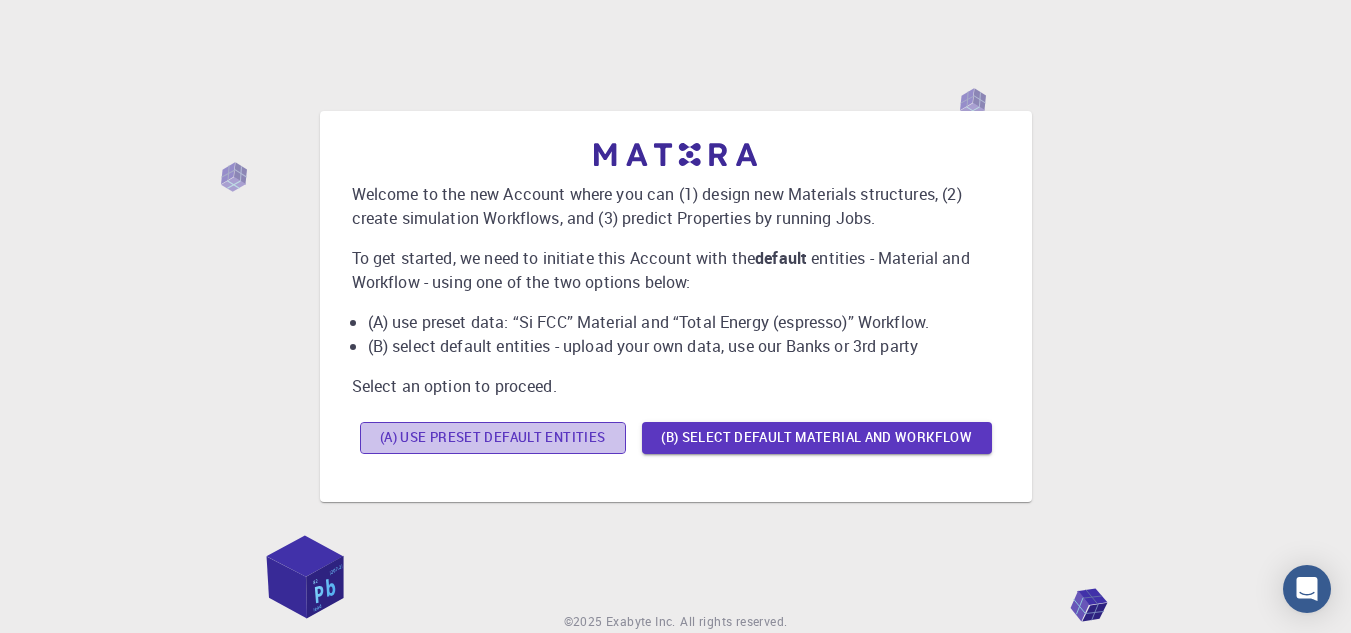 click on "(A) Use preset default entities" at bounding box center (493, 438) 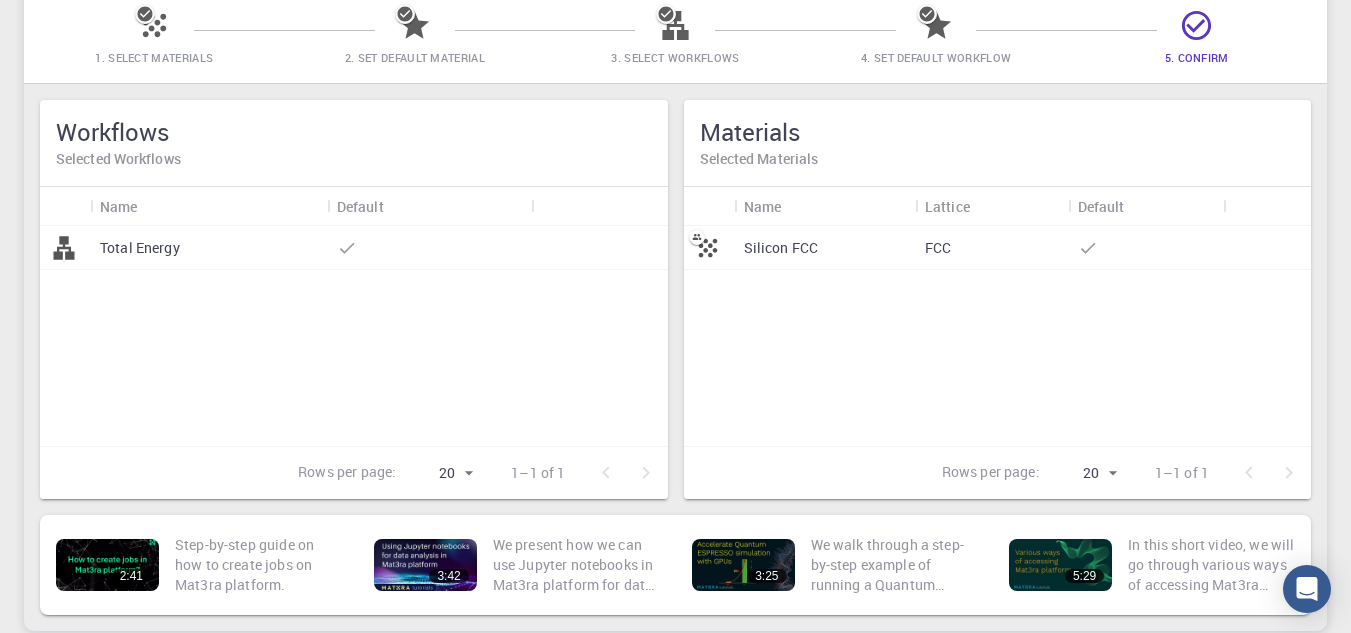 scroll, scrollTop: 170, scrollLeft: 0, axis: vertical 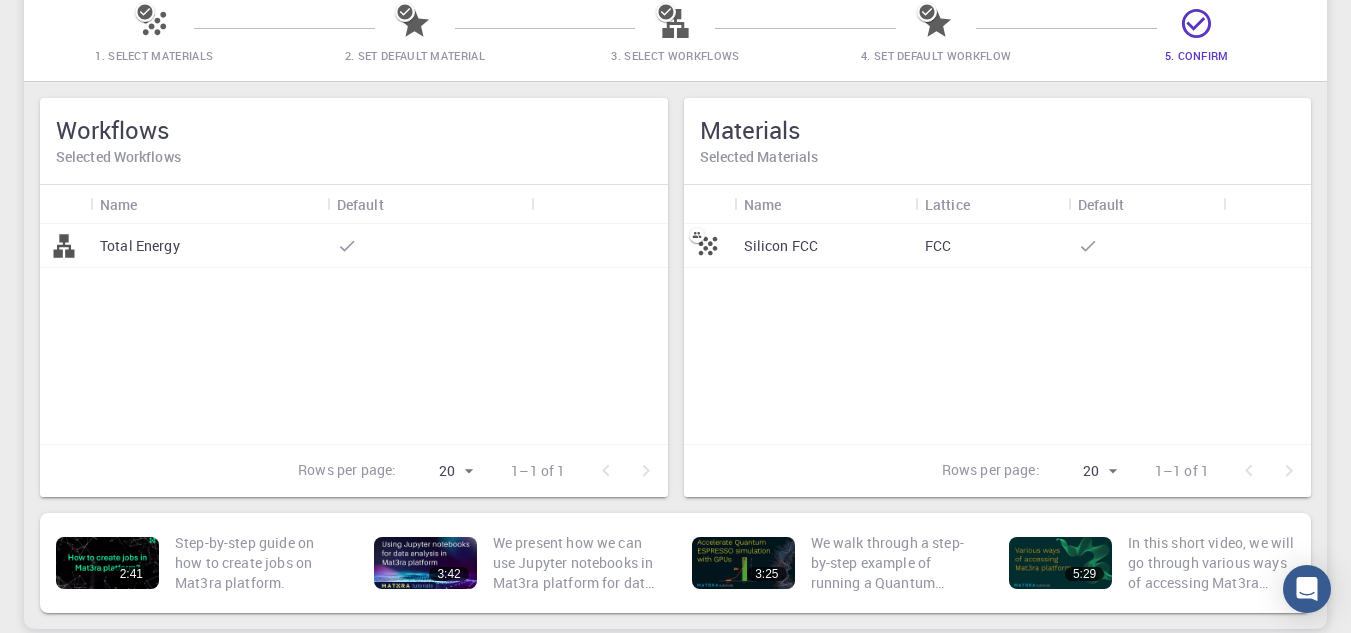 click on "Silicon FCC" at bounding box center [781, 246] 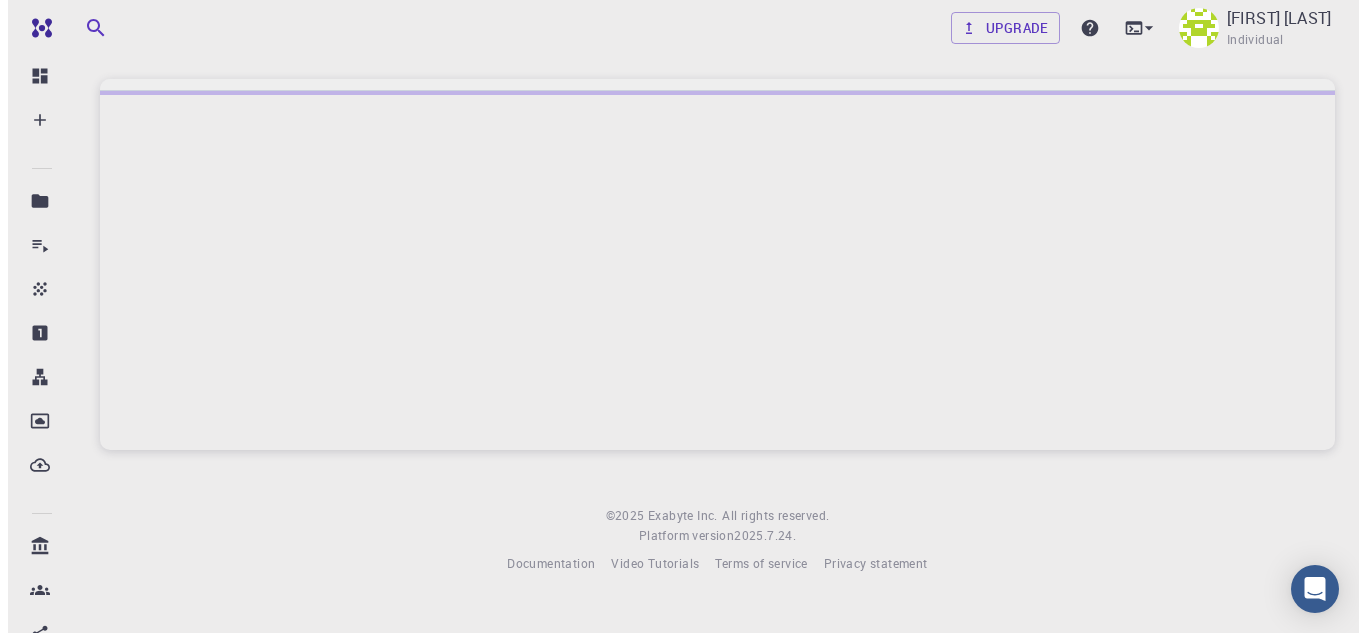 scroll, scrollTop: 0, scrollLeft: 0, axis: both 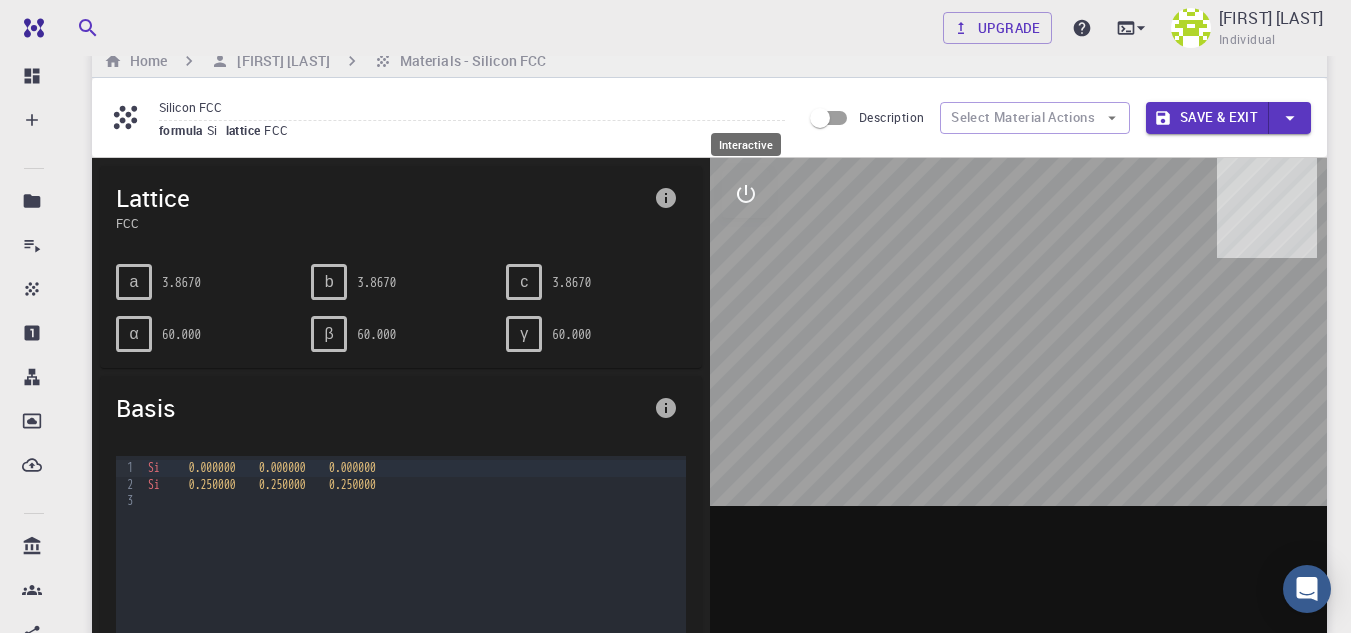 click 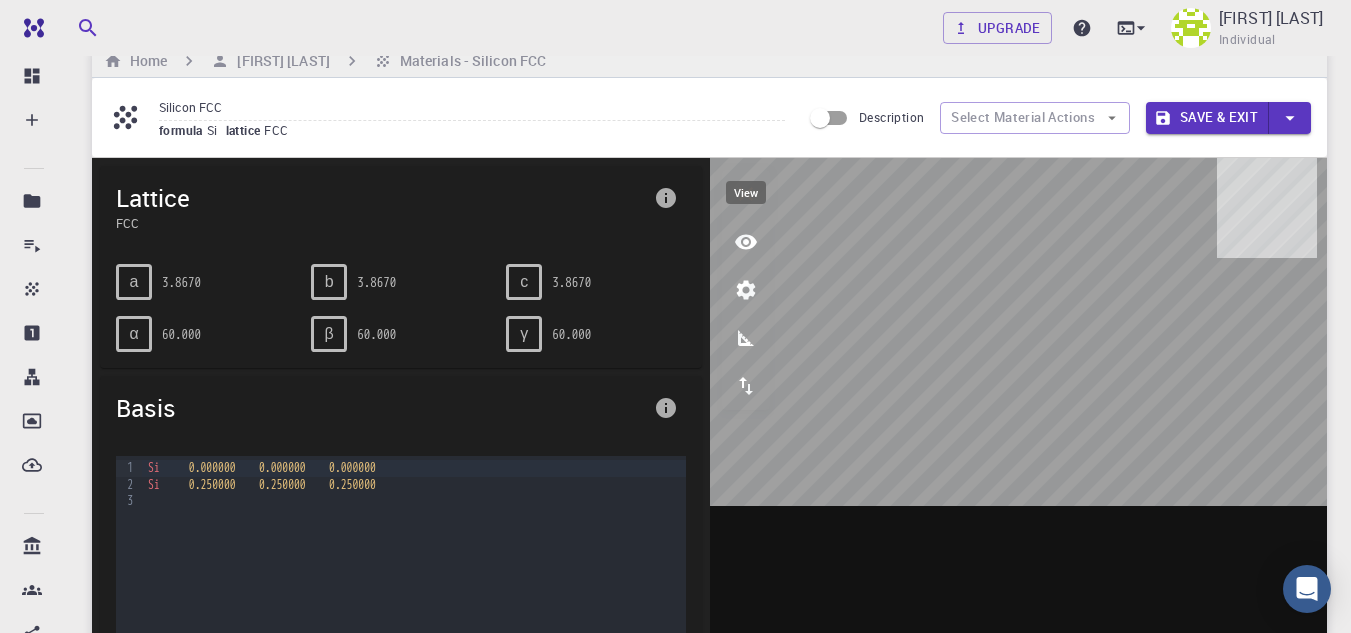 click 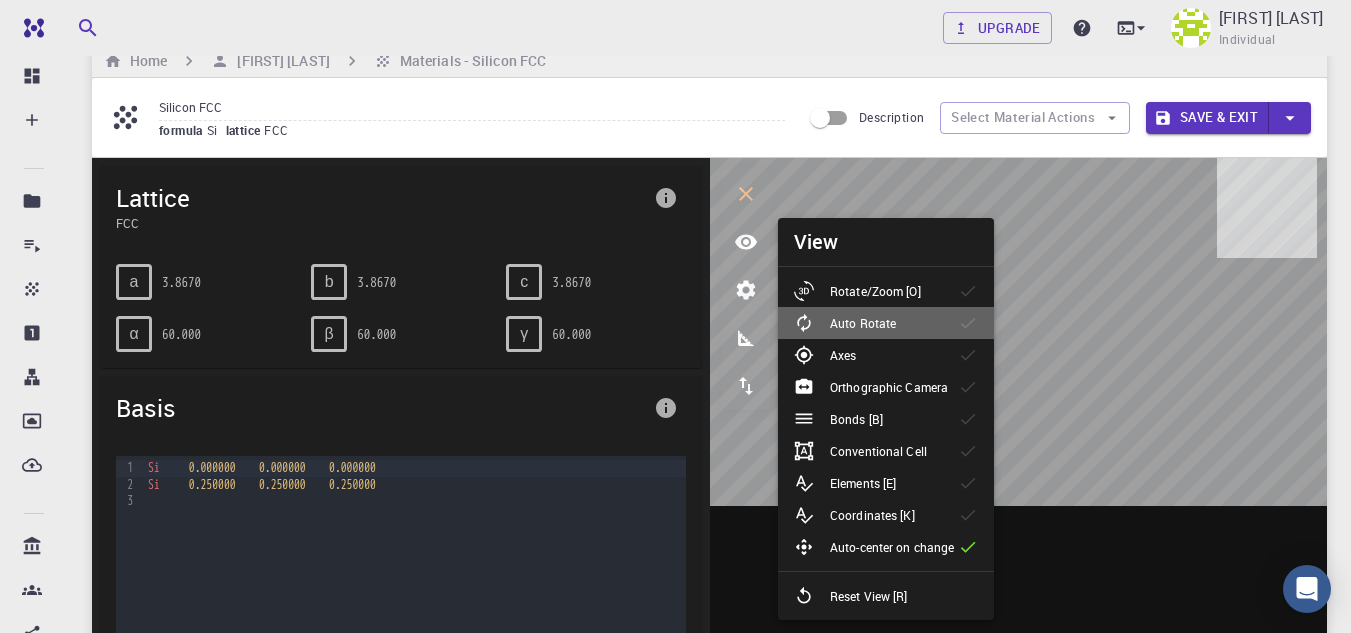 click on "Auto Rotate" at bounding box center [863, 323] 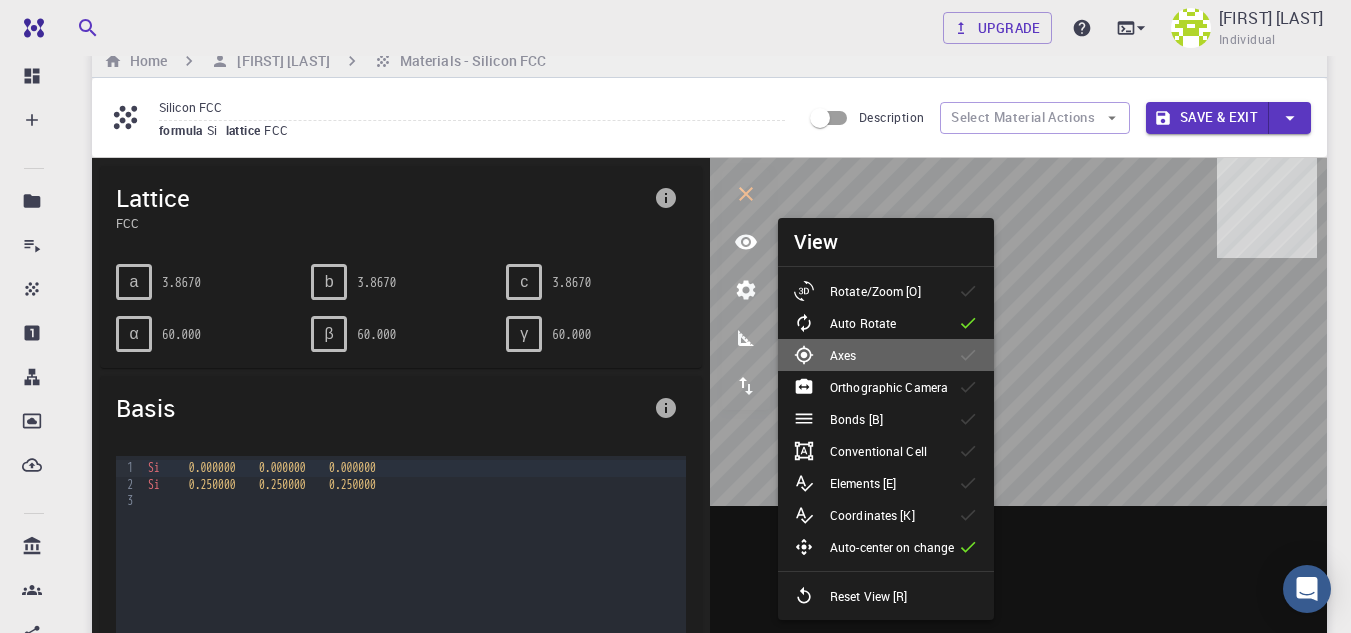 click on "Axes" at bounding box center (843, 355) 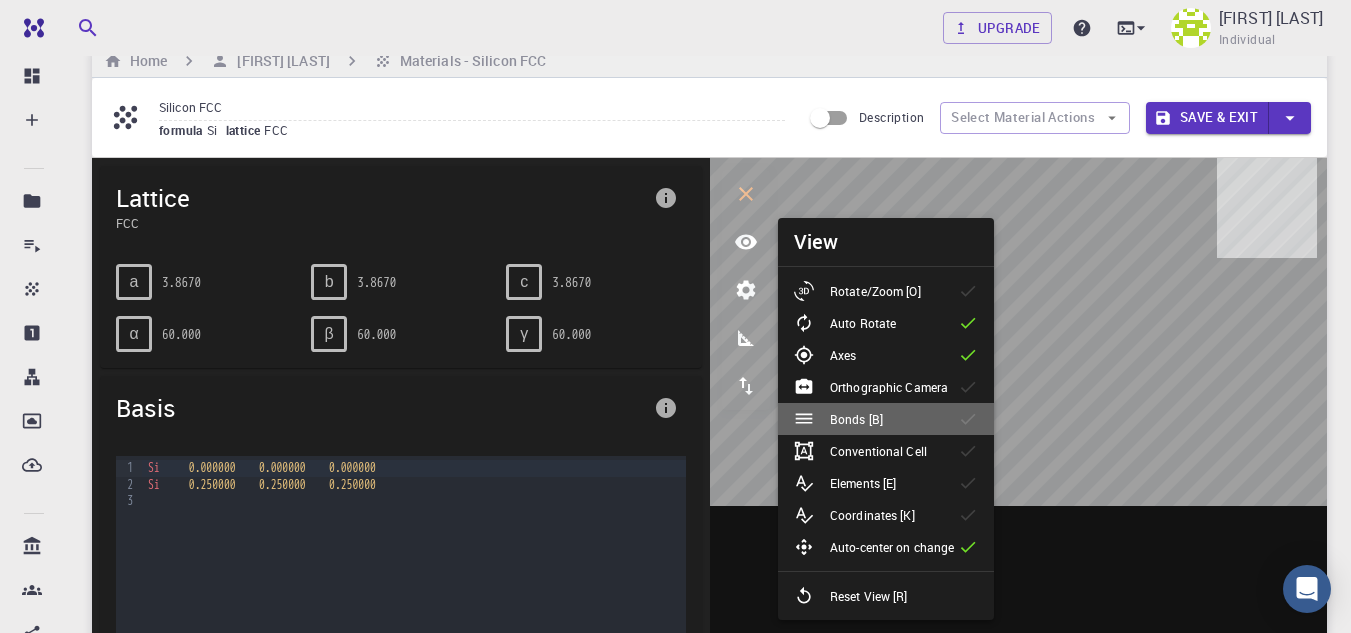 click on "Bonds [B]" at bounding box center (856, 419) 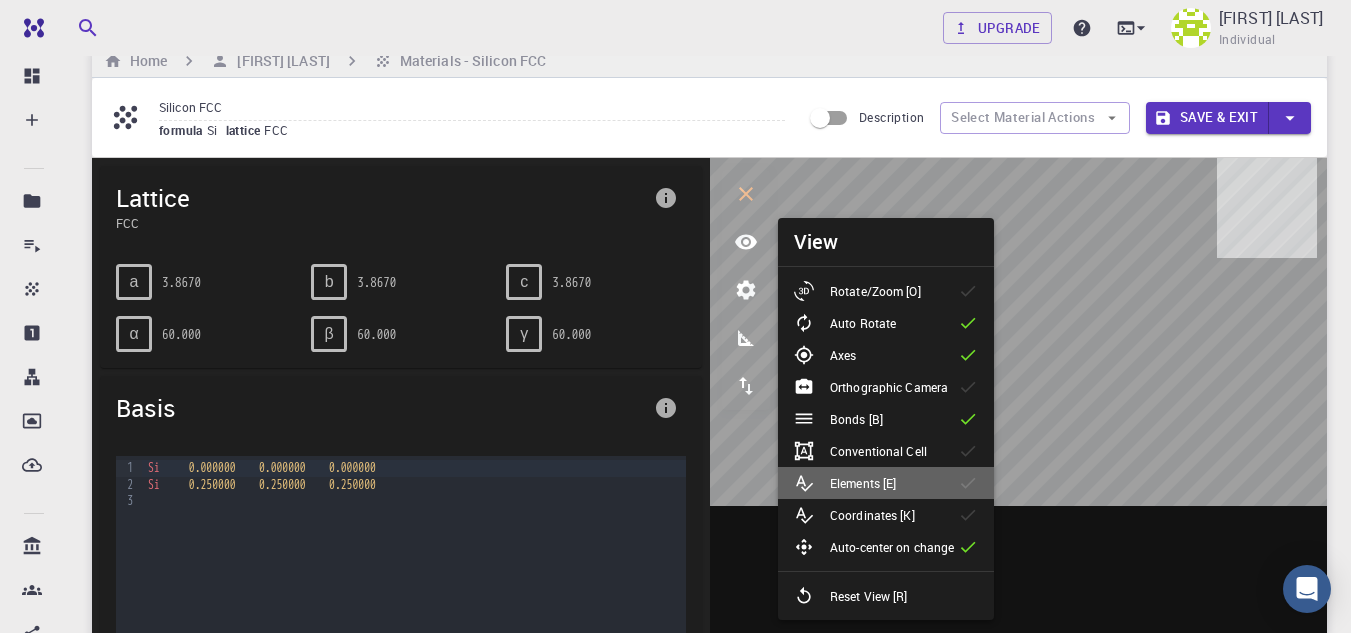 click on "Elements [E]" at bounding box center (863, 483) 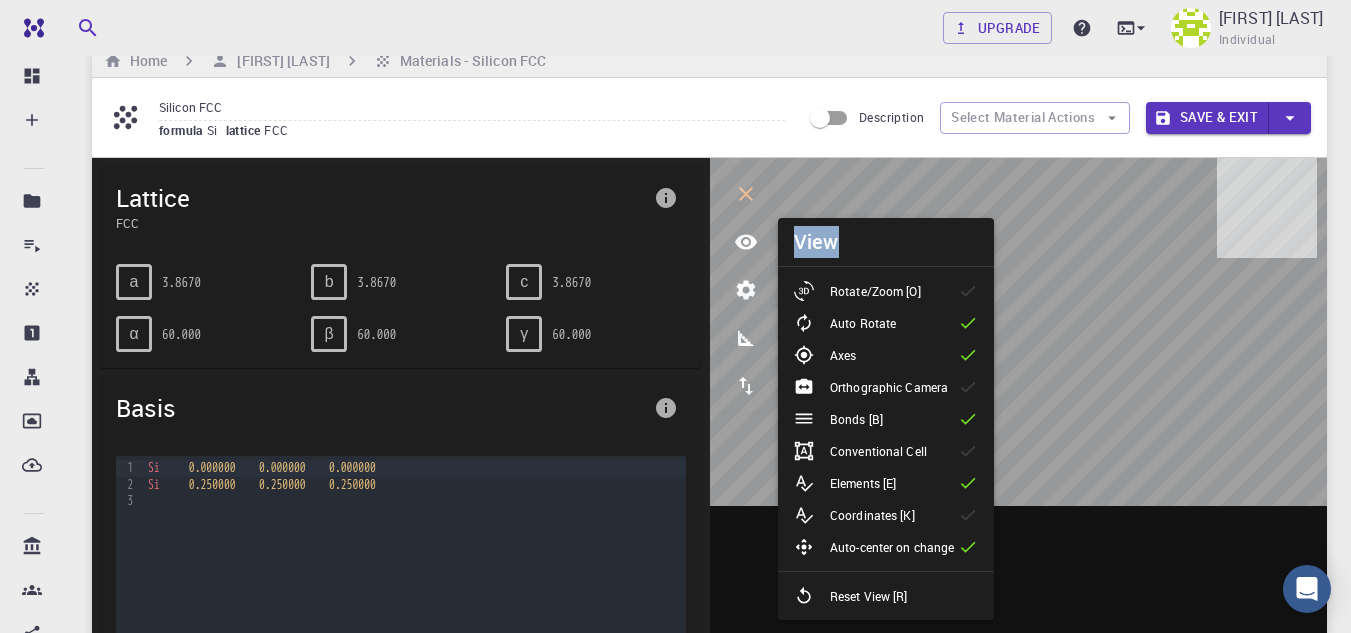 drag, startPoint x: 883, startPoint y: 243, endPoint x: 772, endPoint y: 384, distance: 179.44916 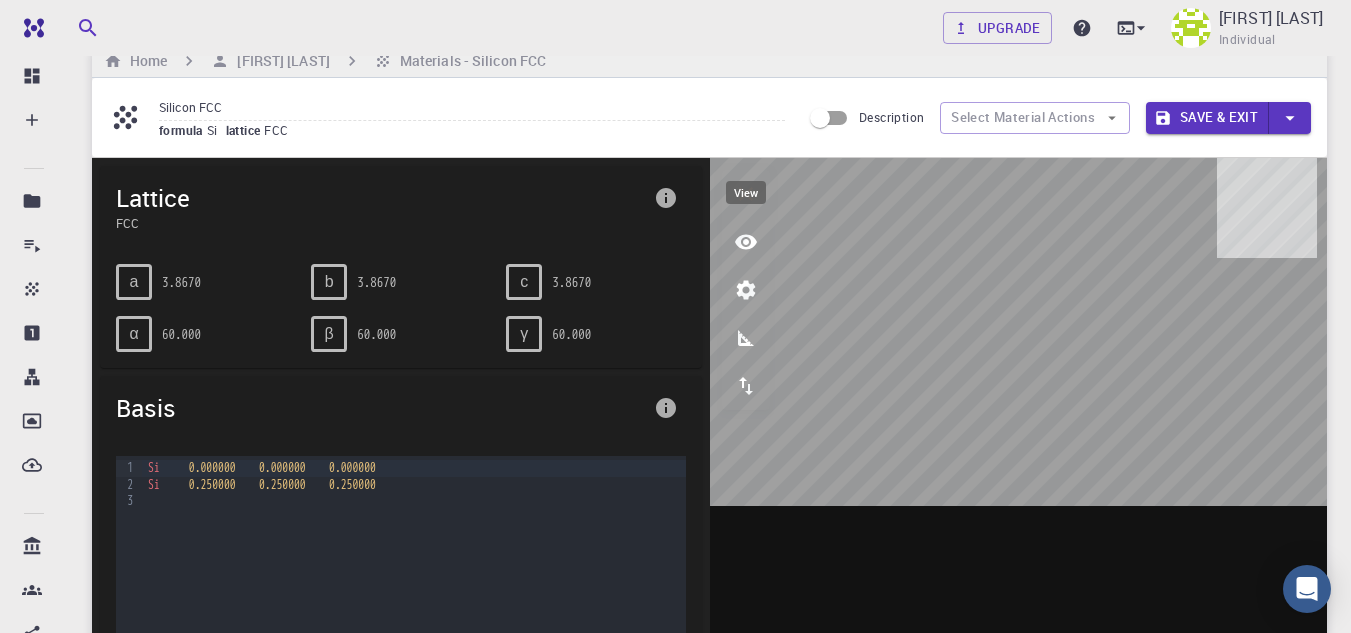 click 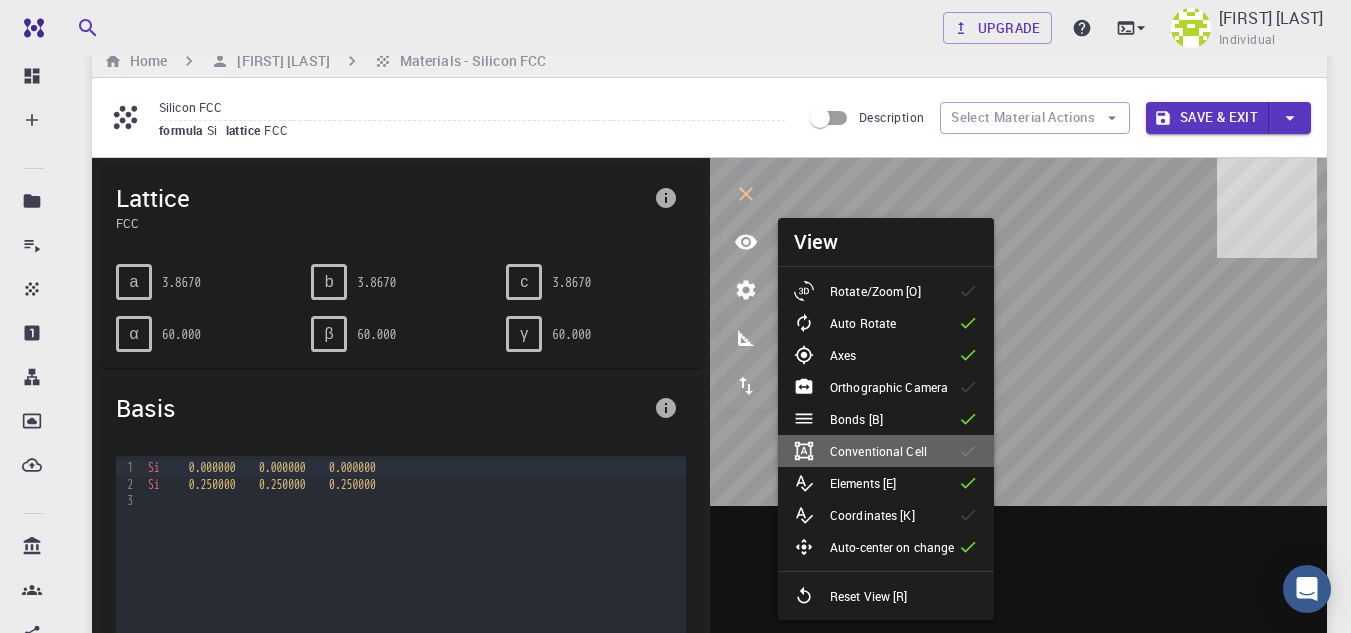 click on "Conventional Cell" at bounding box center [878, 451] 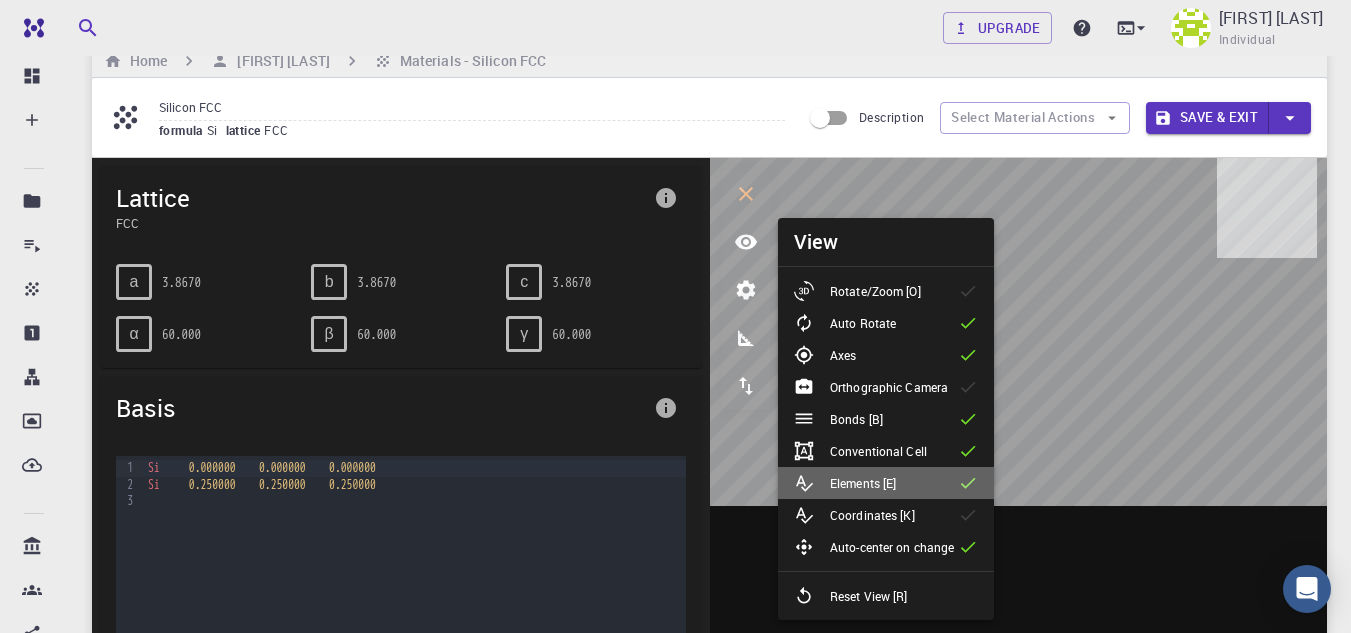 click on "Elements [E]" at bounding box center (863, 483) 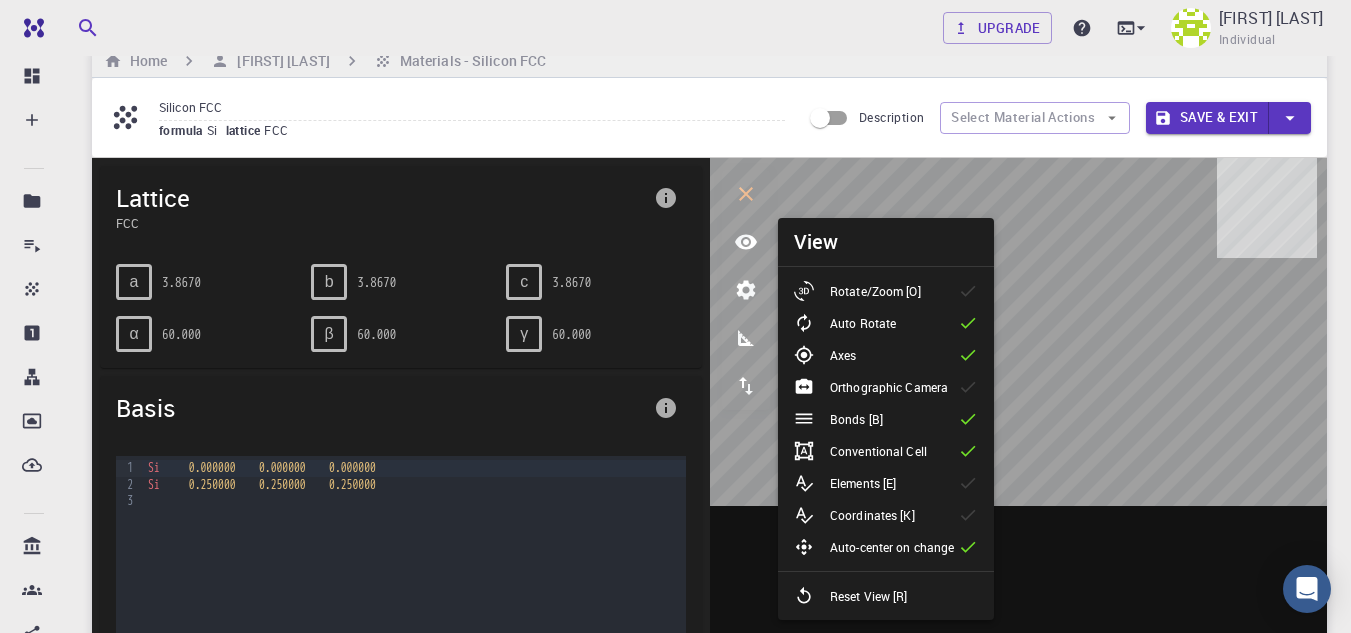 click on "Coordinates [K]" at bounding box center [872, 515] 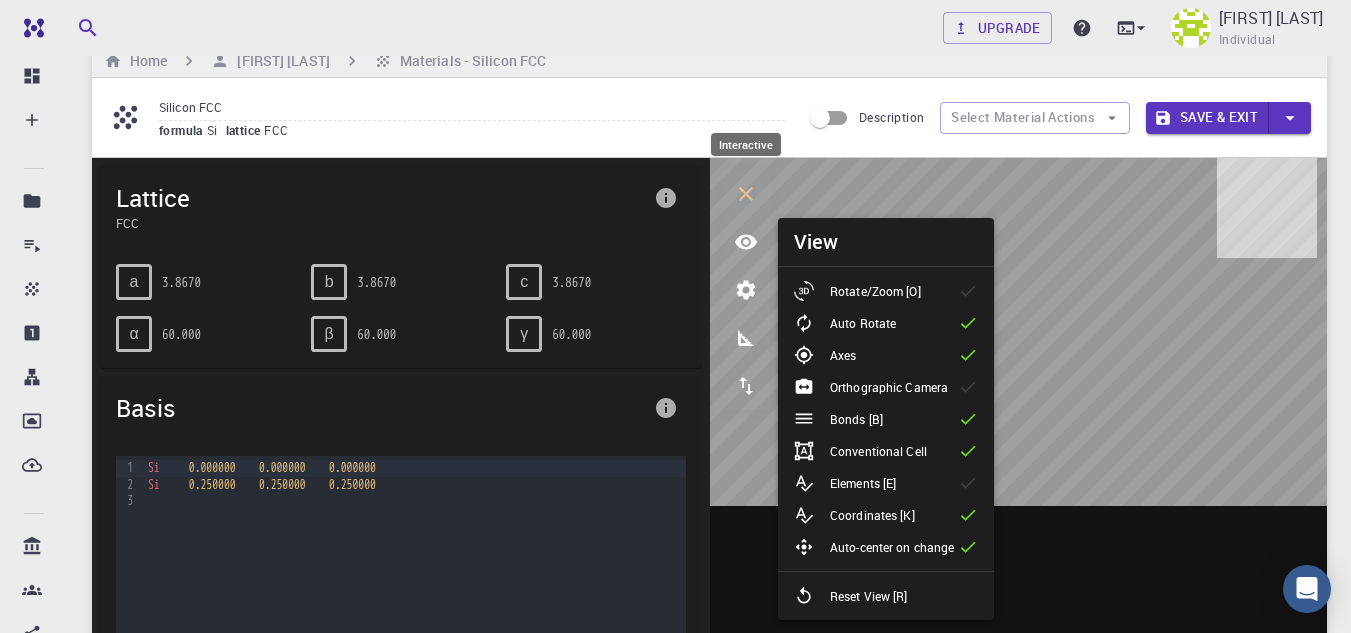 click 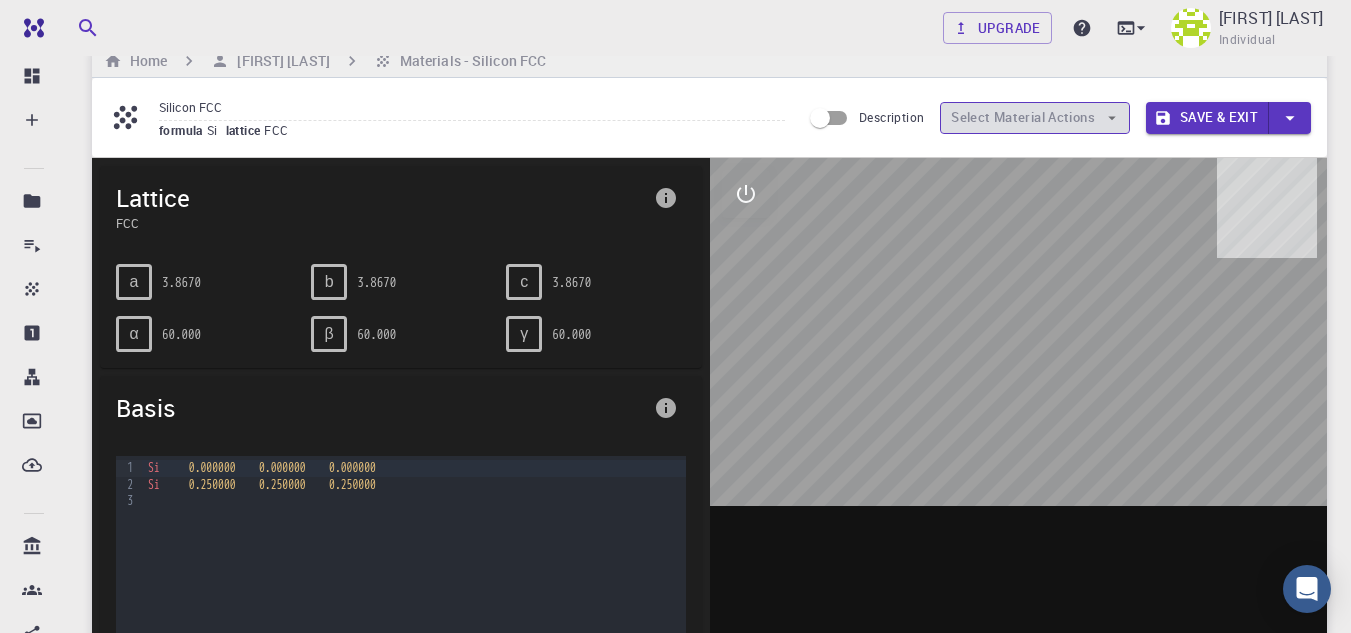 click 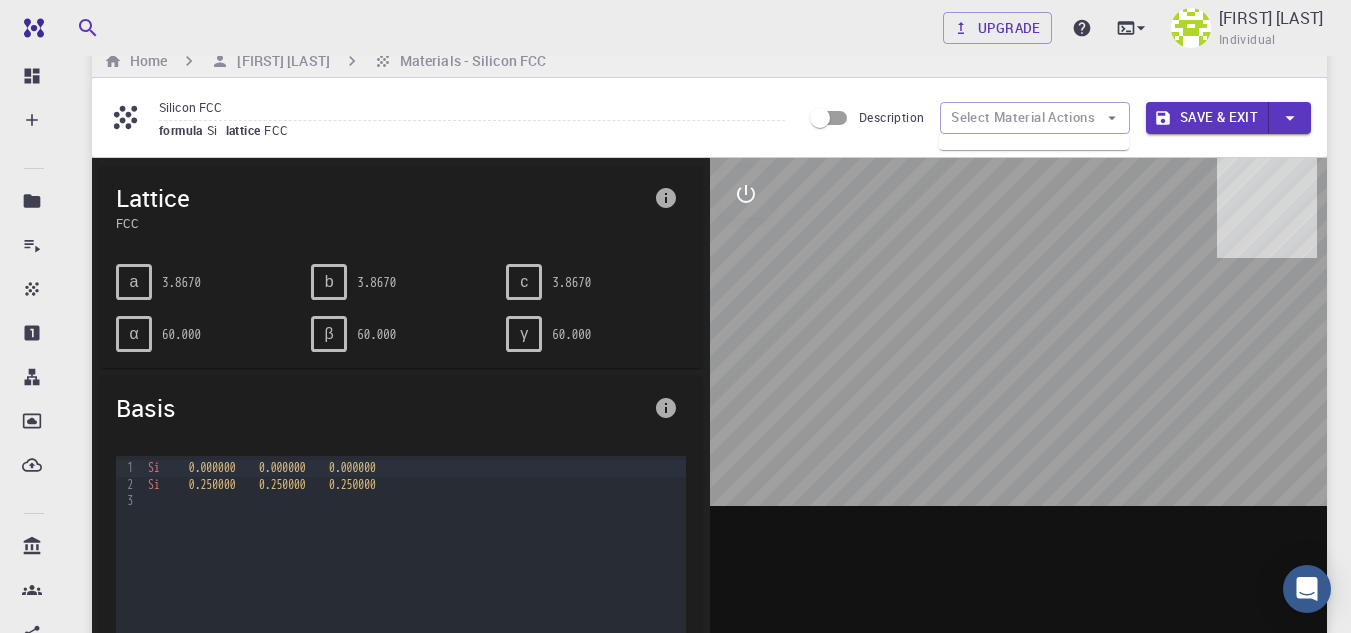 click at bounding box center [1034, 142] 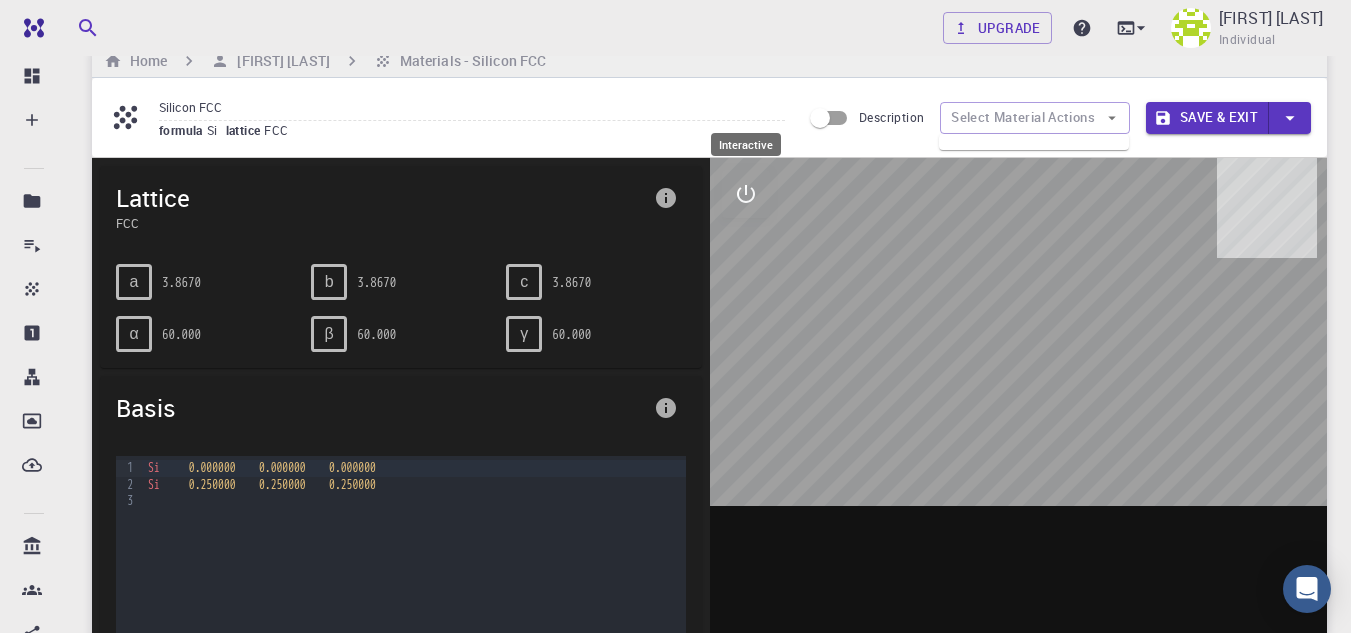 click 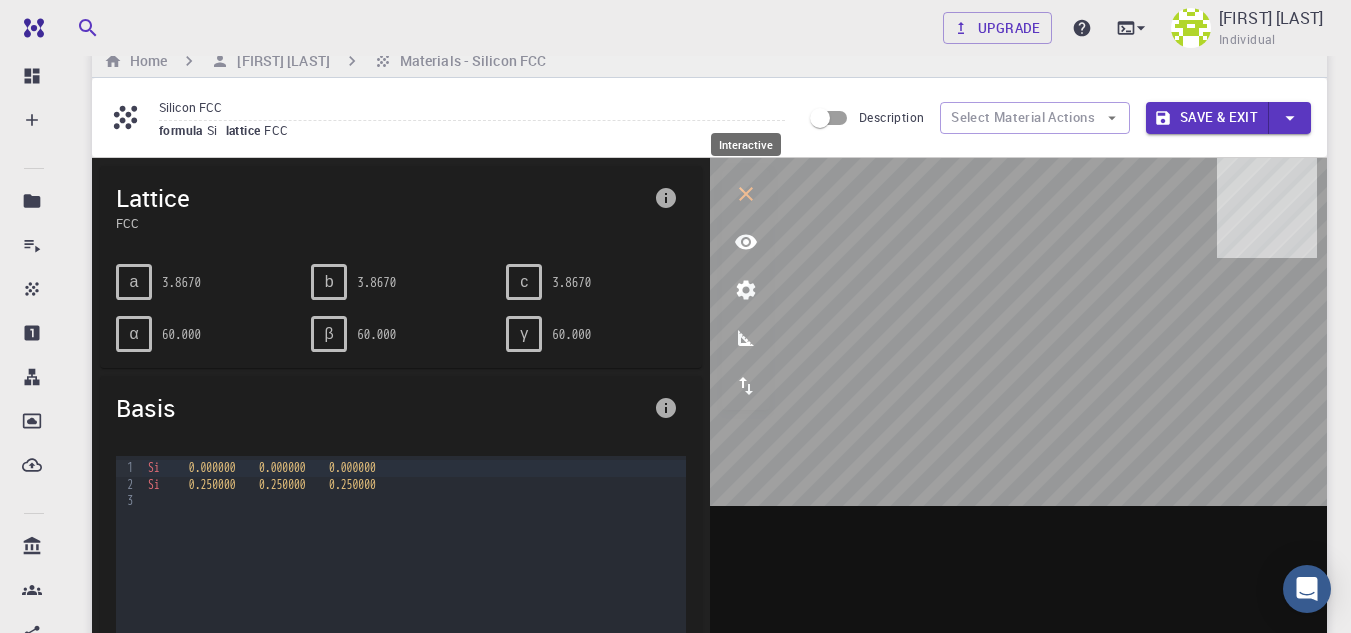 click 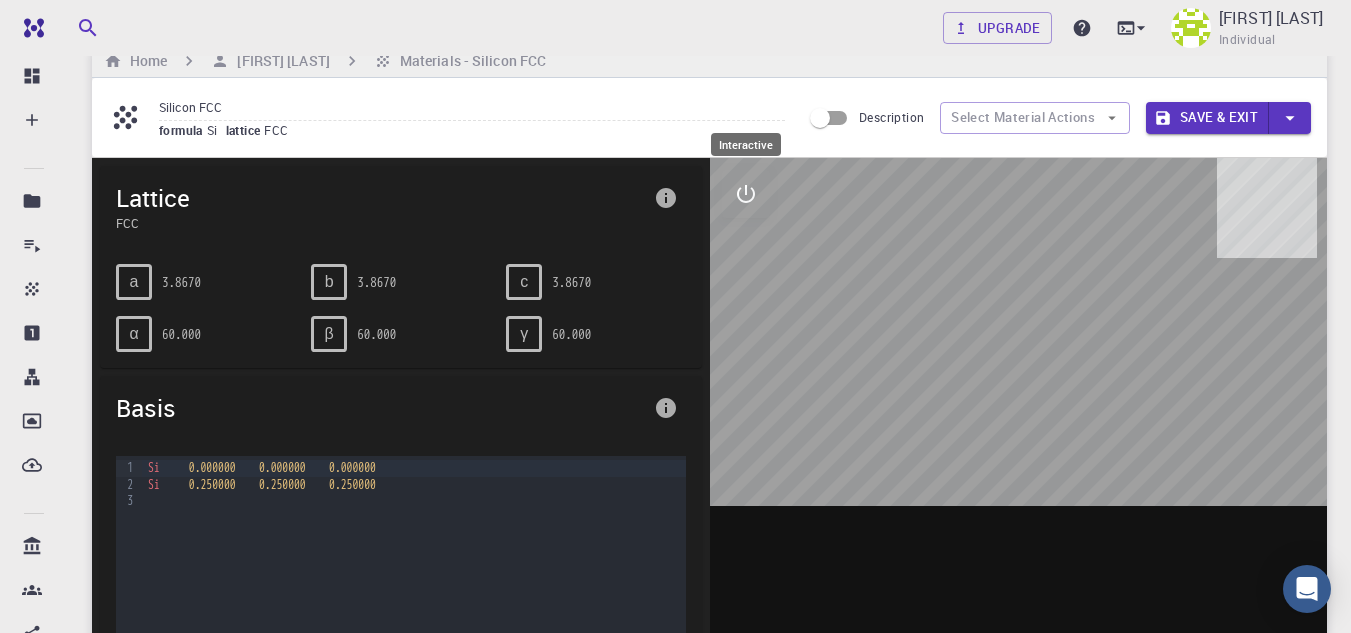click 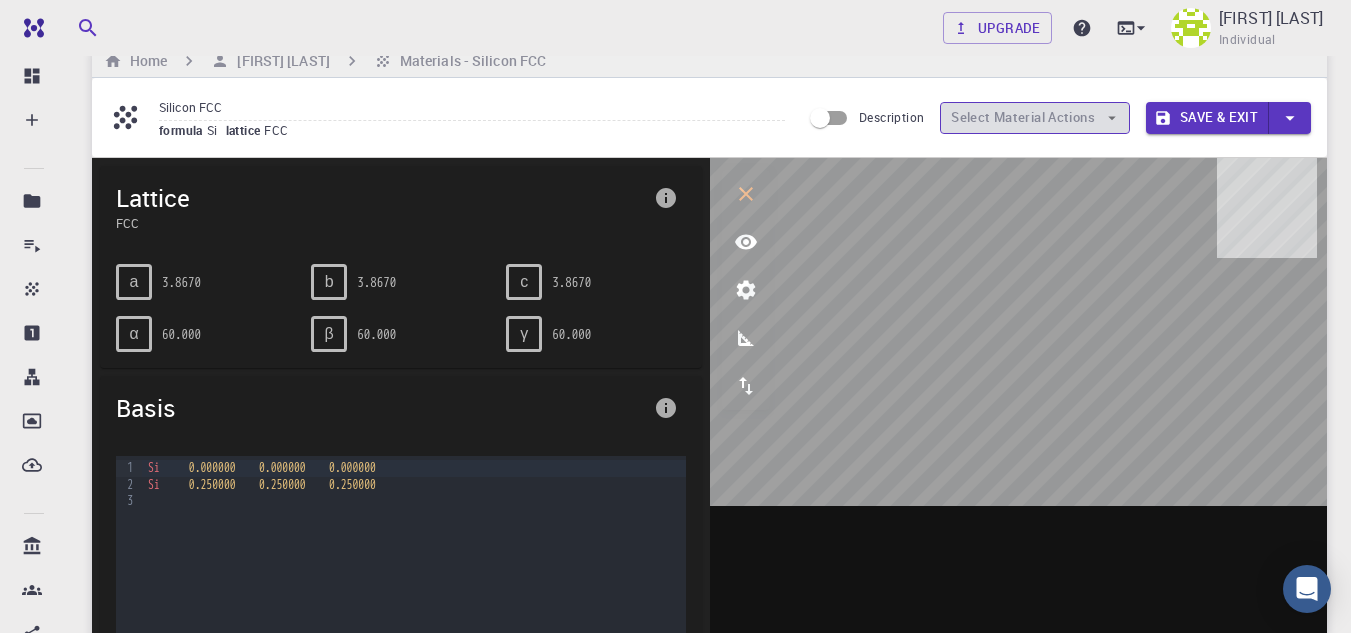 click on "Select Material Actions" at bounding box center [1035, 118] 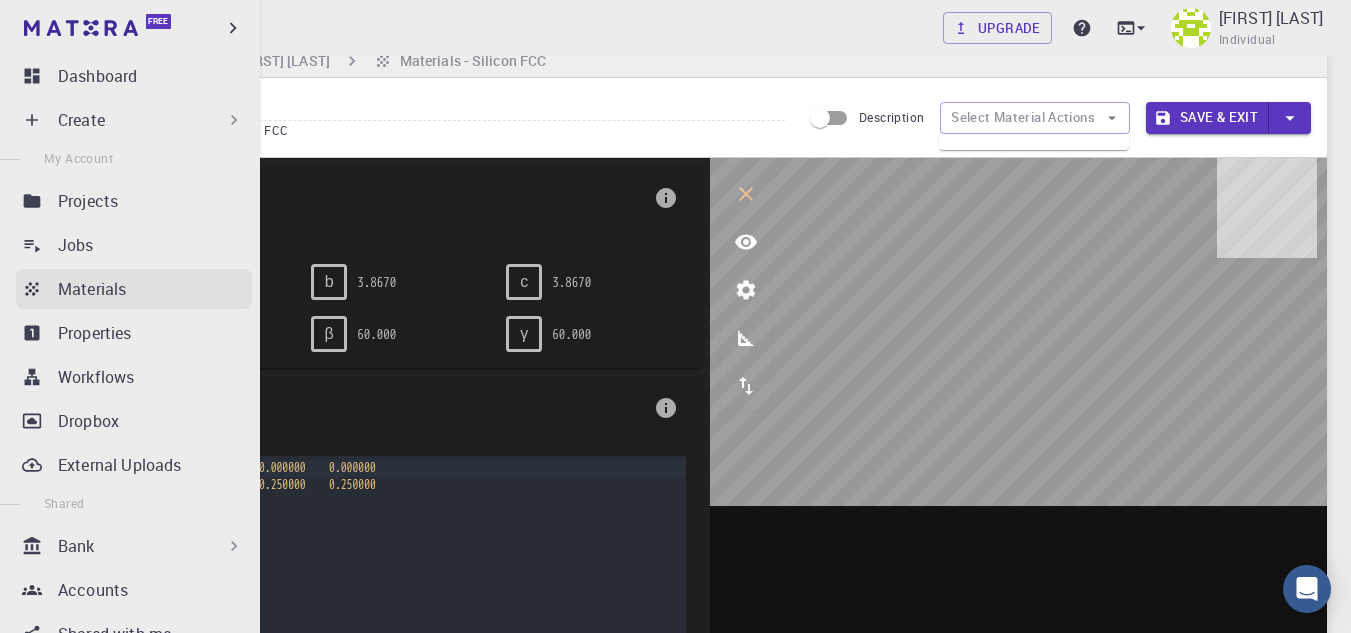 click on "Materials" at bounding box center [92, 289] 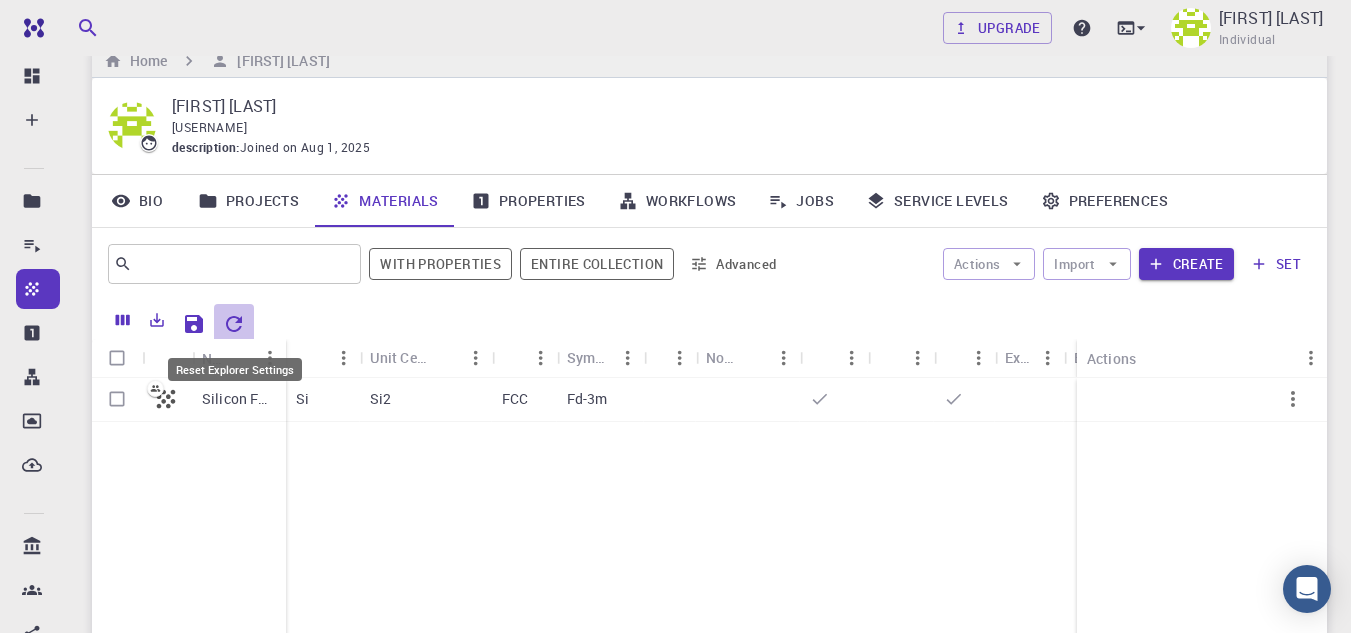click 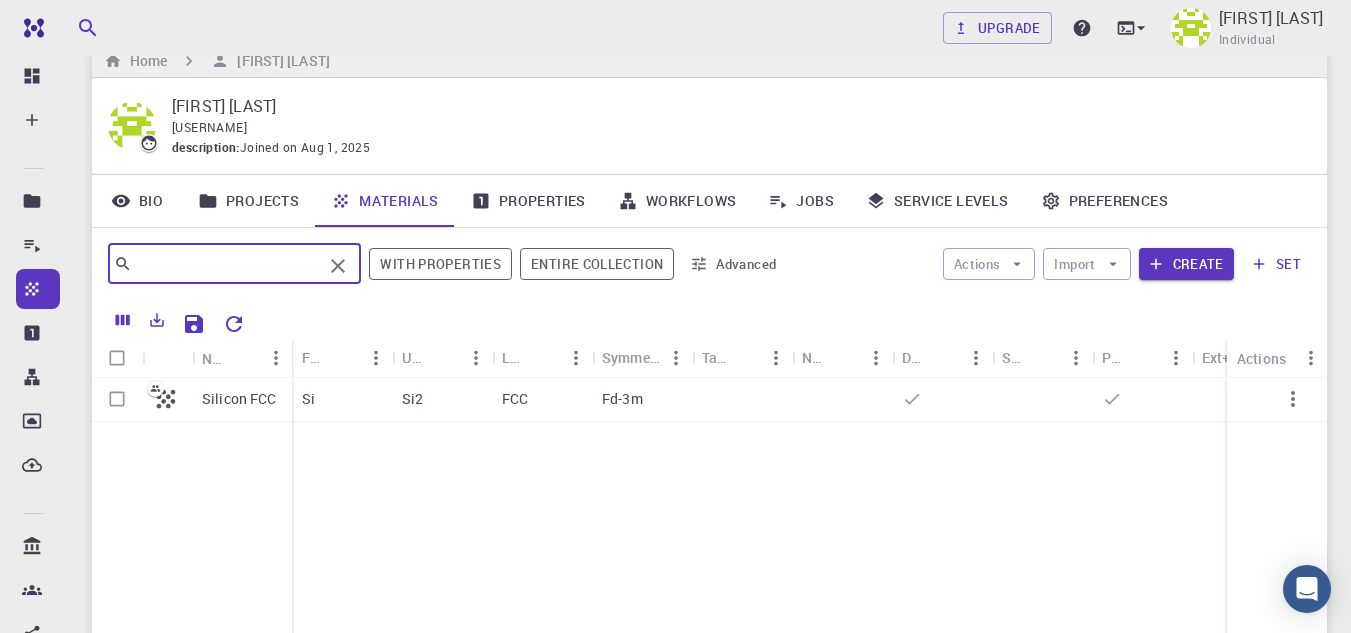 click at bounding box center (227, 264) 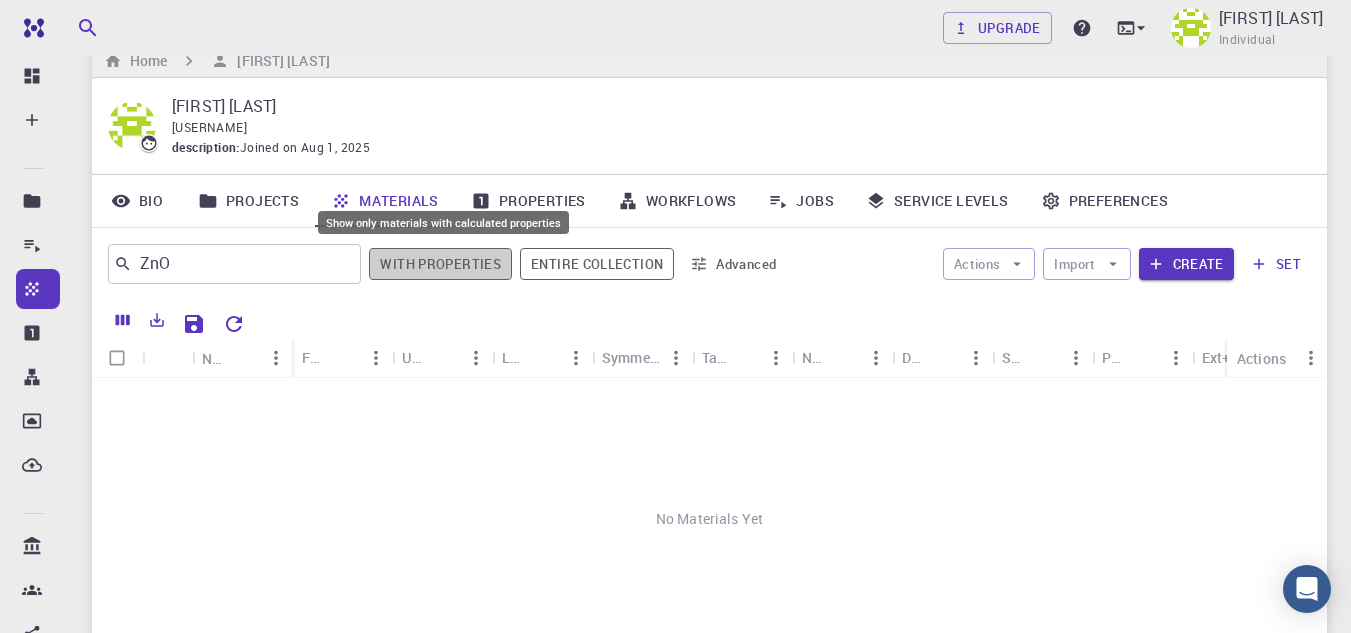 click on "With properties" at bounding box center (440, 264) 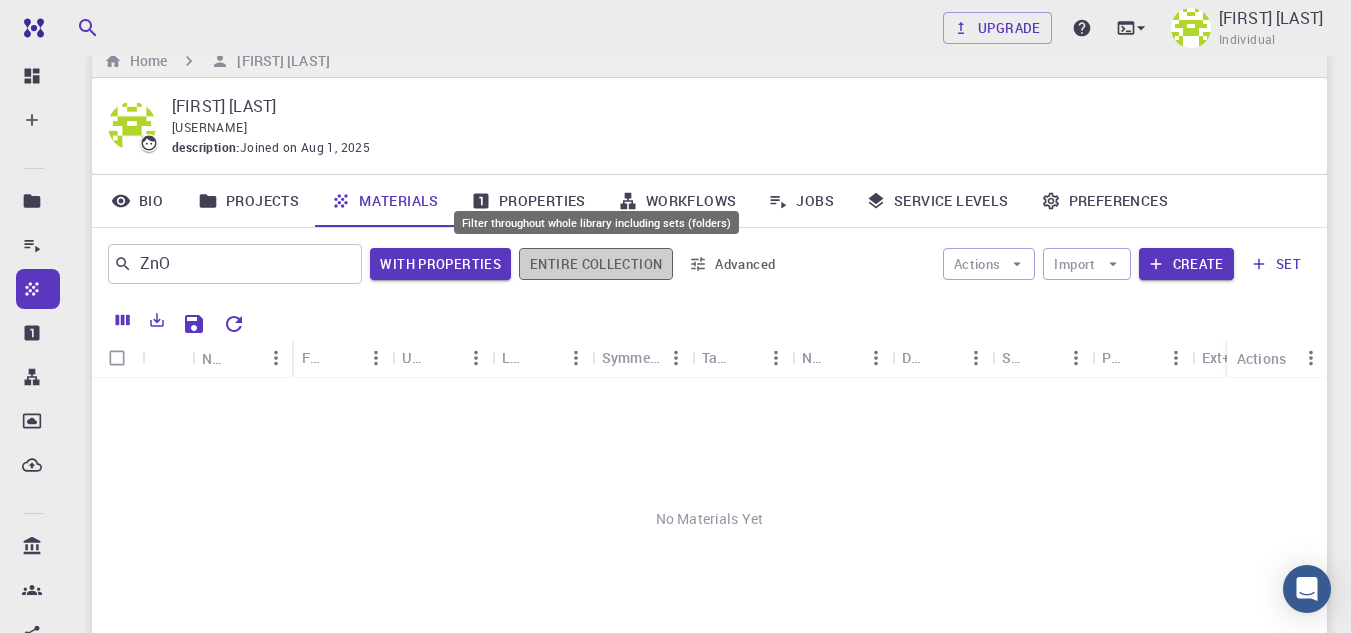 click on "Entire collection" at bounding box center (596, 264) 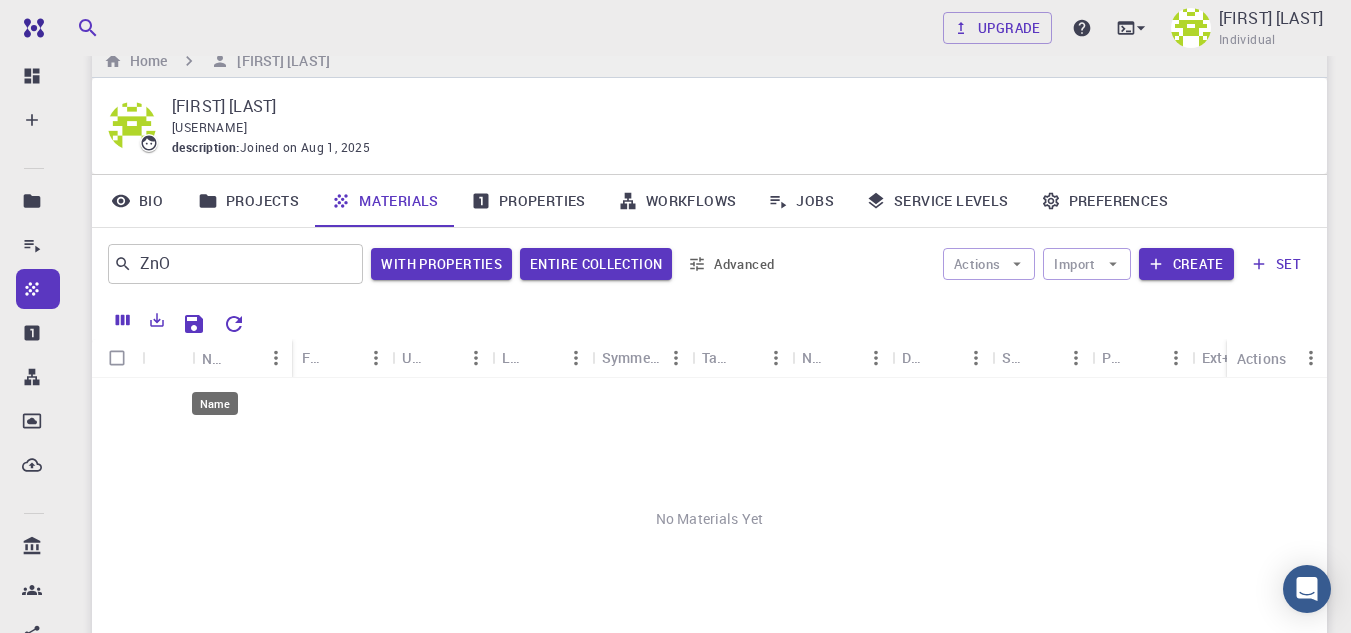 click on "Name" at bounding box center (215, 358) 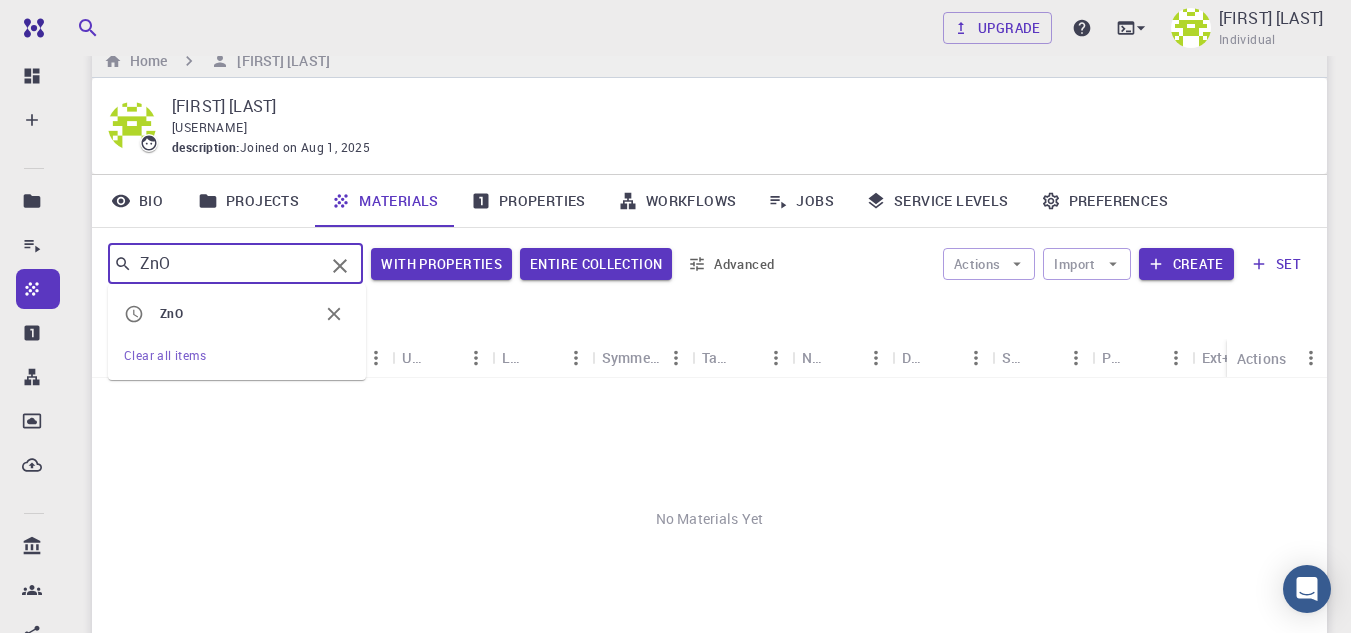 click on "ZnO" at bounding box center (228, 264) 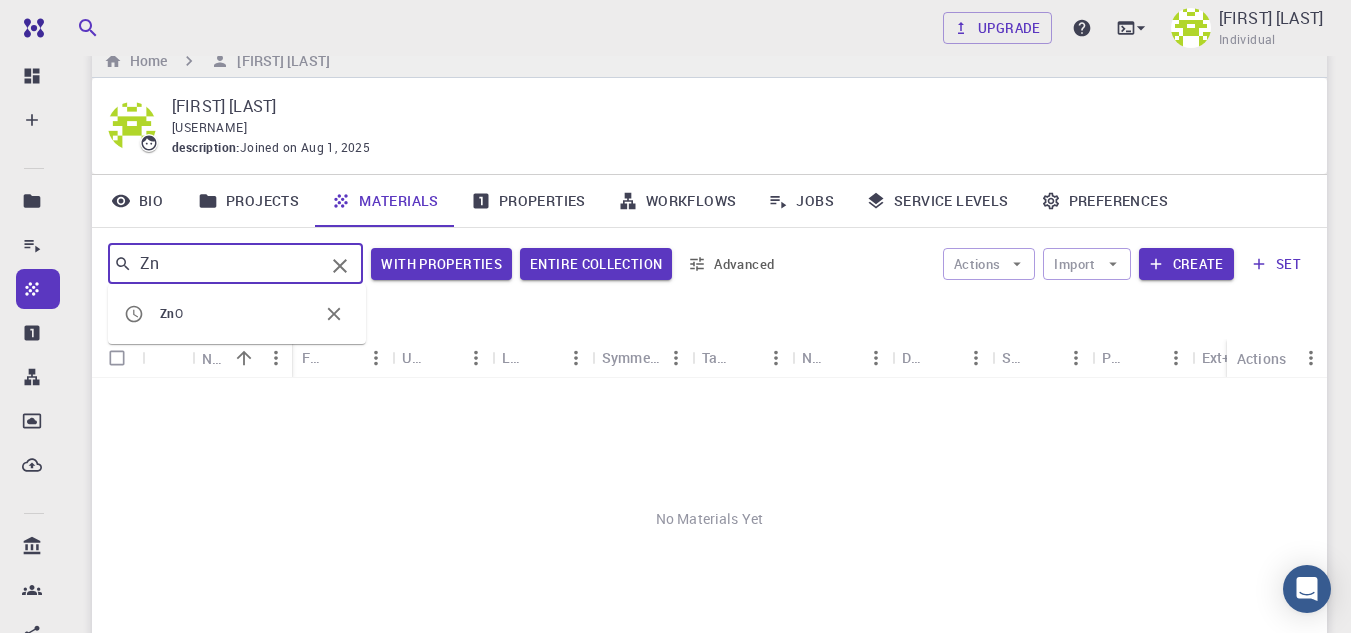 type on "Z" 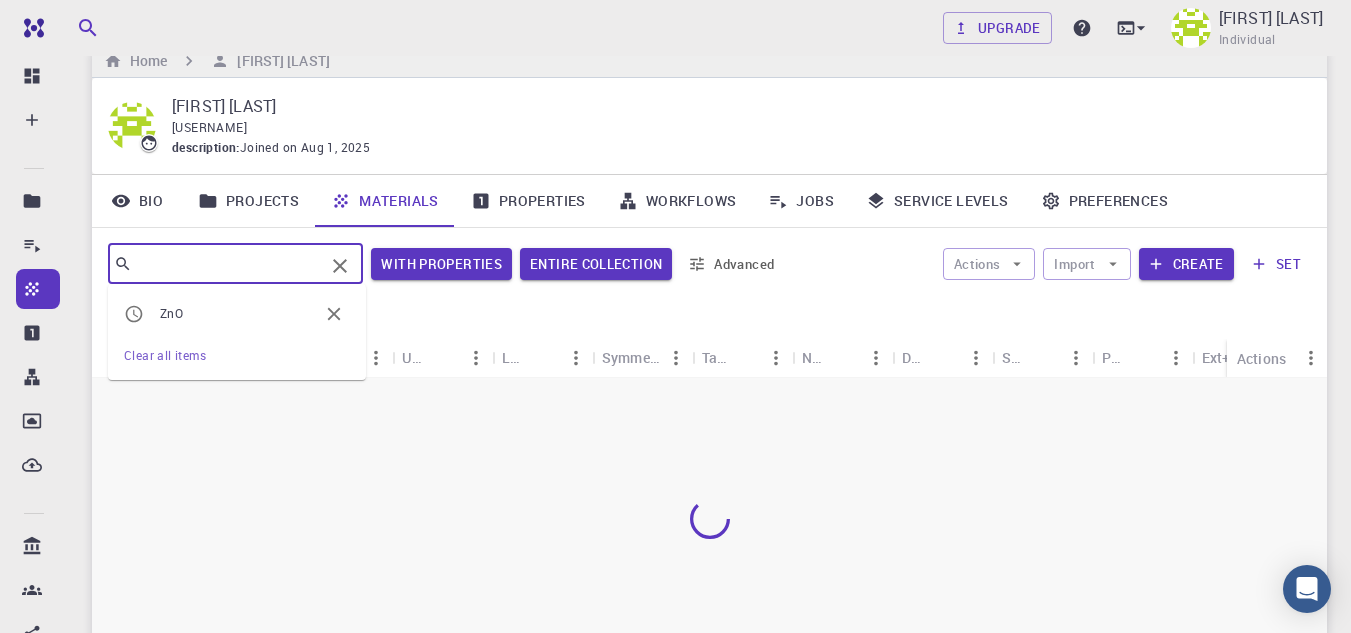 type on "x" 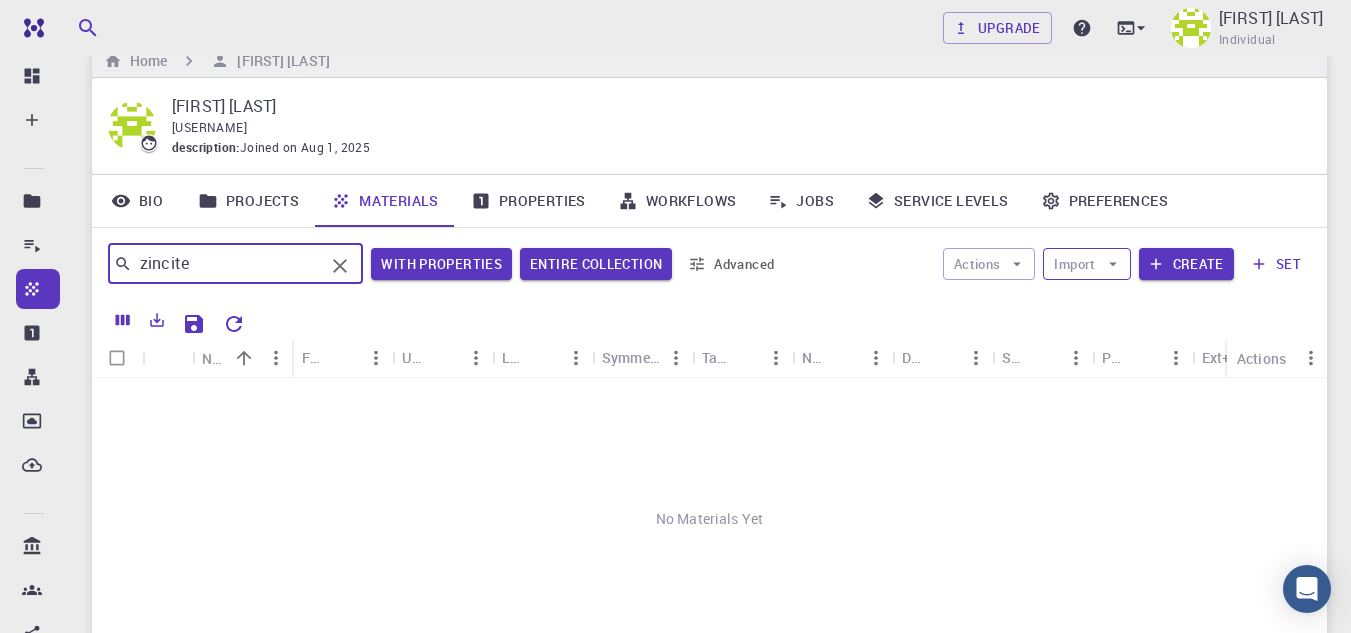 type on "zincite" 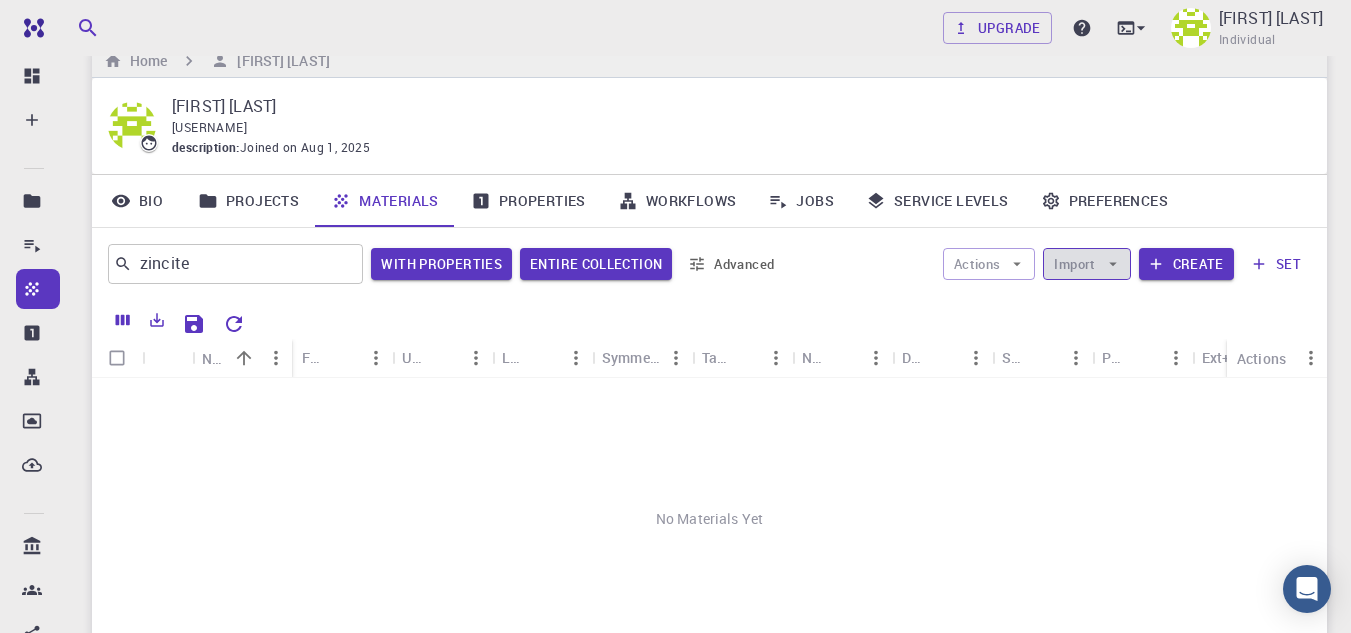click 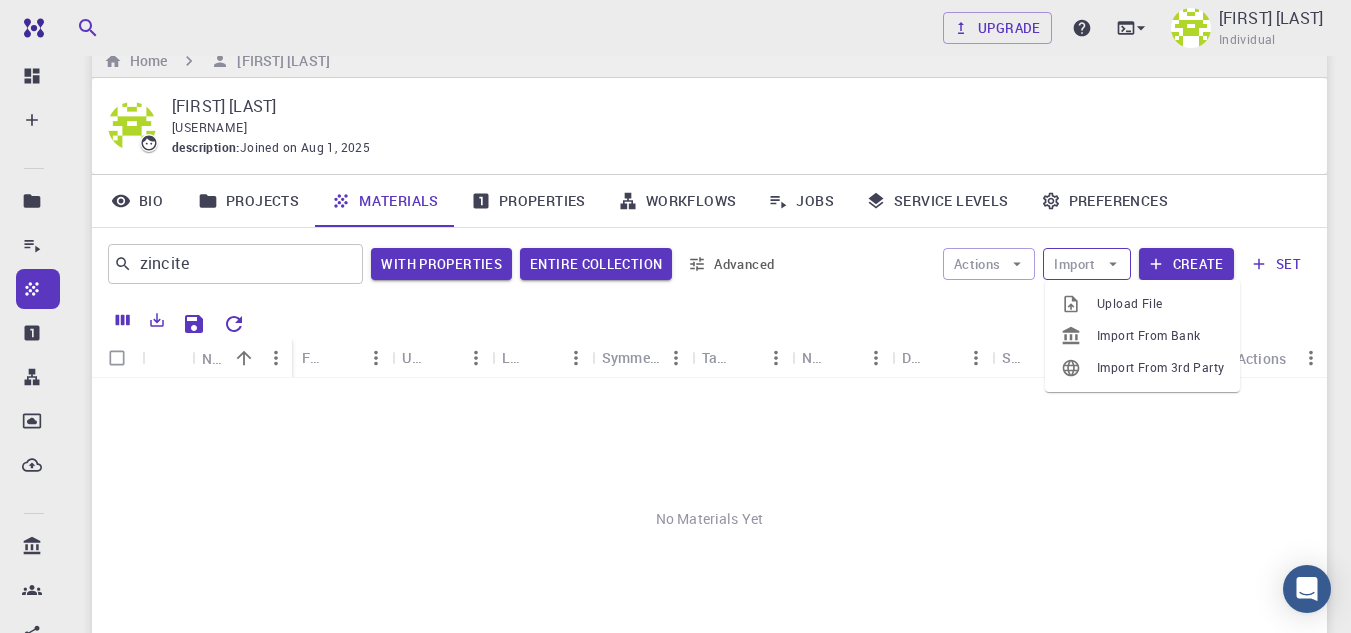 click at bounding box center (783, 321) 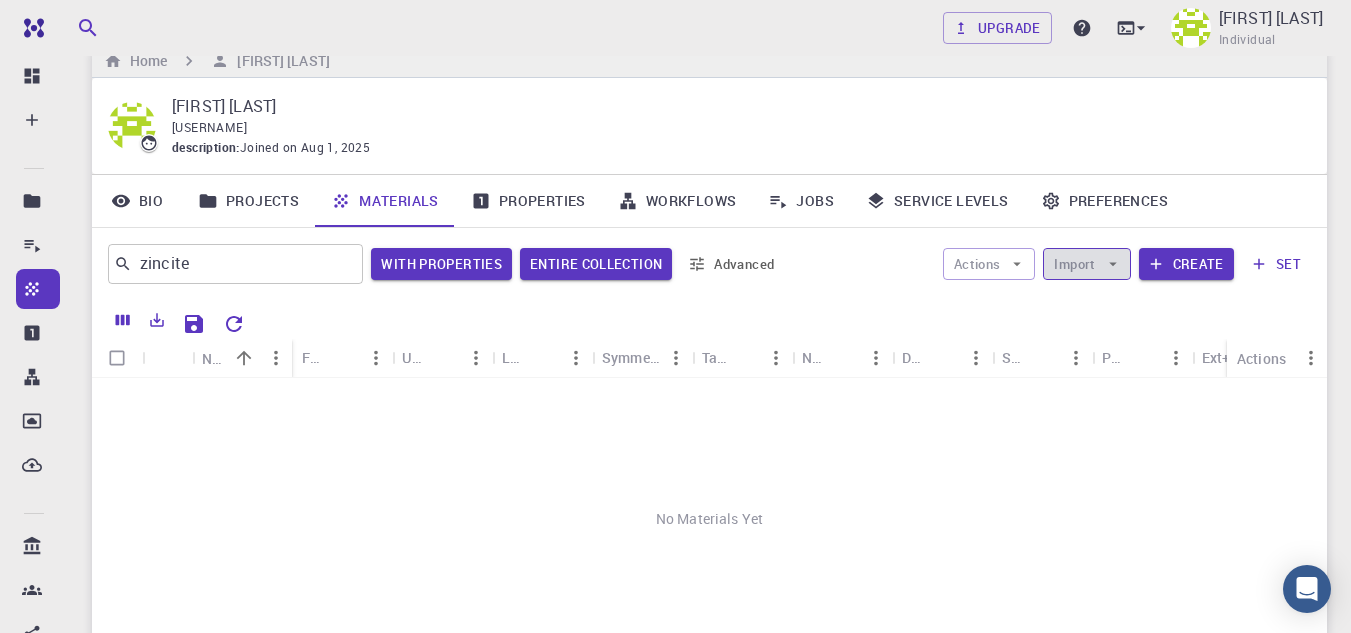 click 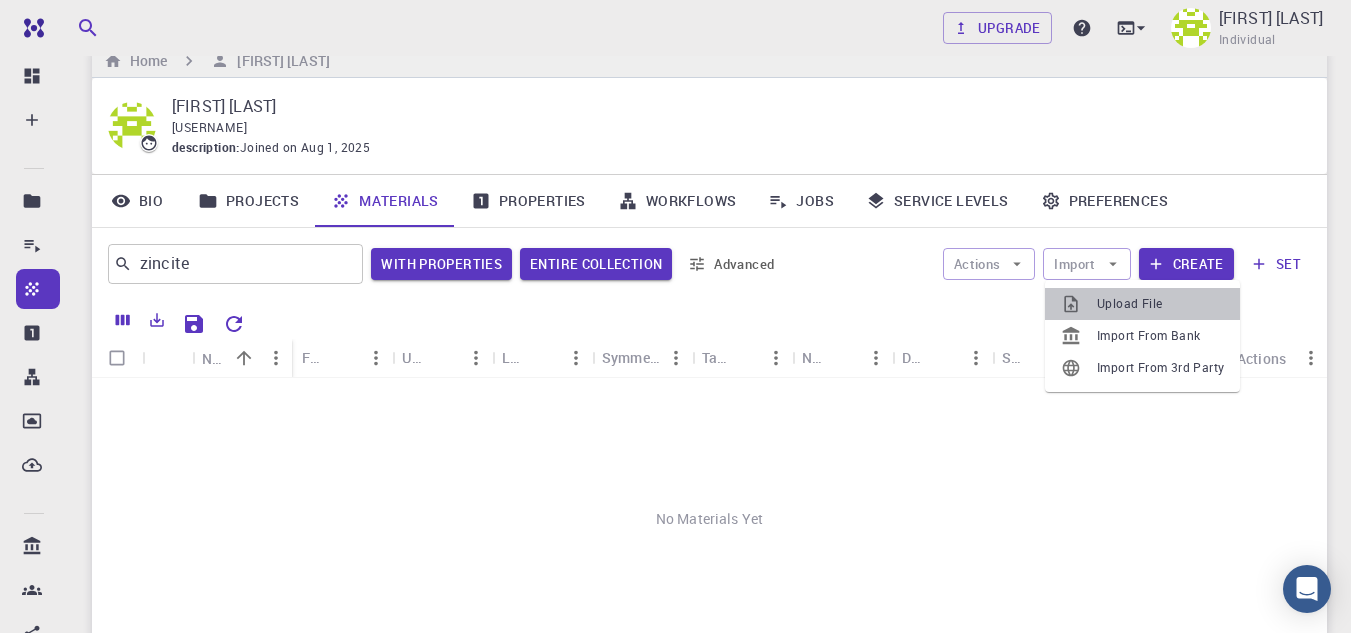 click on "Upload File" at bounding box center (1160, 304) 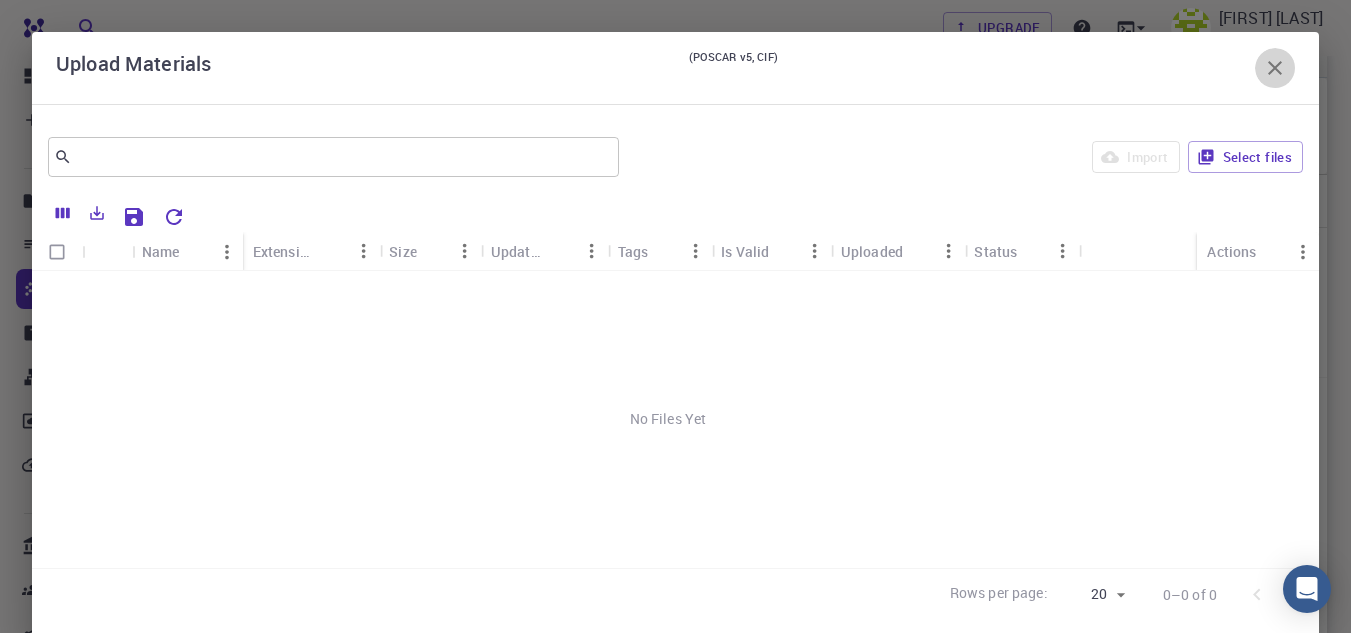 click 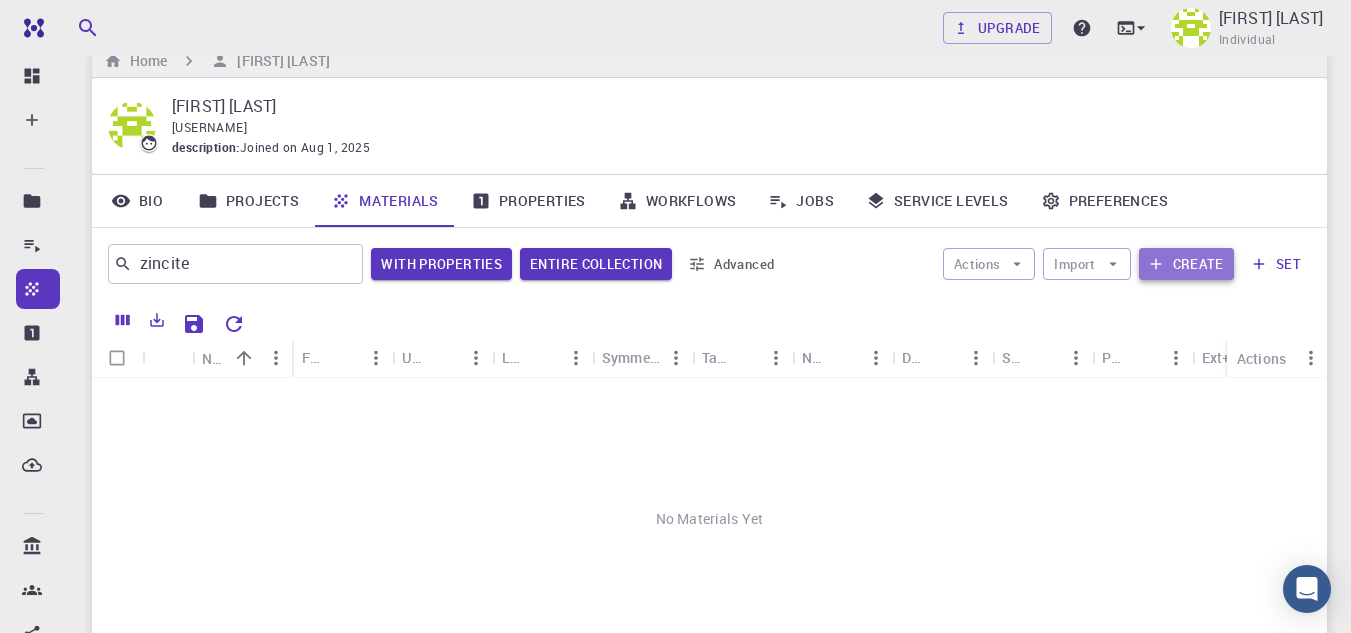 click on "Create" at bounding box center (1186, 264) 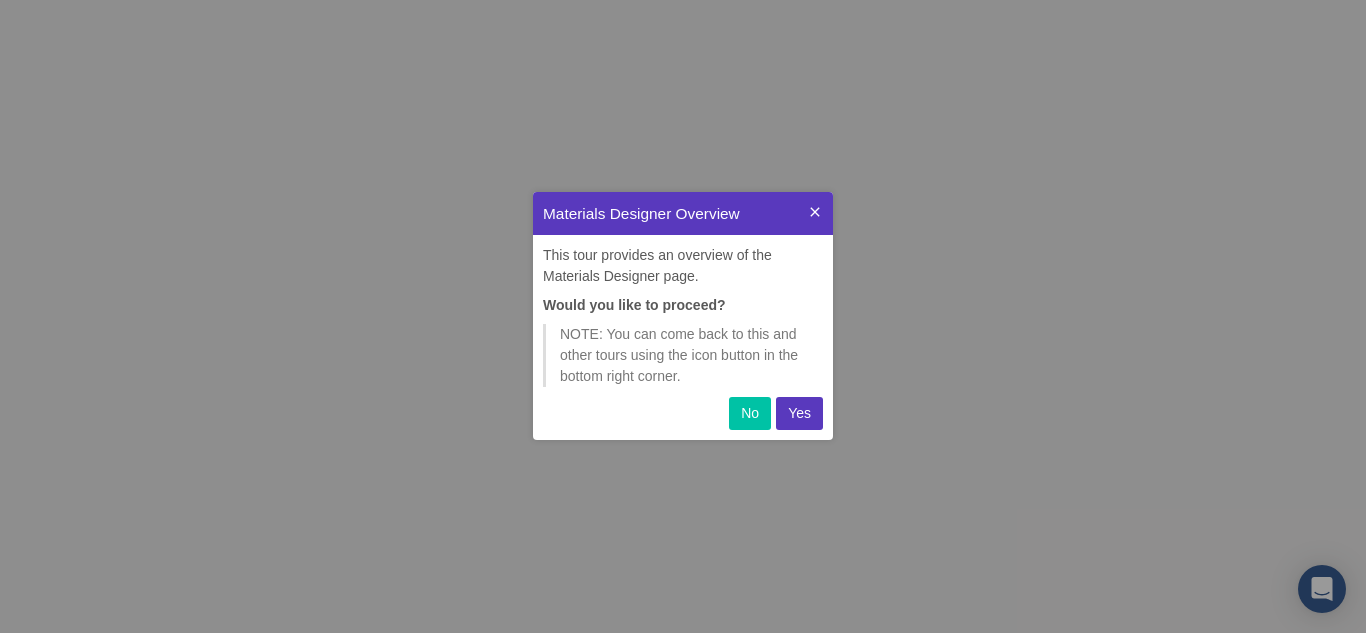 scroll, scrollTop: 0, scrollLeft: 0, axis: both 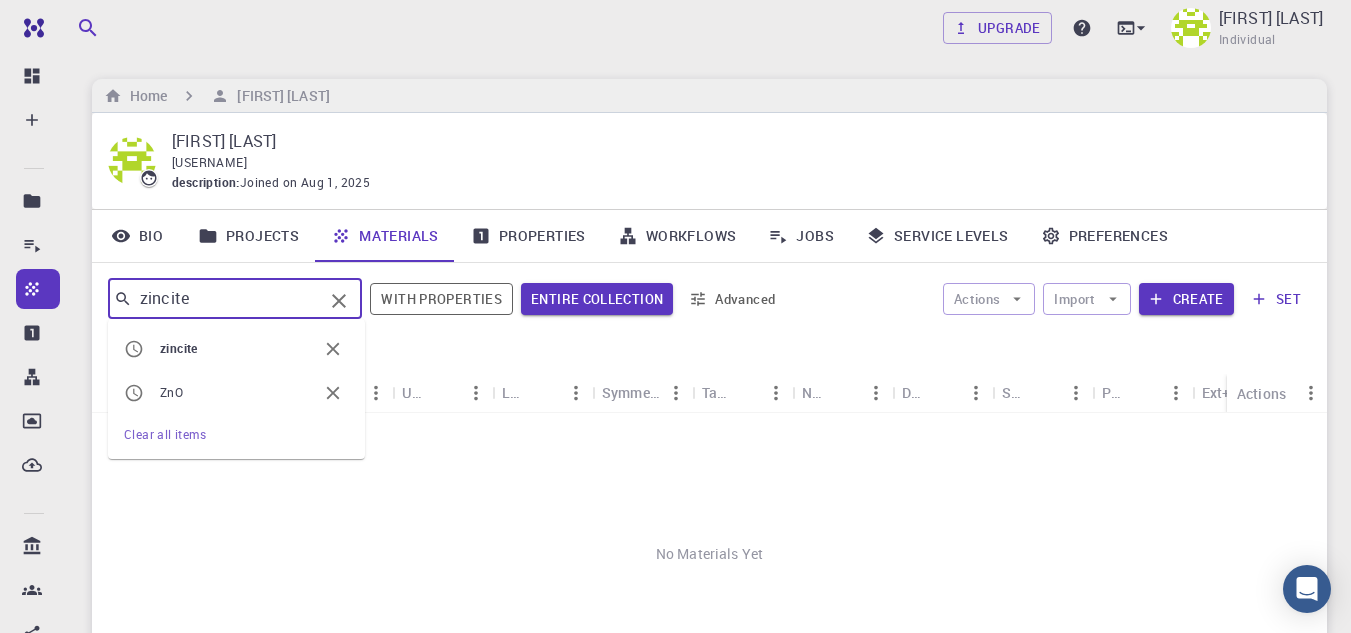 click on "zincite" at bounding box center [227, 299] 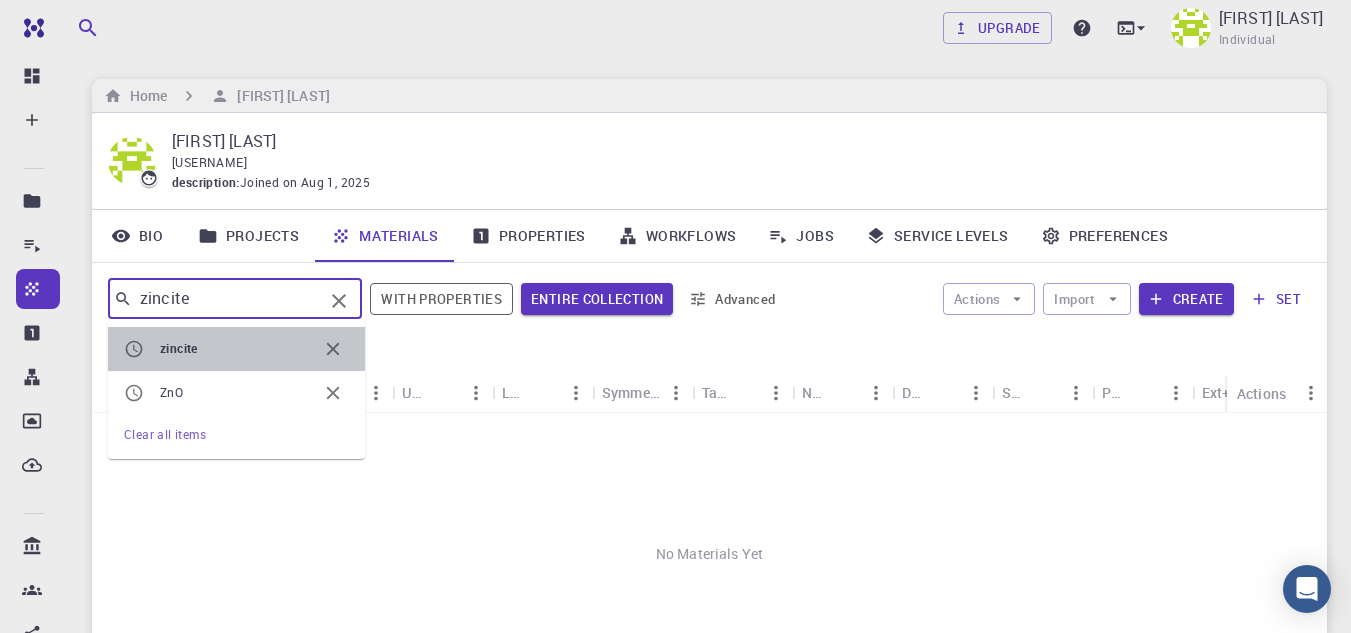 click on "zincite" at bounding box center (238, 349) 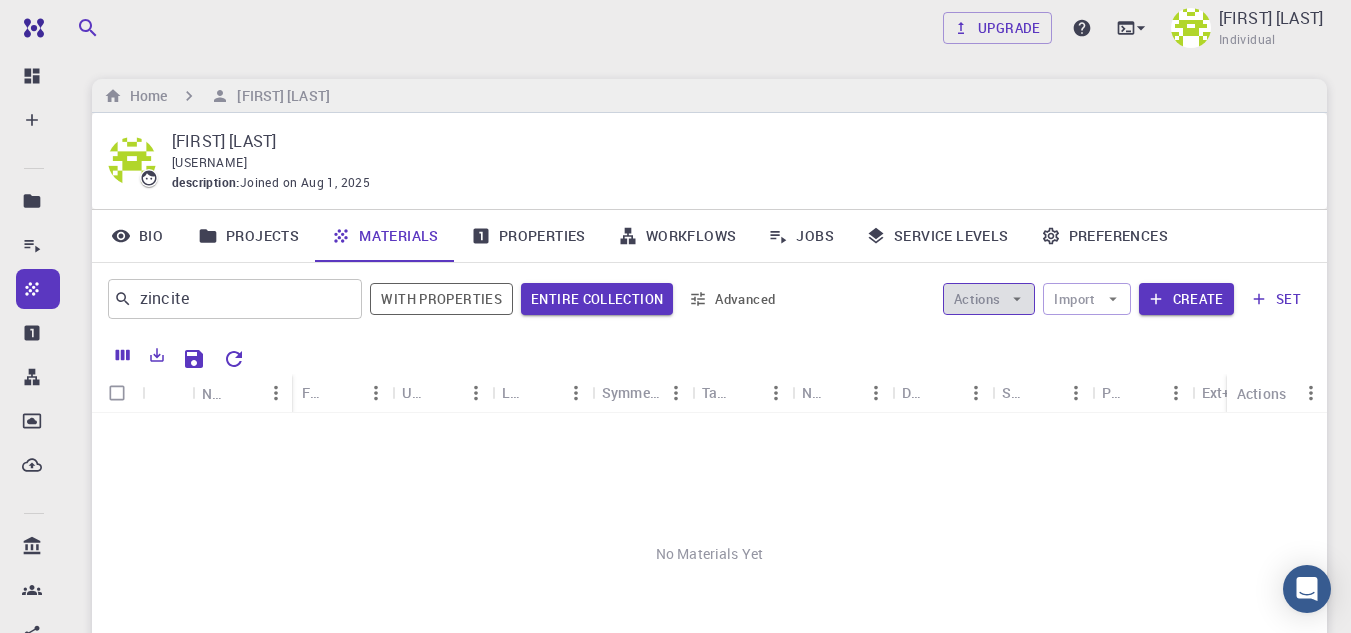 click 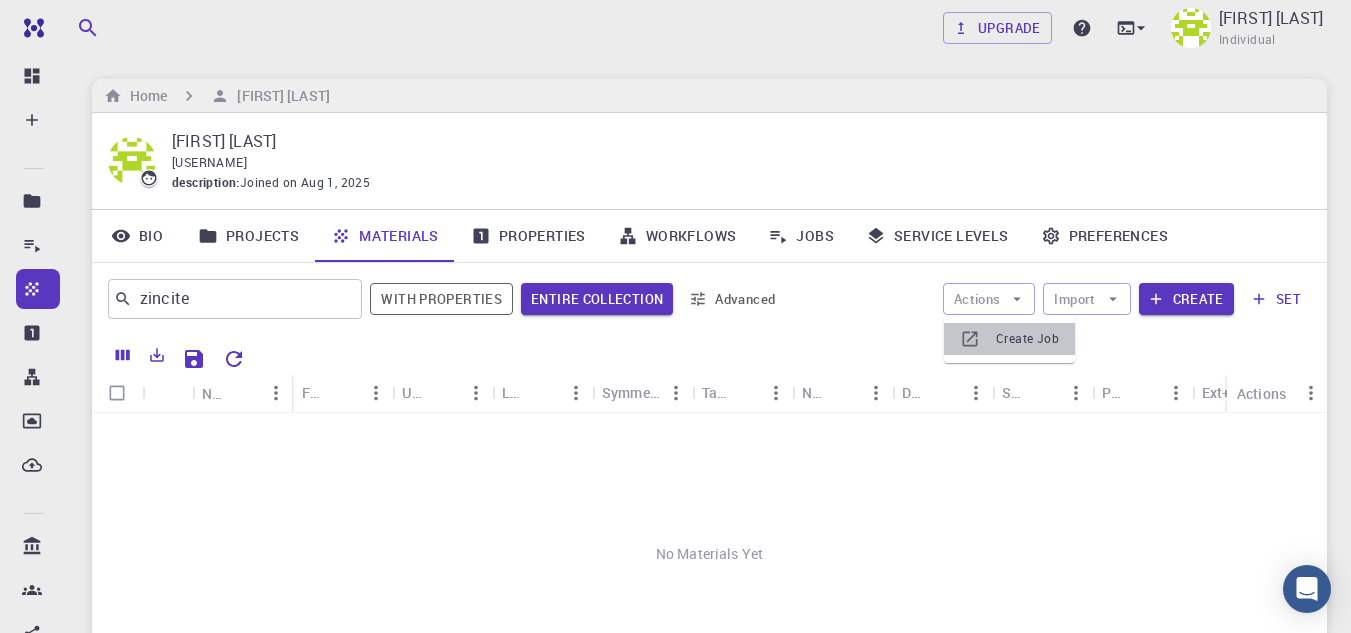 click on "Create Job" at bounding box center (1027, 339) 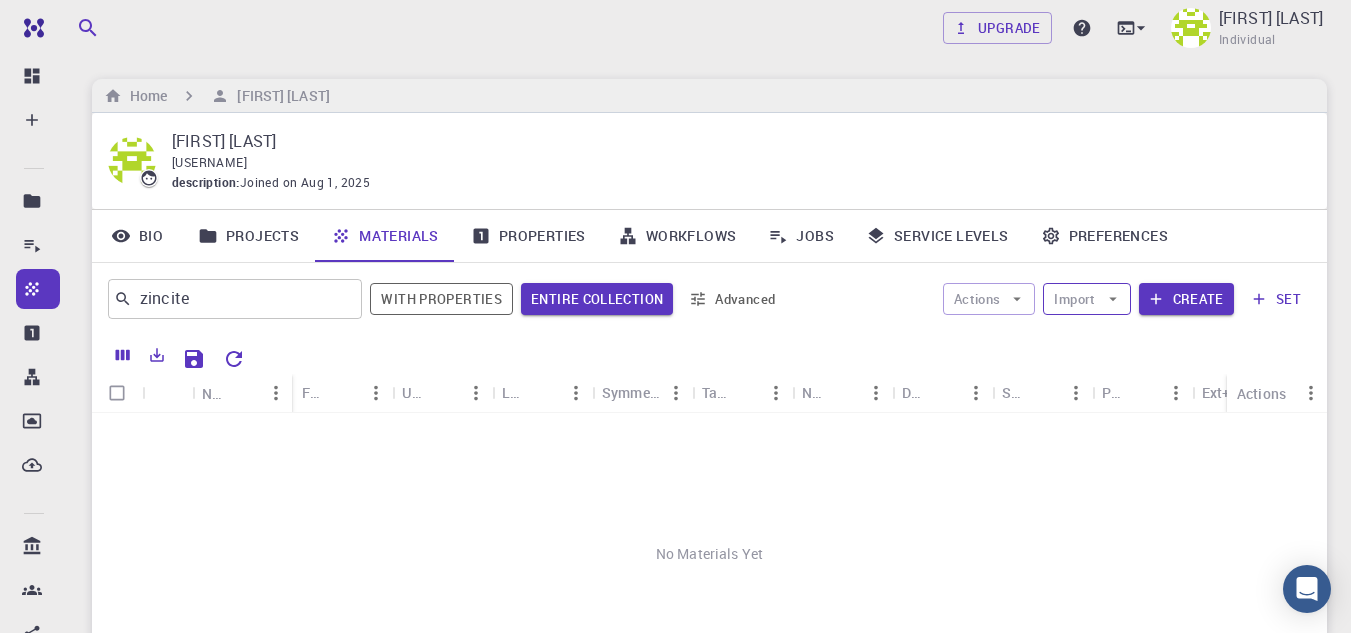 click 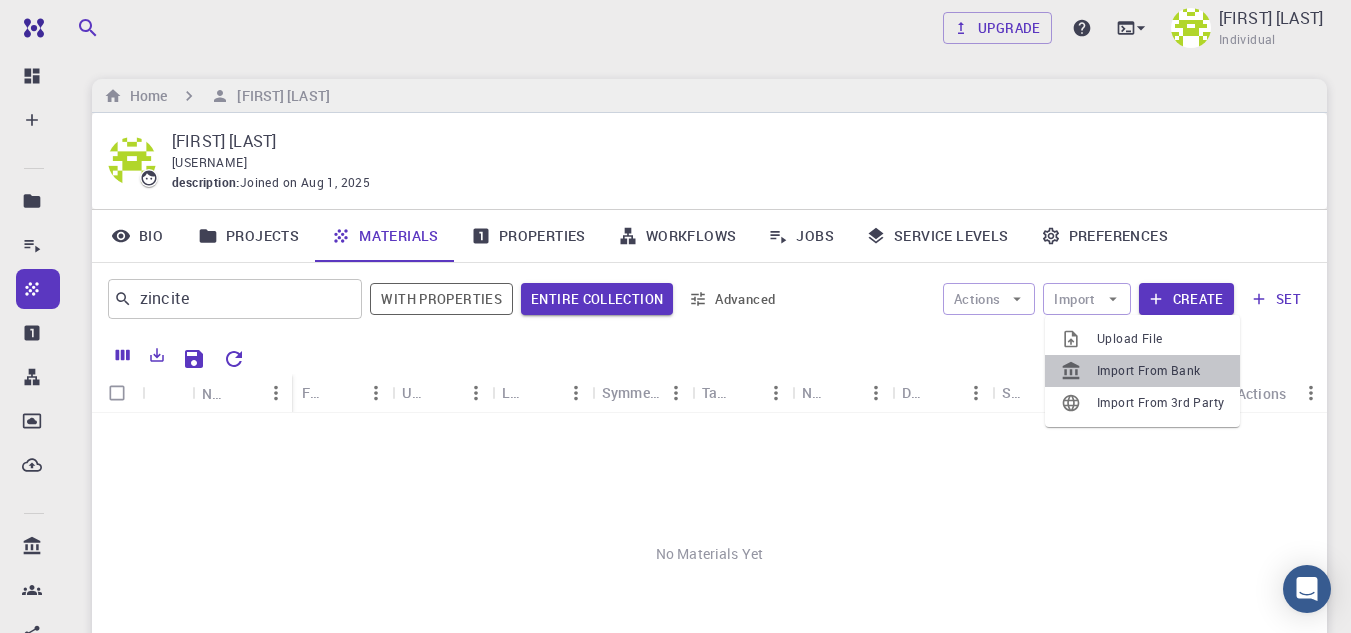 click on "Import From Bank" at bounding box center (1160, 371) 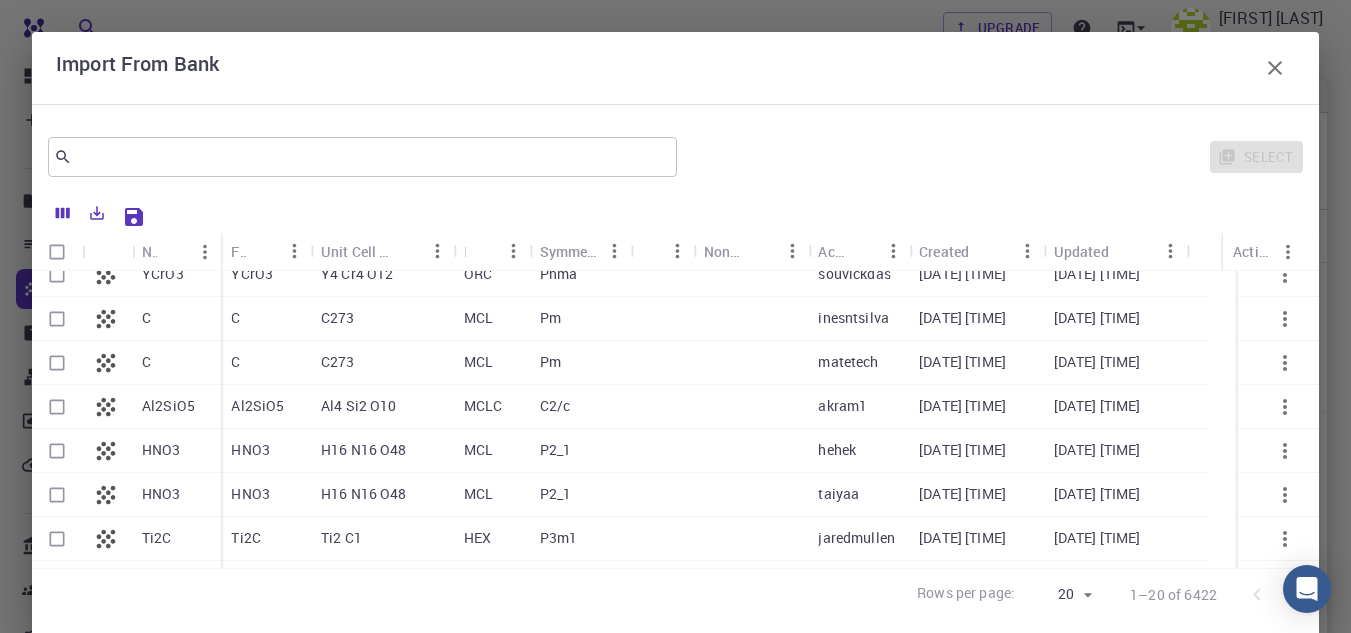 scroll, scrollTop: 583, scrollLeft: 0, axis: vertical 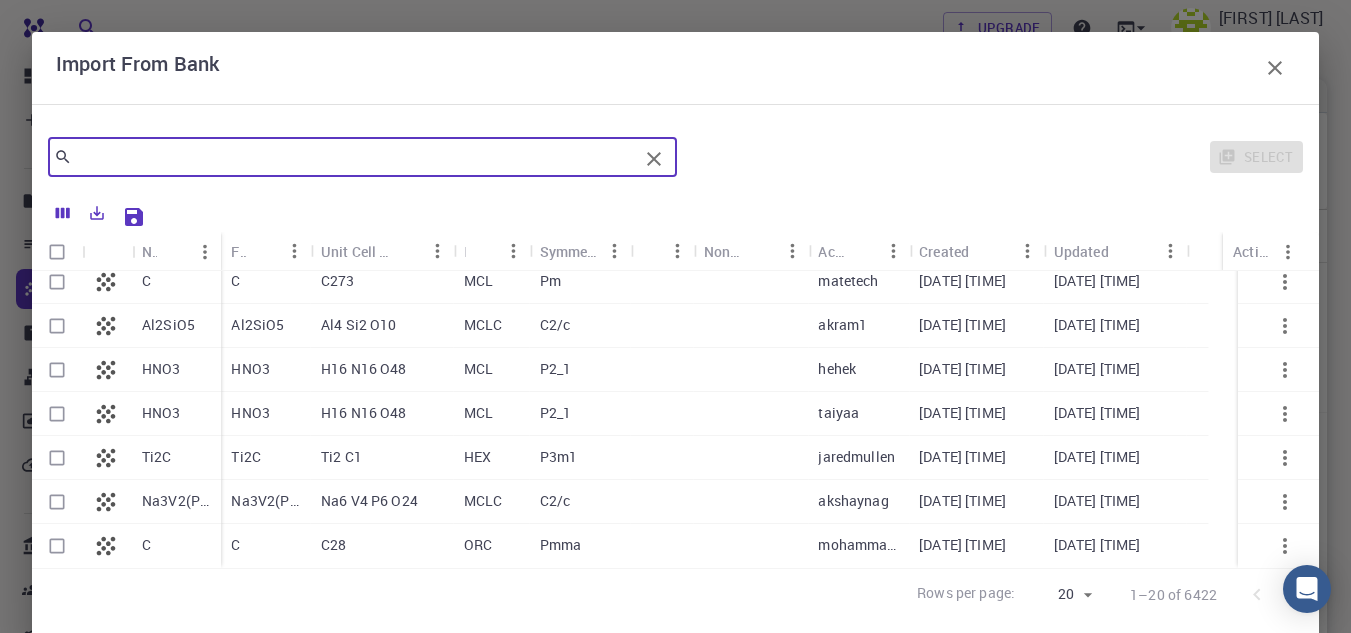 click at bounding box center [355, 157] 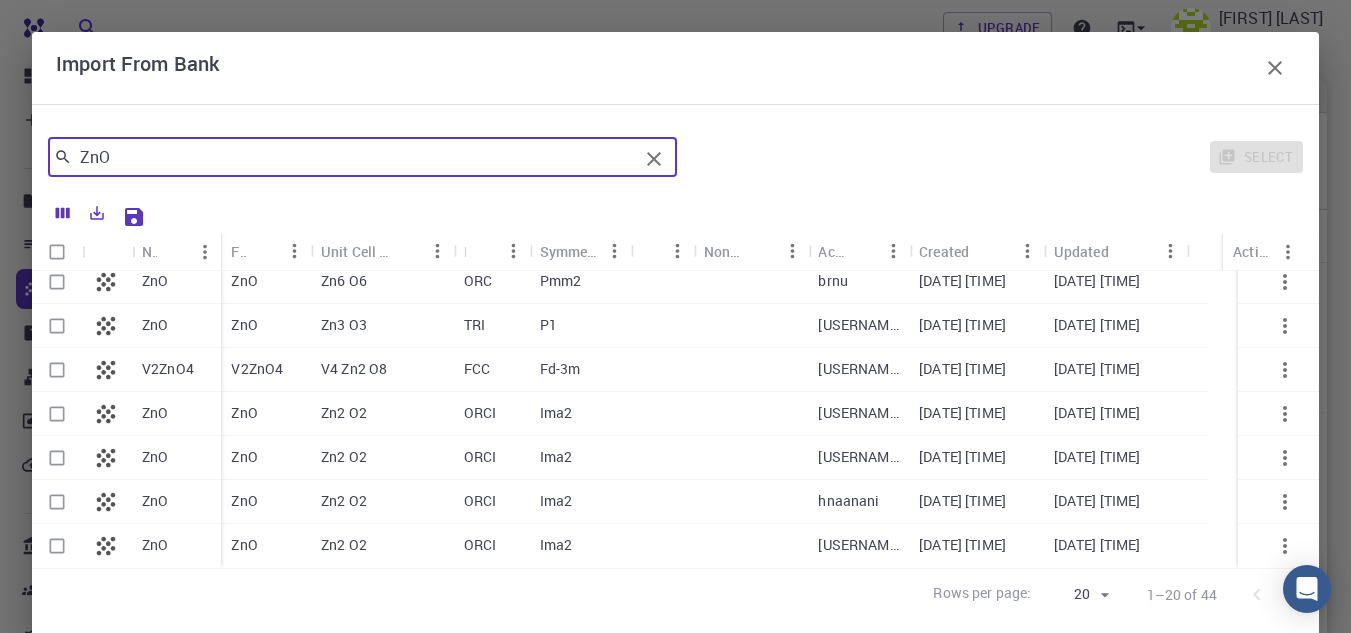 type on "ZnO" 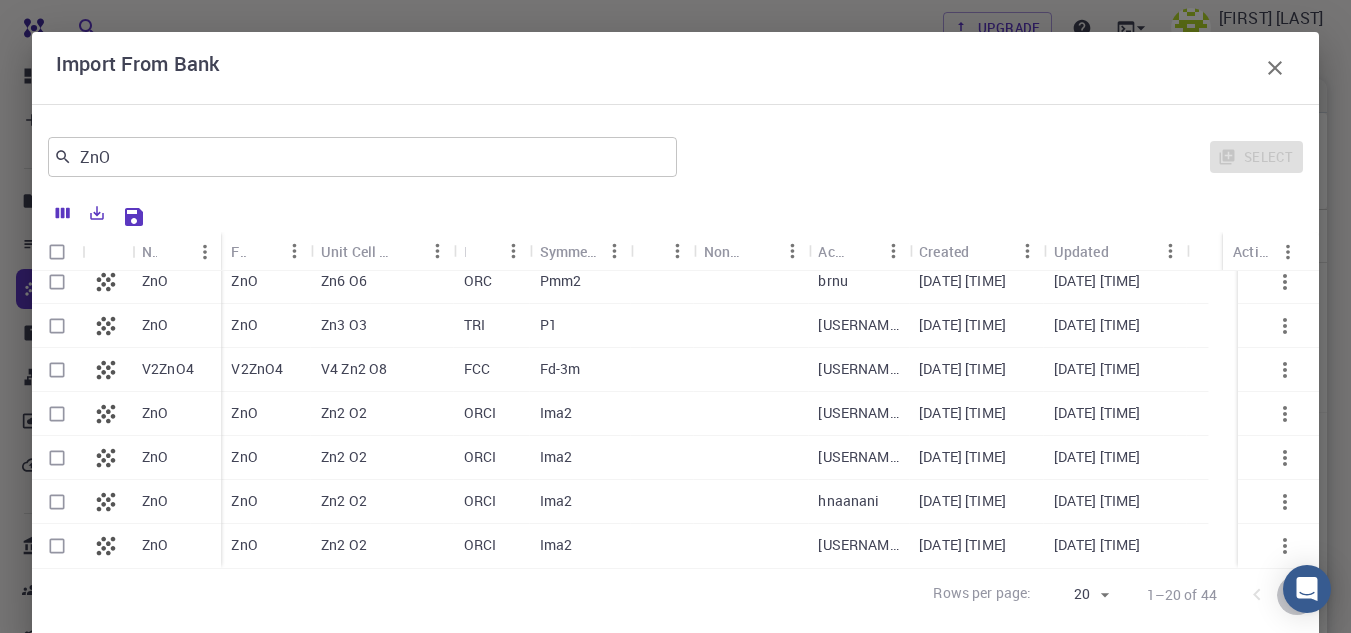 click 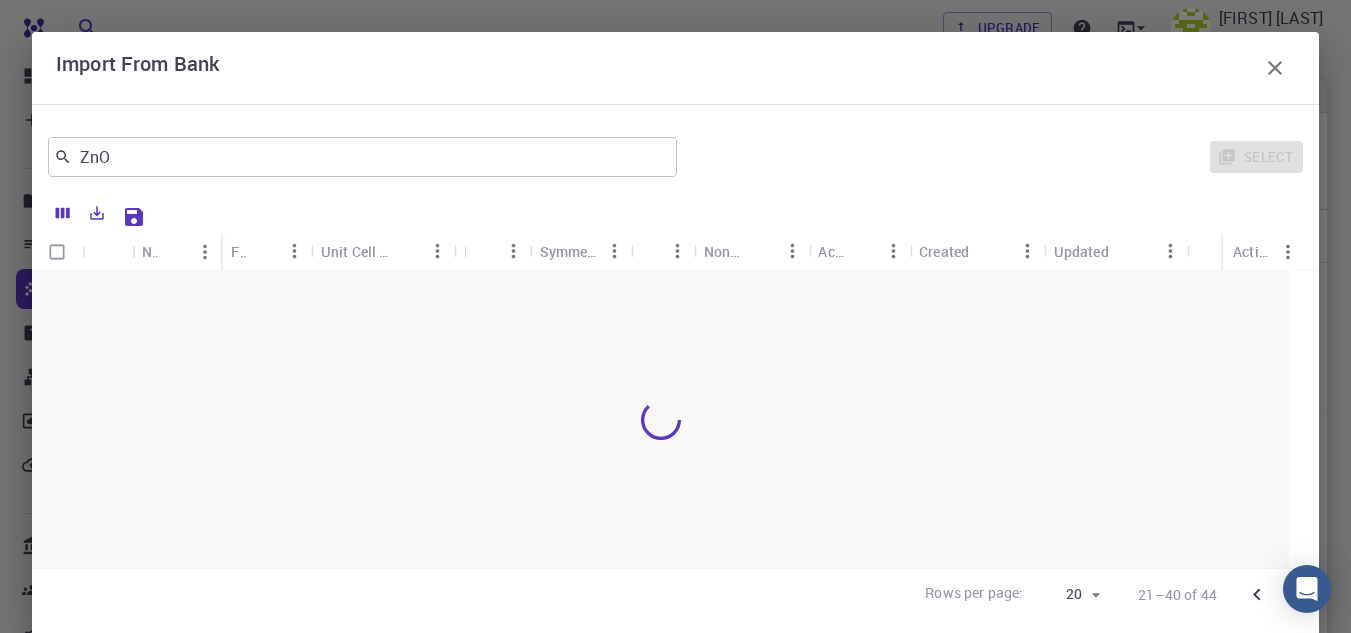 scroll, scrollTop: 0, scrollLeft: 0, axis: both 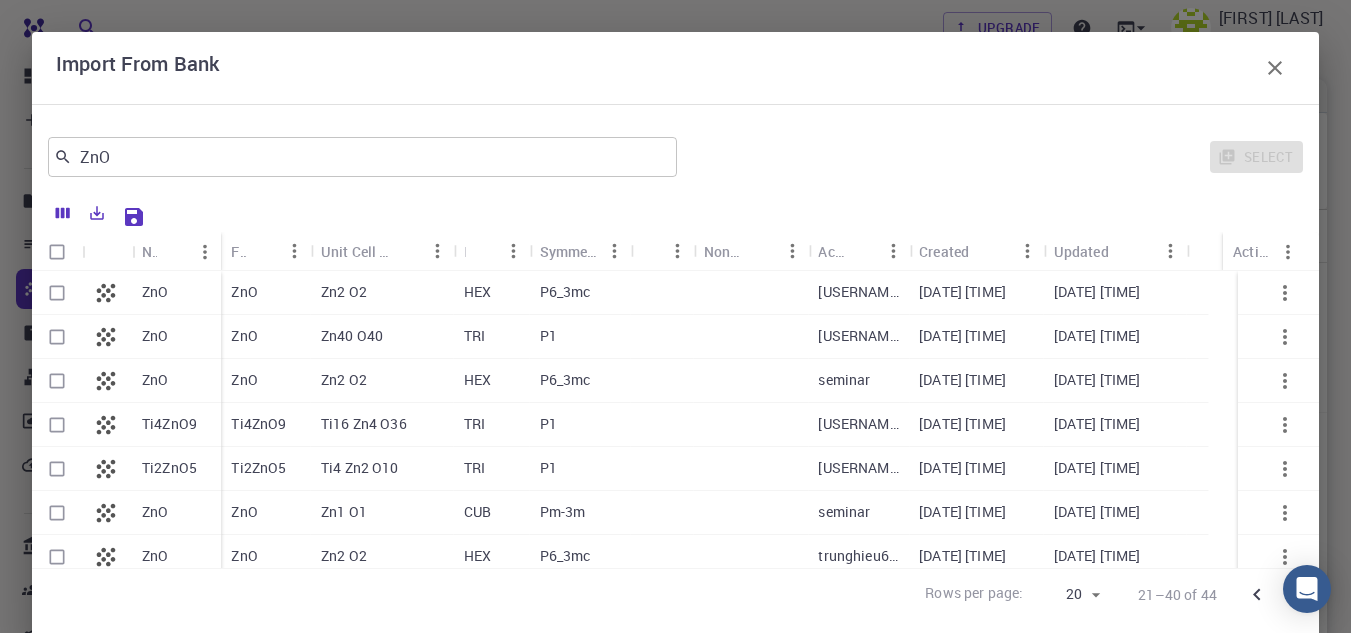 click on "P6_3mc" at bounding box center [565, 292] 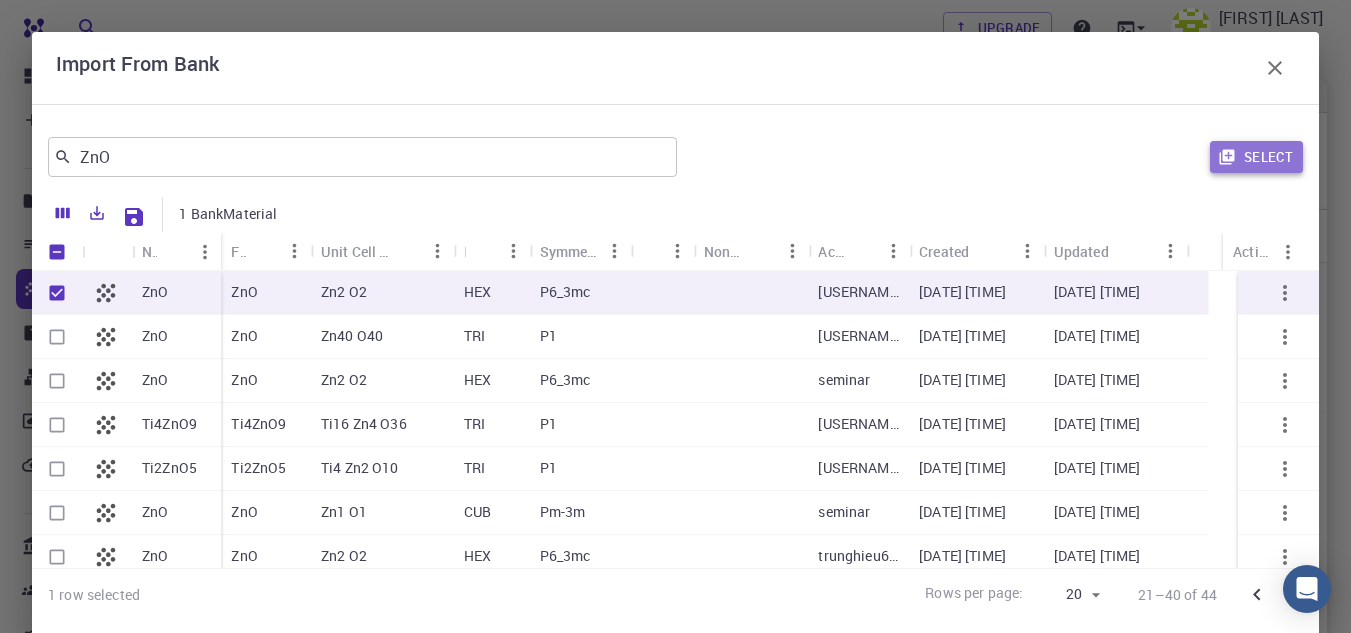 click on "Select" at bounding box center (1256, 157) 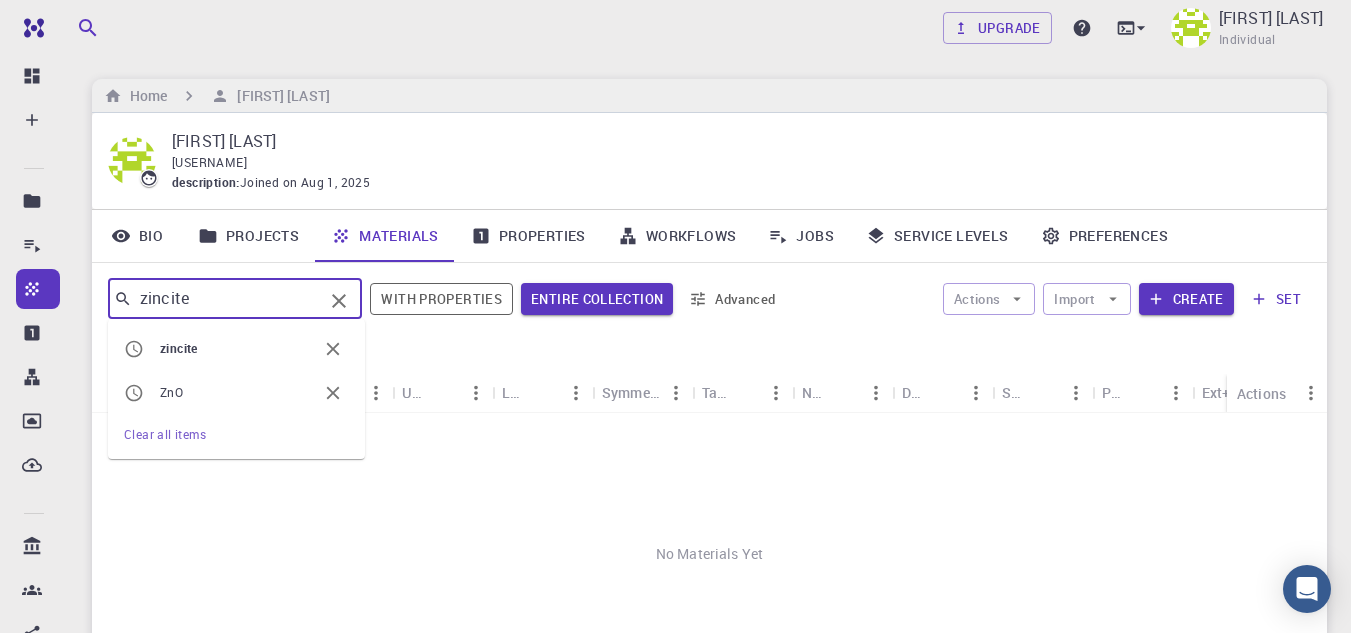 click on "zincite" at bounding box center (227, 299) 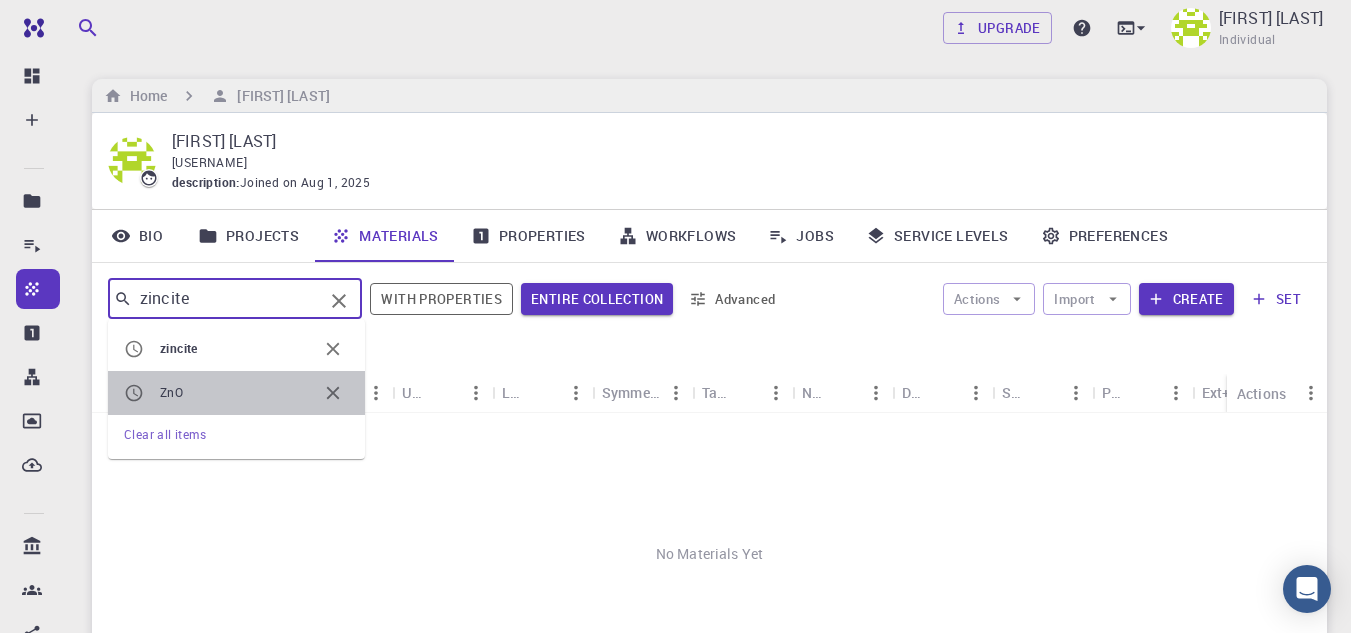 click on "ZnO" at bounding box center (236, 393) 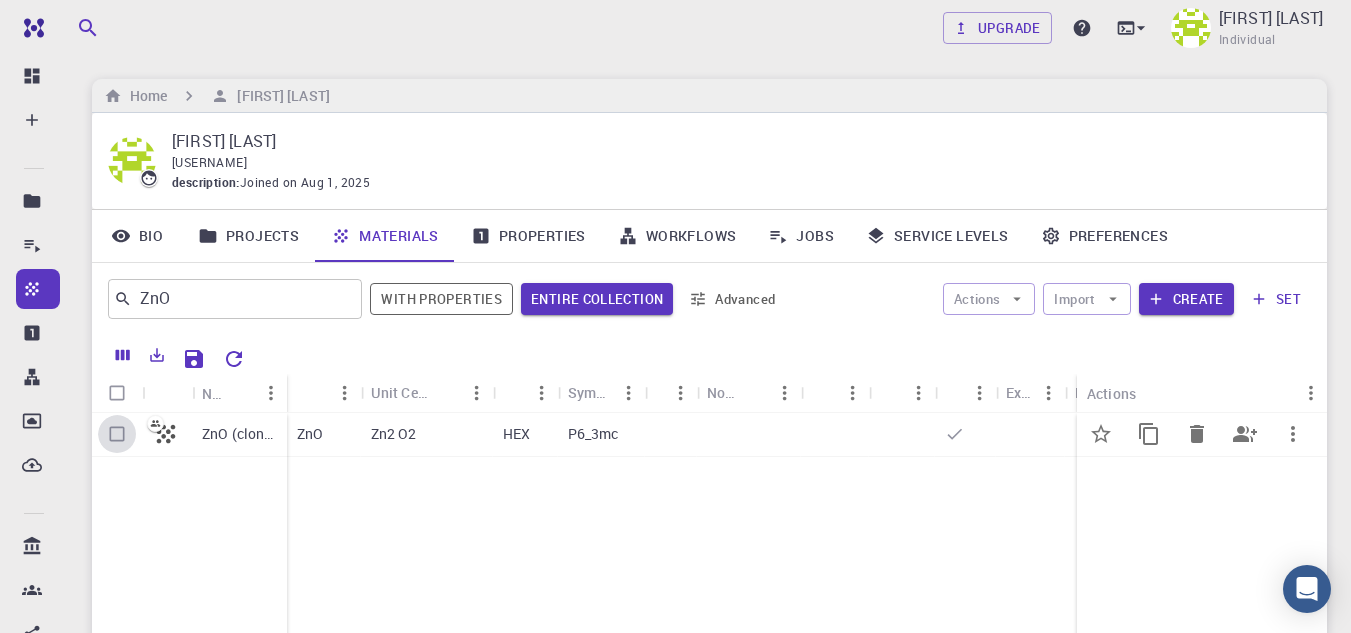 click at bounding box center (117, 434) 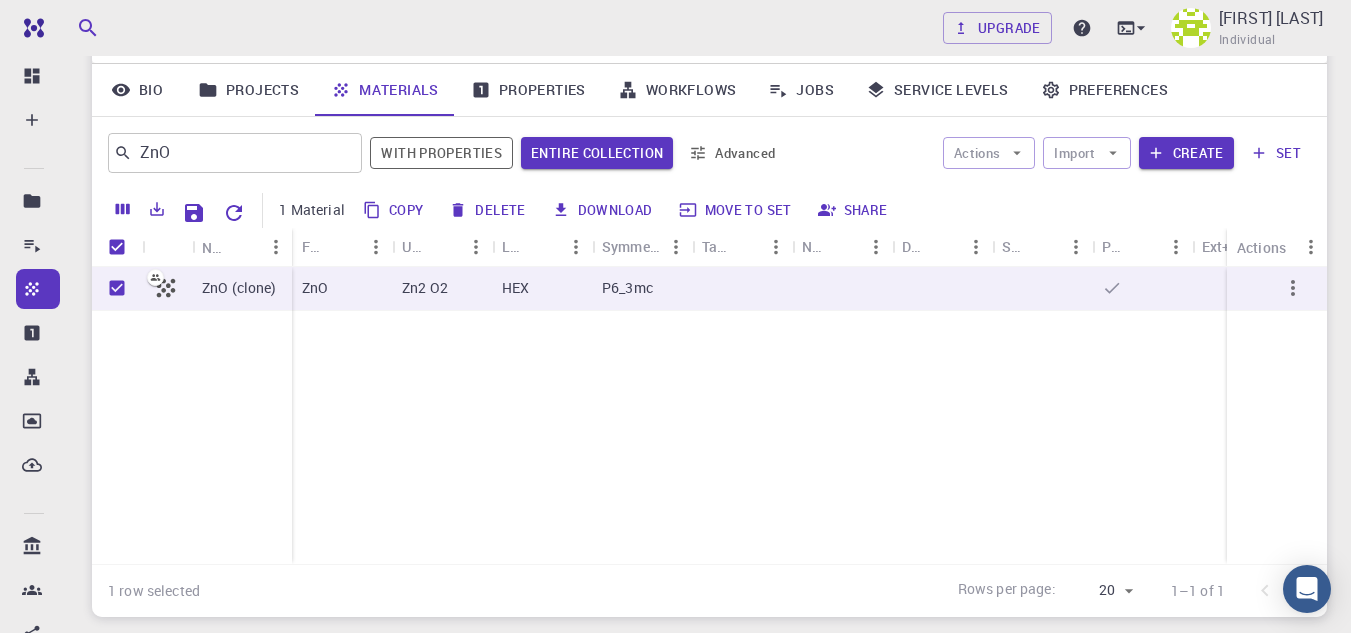 scroll, scrollTop: 148, scrollLeft: 0, axis: vertical 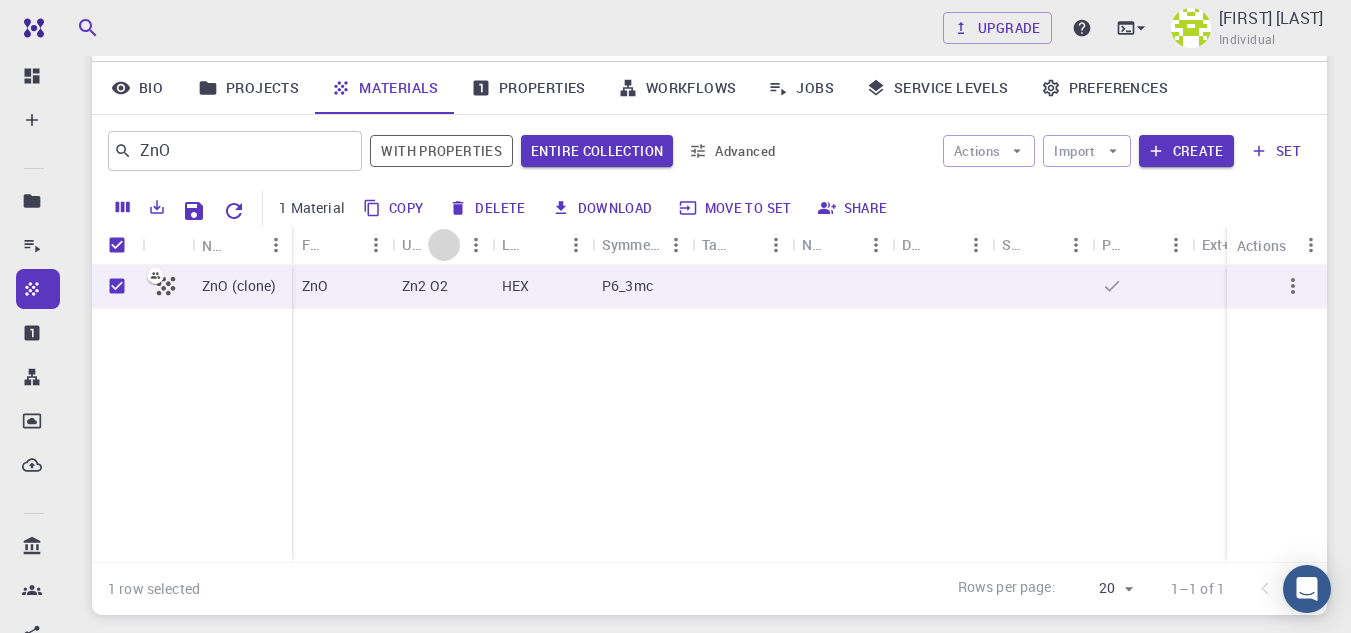 click 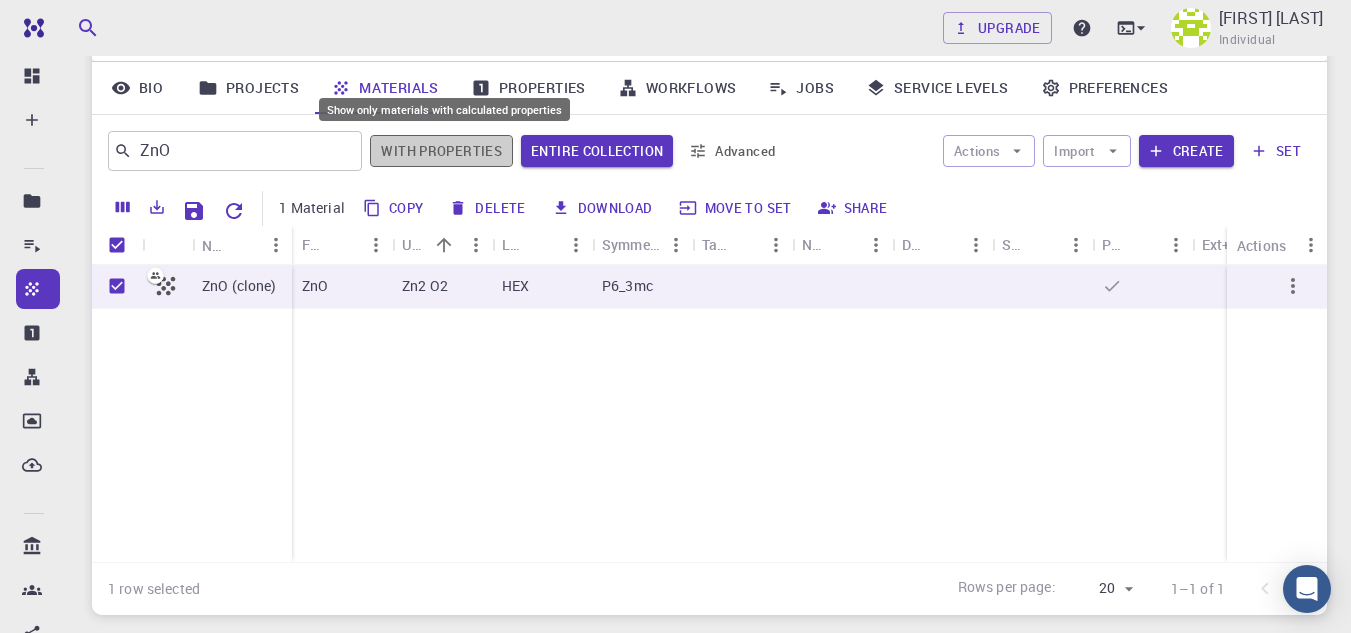click on "With properties" at bounding box center (441, 151) 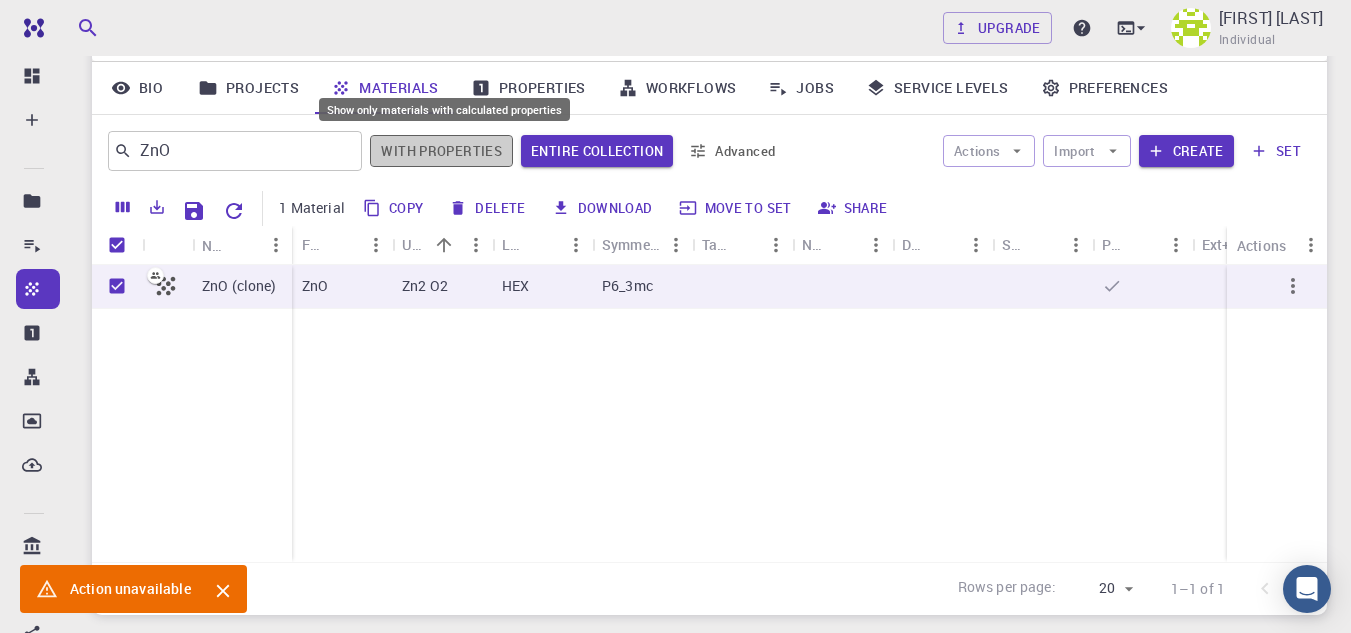 click on "With properties" at bounding box center [441, 151] 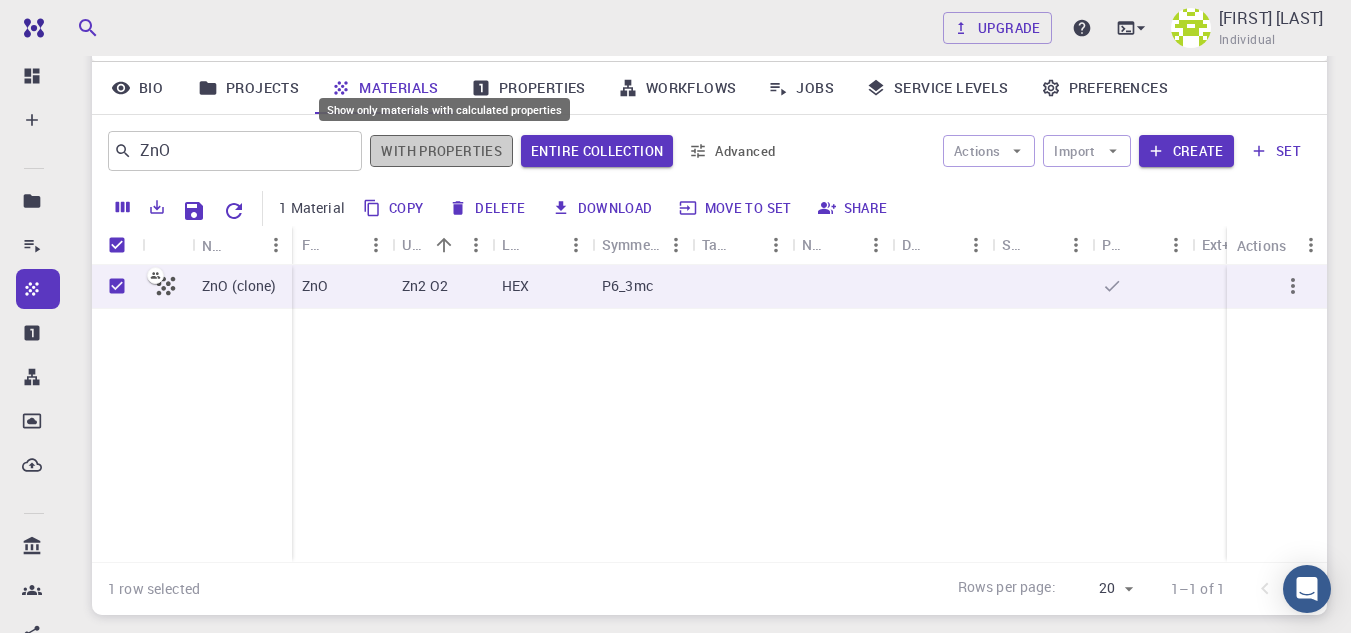 click on "With properties" at bounding box center (441, 151) 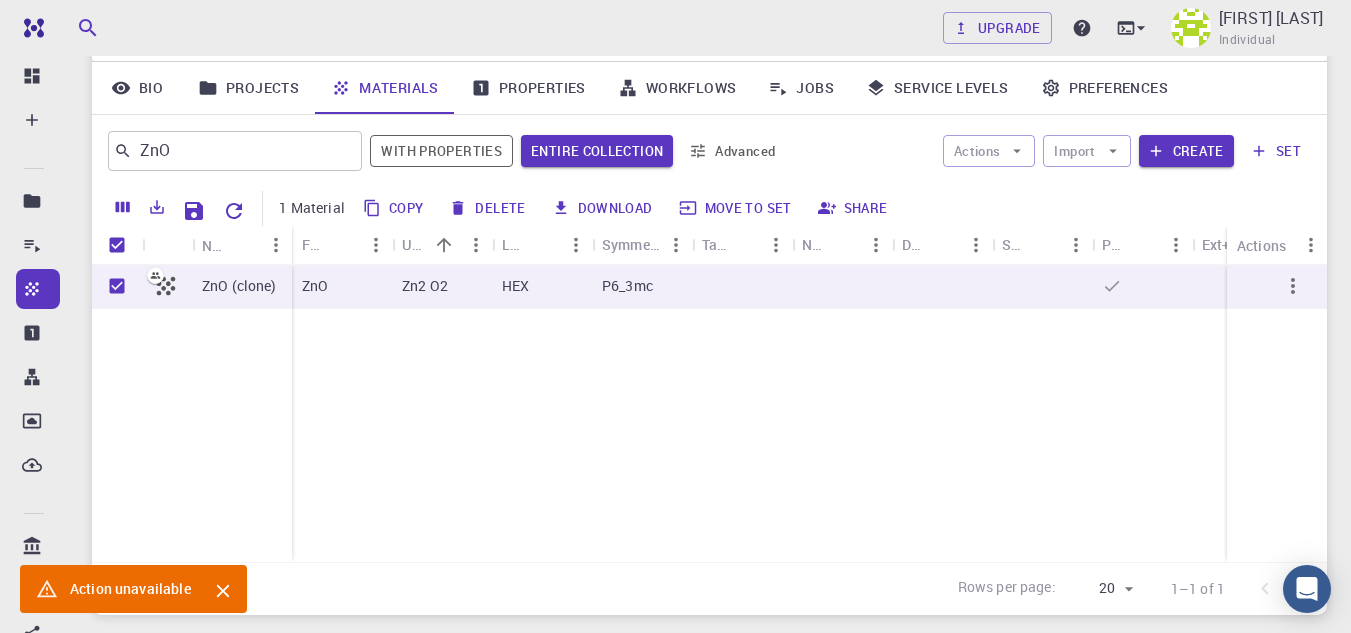click on "ZnO (clone) ZnO Zn2 O2 HEX P6_3mc" at bounding box center [792, 413] 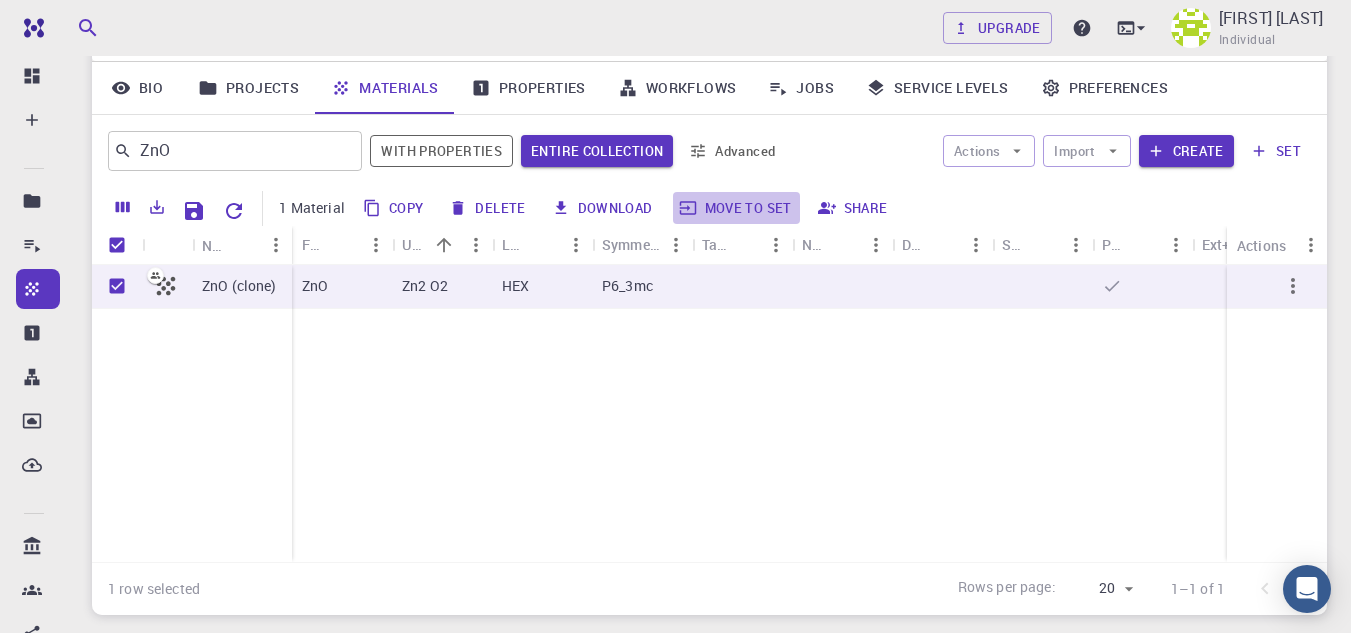 click on "Move to set" at bounding box center [736, 208] 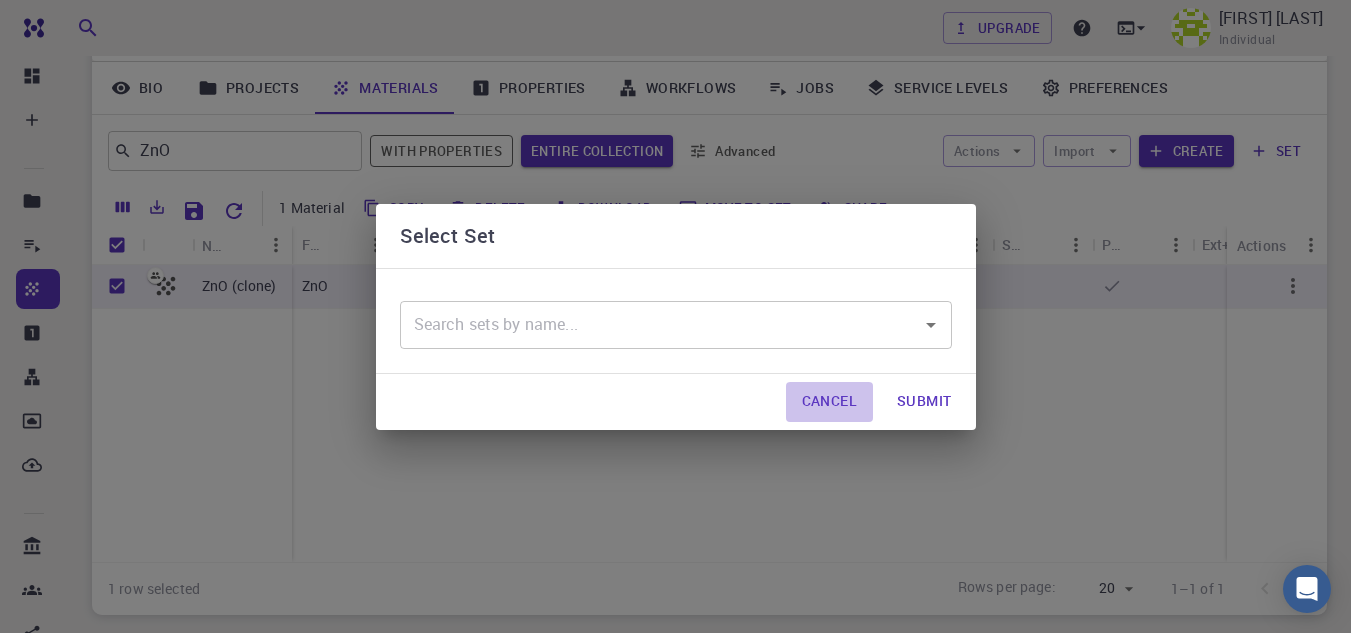 click on "Cancel" at bounding box center [829, 402] 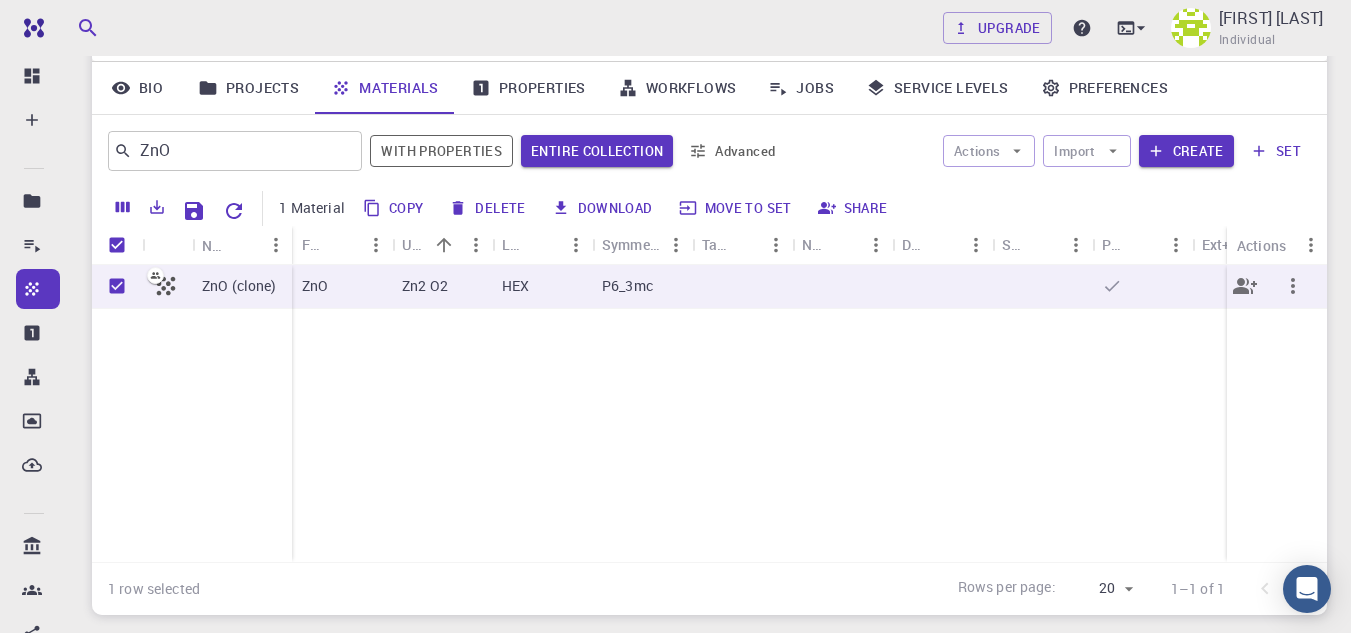 click on "P6_3mc" at bounding box center [627, 286] 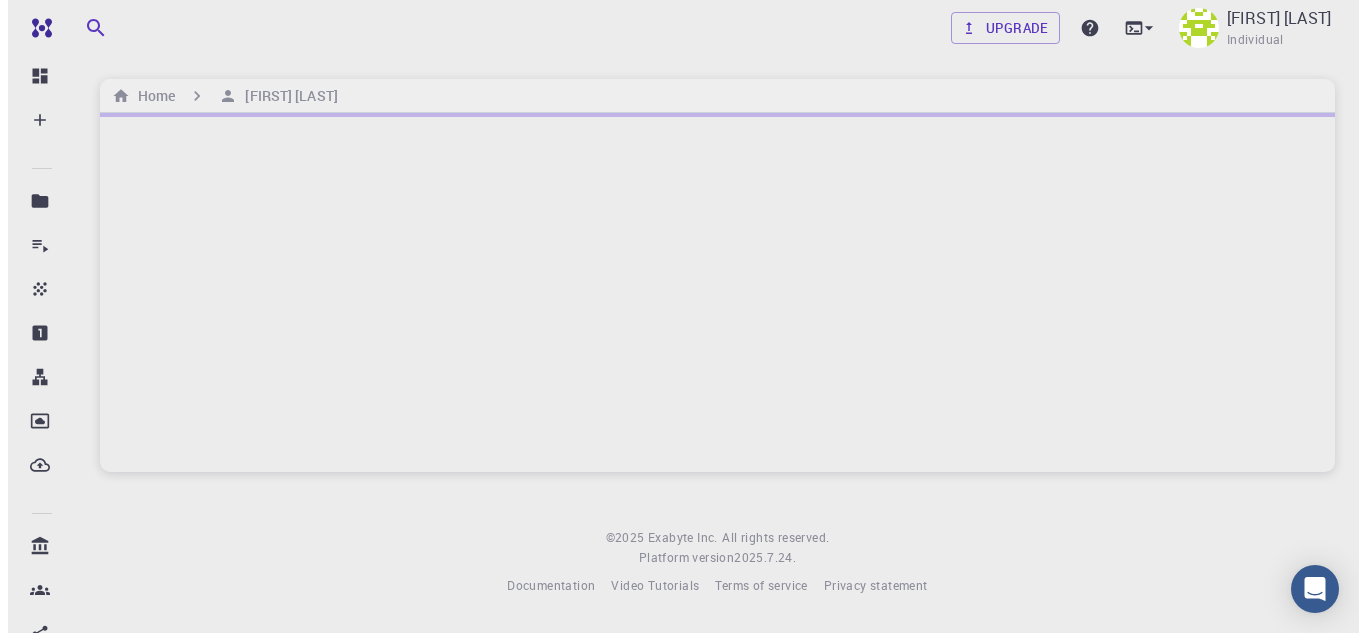 scroll, scrollTop: 0, scrollLeft: 0, axis: both 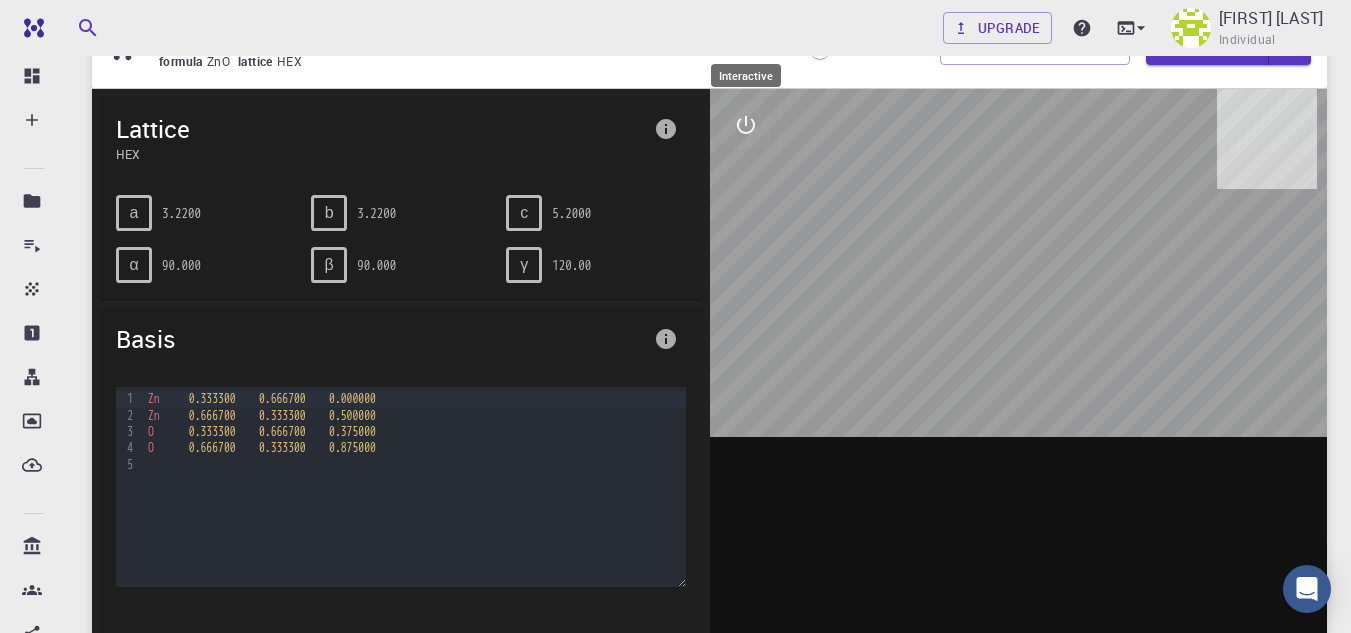 click 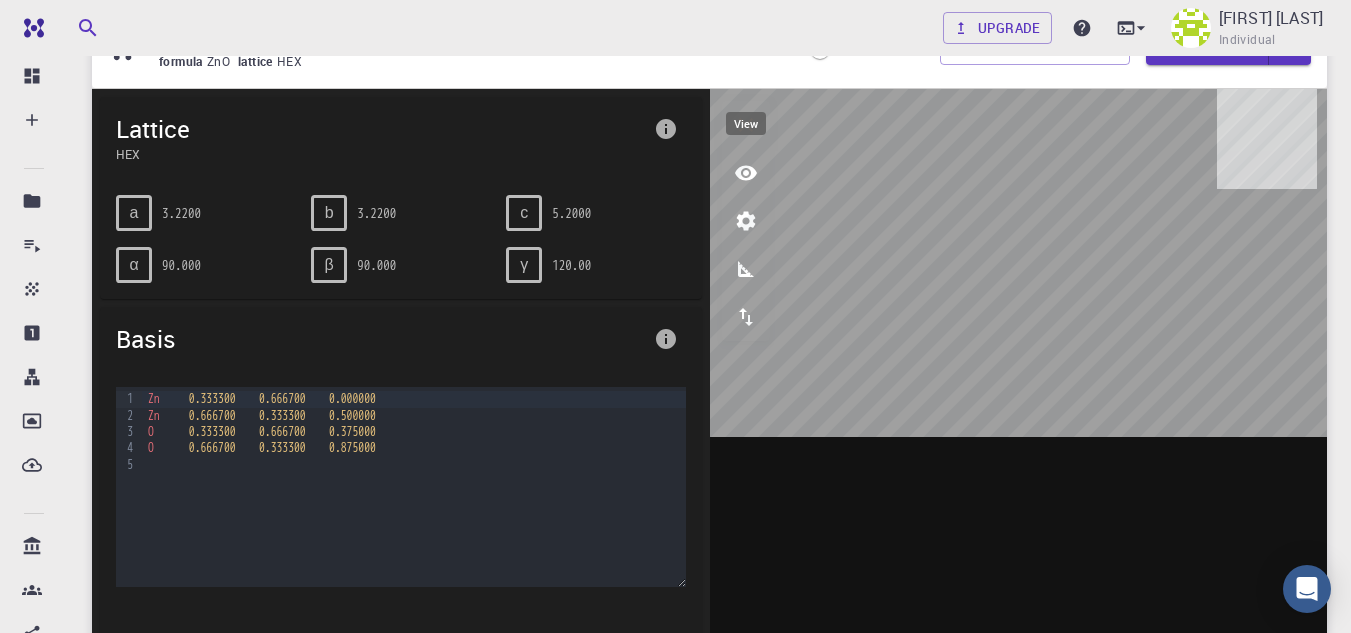 click 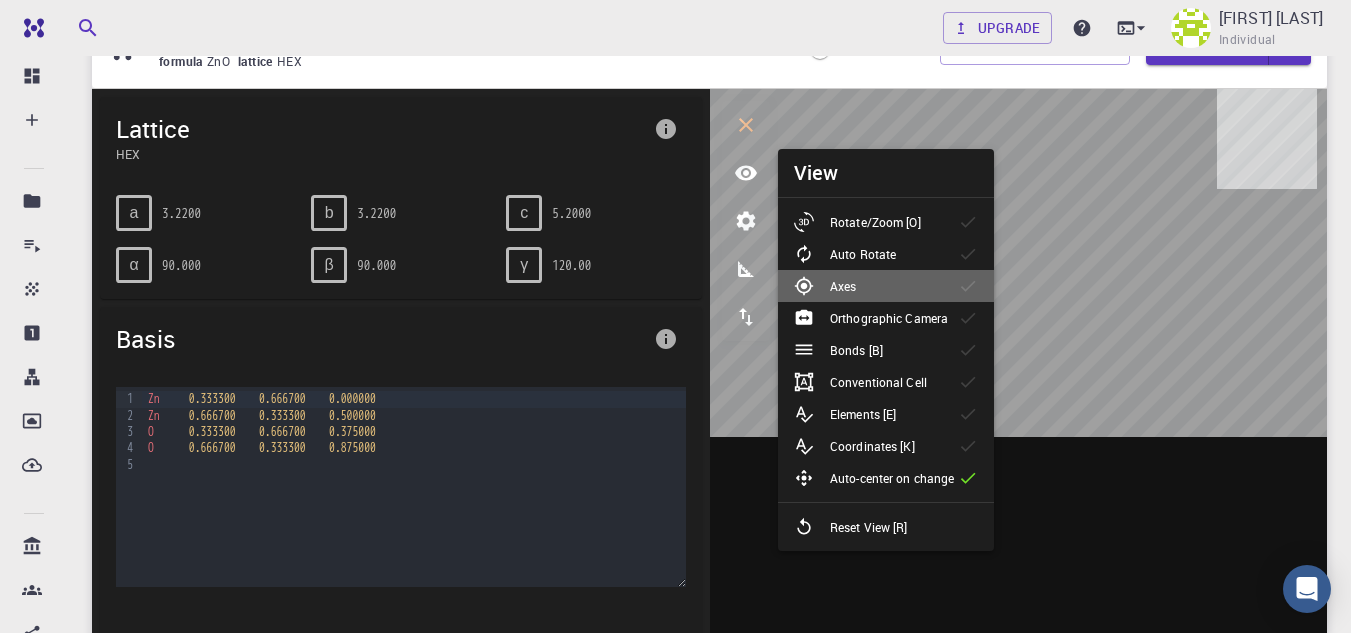 click on "Axes" at bounding box center [843, 286] 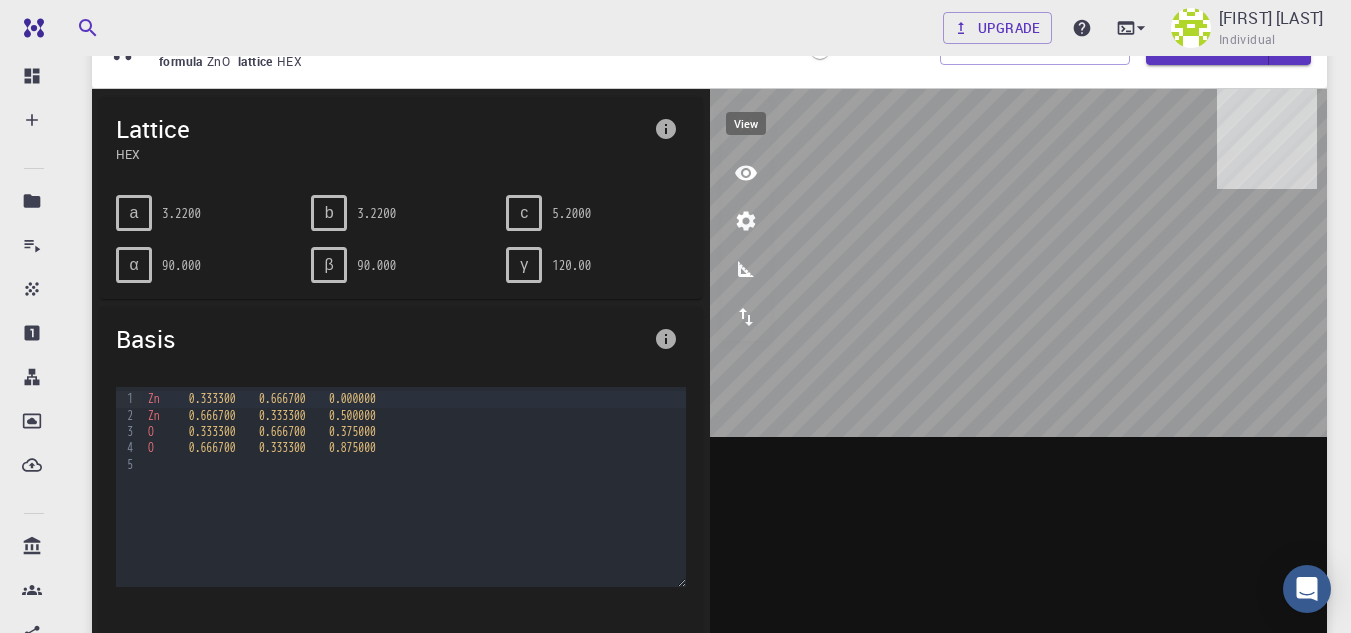 click 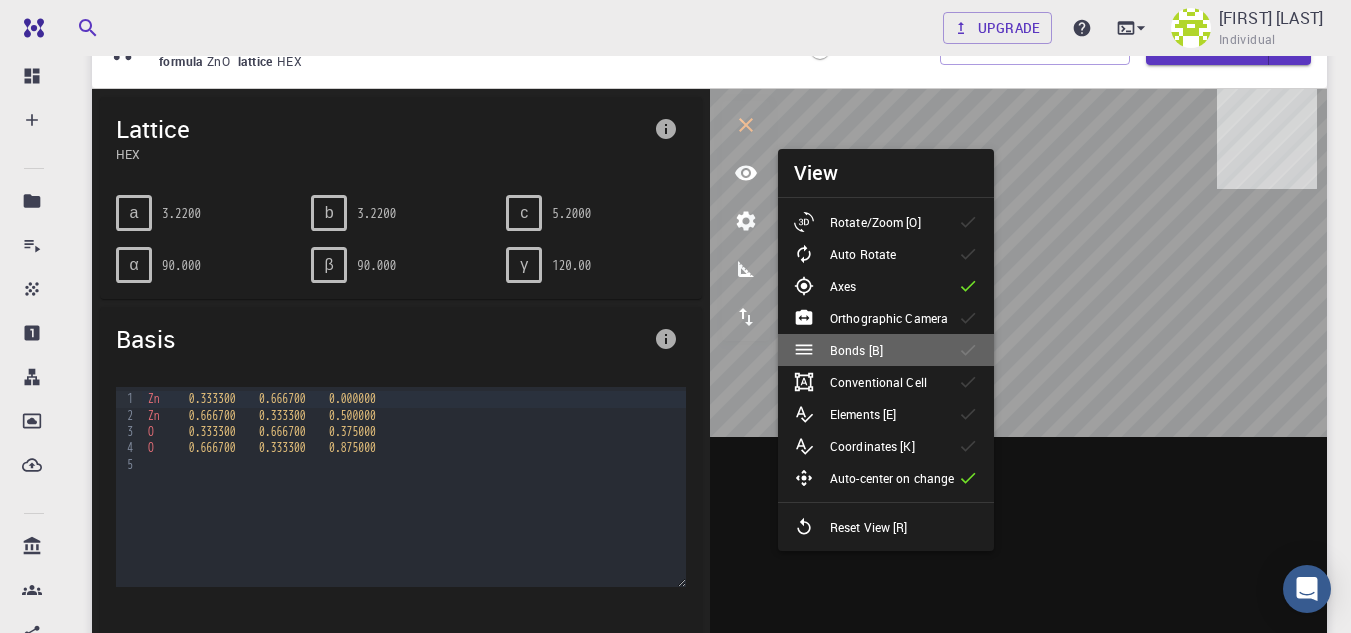 click on "Bonds [B]" at bounding box center [856, 350] 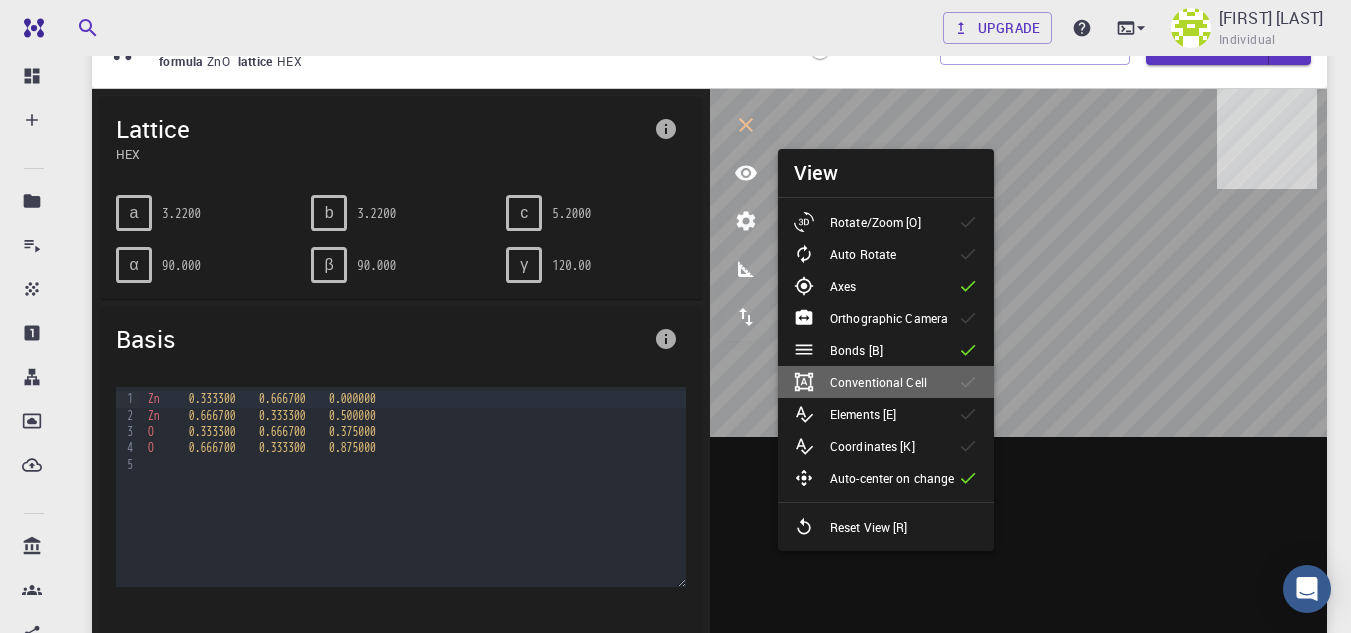 click on "Conventional Cell" at bounding box center [878, 382] 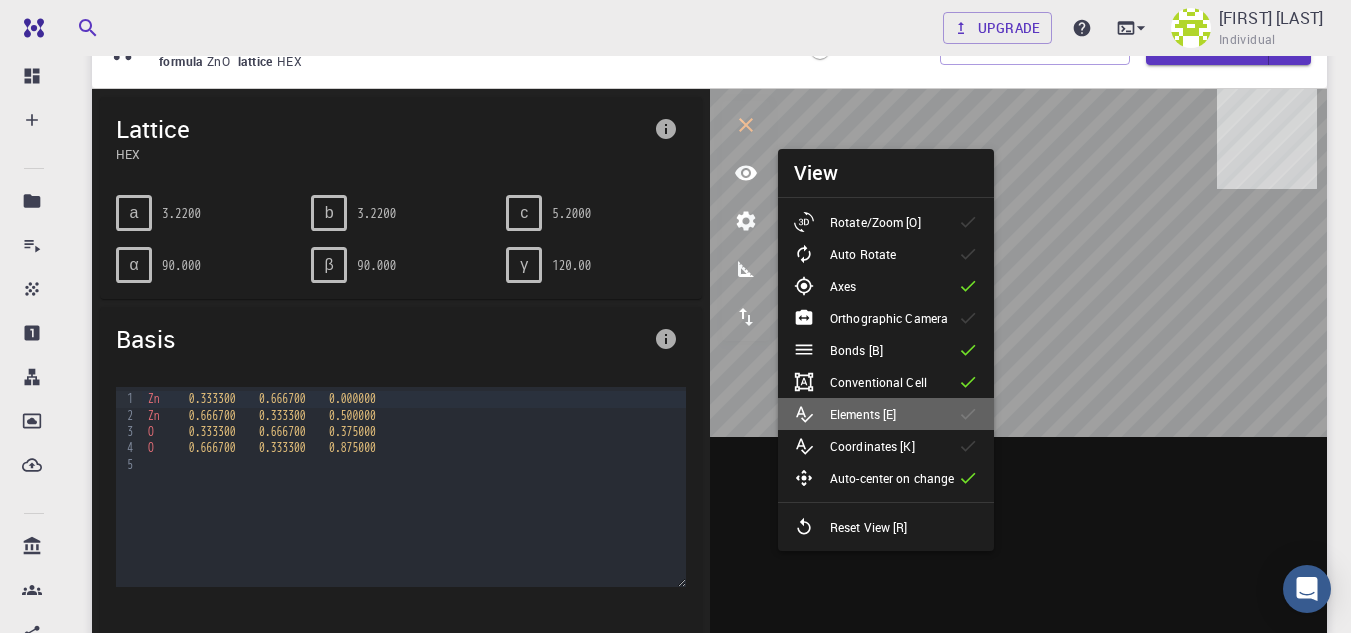 click on "Elements [E]" at bounding box center [863, 414] 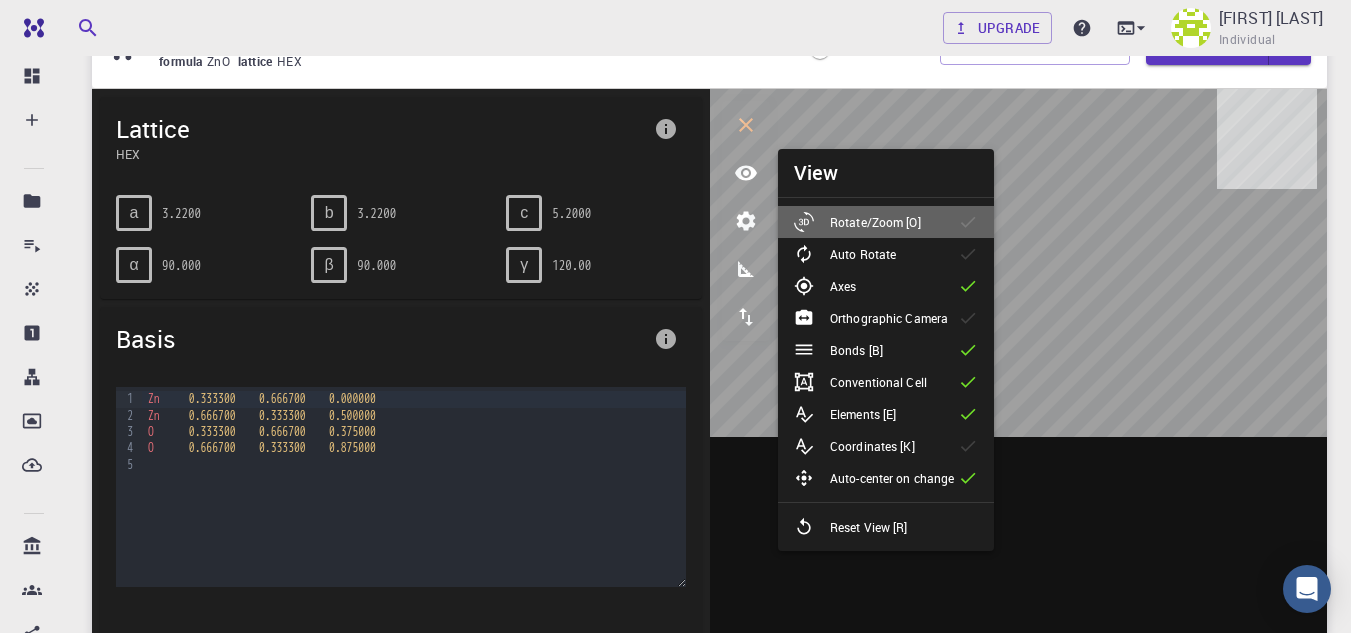 click on "Rotate/Zoom [O]" at bounding box center [875, 222] 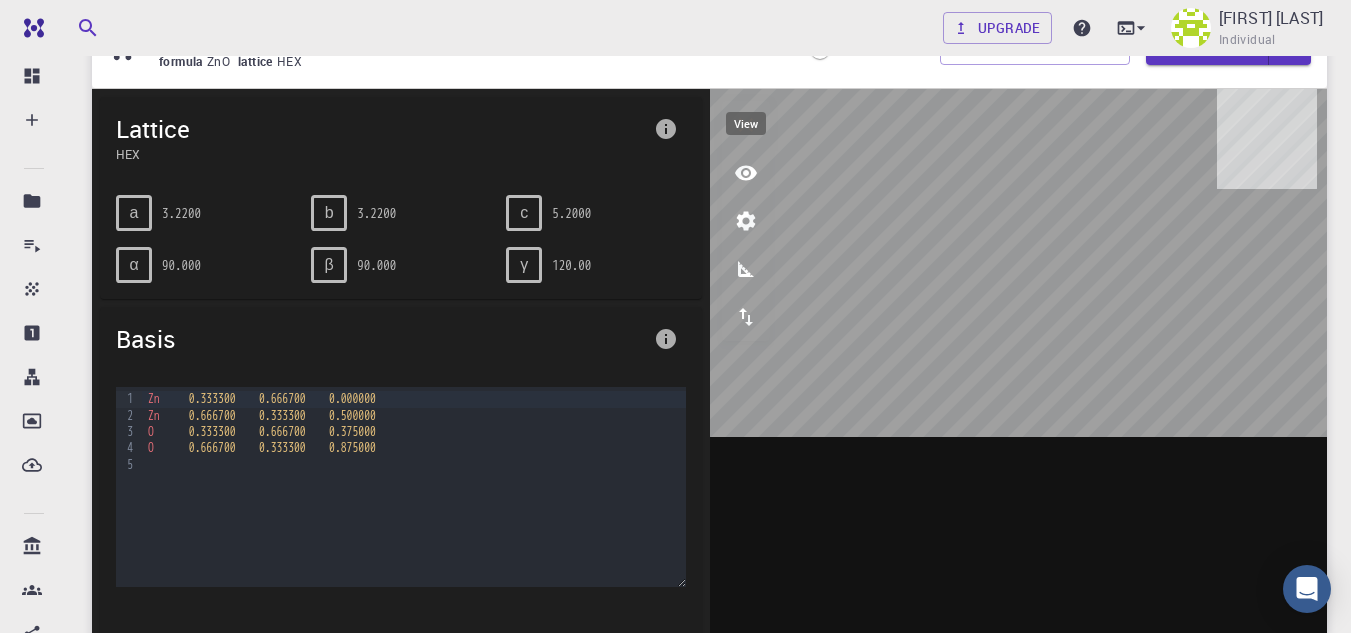 click 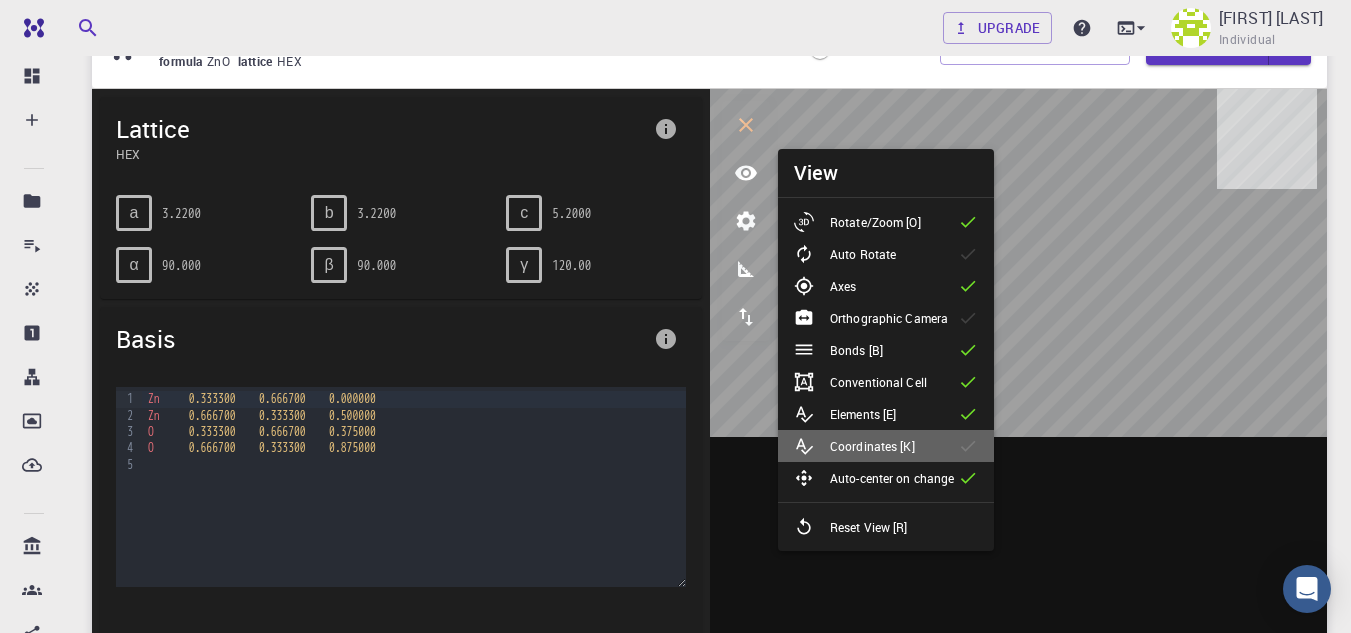 click on "Coordinates [K]" at bounding box center [872, 446] 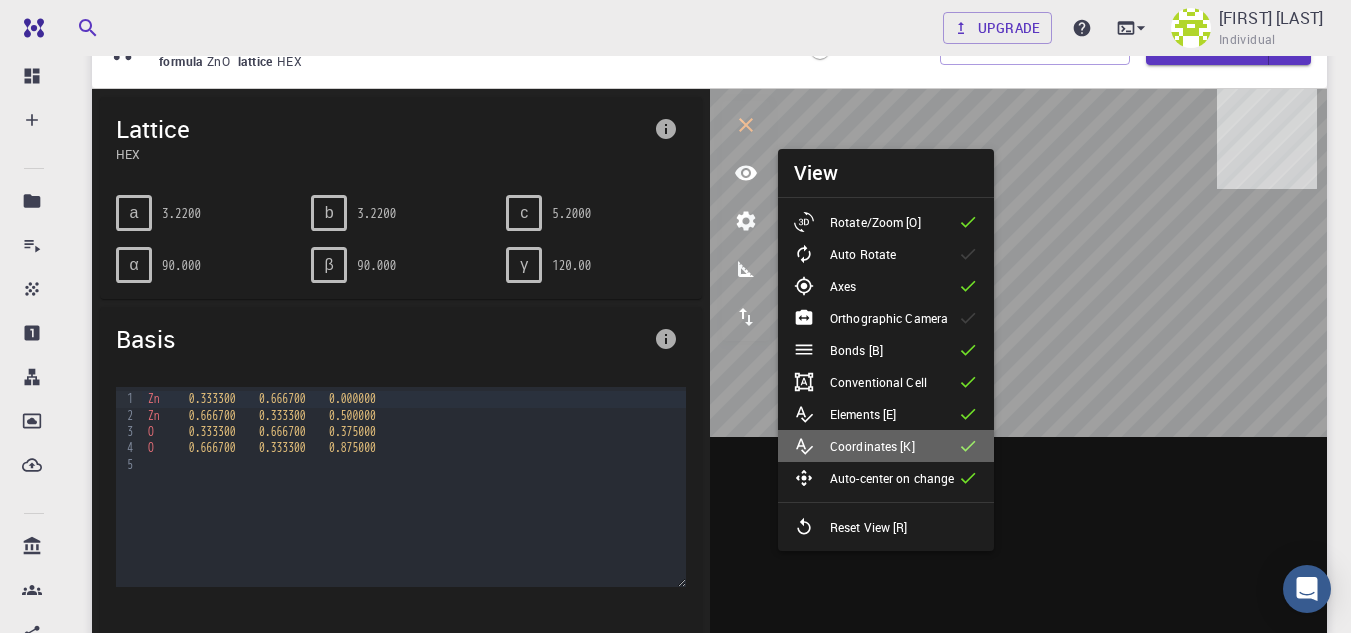 click on "Coordinates [K]" at bounding box center [862, 446] 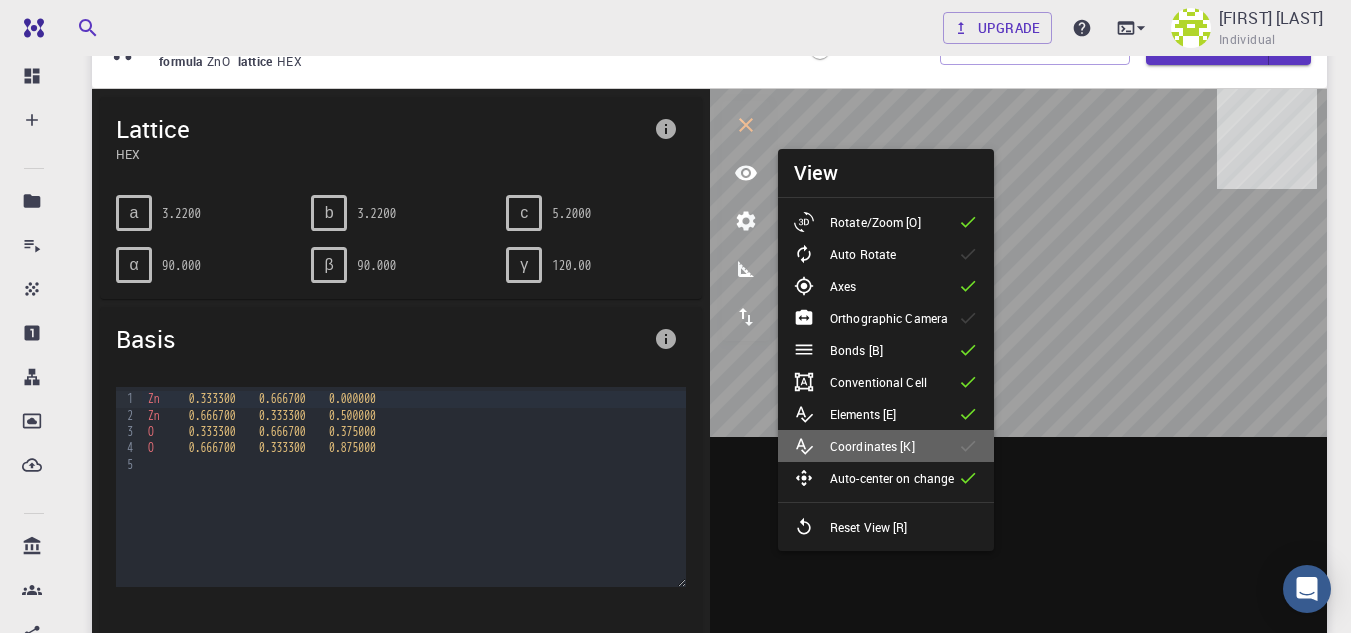 click on "Coordinates [K]" at bounding box center (872, 446) 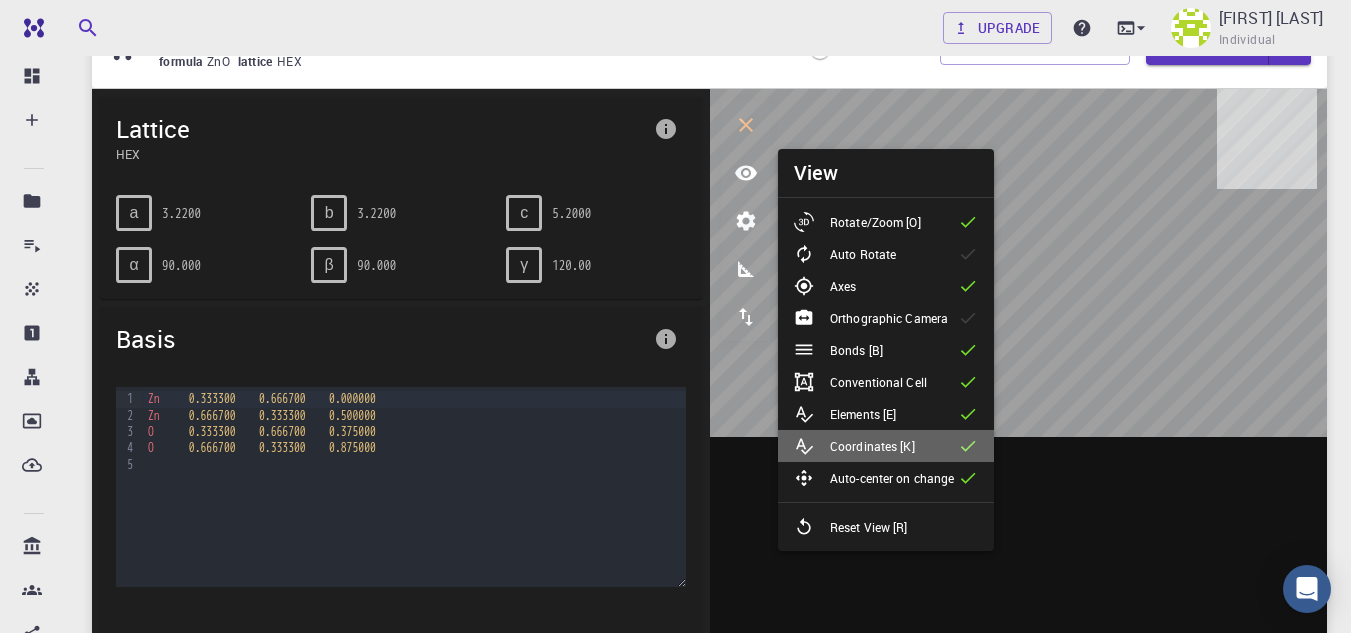 click on "Coordinates [K]" at bounding box center (872, 446) 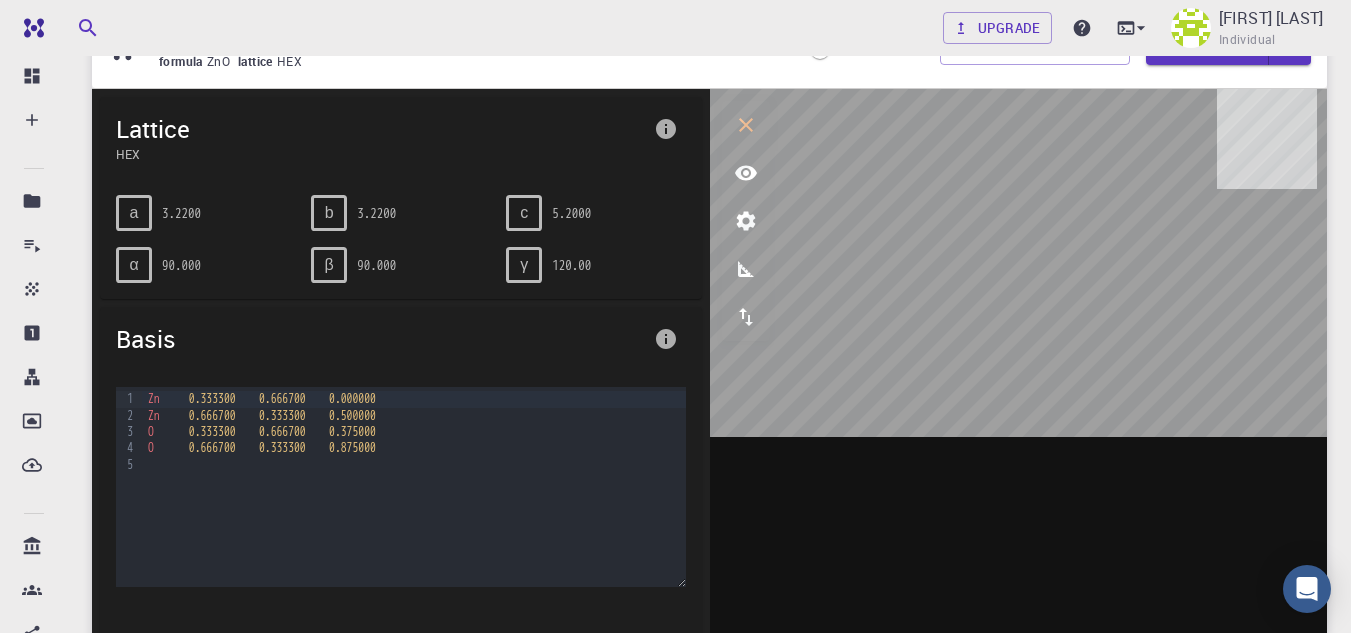 drag, startPoint x: 1350, startPoint y: 220, endPoint x: 1350, endPoint y: 208, distance: 12 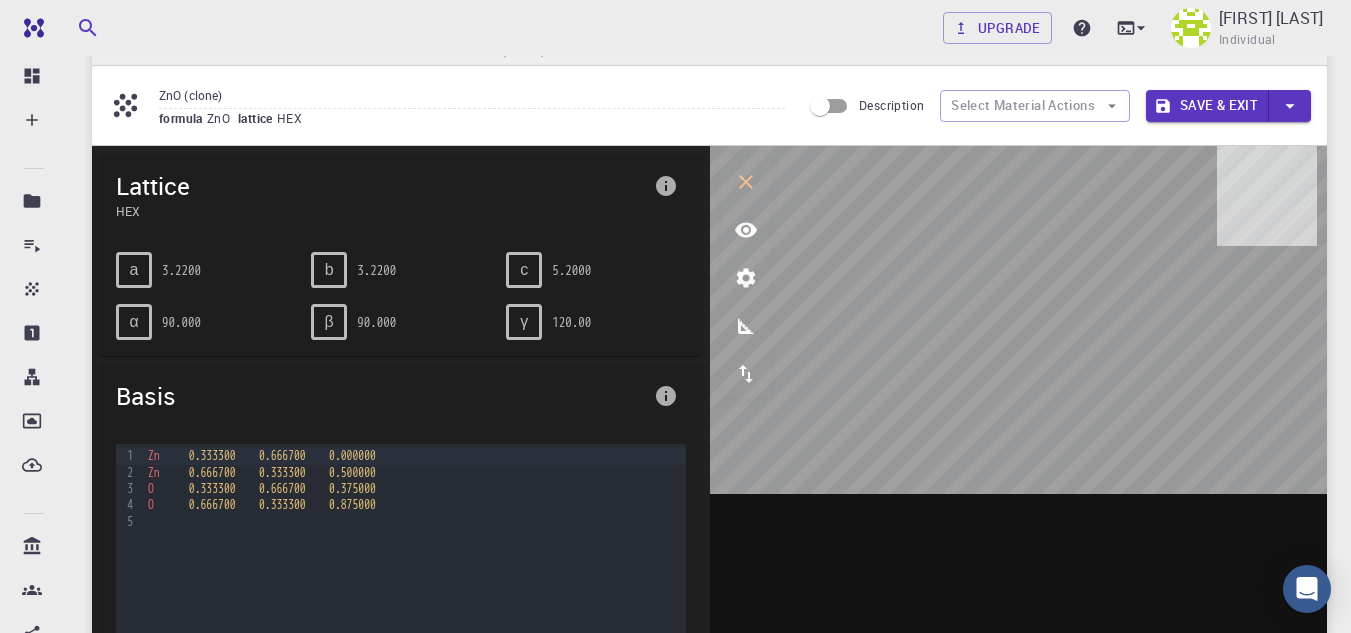 scroll, scrollTop: 40, scrollLeft: 0, axis: vertical 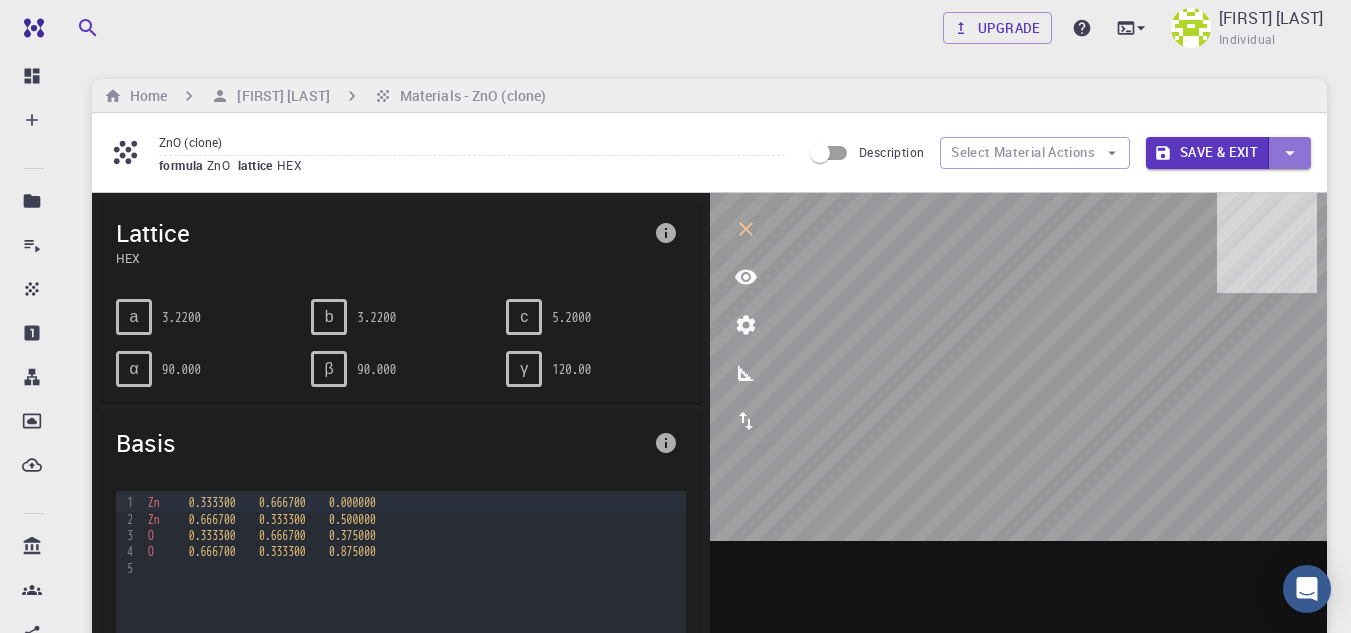 click 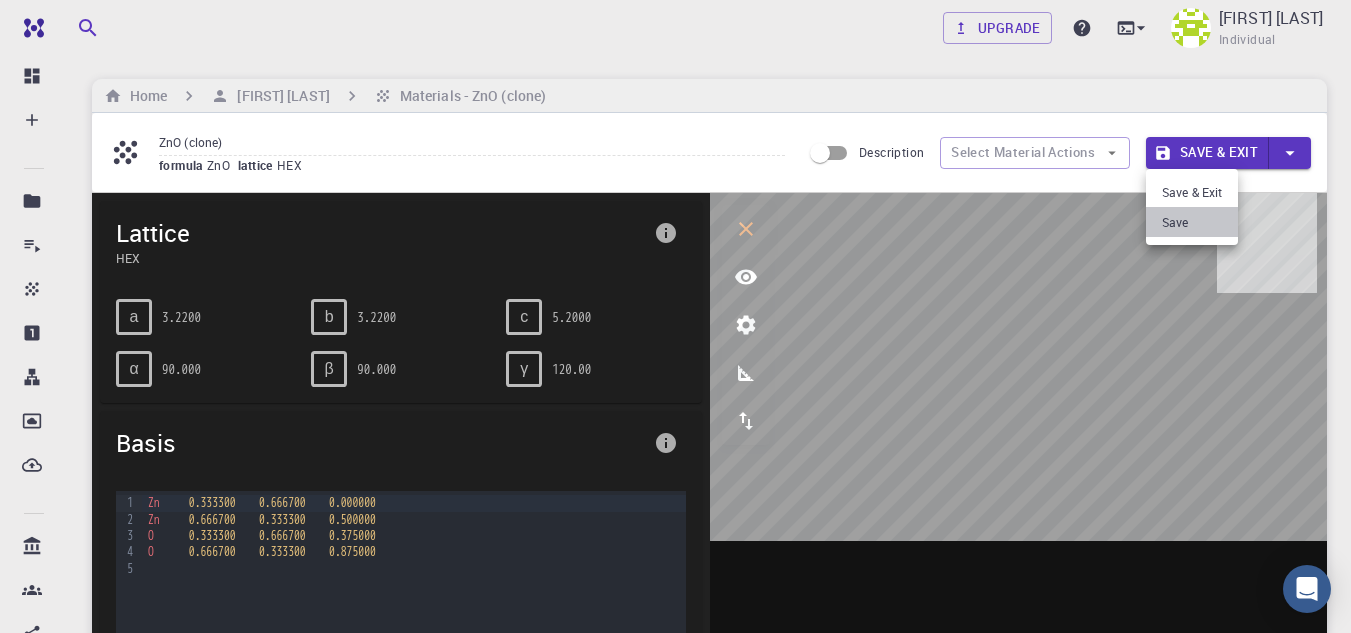 click on "Save" at bounding box center (1192, 222) 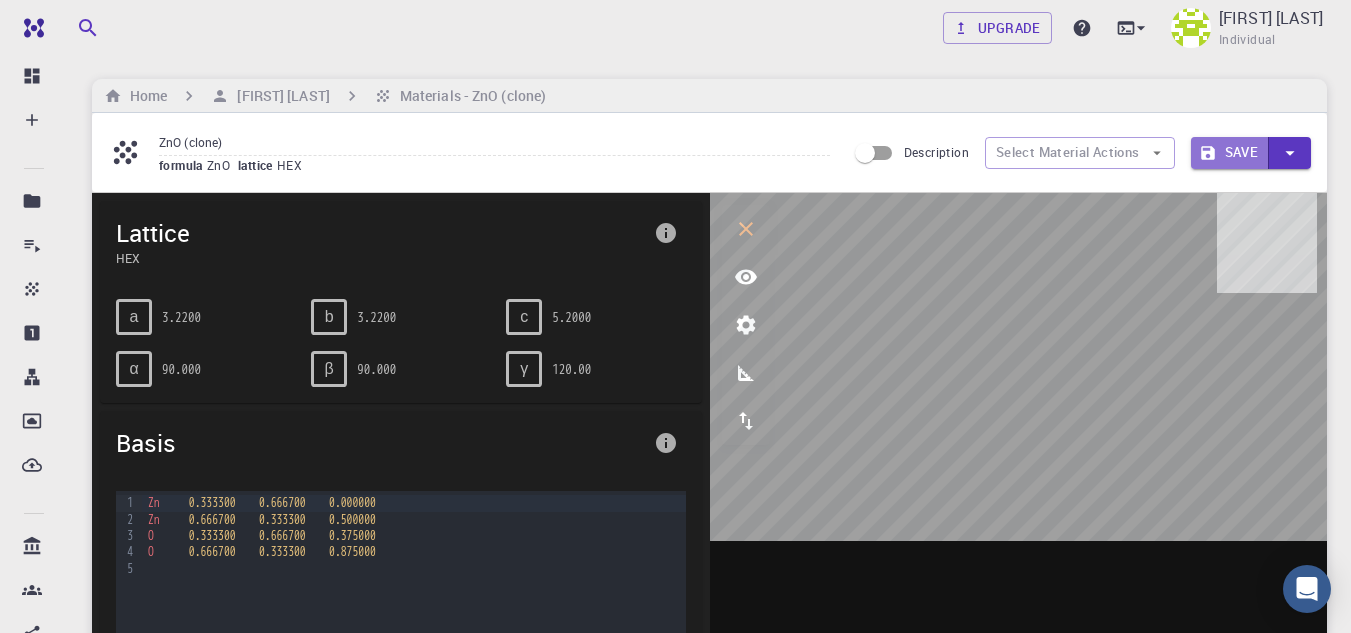 click on "Save" at bounding box center [1230, 153] 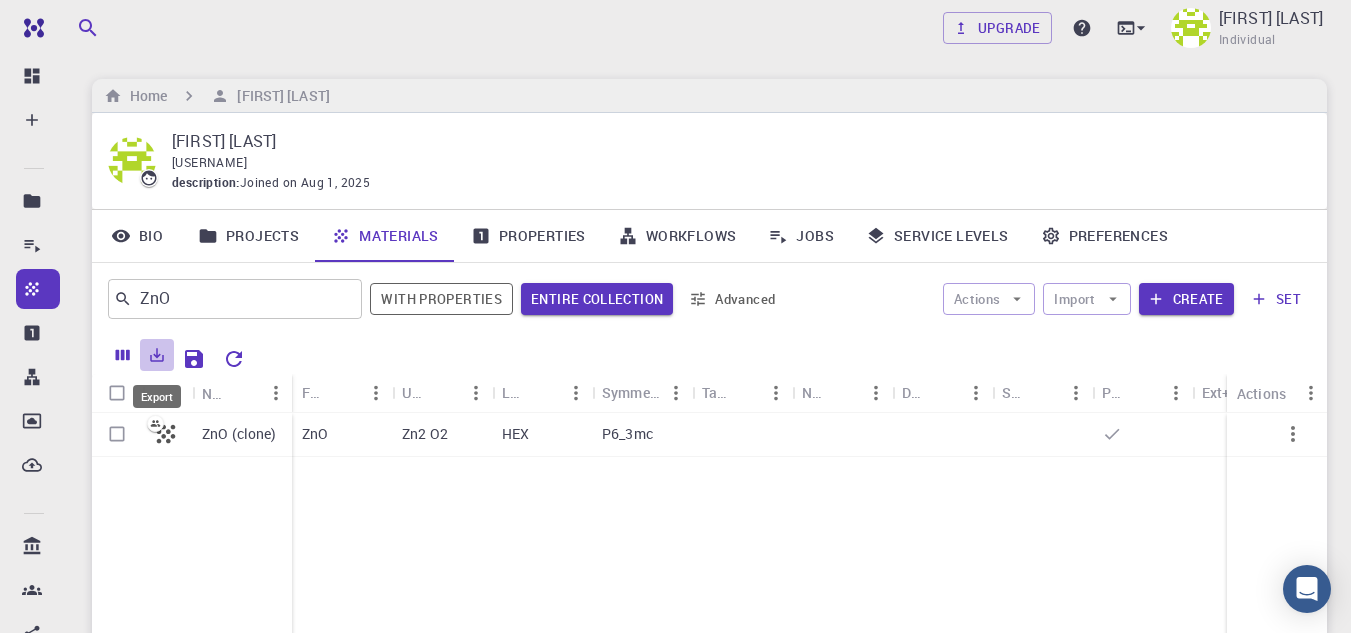 click 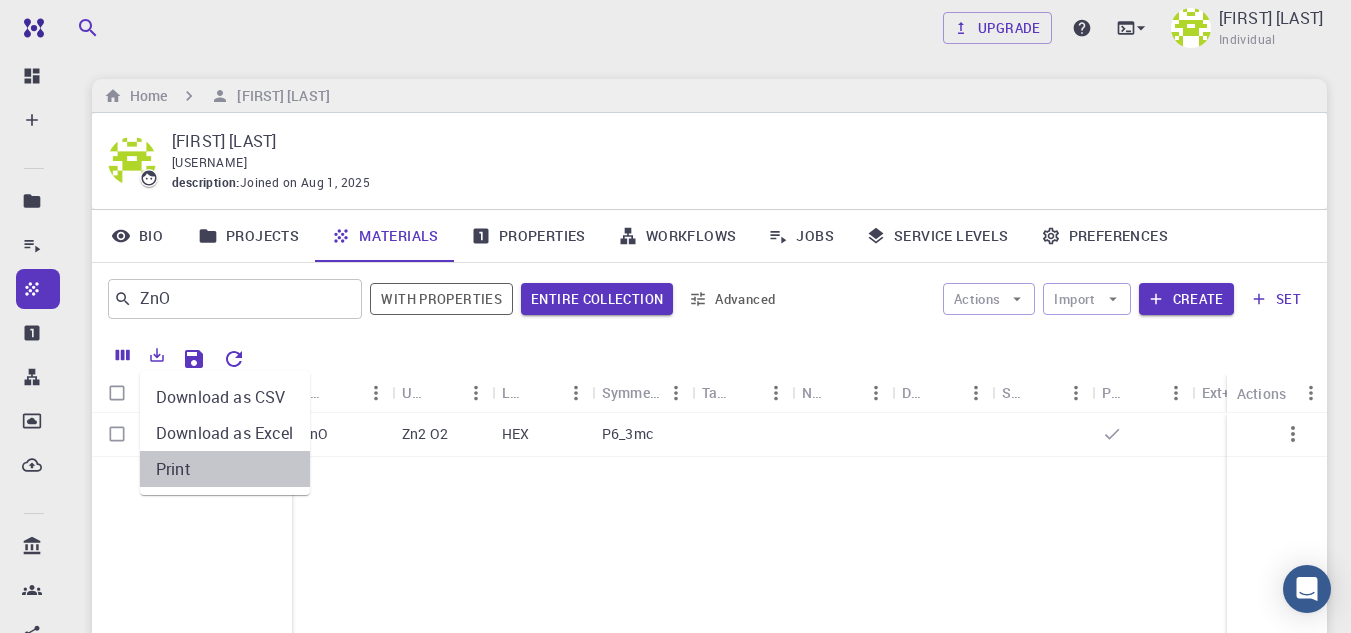 click on "Print" at bounding box center (225, 469) 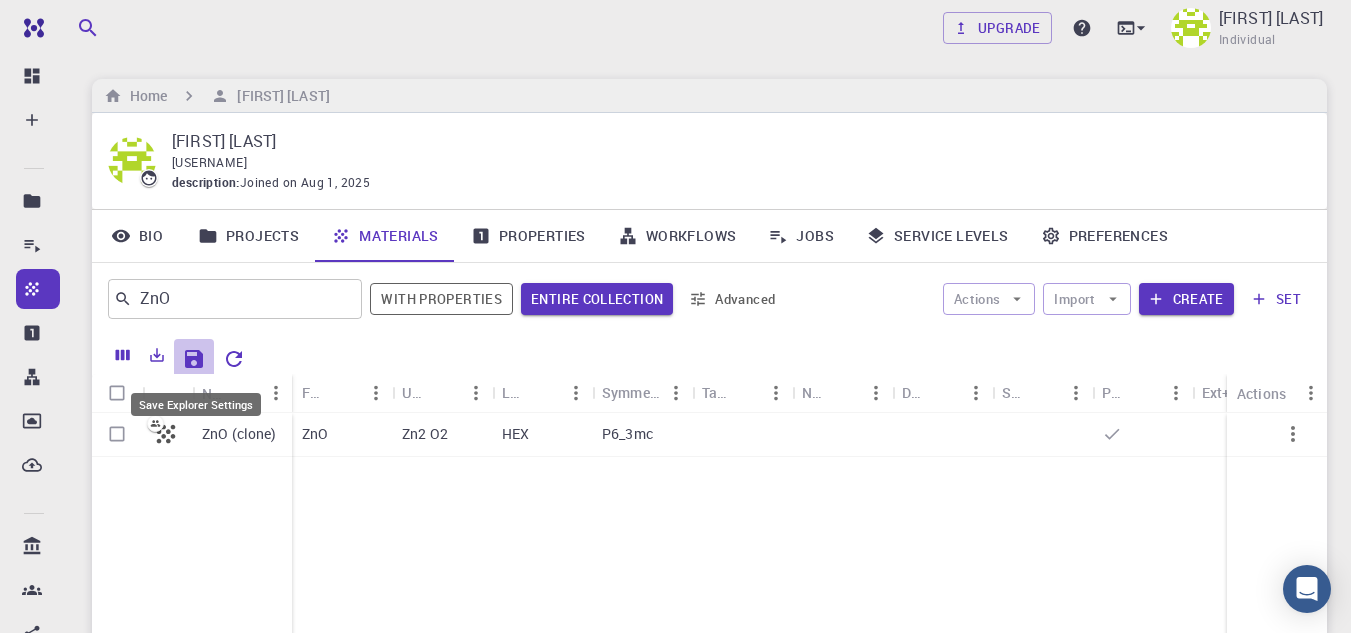 click 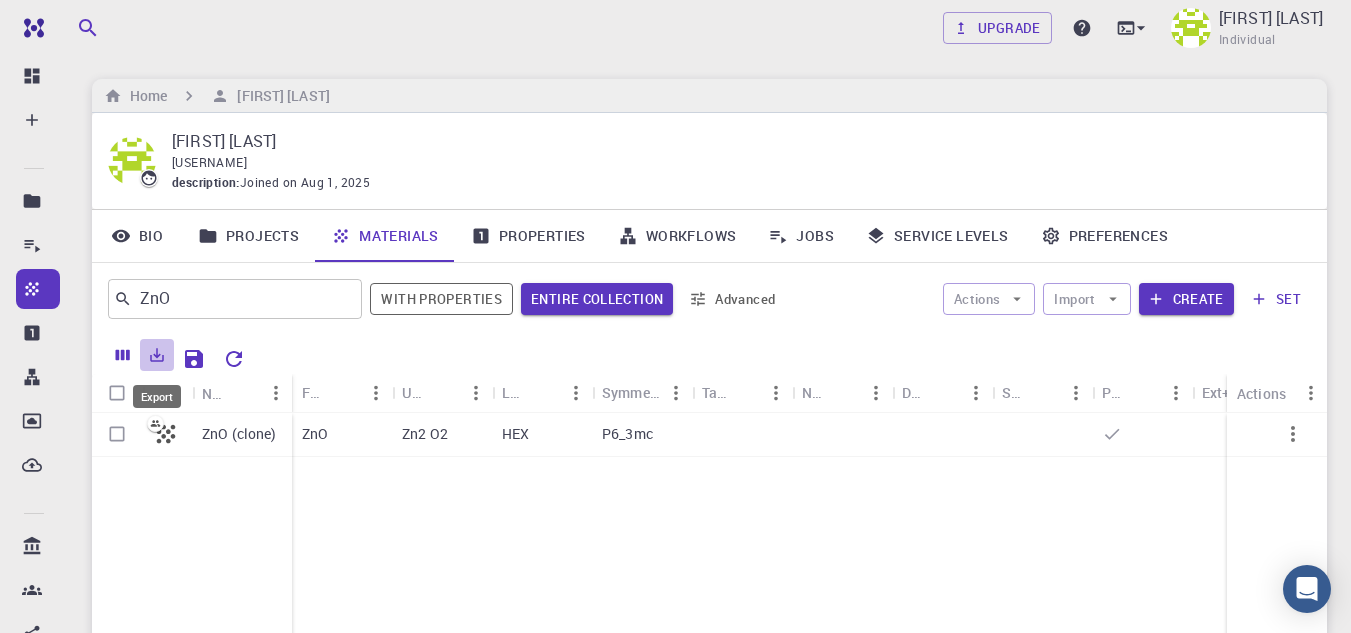 click 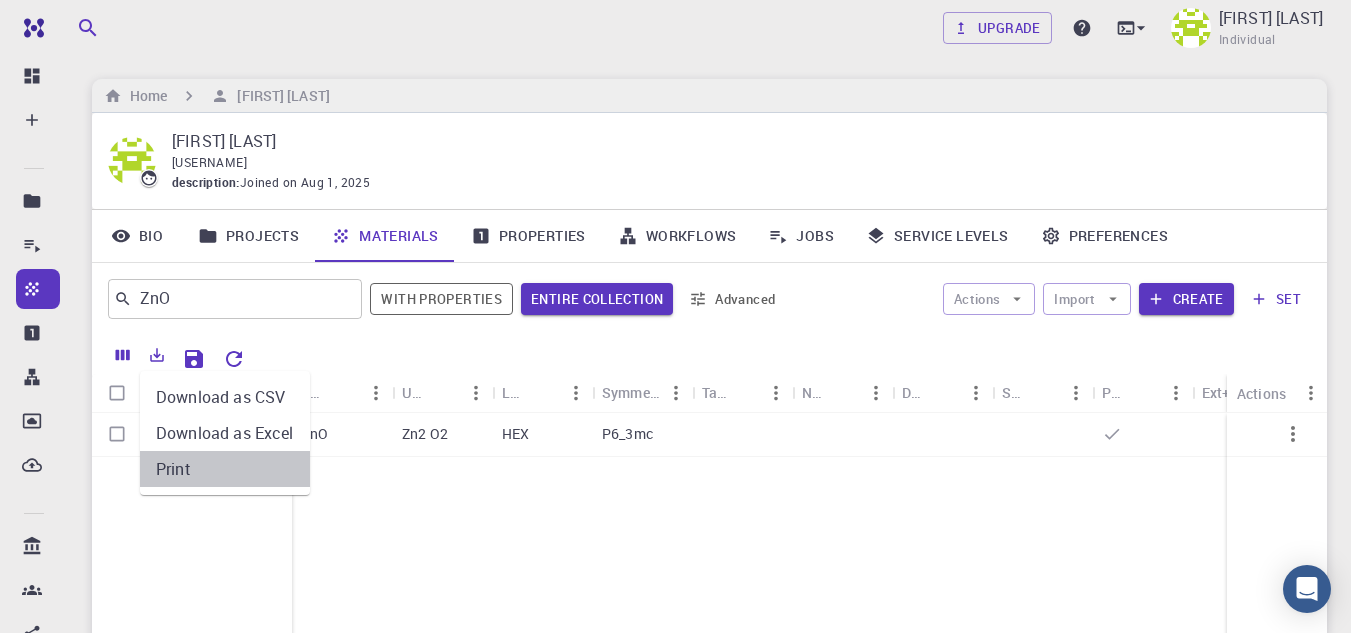 click on "Print" at bounding box center (225, 469) 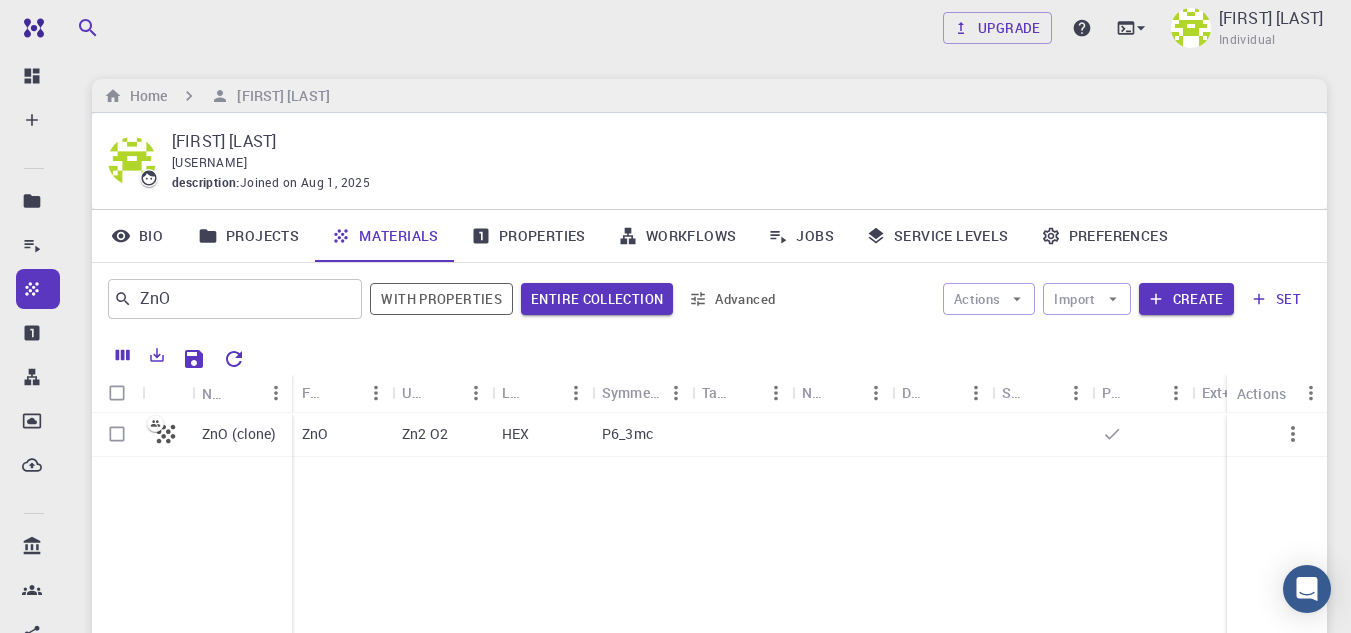 type on "20" 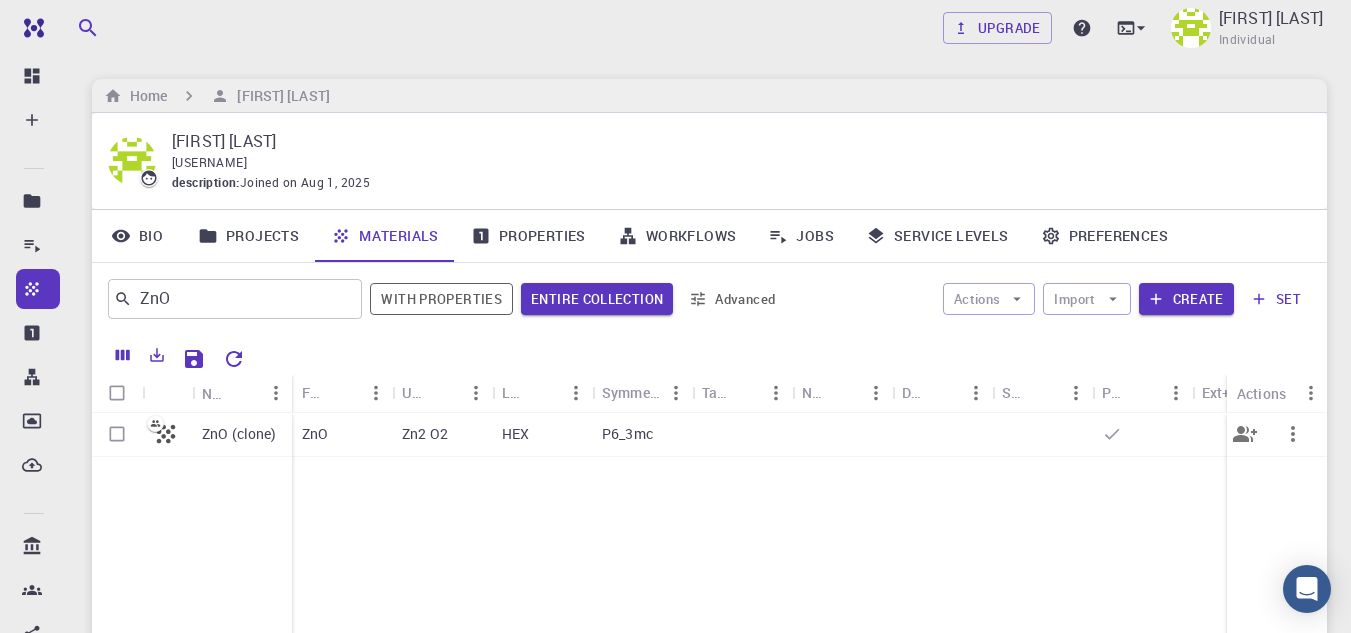 click on "ZnO (clone)" at bounding box center [239, 434] 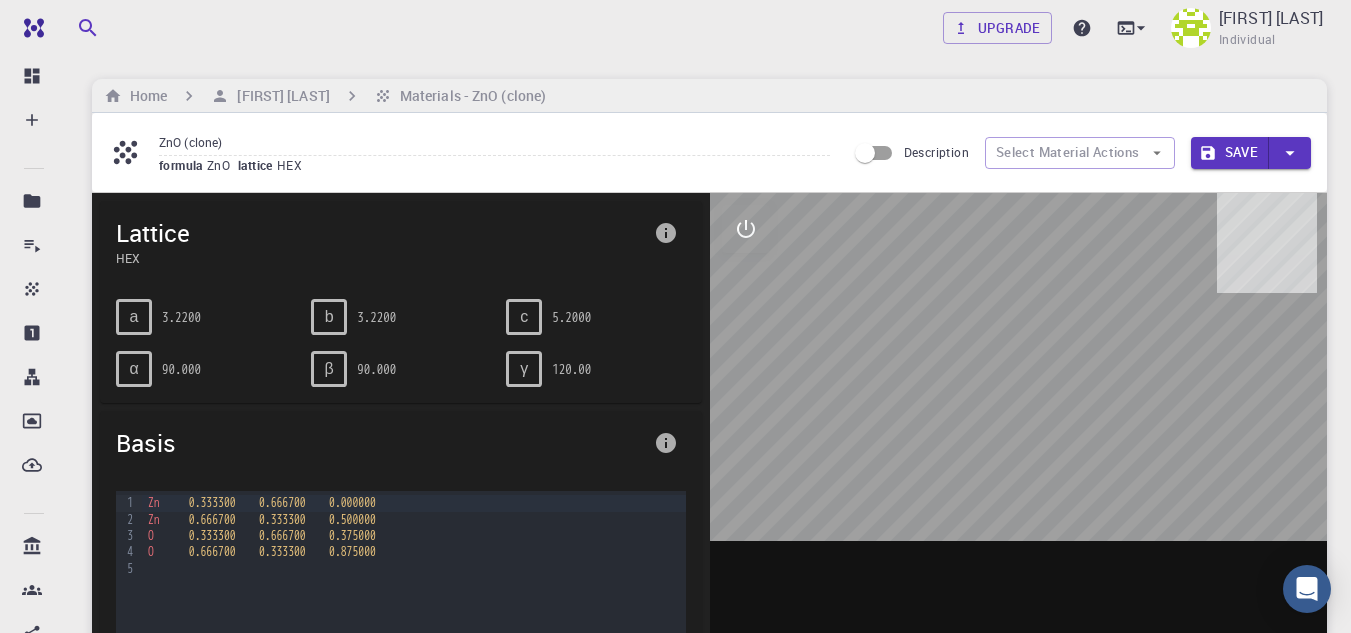 click at bounding box center (1019, 504) 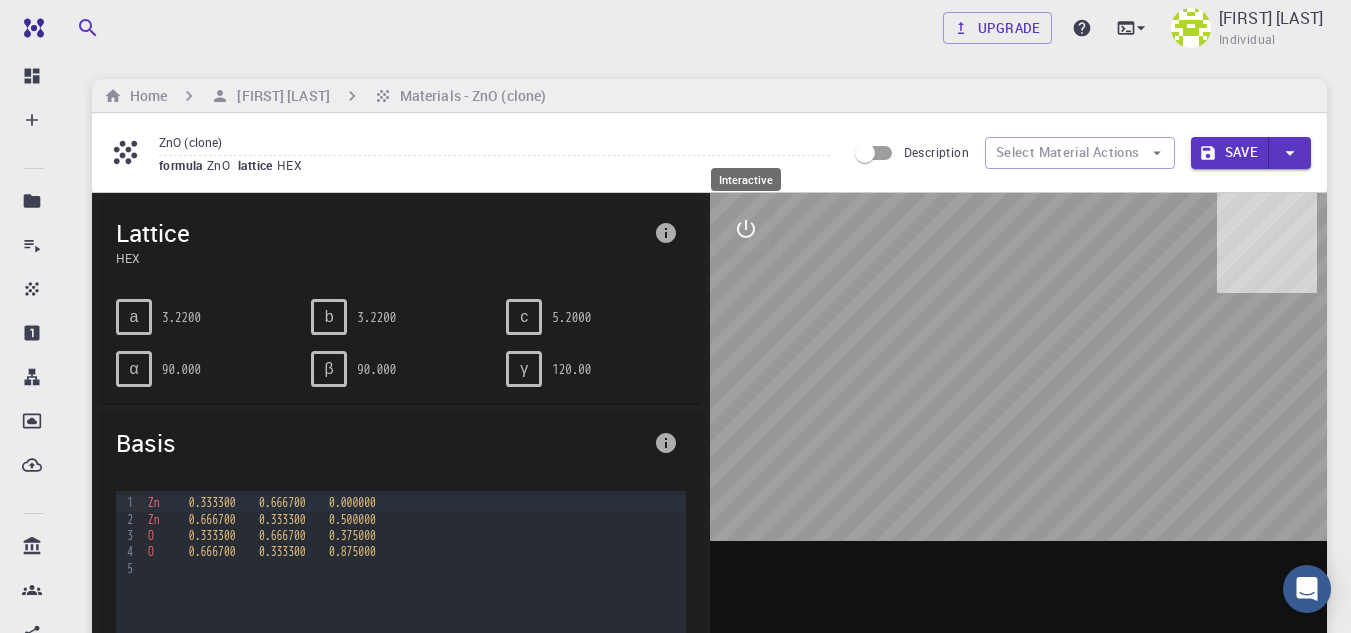 click 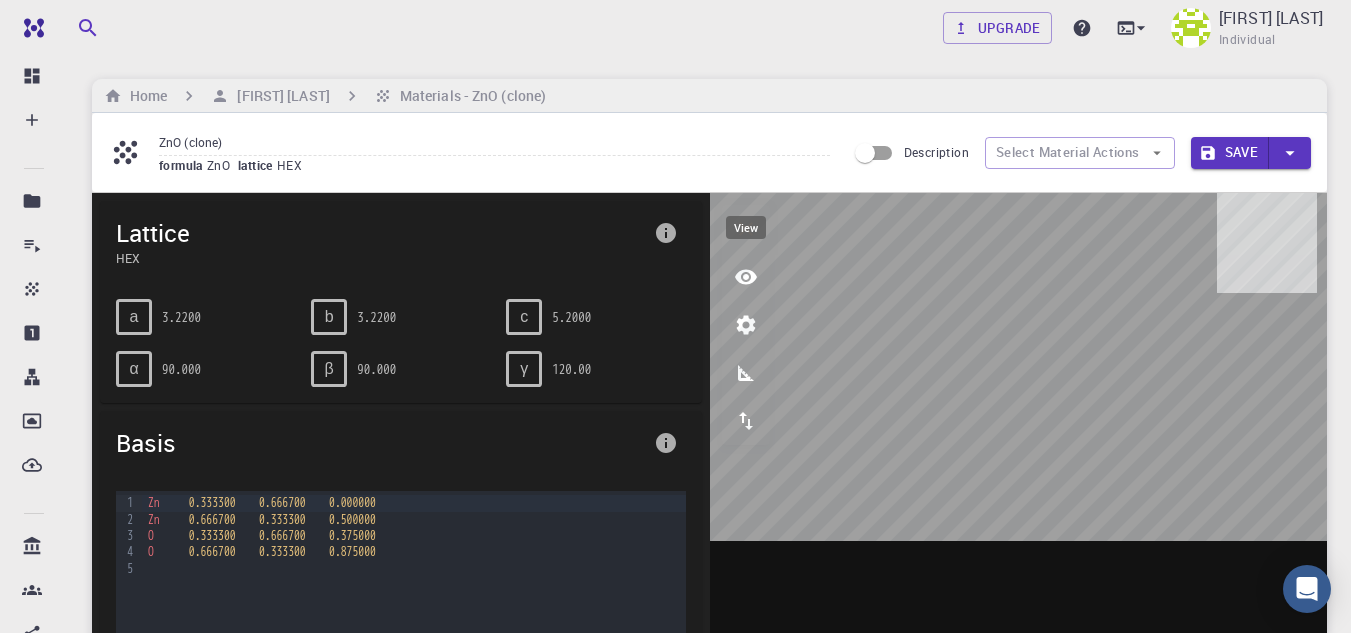 click 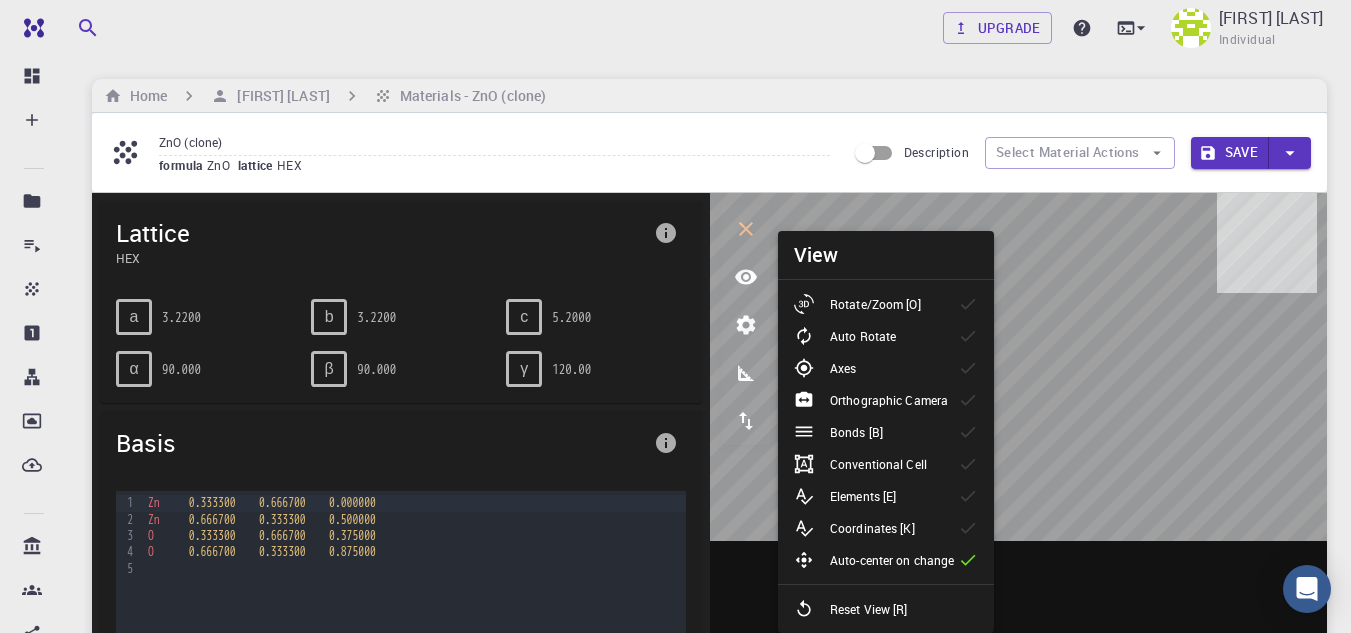 click on "Axes" at bounding box center [886, 368] 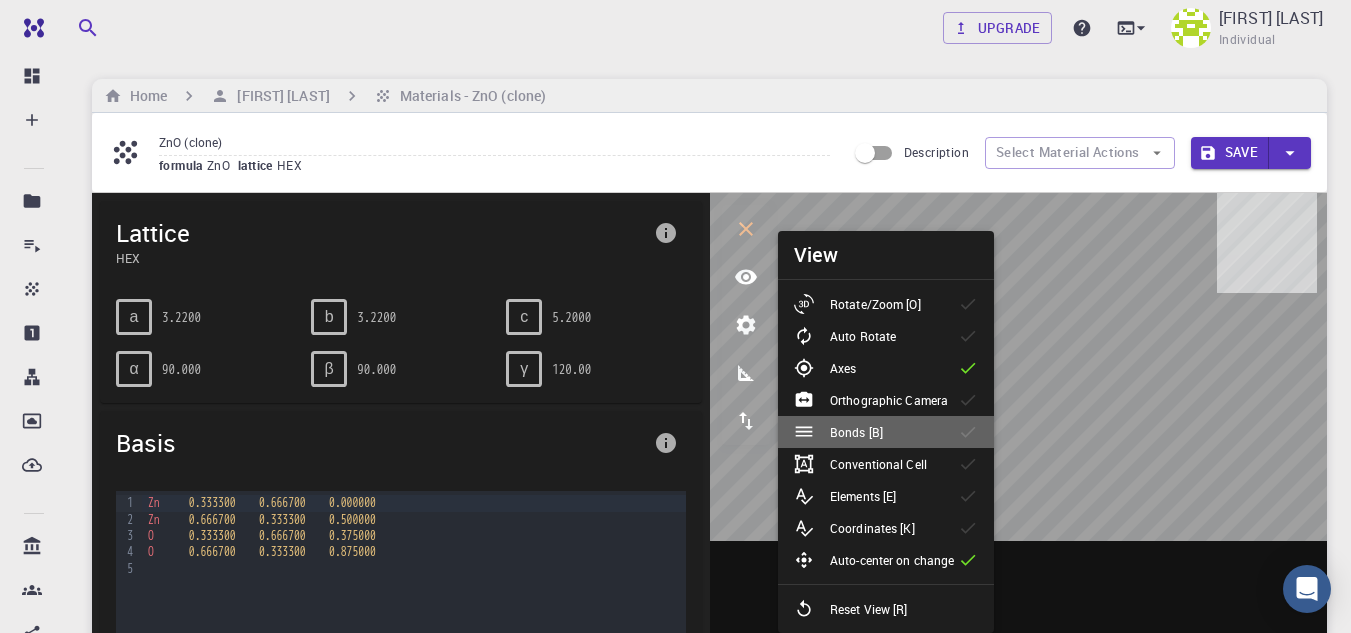 click on "Bonds [B]" at bounding box center [856, 432] 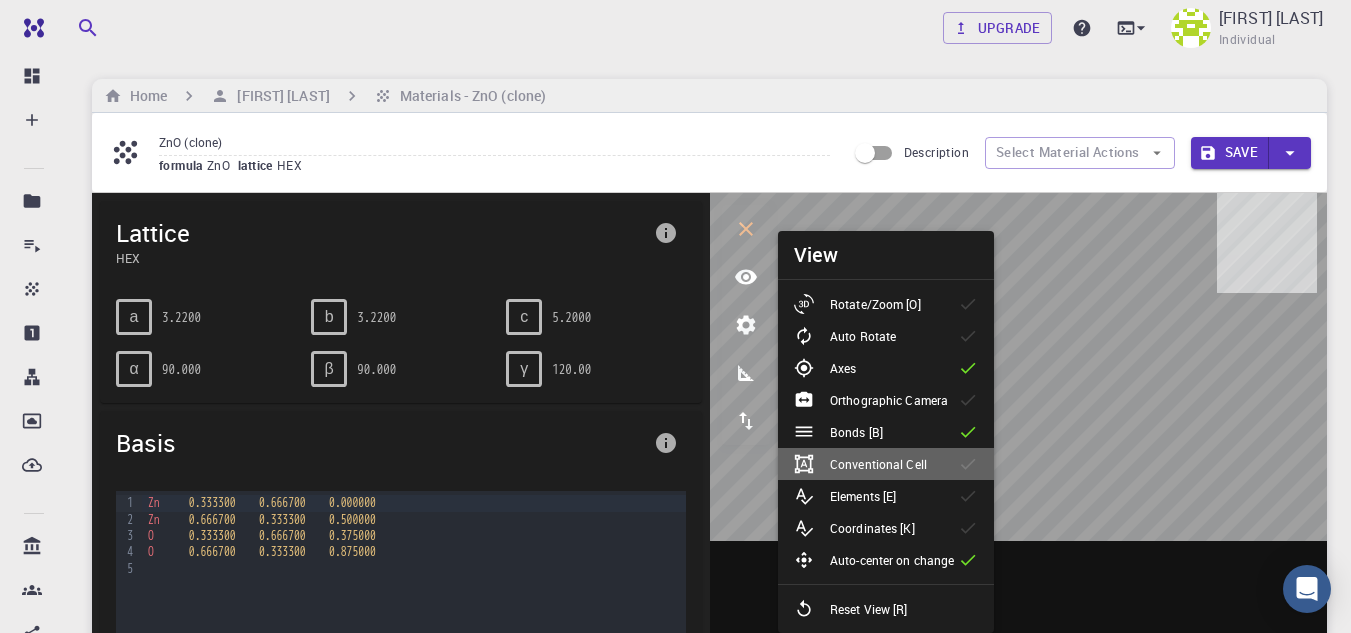 click on "Conventional Cell" at bounding box center (878, 464) 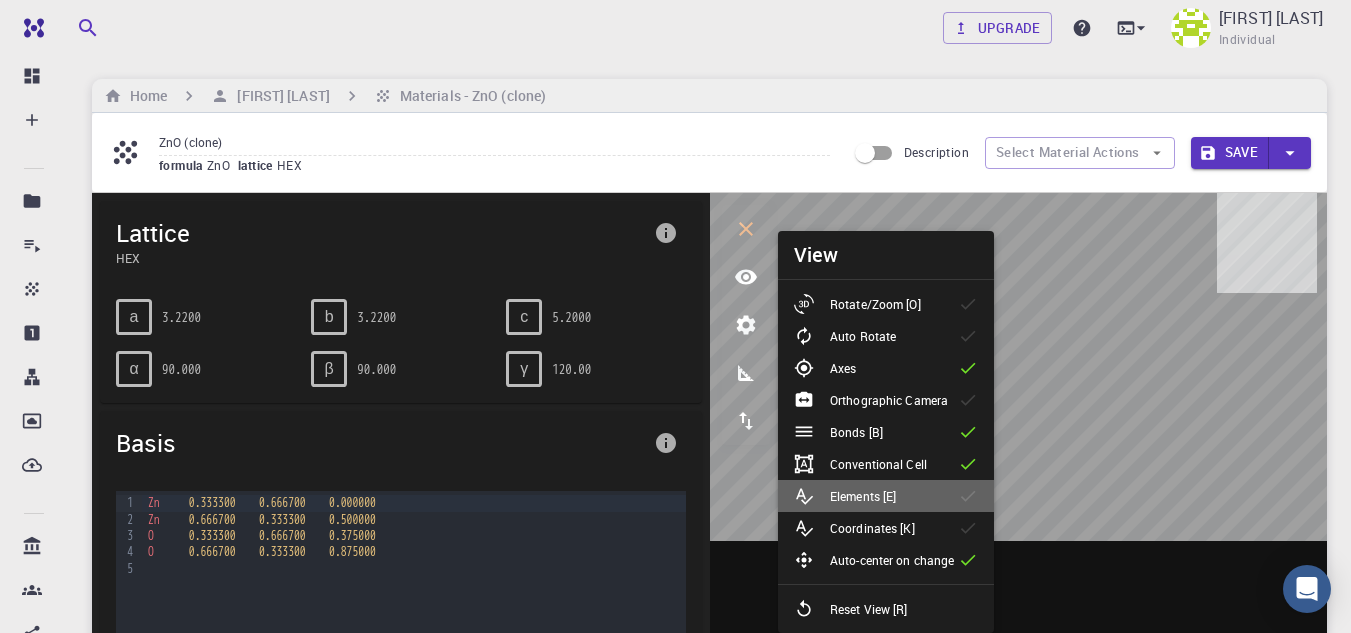 click on "Elements [E]" at bounding box center (853, 496) 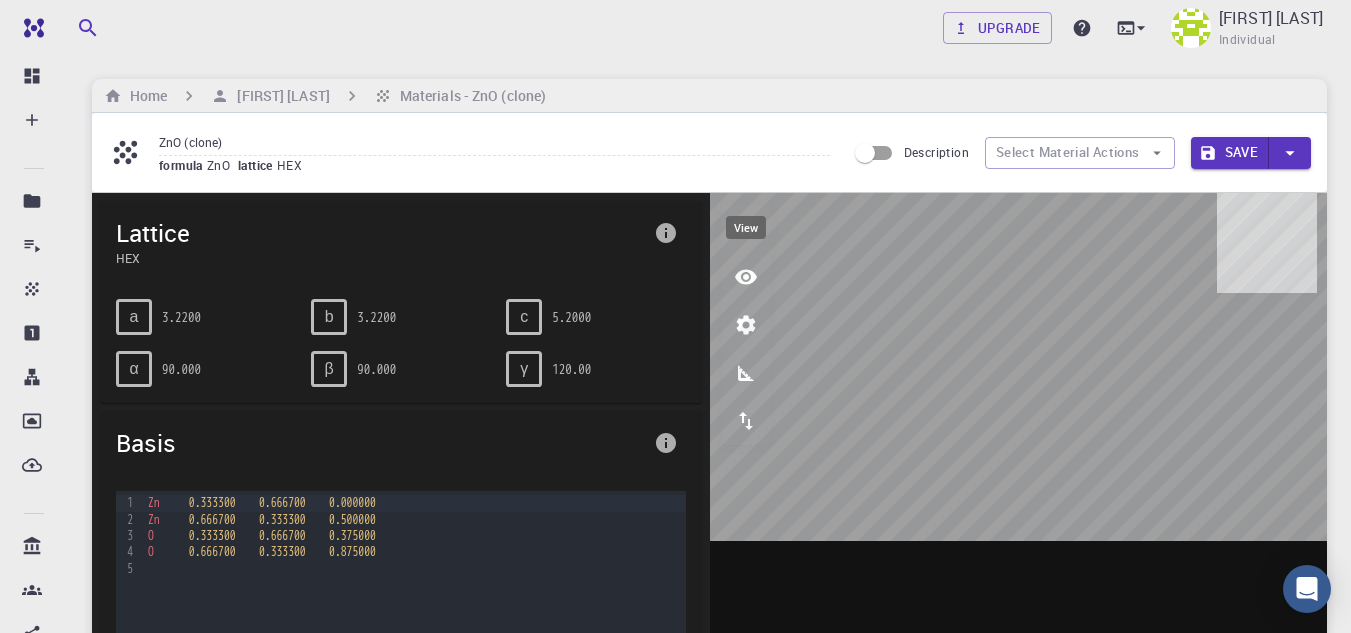 click 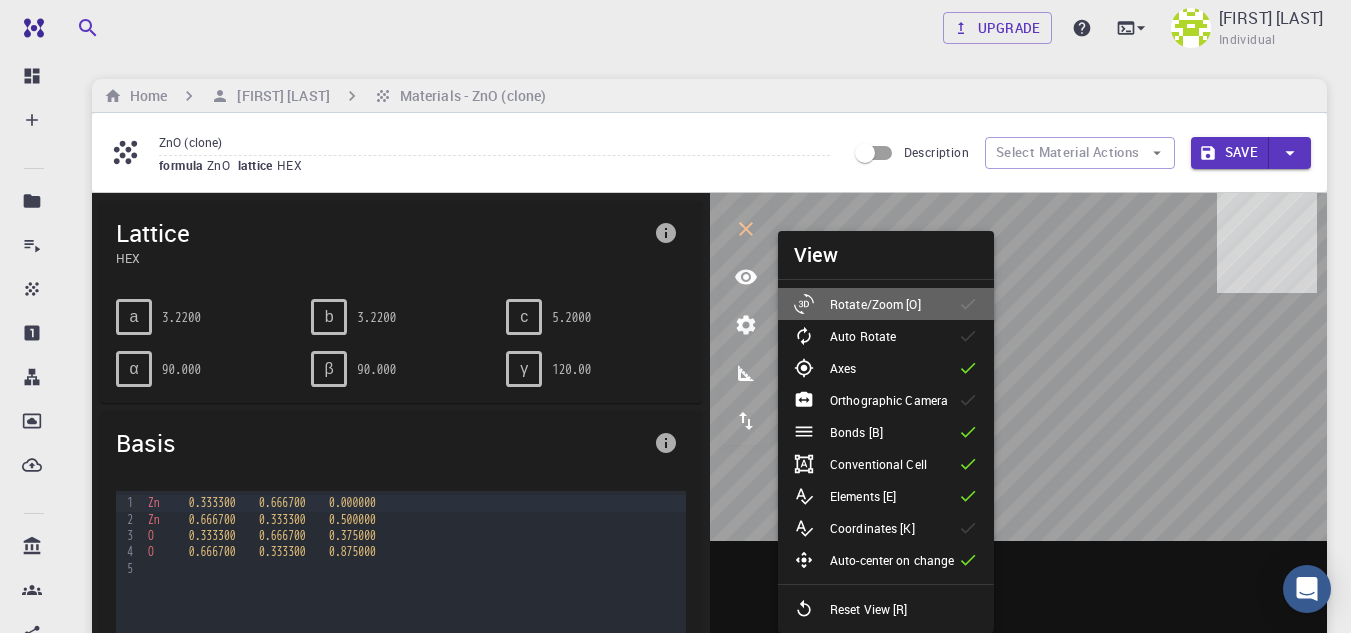 click on "Rotate/Zoom [O]" at bounding box center (875, 304) 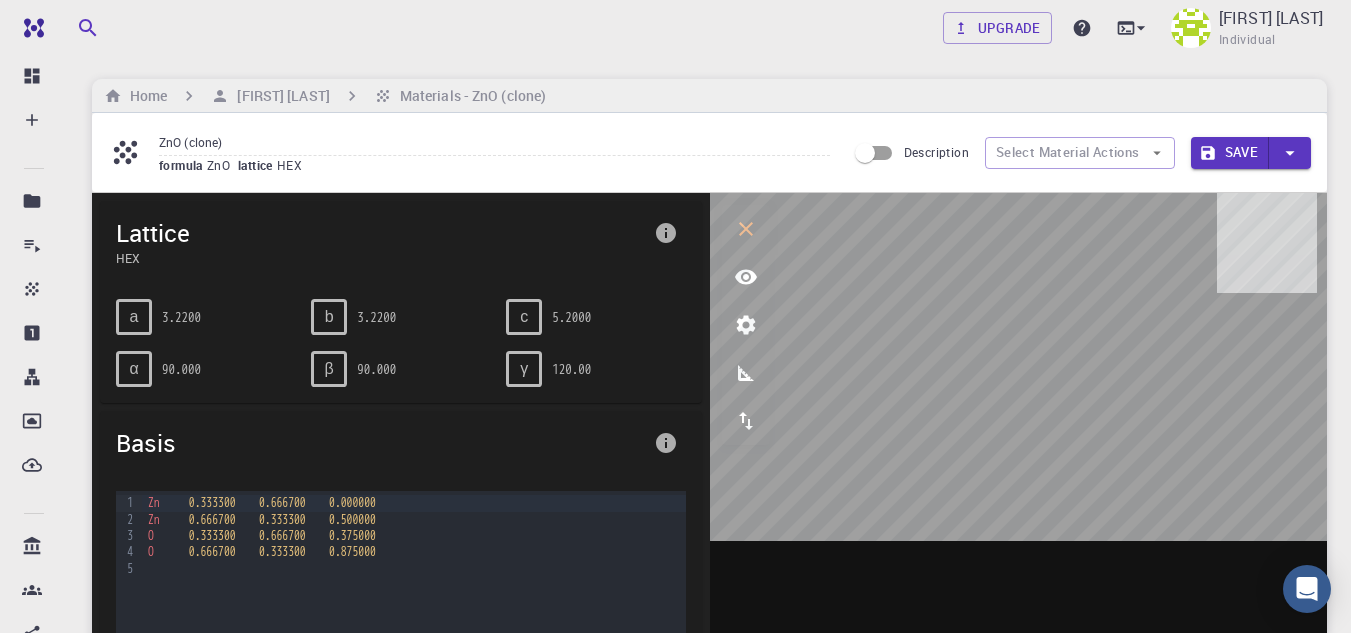 scroll, scrollTop: 0, scrollLeft: 0, axis: both 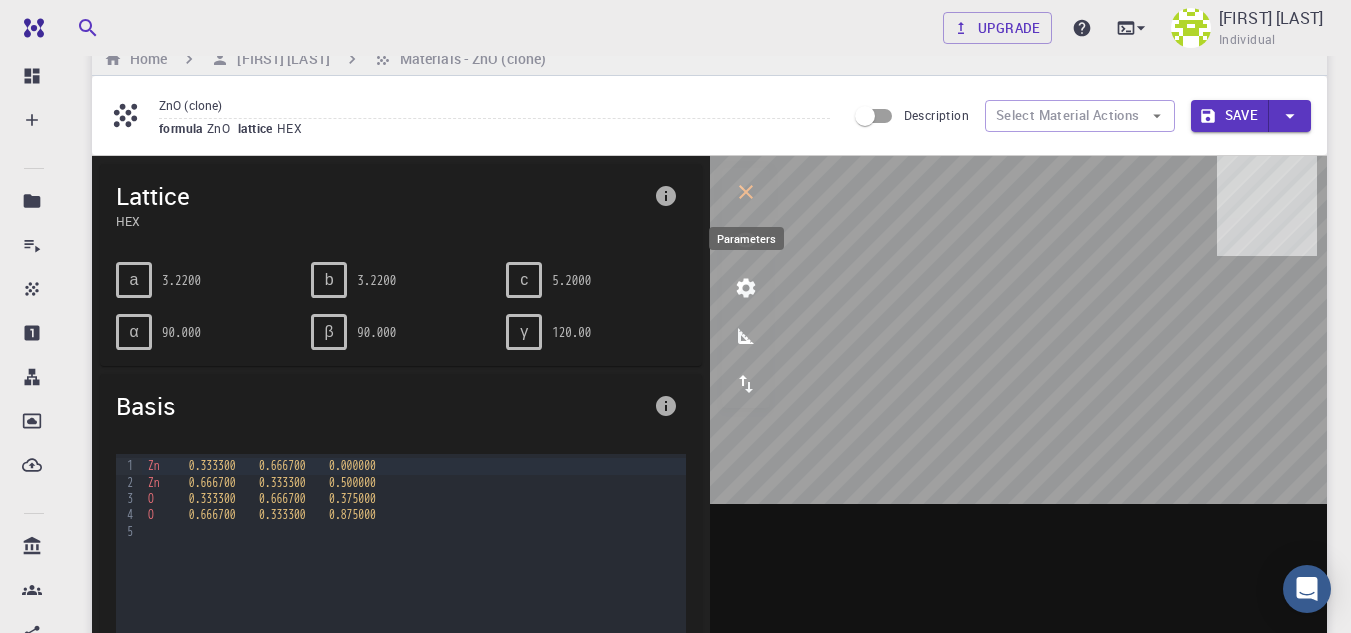 click 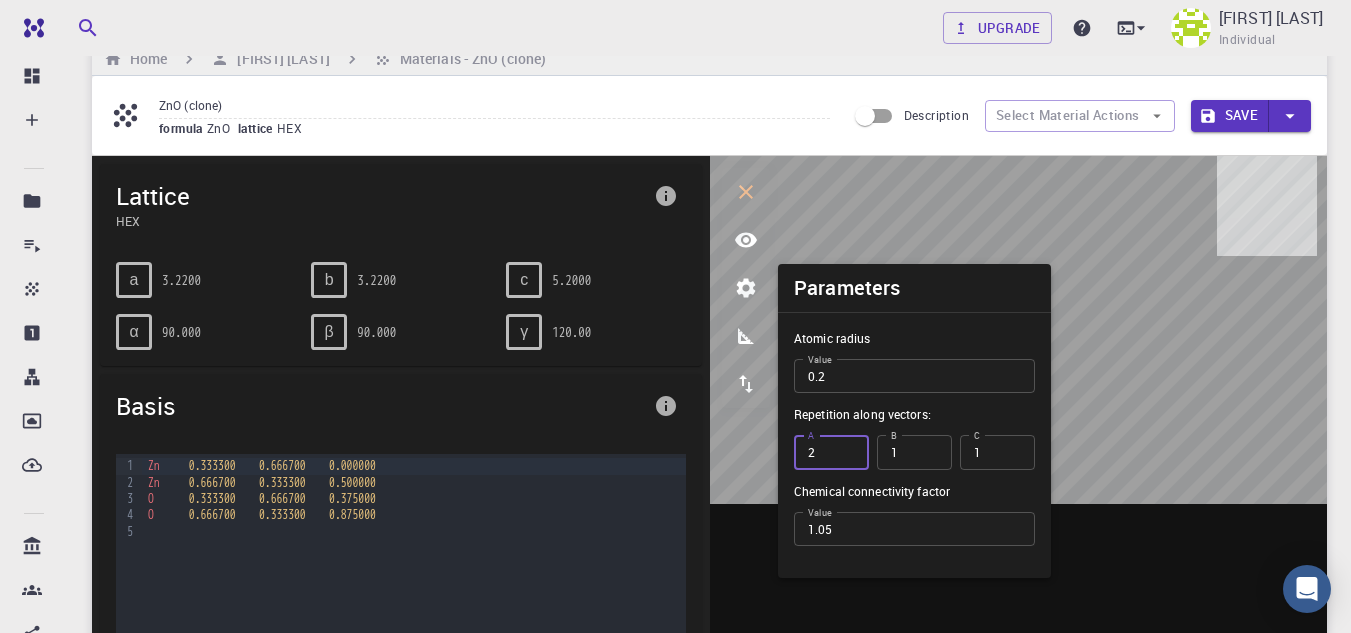 type on "2" 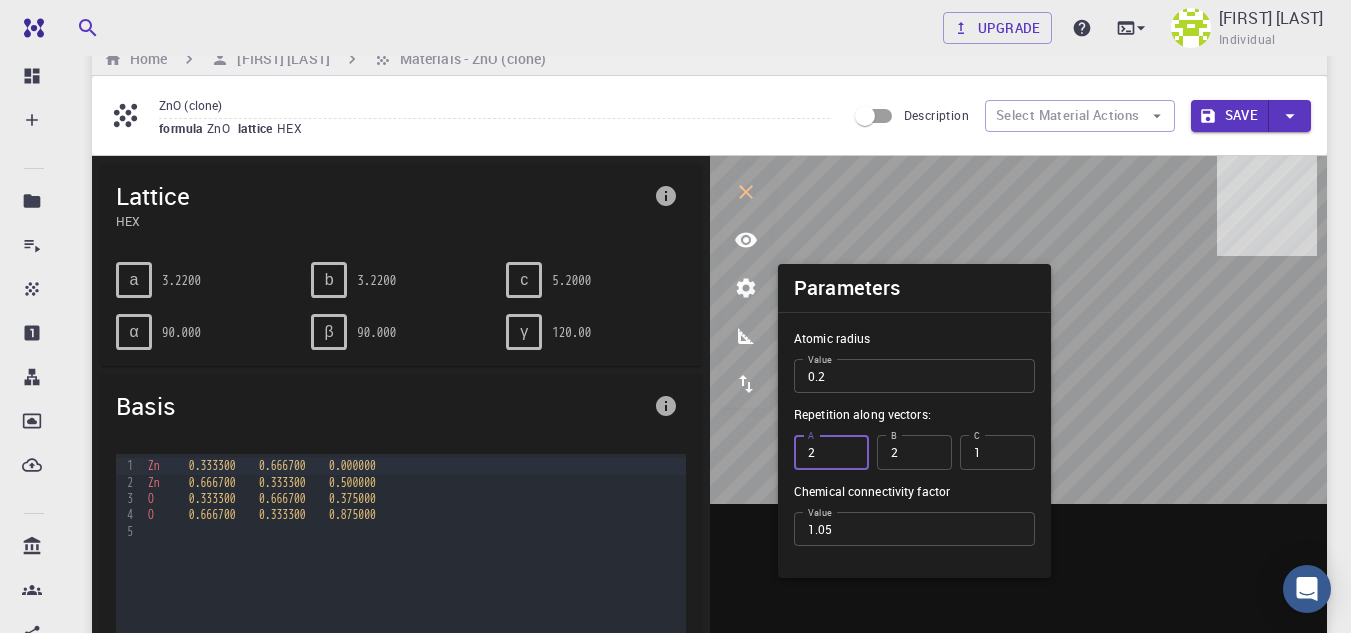 type on "2" 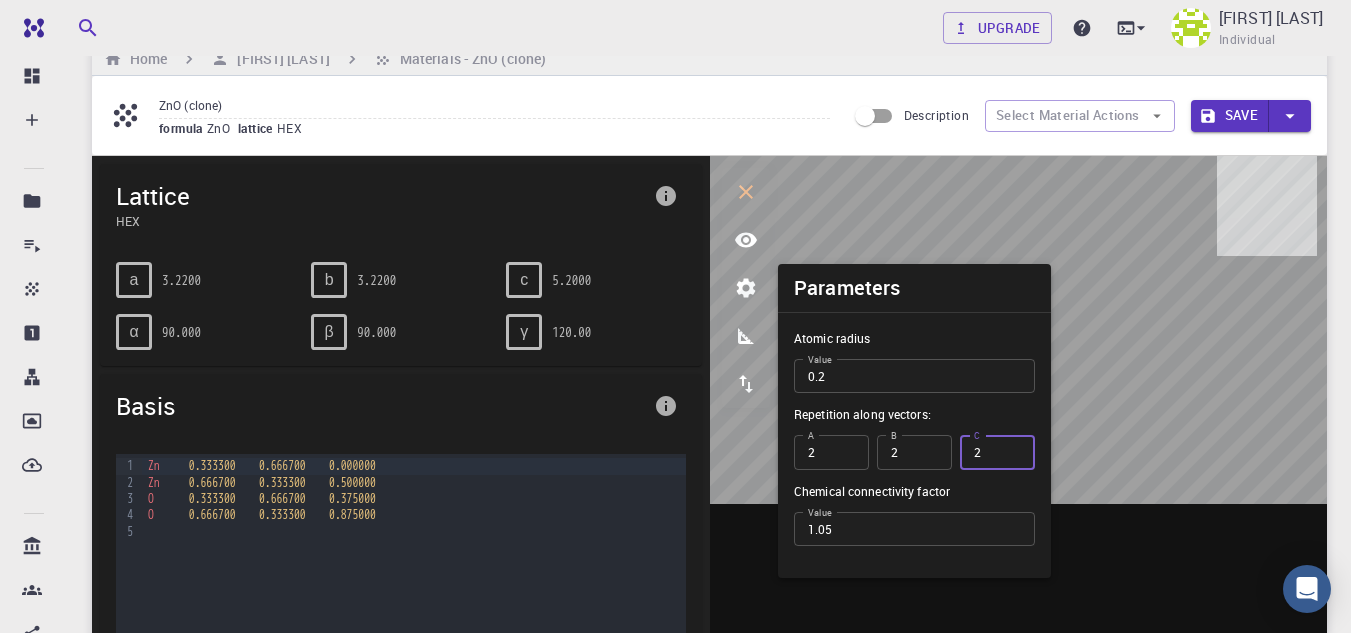 click on "2" at bounding box center (997, 452) 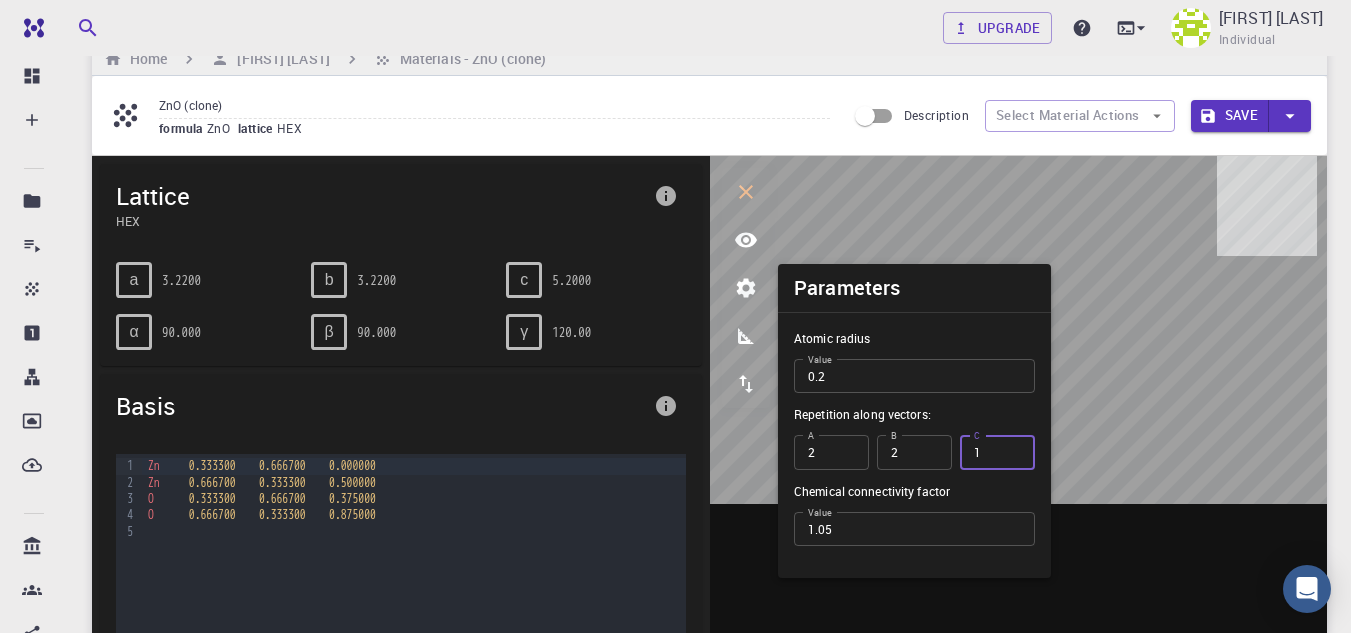 type on "1" 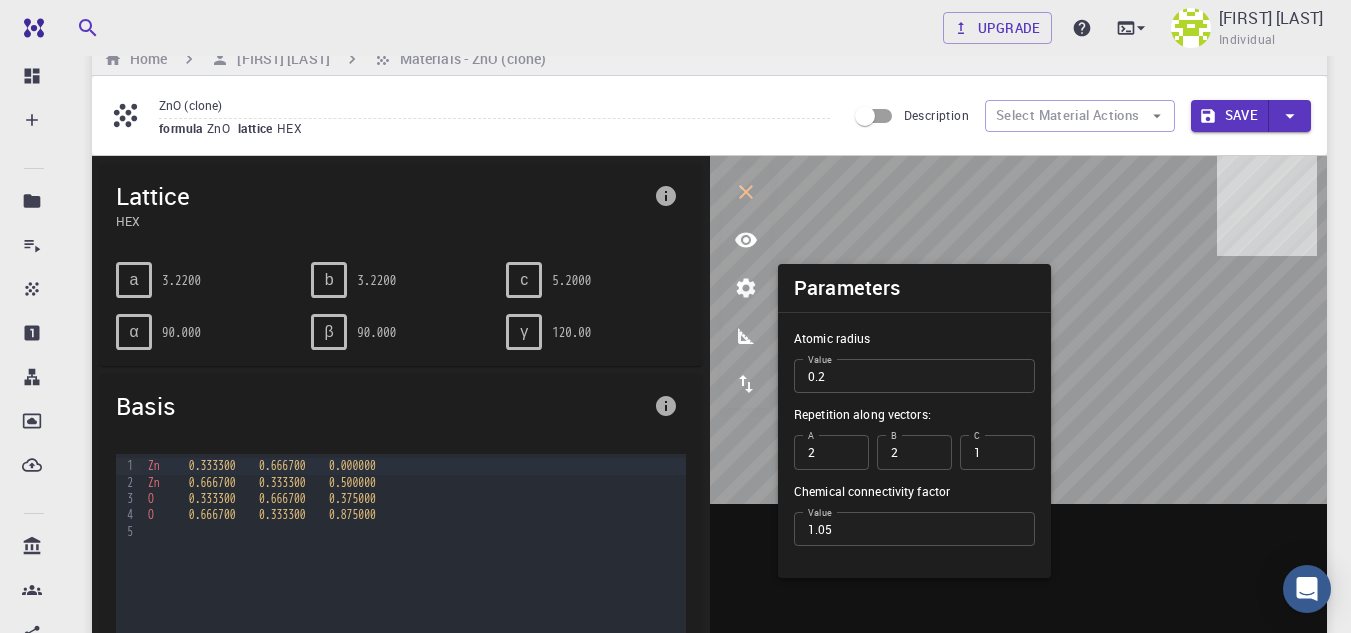 click at bounding box center (1019, 467) 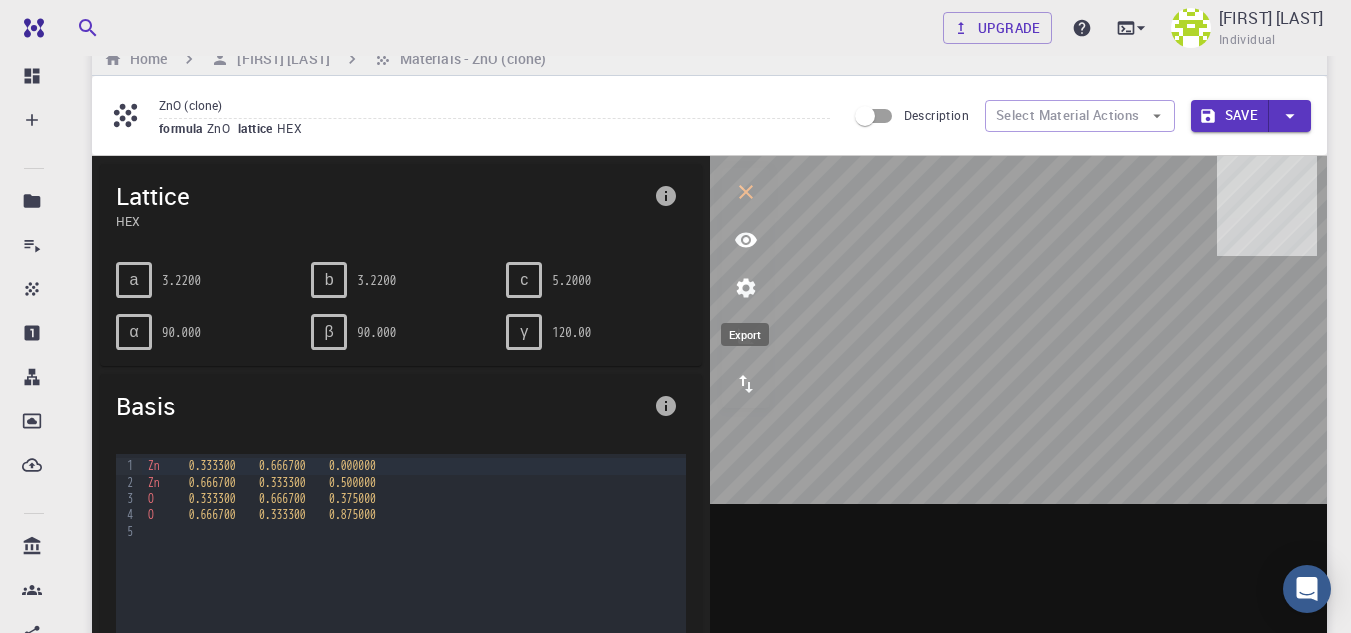 click 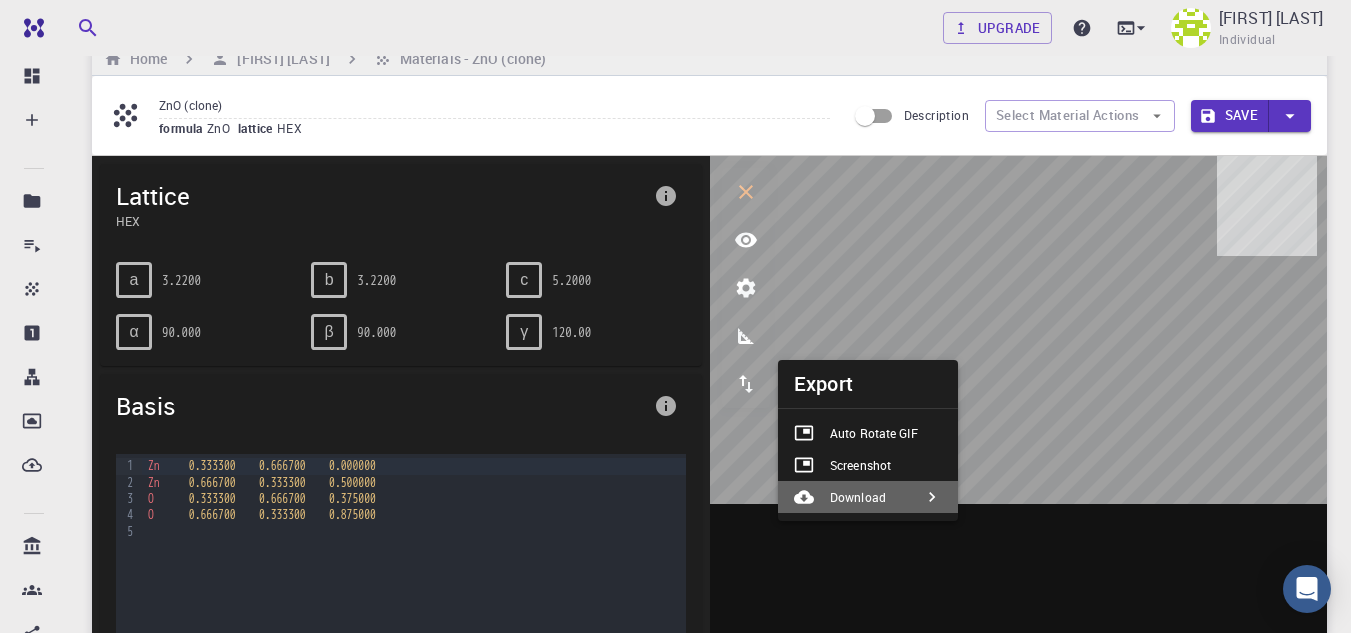click on "Download" at bounding box center (858, 497) 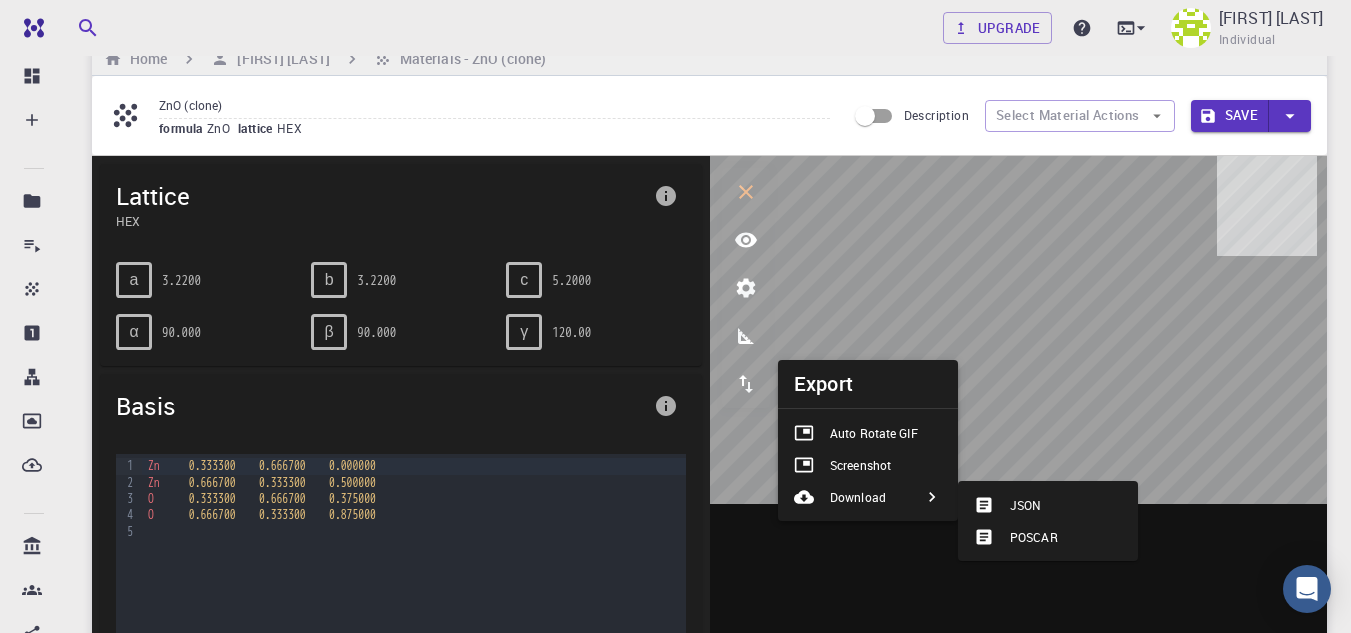 click on "Screenshot" at bounding box center (860, 465) 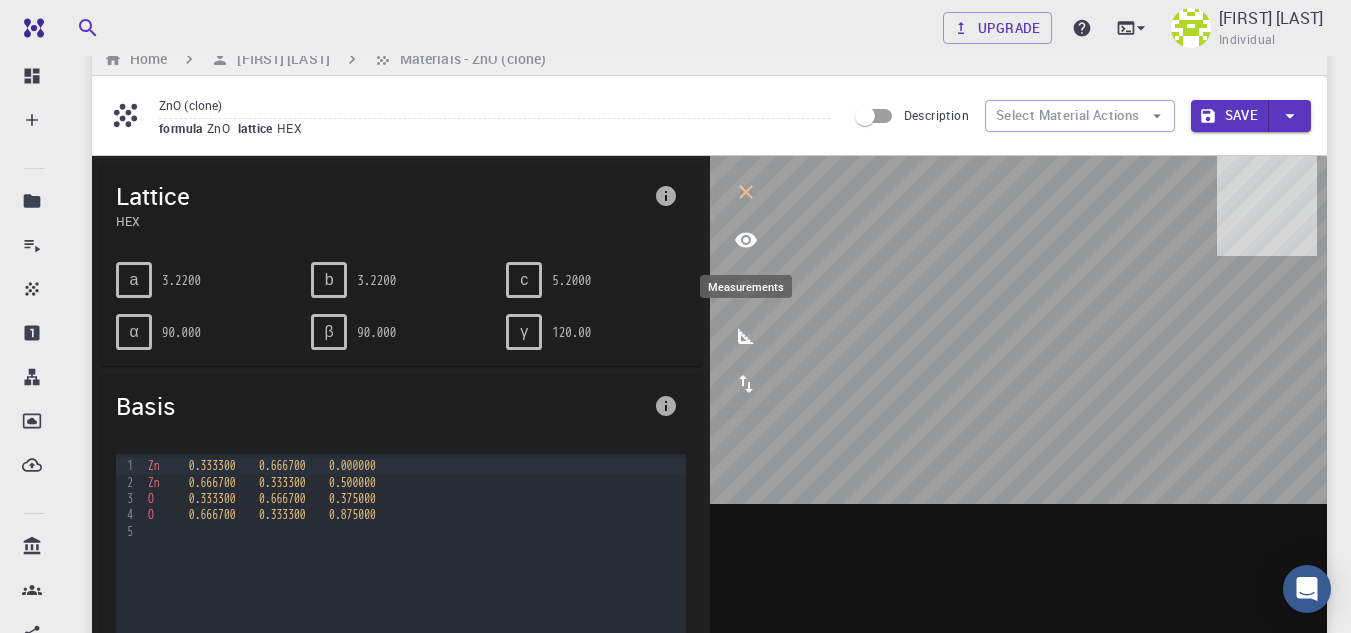 click 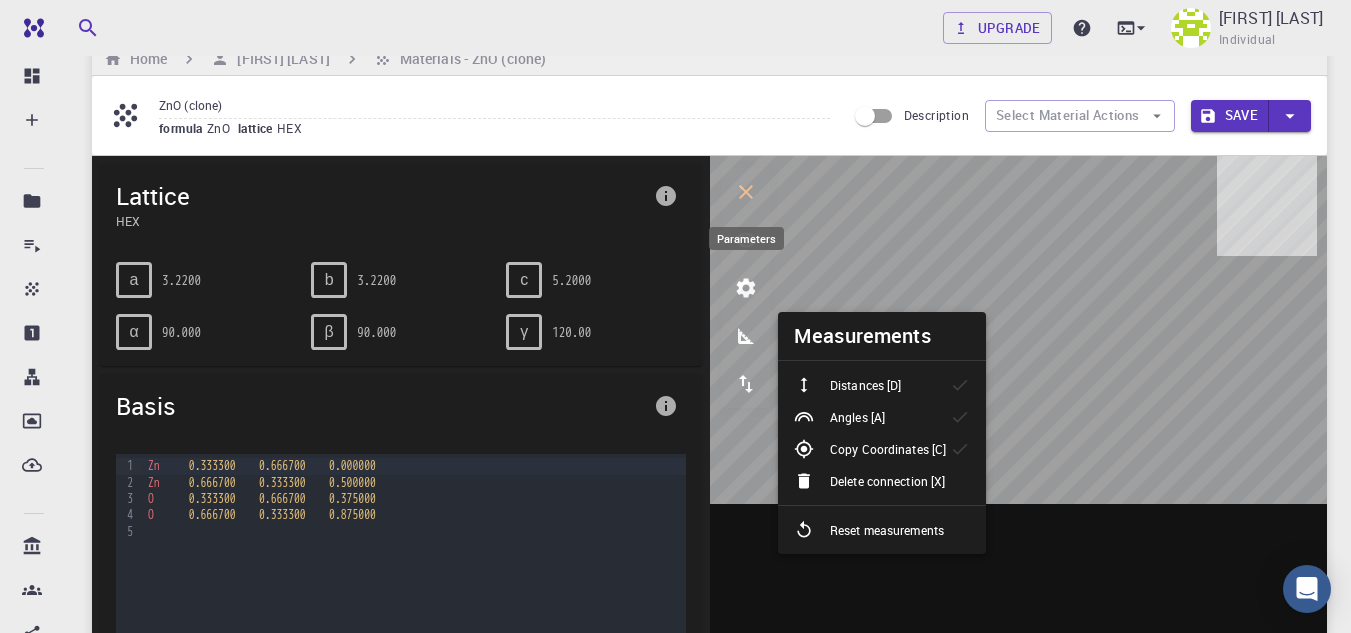 click 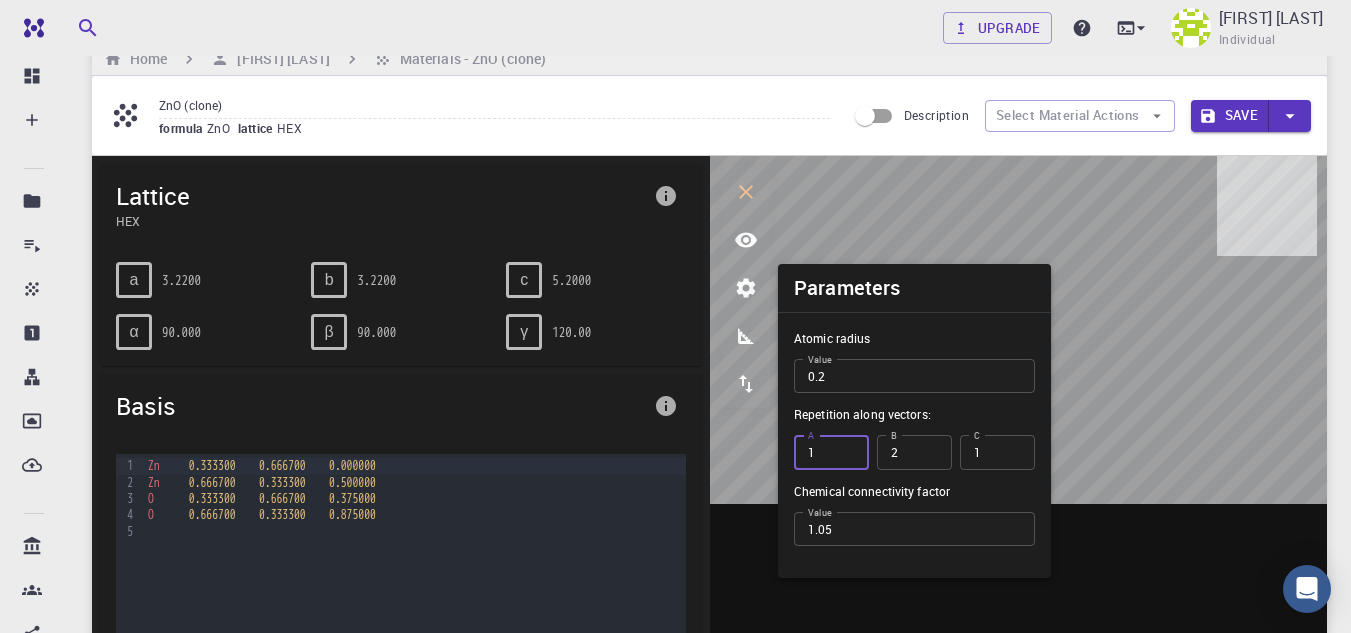type on "1" 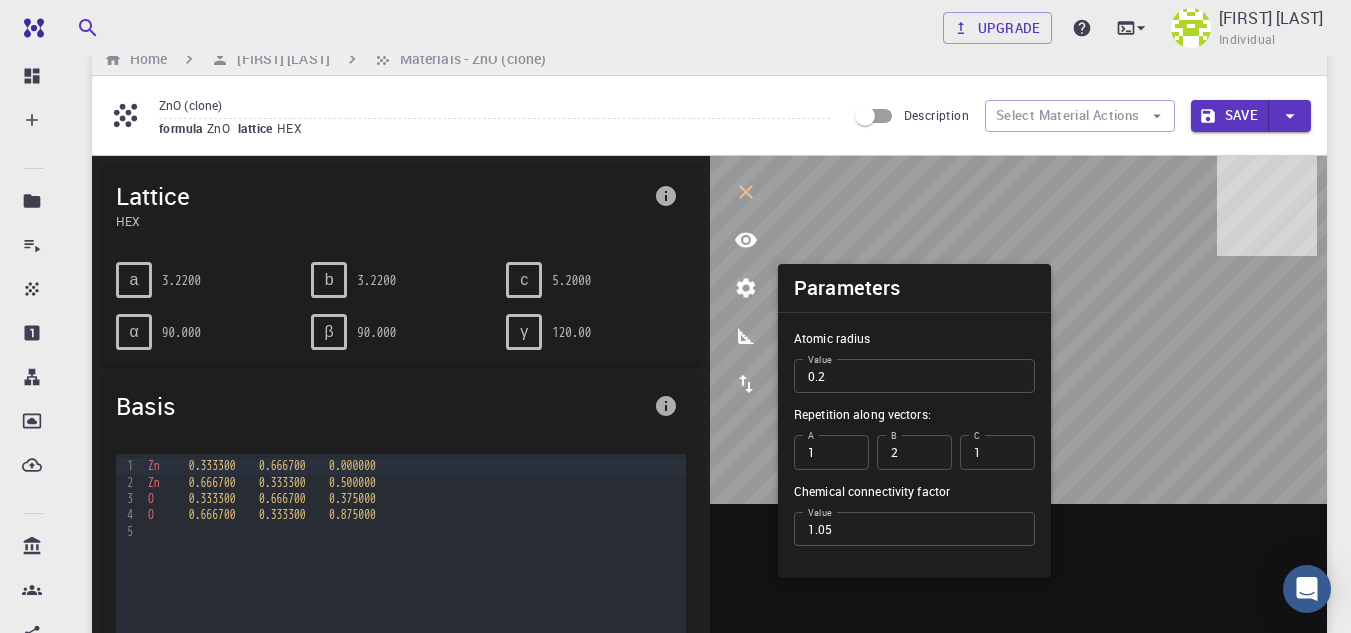 click at bounding box center [1019, 467] 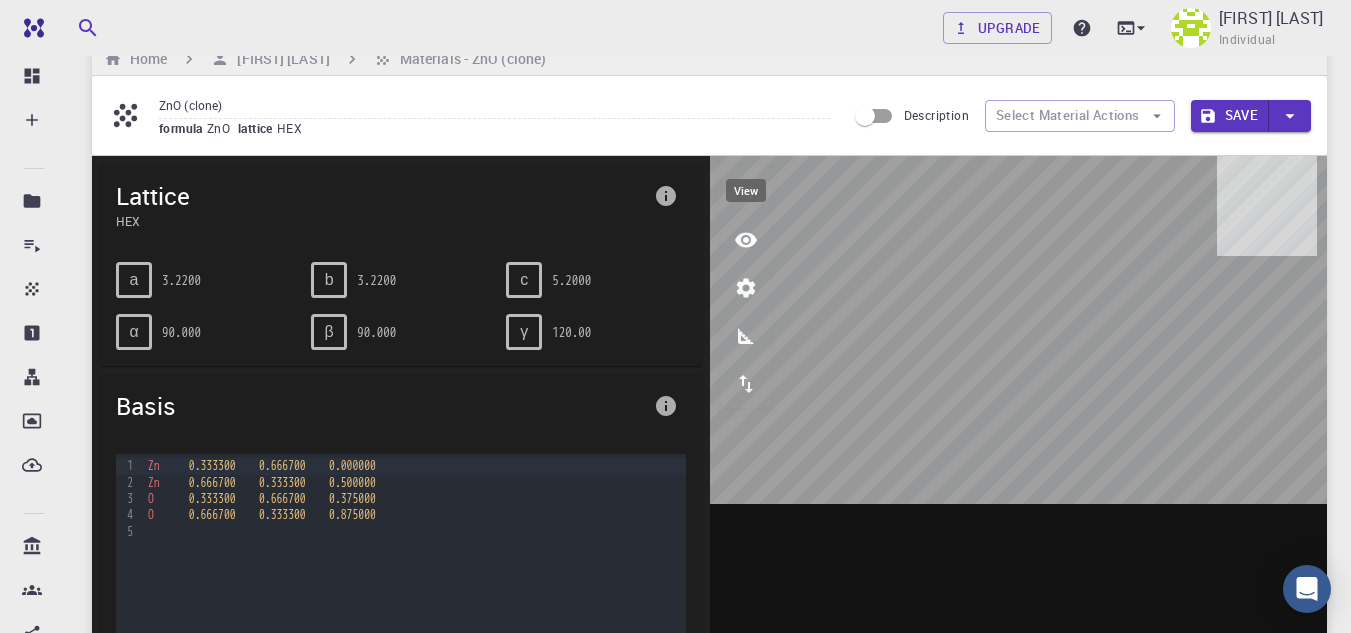 click 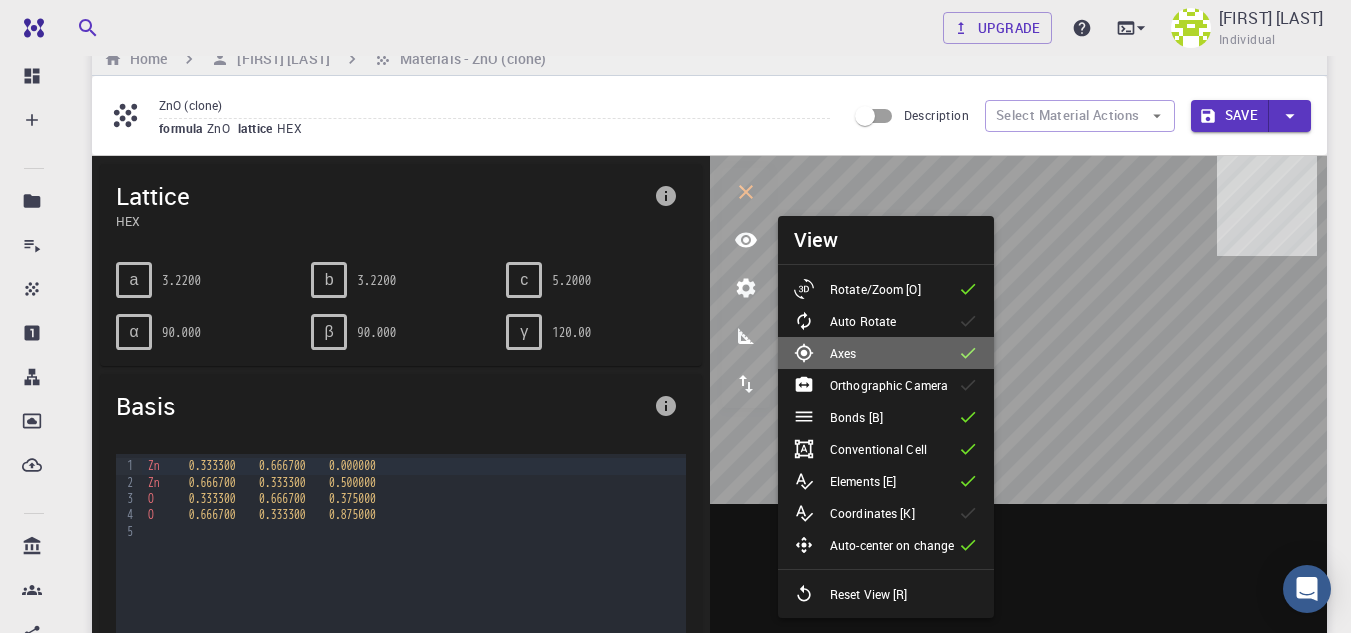 click on "Axes" at bounding box center (843, 353) 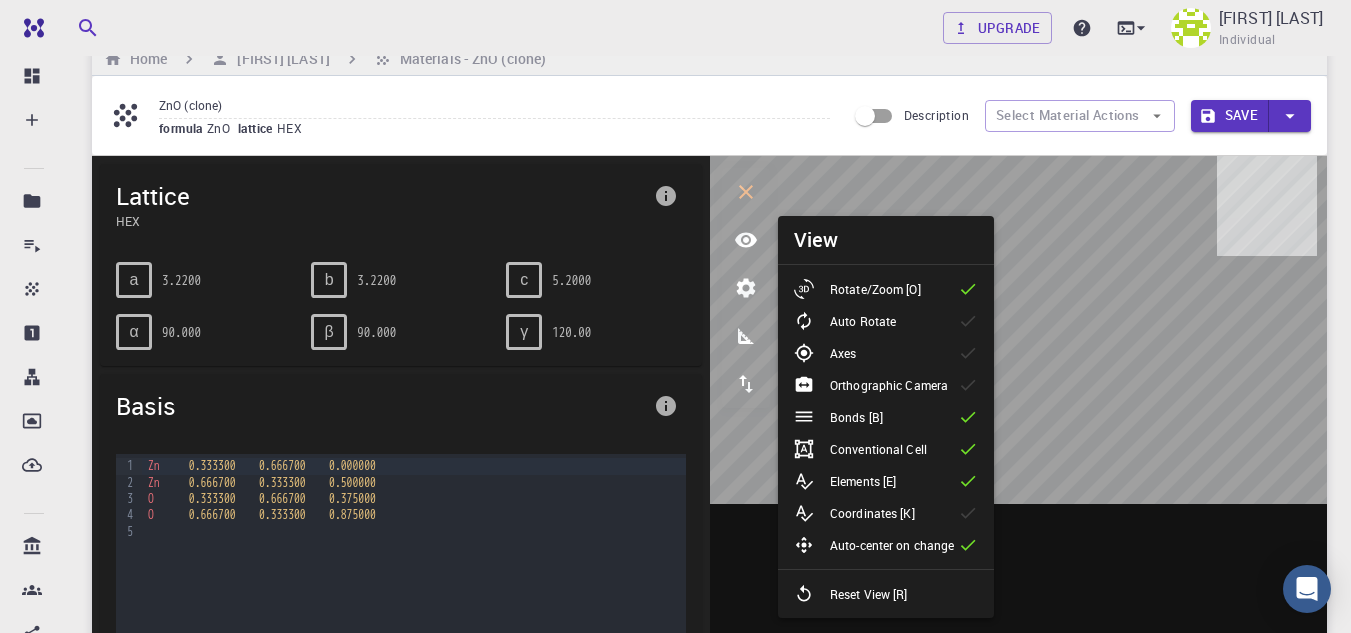 click at bounding box center (1019, 467) 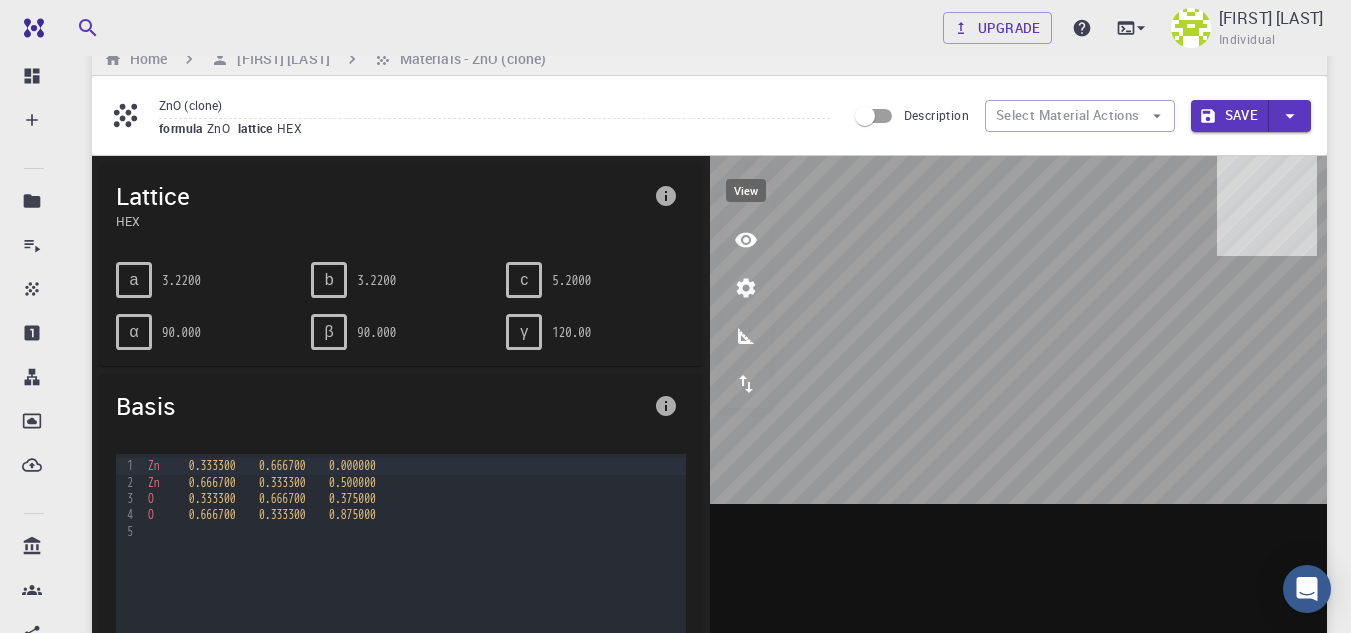click 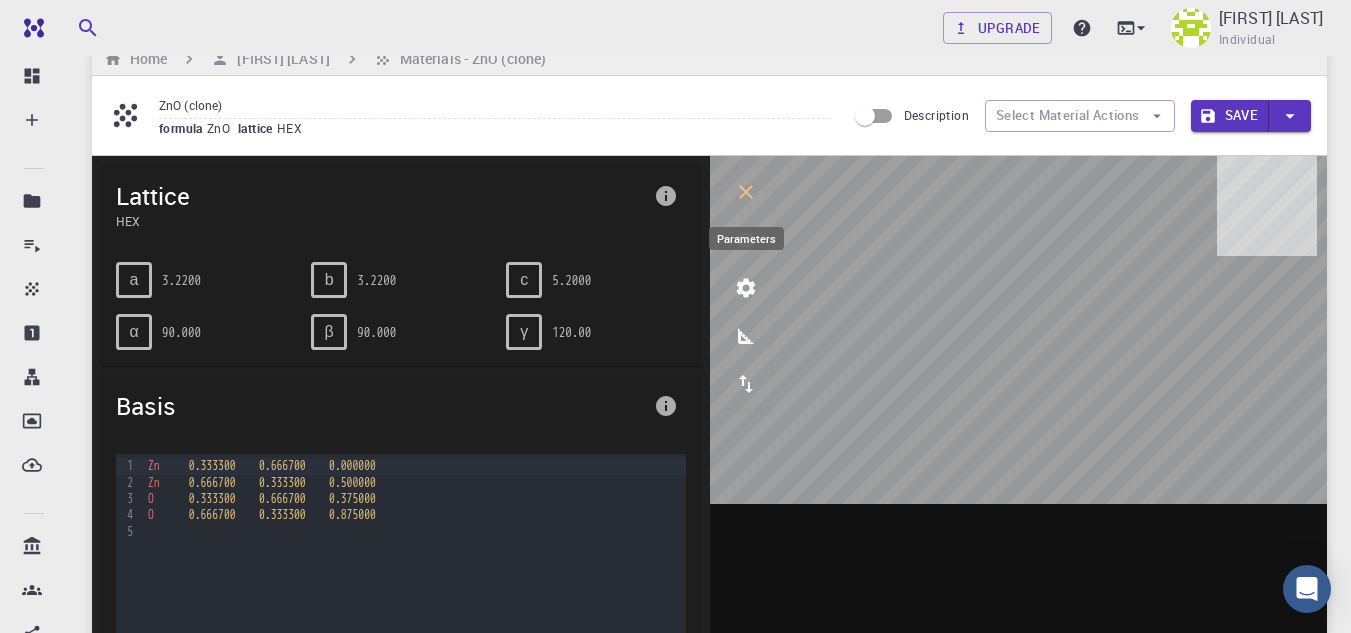 click 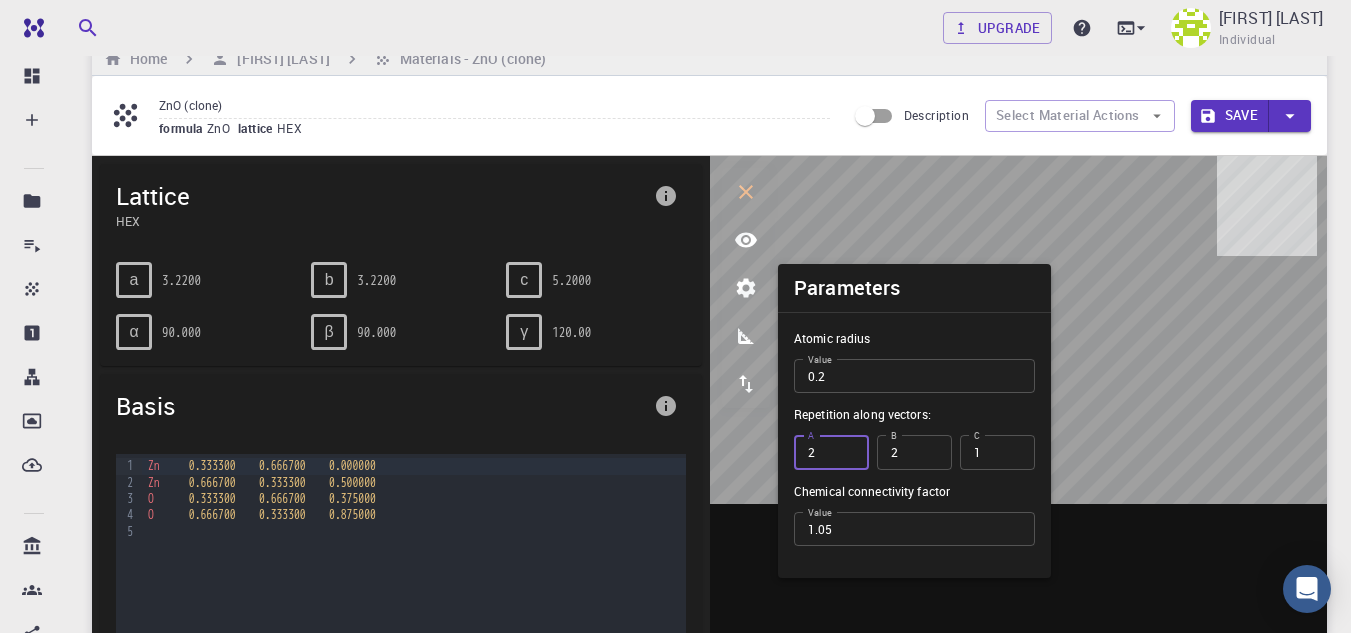 type on "2" 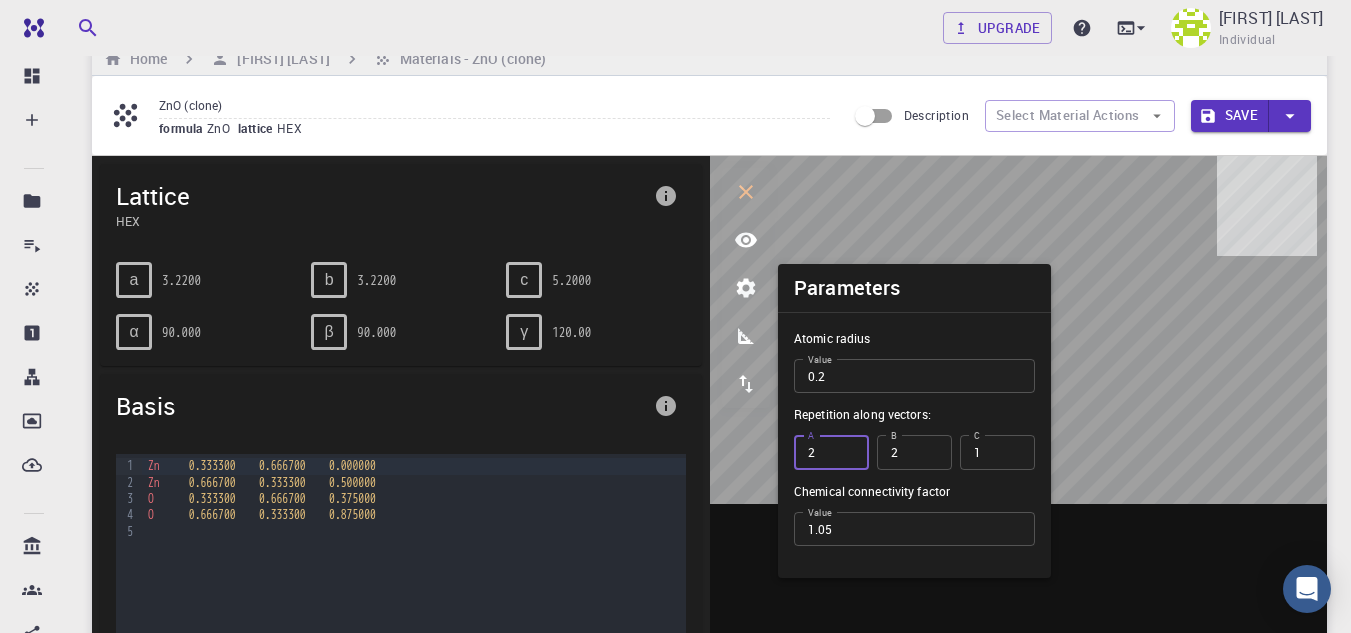 click at bounding box center (1019, 467) 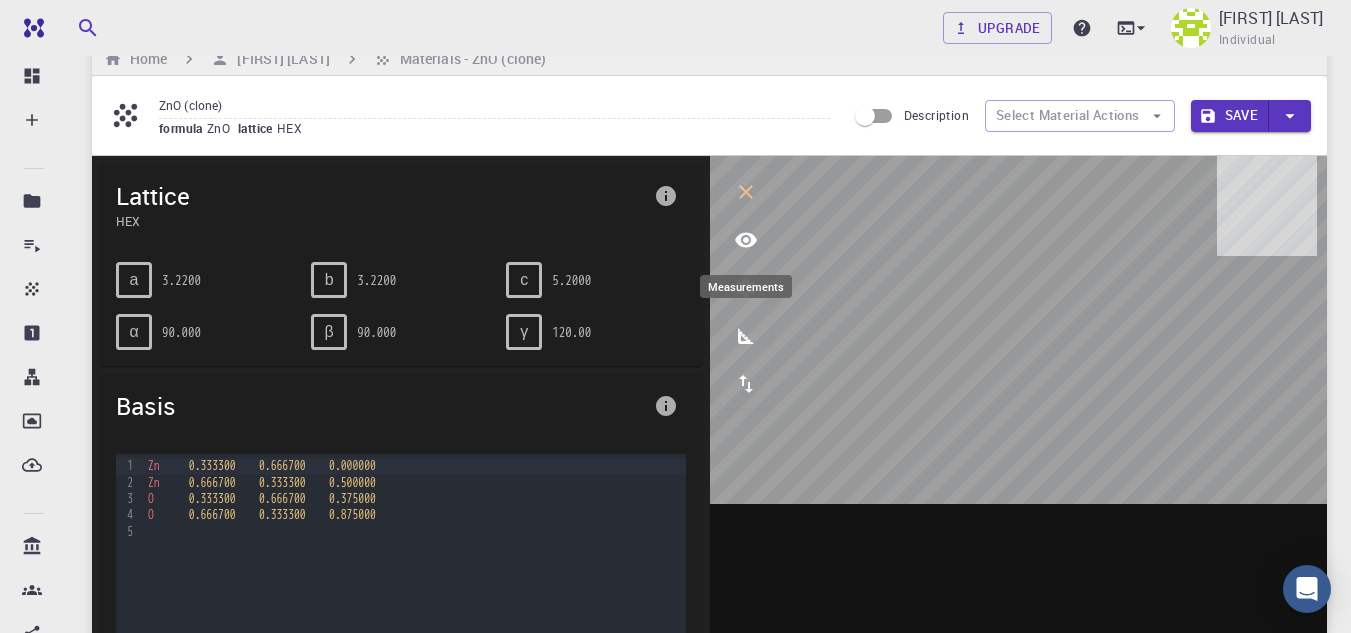 click 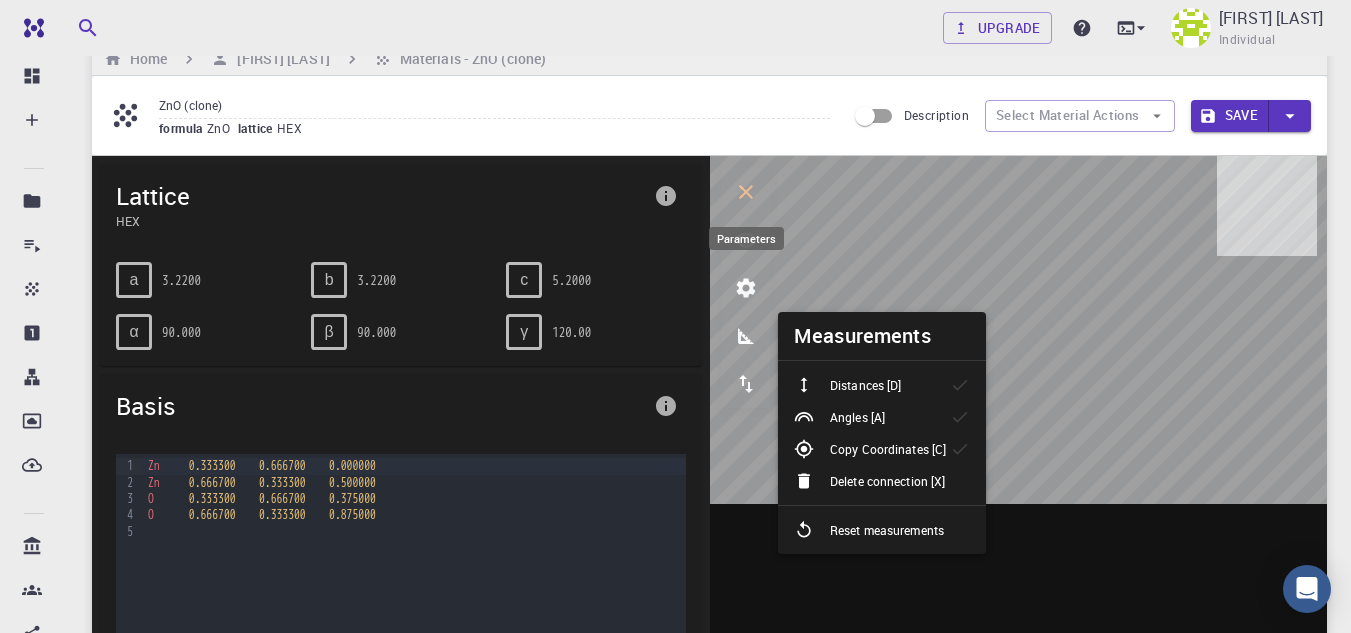 click 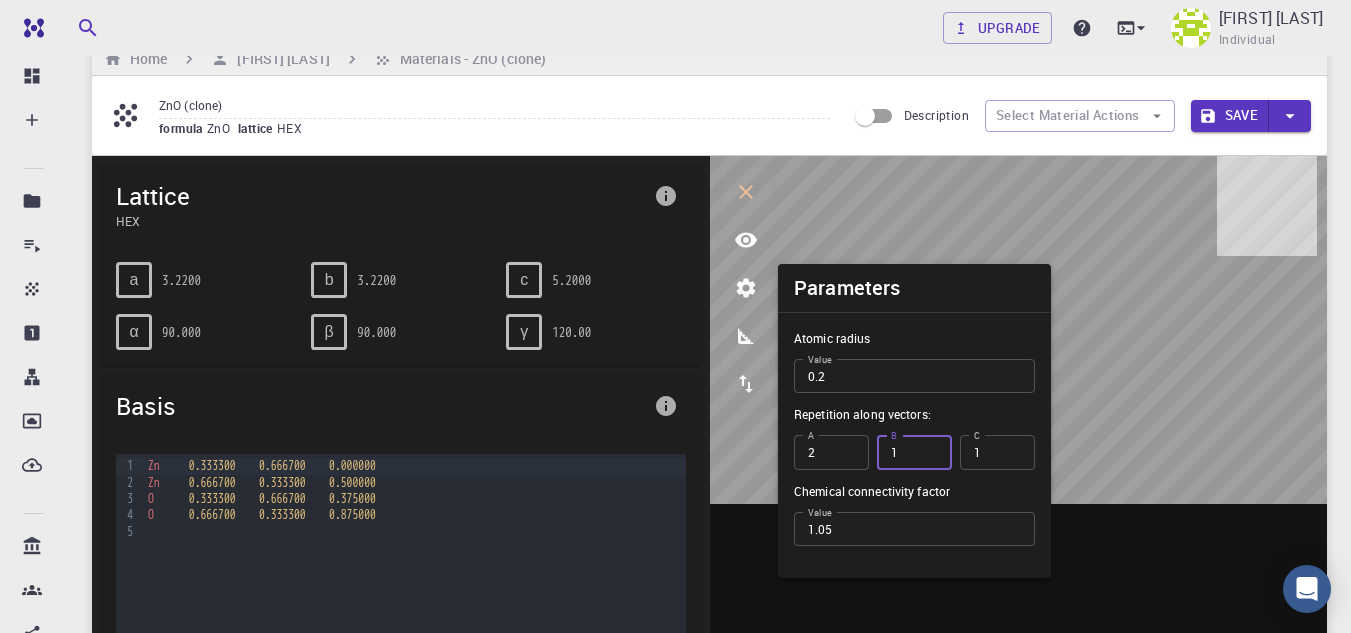 type on "1" 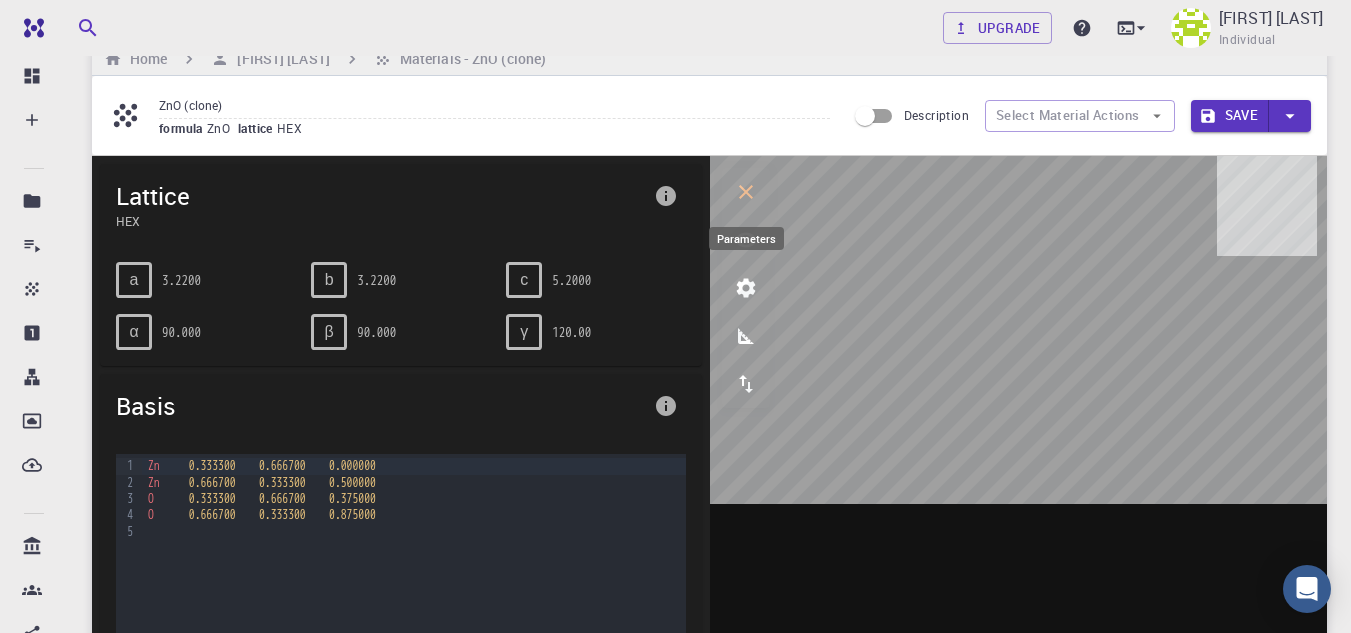 click at bounding box center (746, 288) 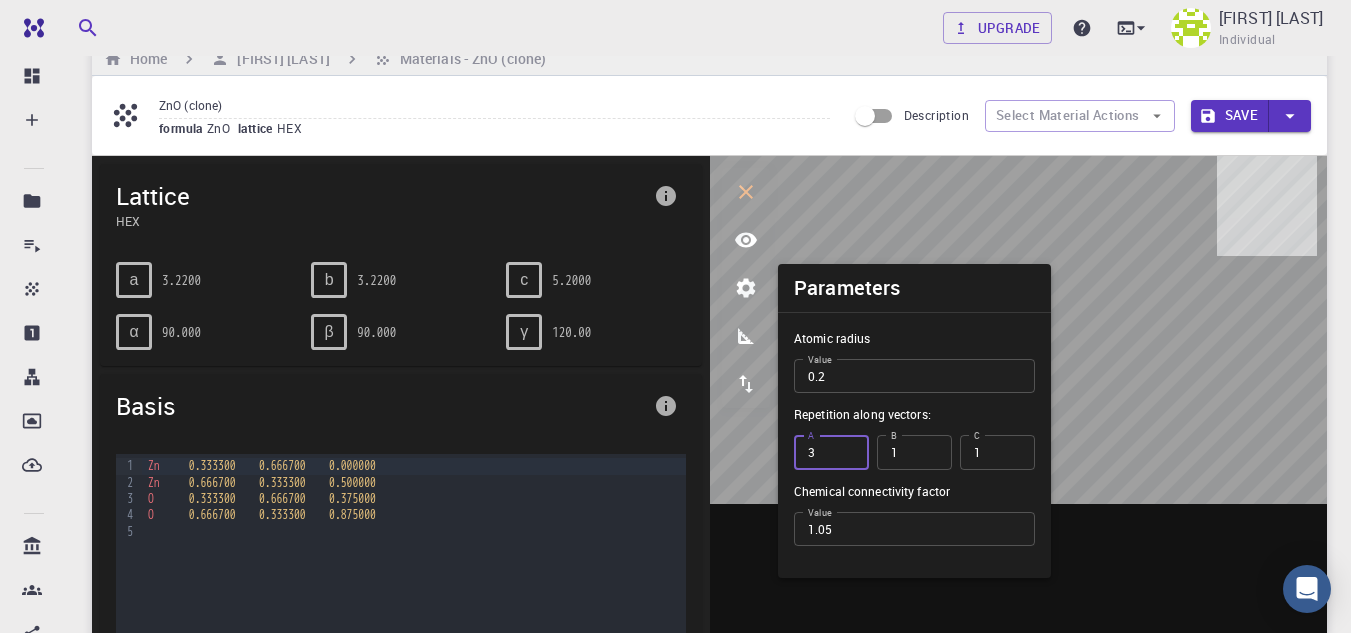 click on "3" at bounding box center (831, 452) 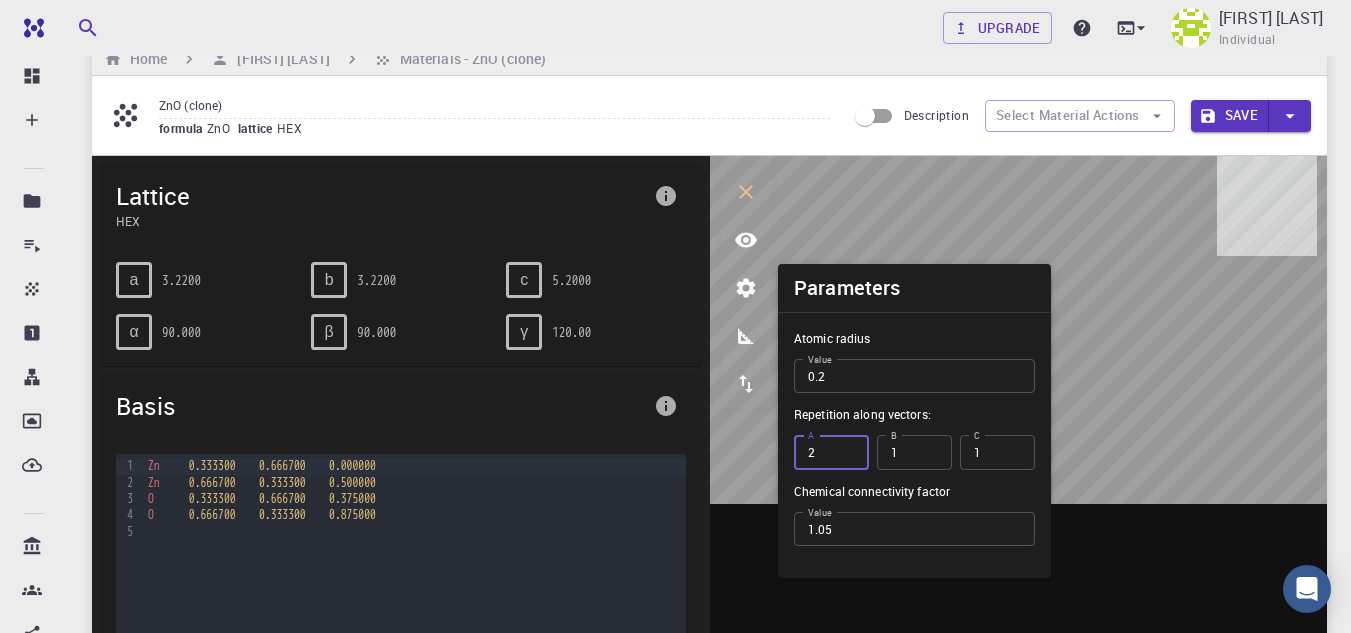 click on "2" at bounding box center (831, 452) 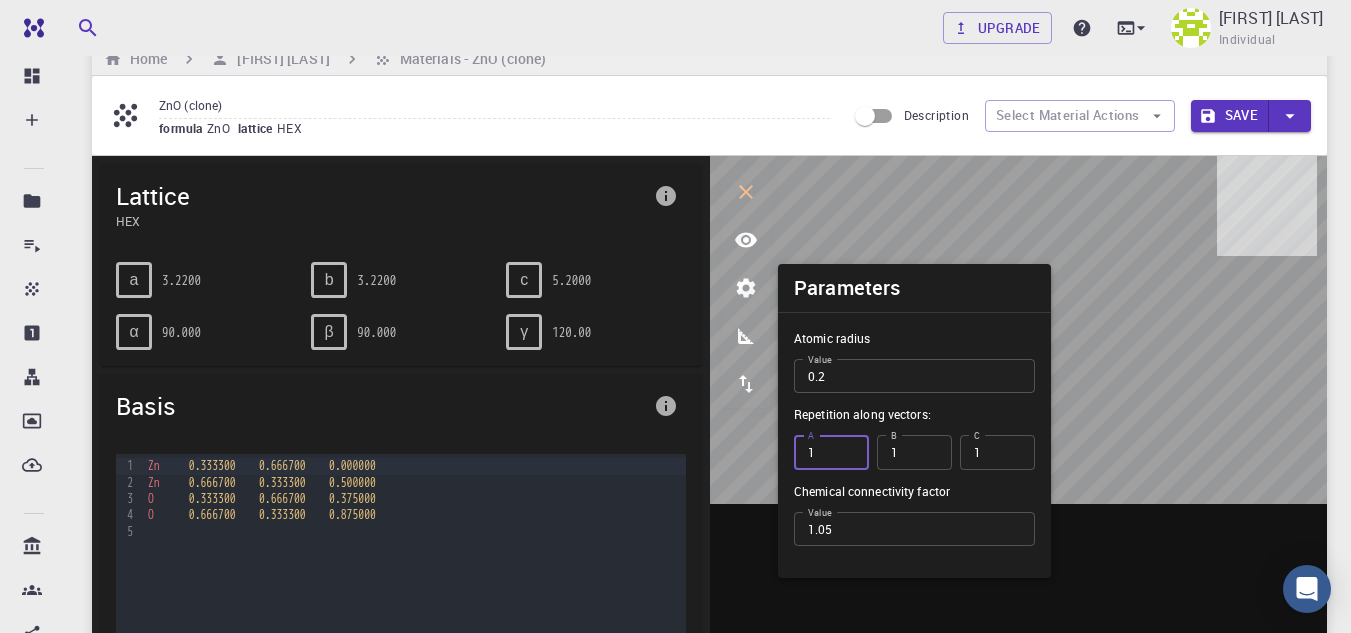 type on "1" 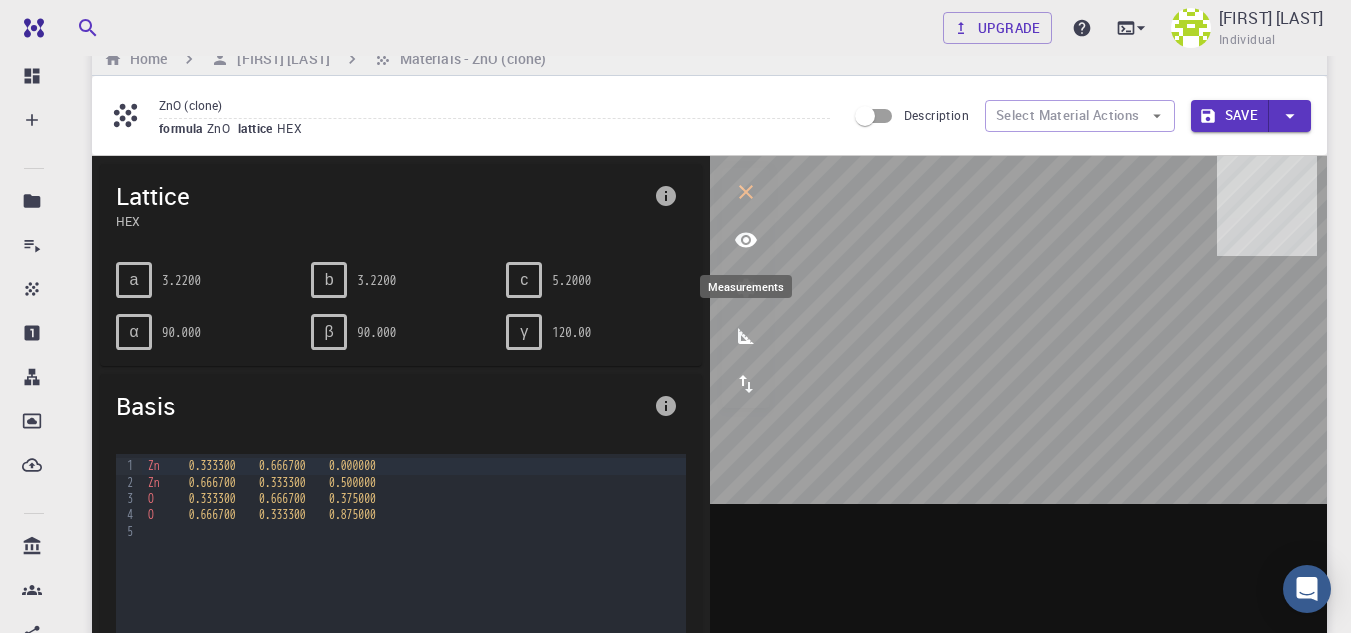 click 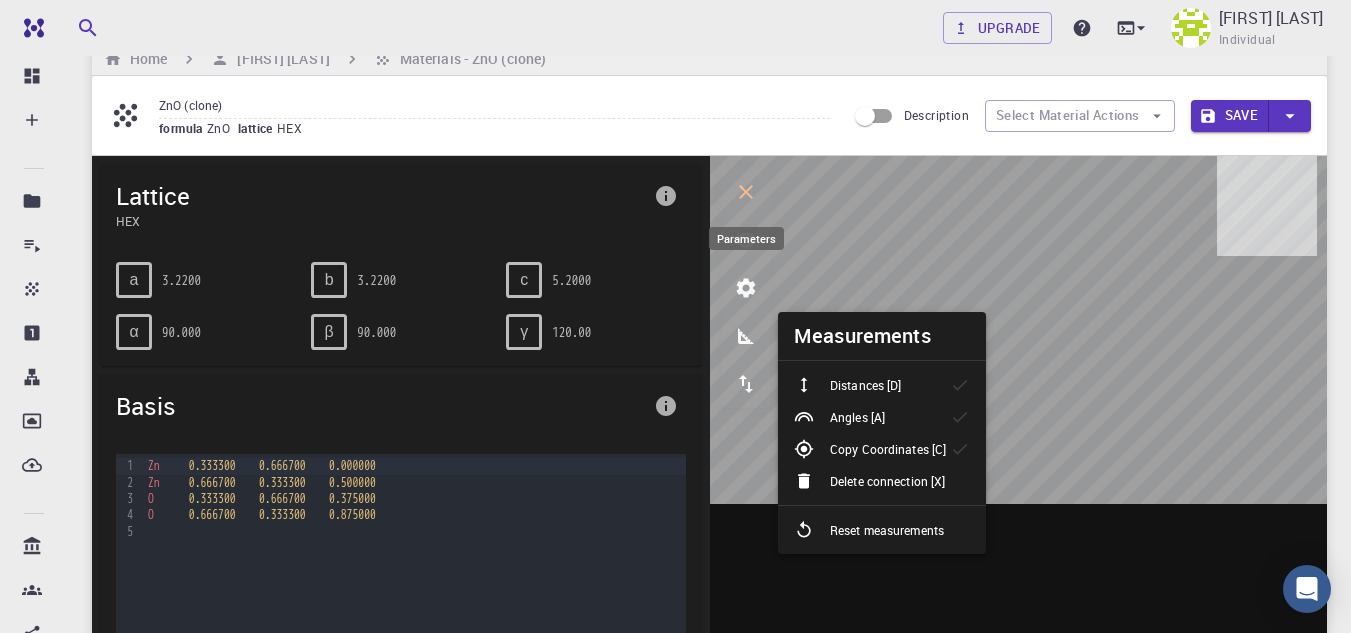 click 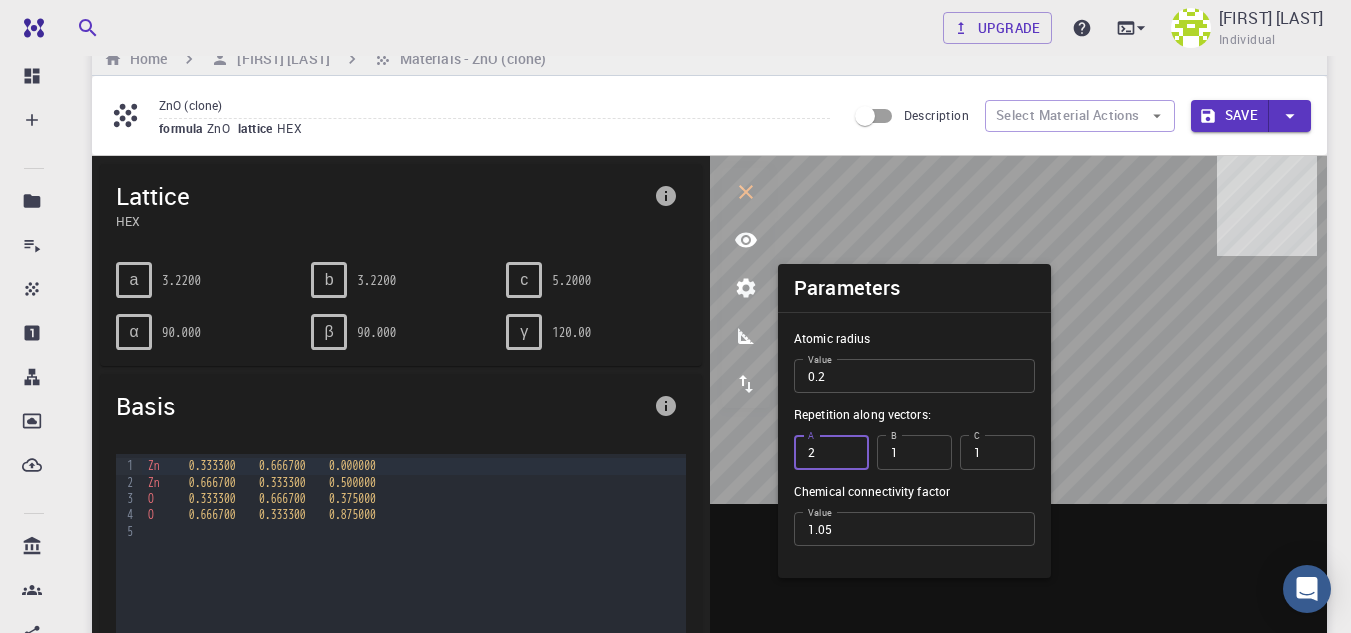 type on "2" 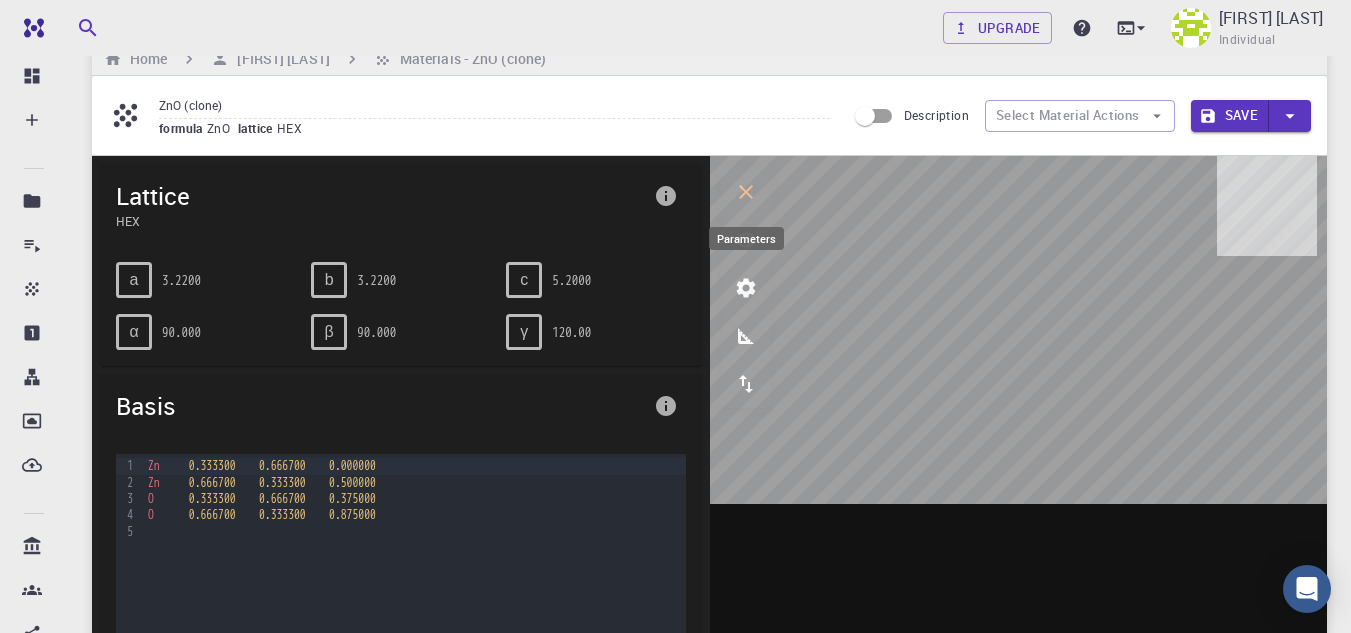 click 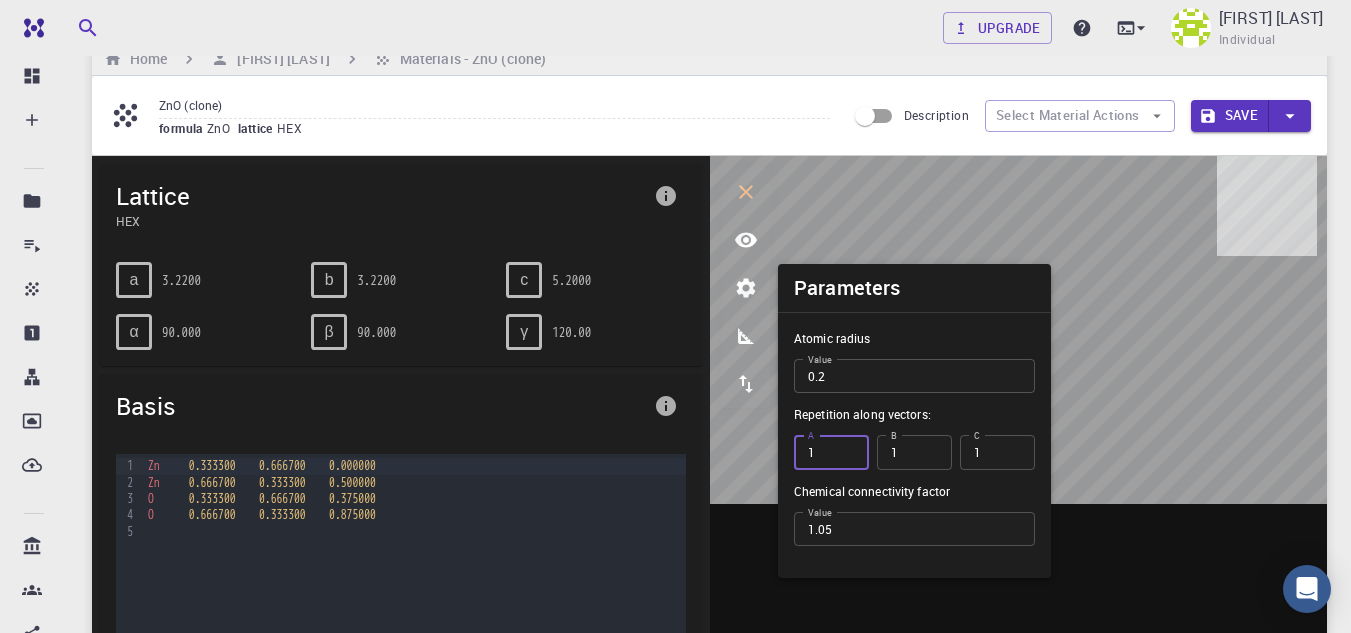 type on "1" 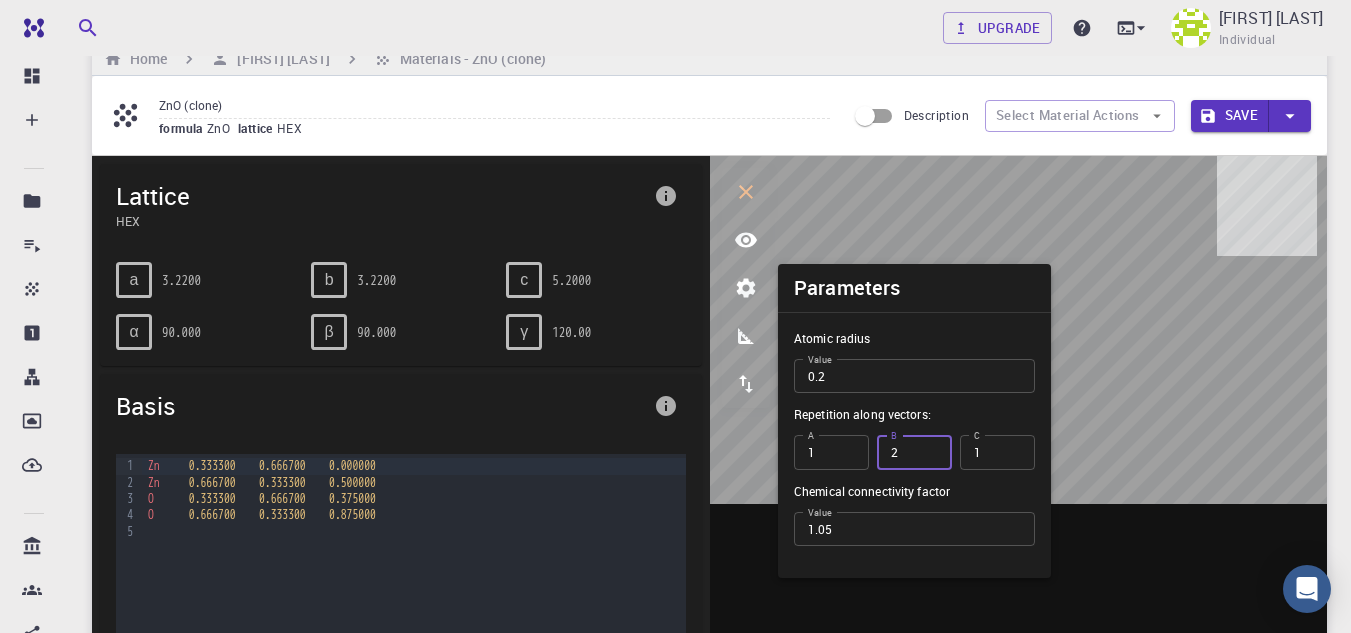 click on "2" at bounding box center [914, 452] 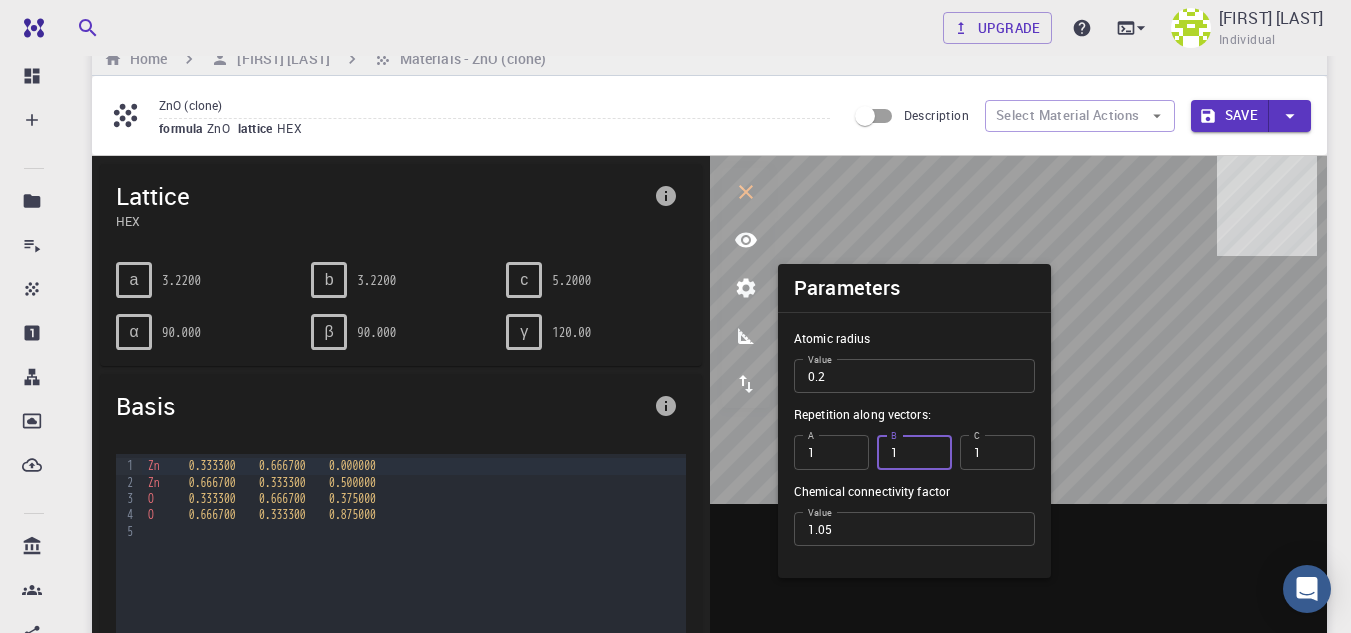 type on "1" 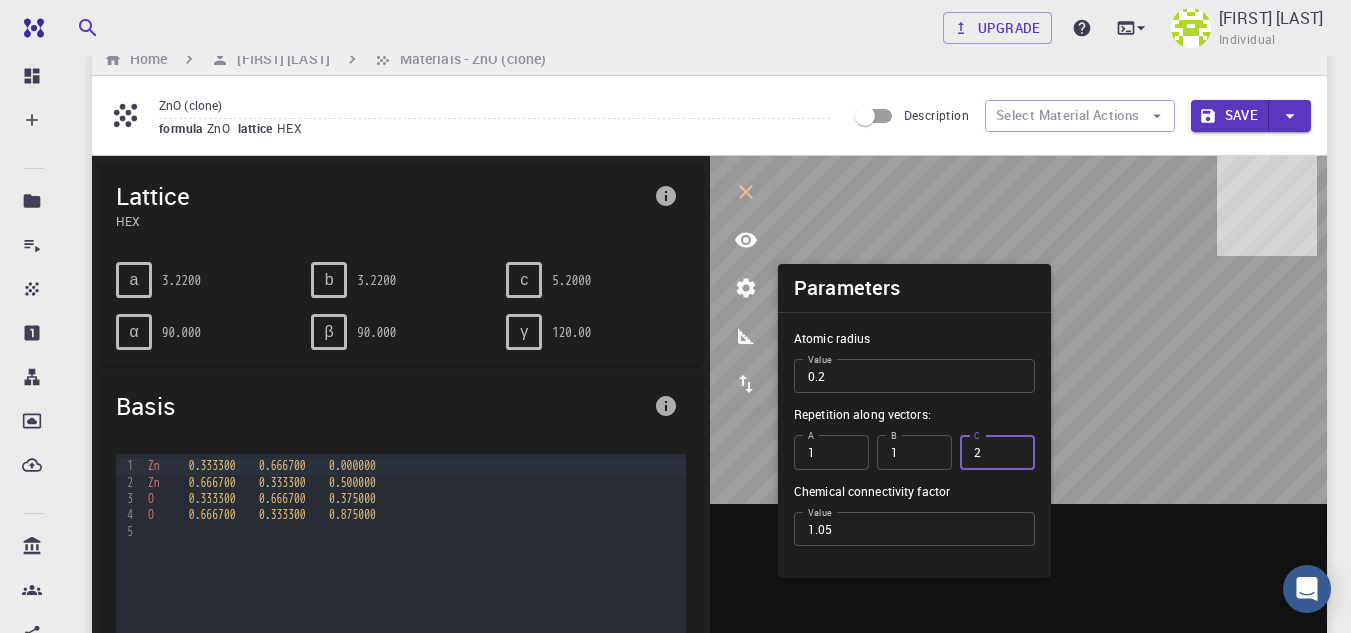 type on "2" 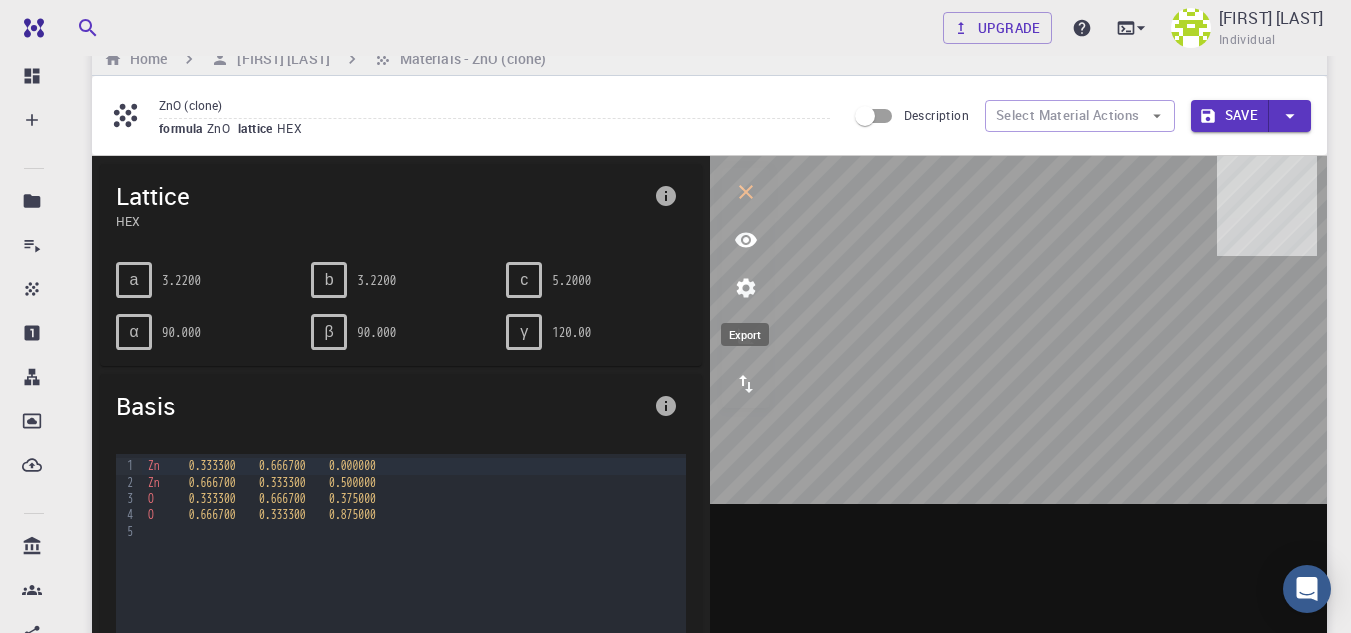 click 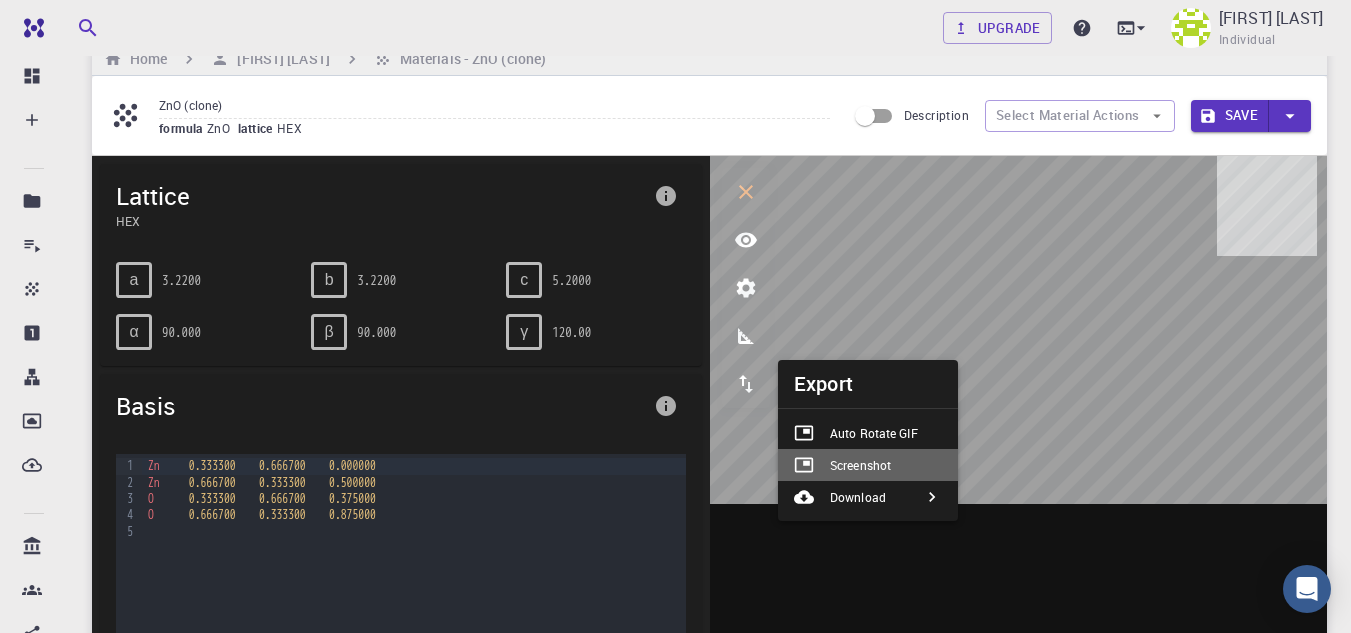 click on "Screenshot" at bounding box center [860, 465] 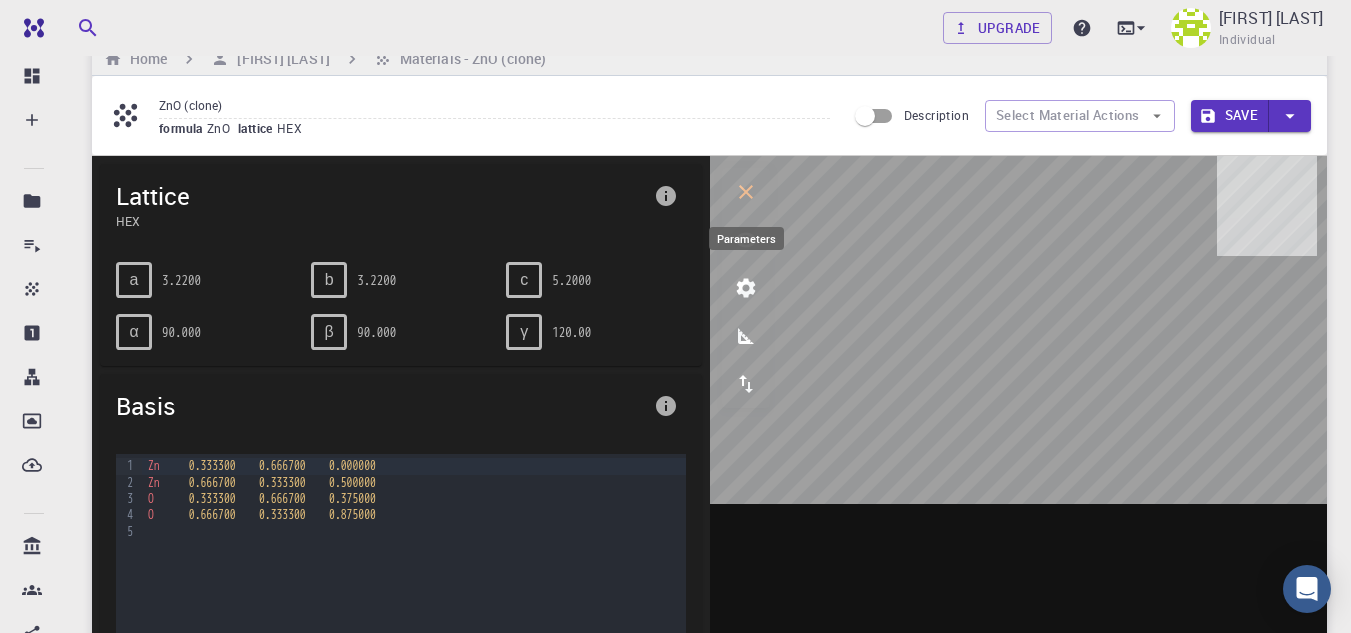 click 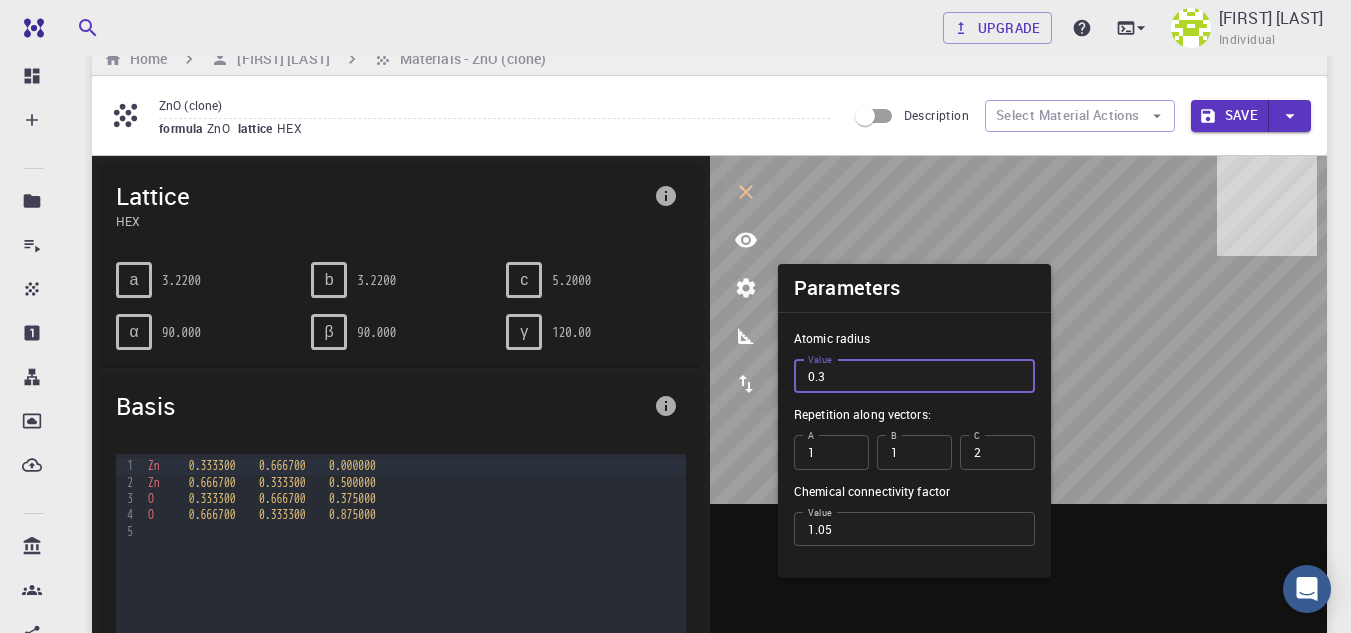 type on "0.3" 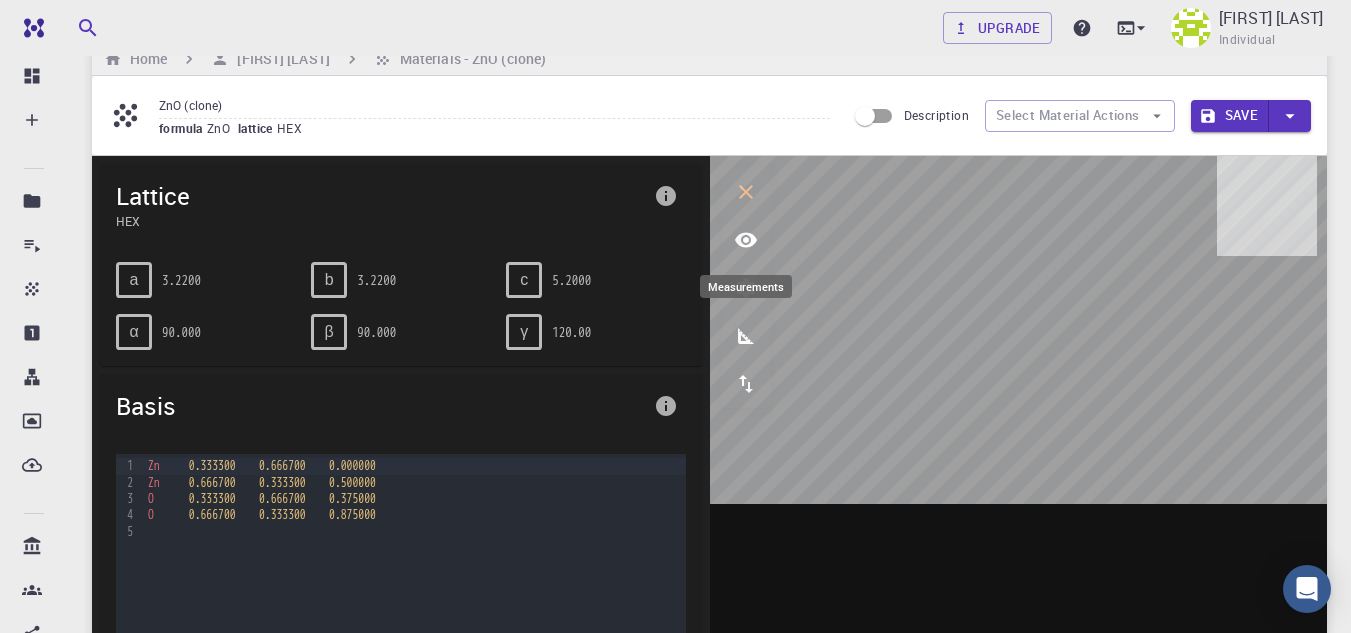 click 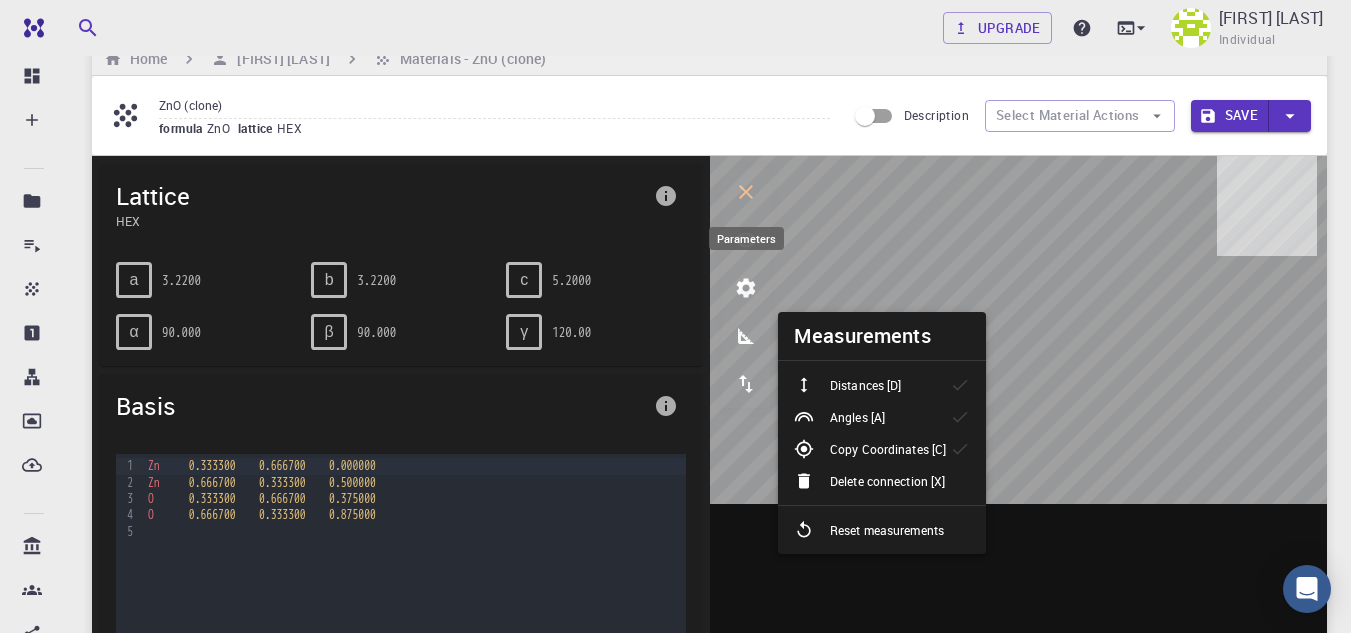 click 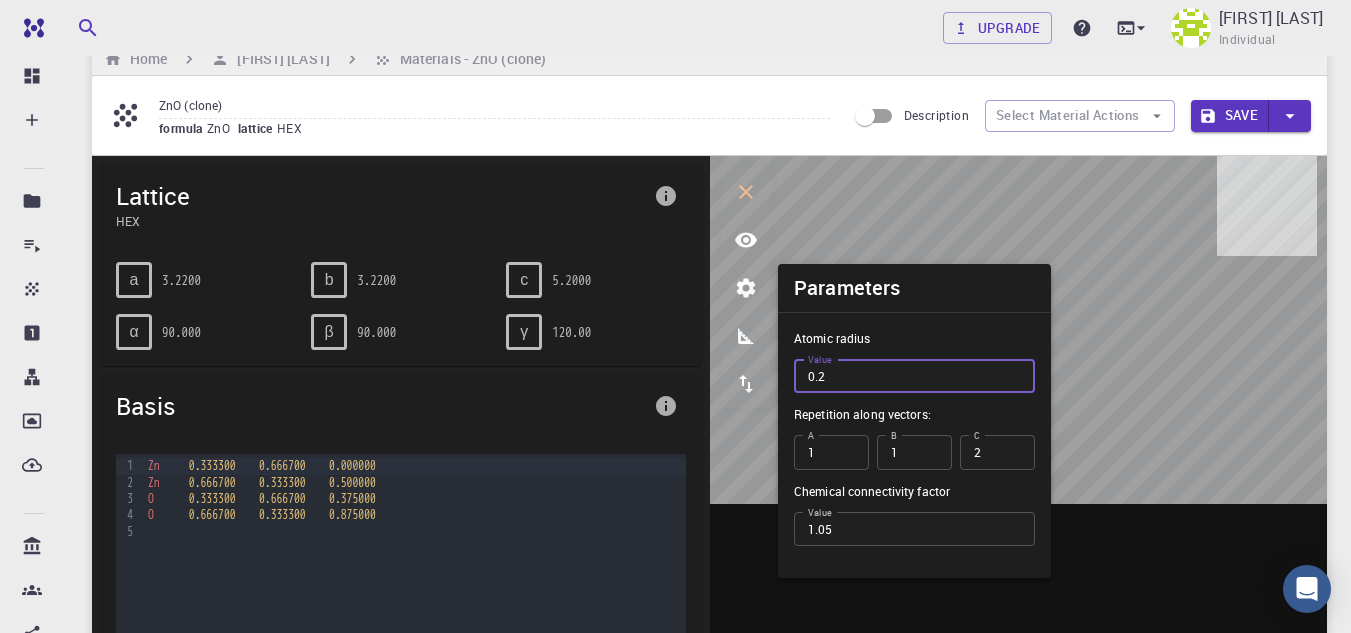 type on "0.2" 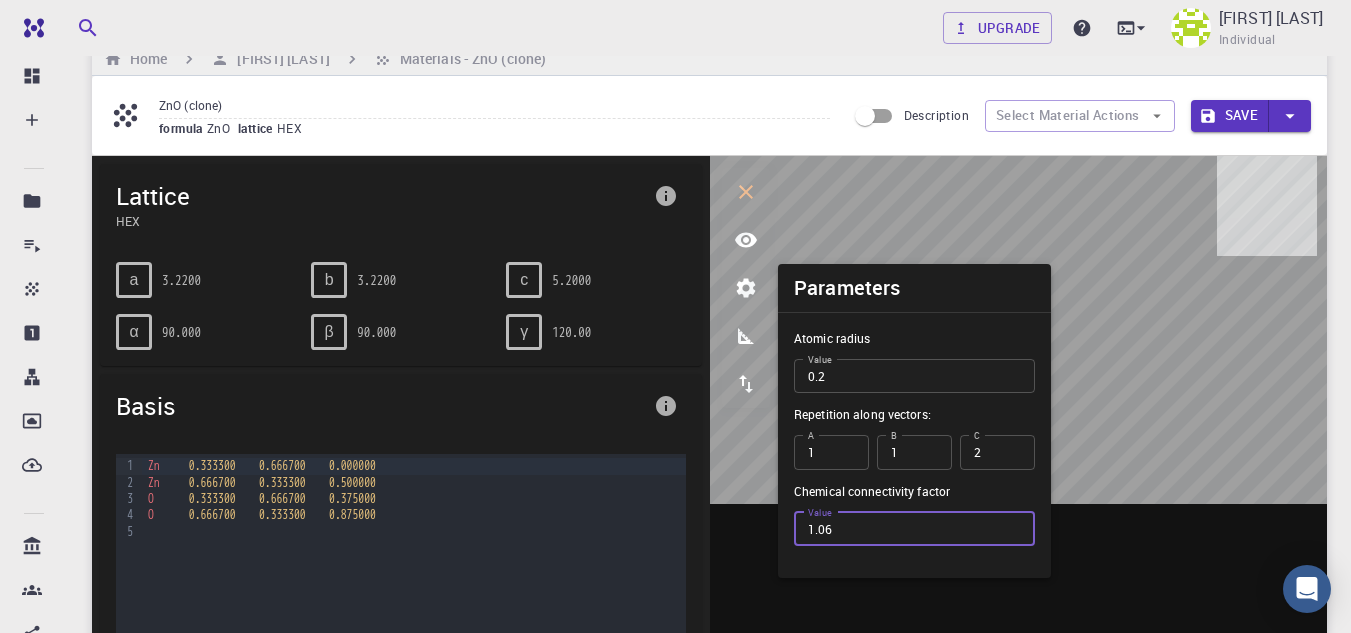 click on "1.06" at bounding box center [914, 529] 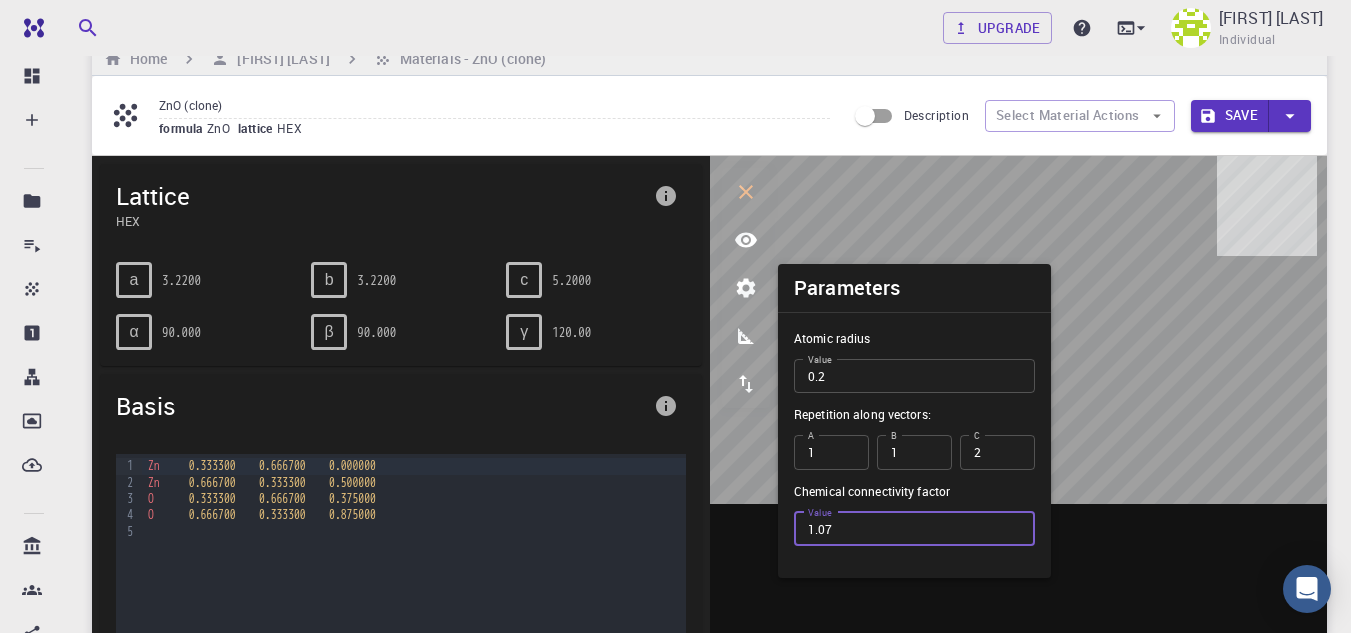 click on "1.07" at bounding box center [914, 529] 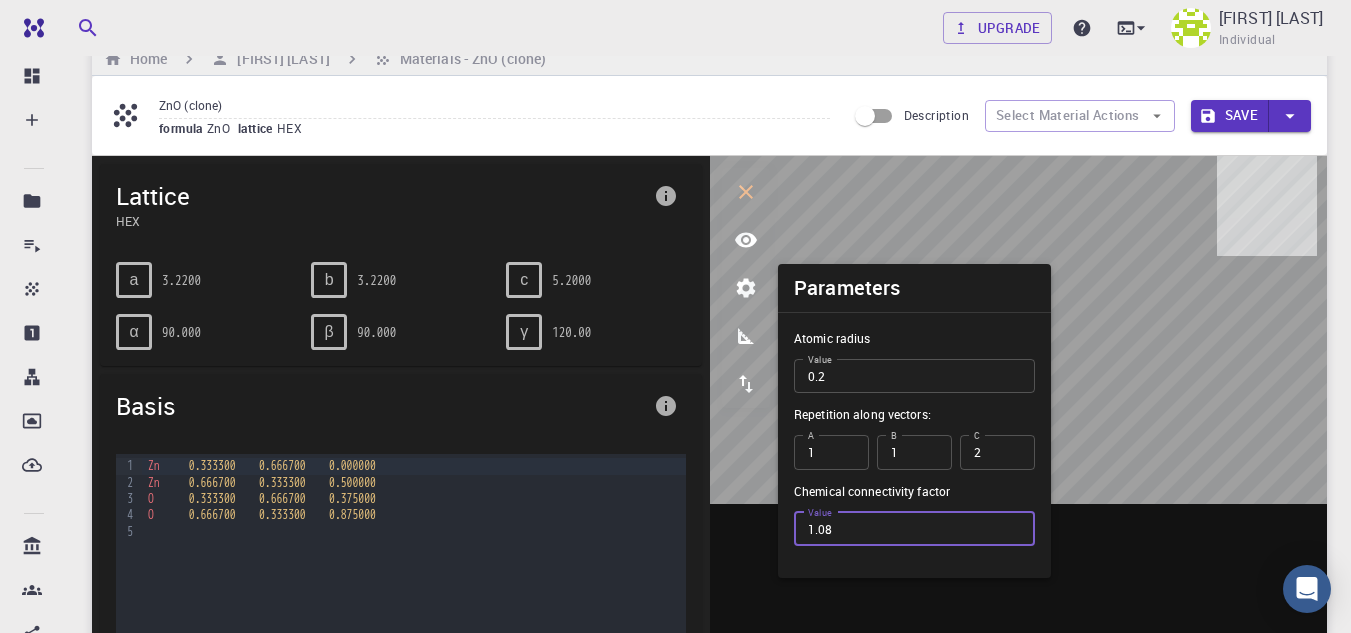 click on "1.08" at bounding box center (914, 529) 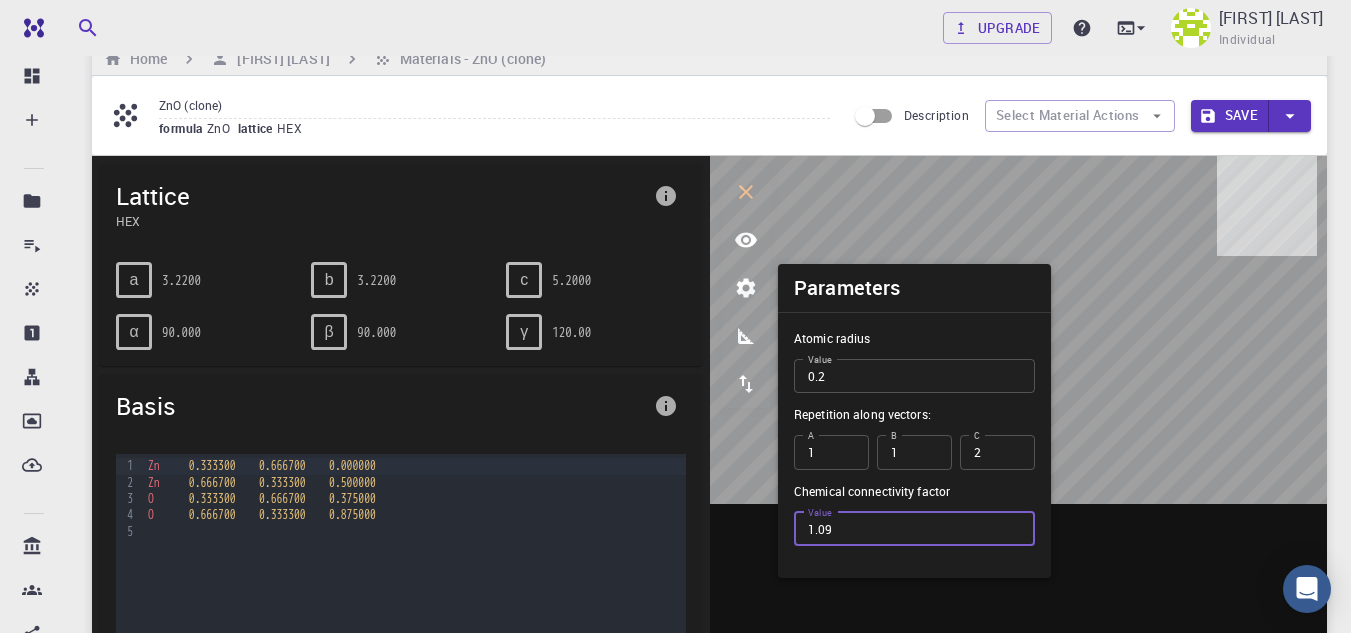 click on "1.09" at bounding box center (914, 529) 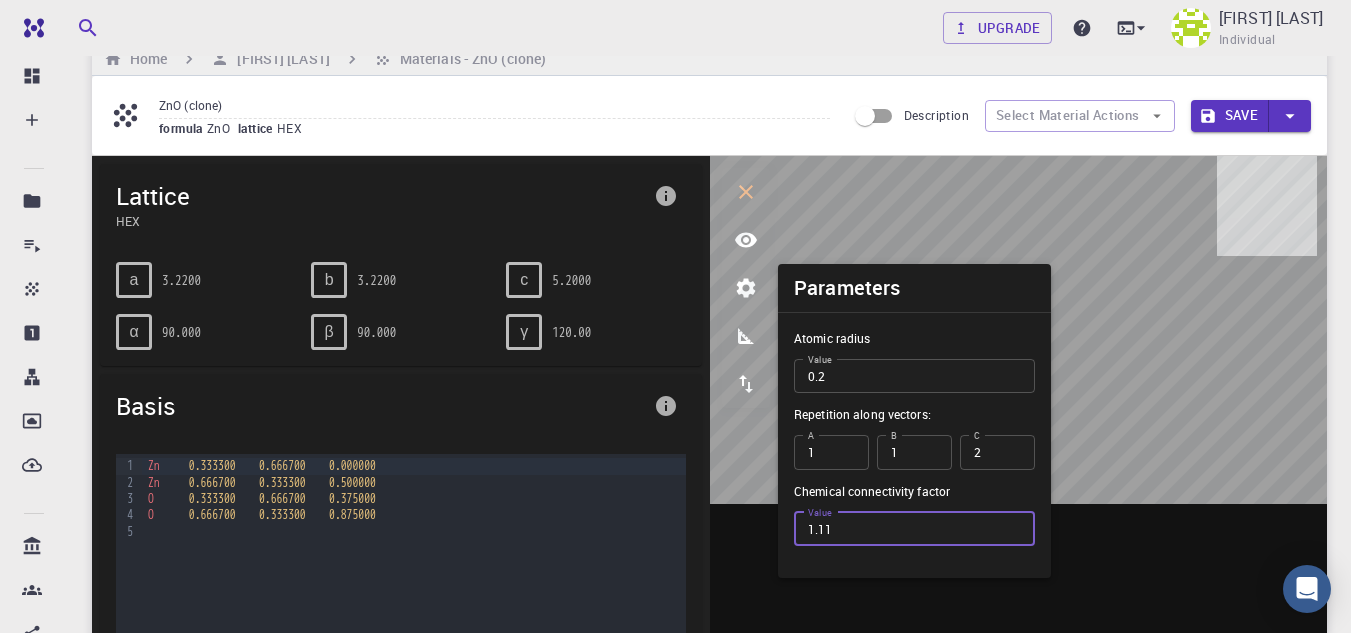 click on "1.11" at bounding box center [914, 529] 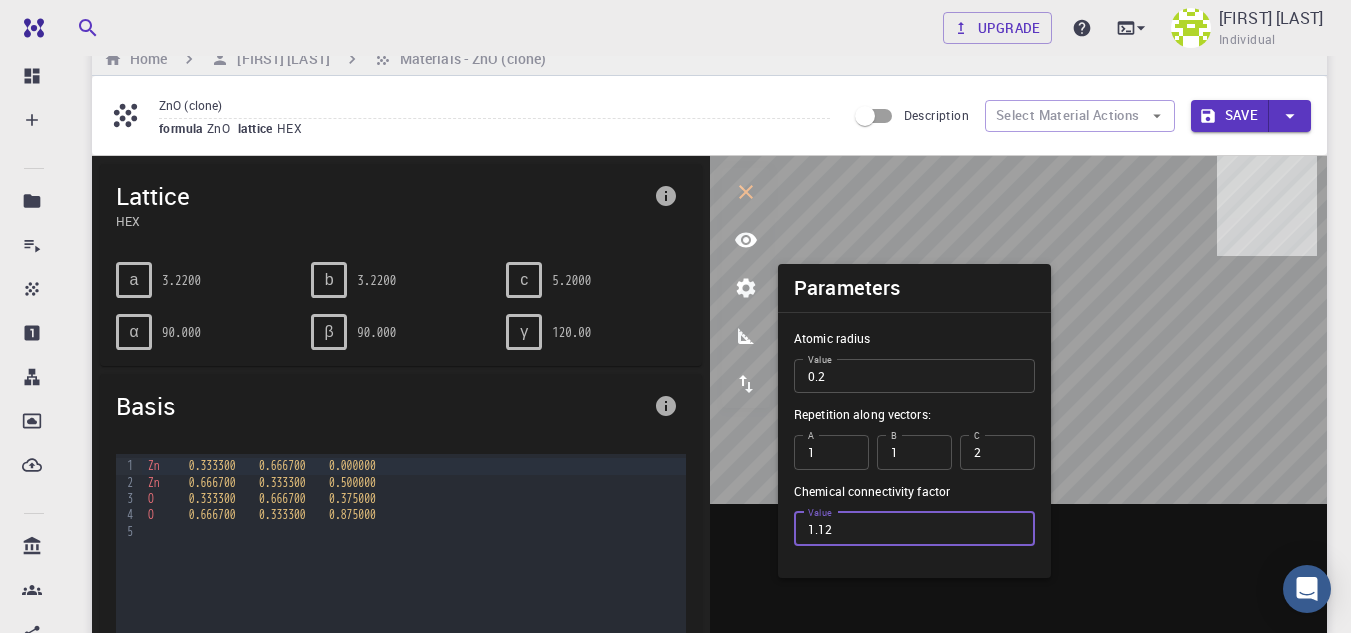 click on "1.12" at bounding box center (914, 529) 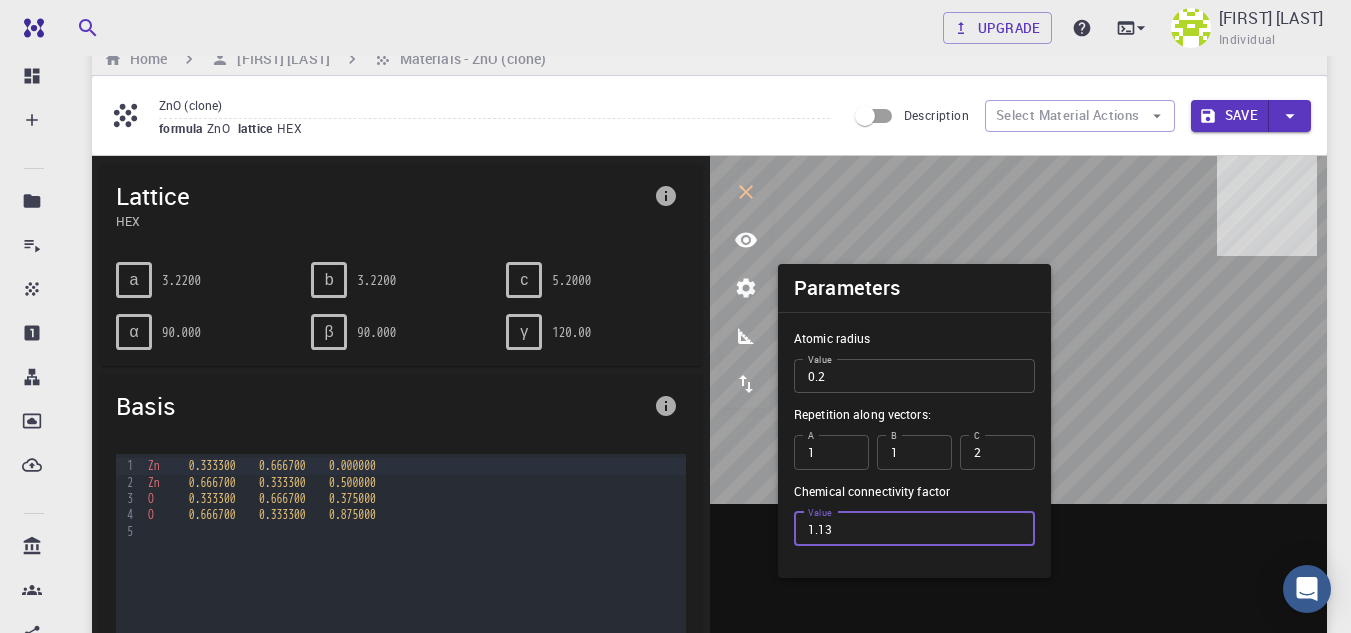 click on "1.13" at bounding box center (914, 529) 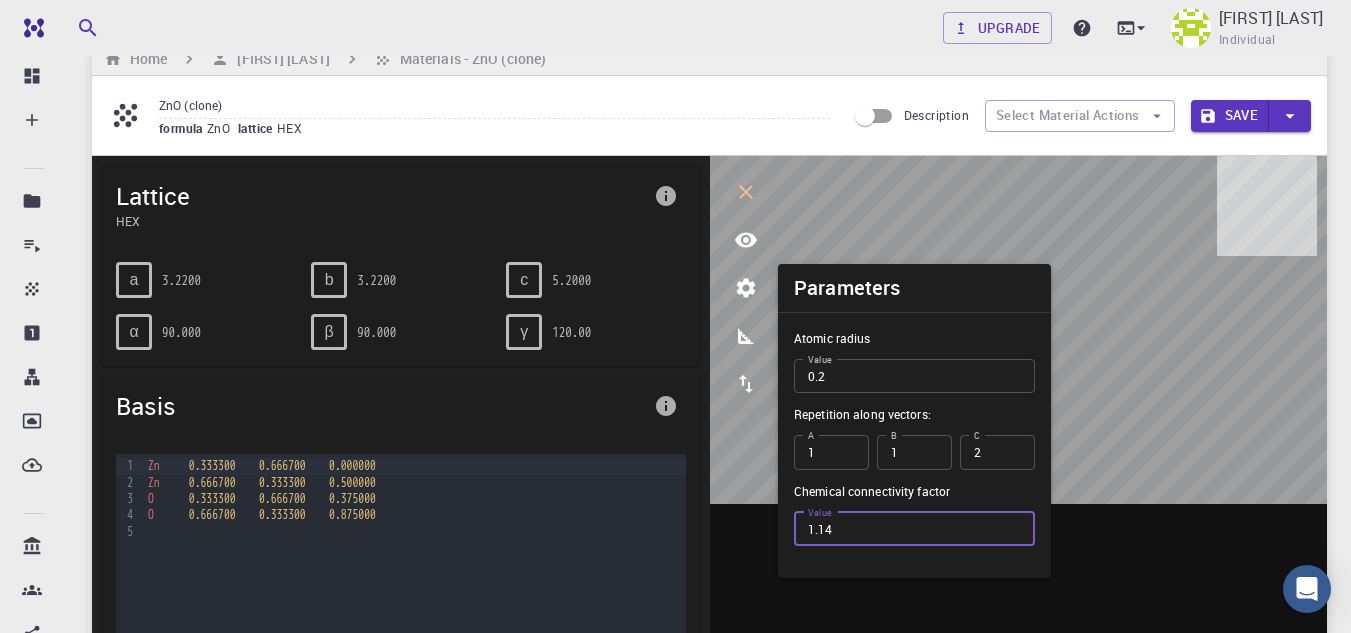 type on "1.14" 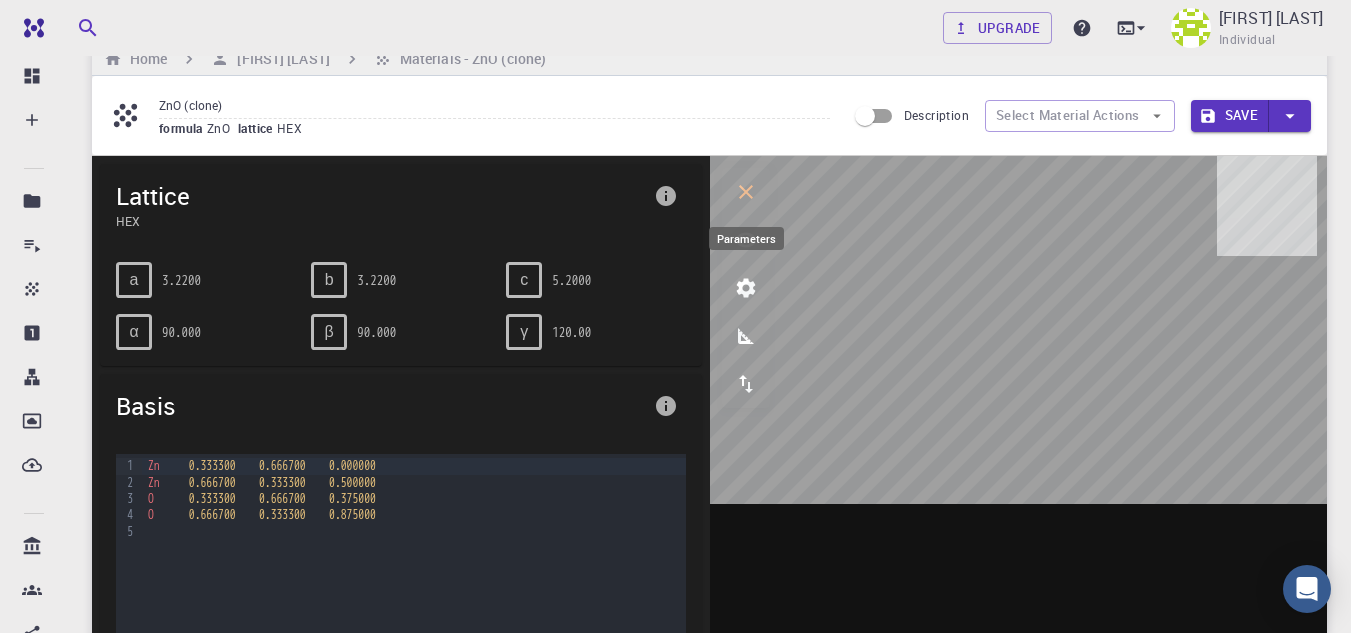 click at bounding box center (746, 288) 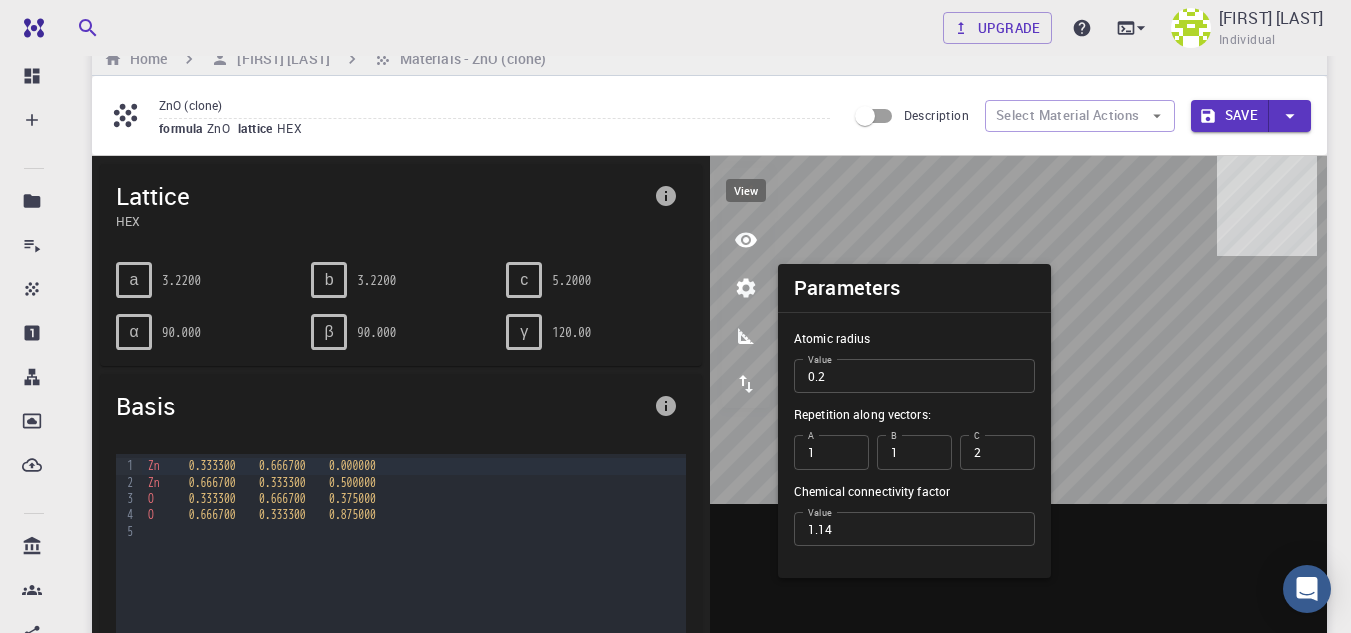 click 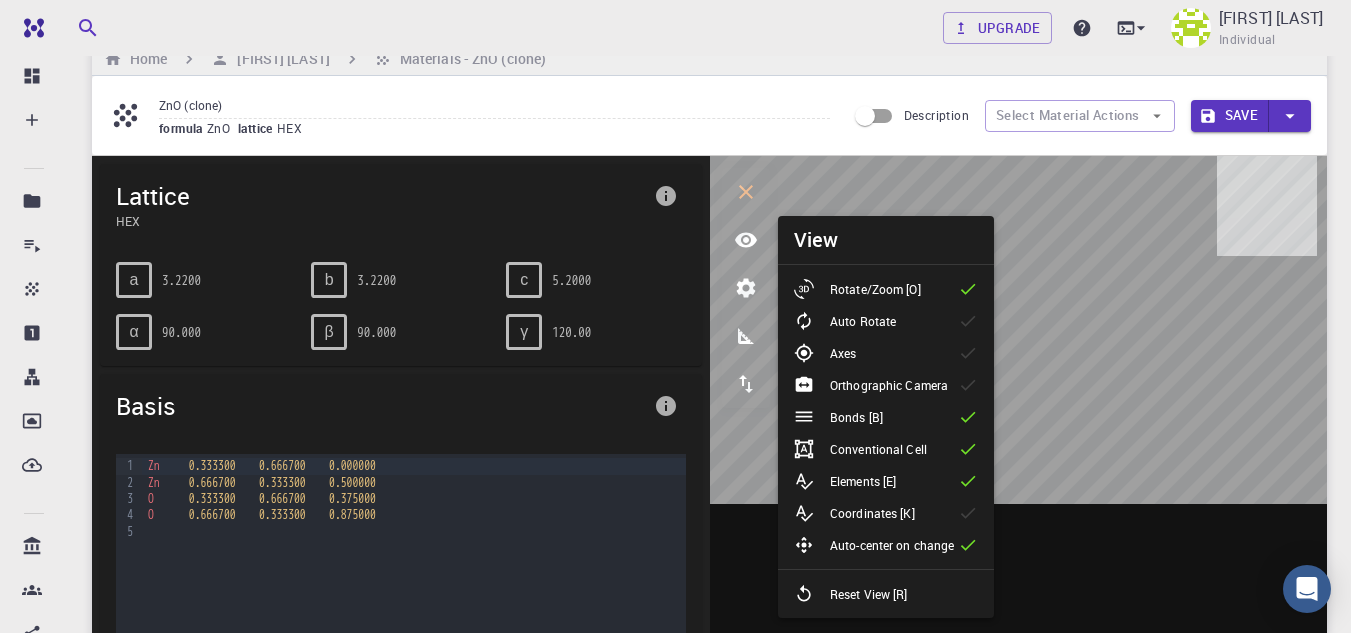 click on "Axes" at bounding box center (886, 353) 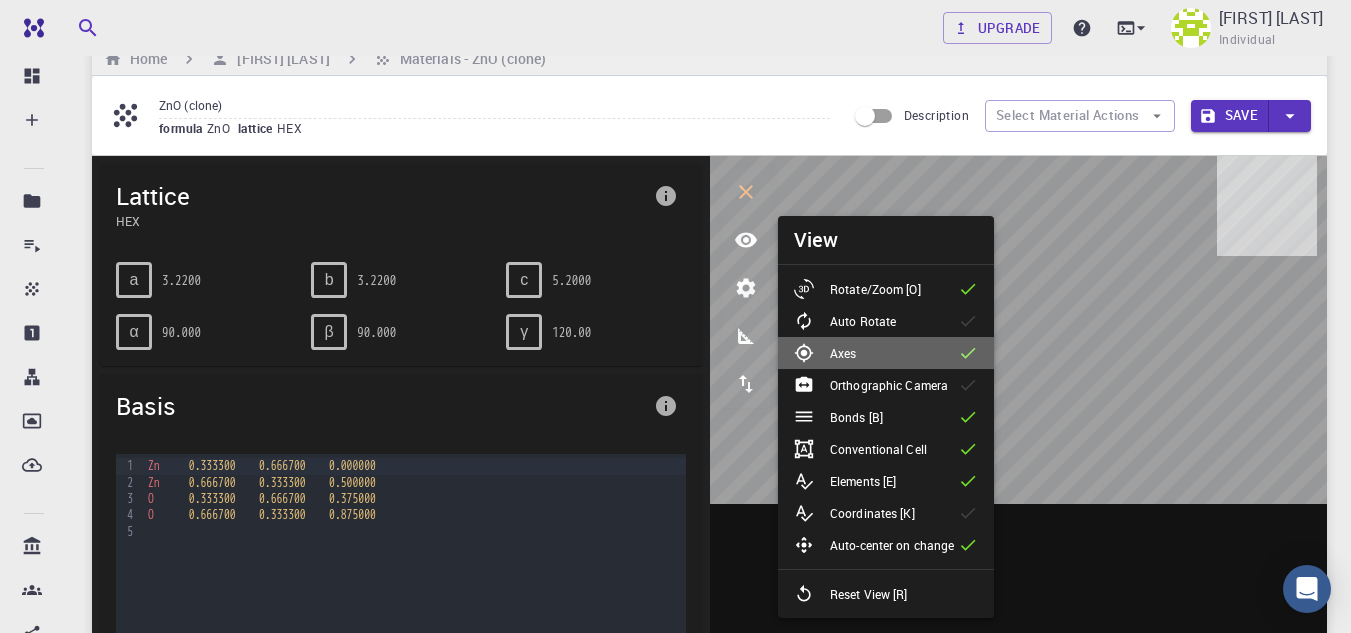 click on "Axes" at bounding box center (886, 353) 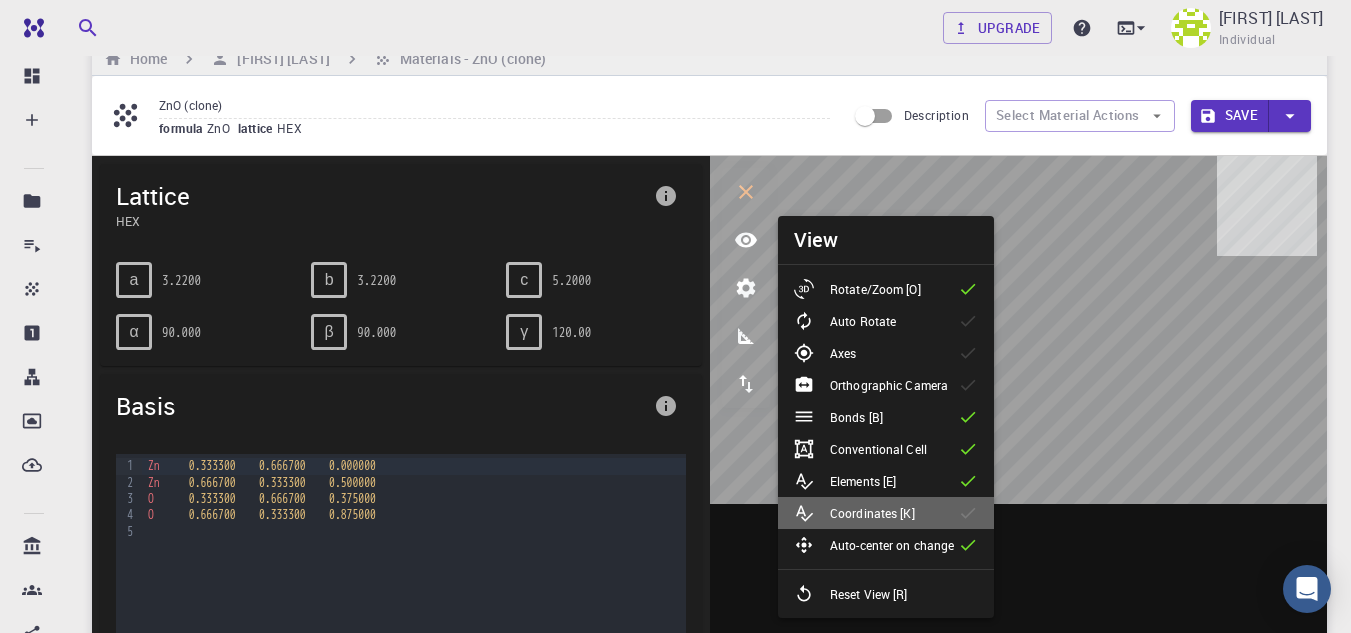 click on "Coordinates [K]" at bounding box center [862, 513] 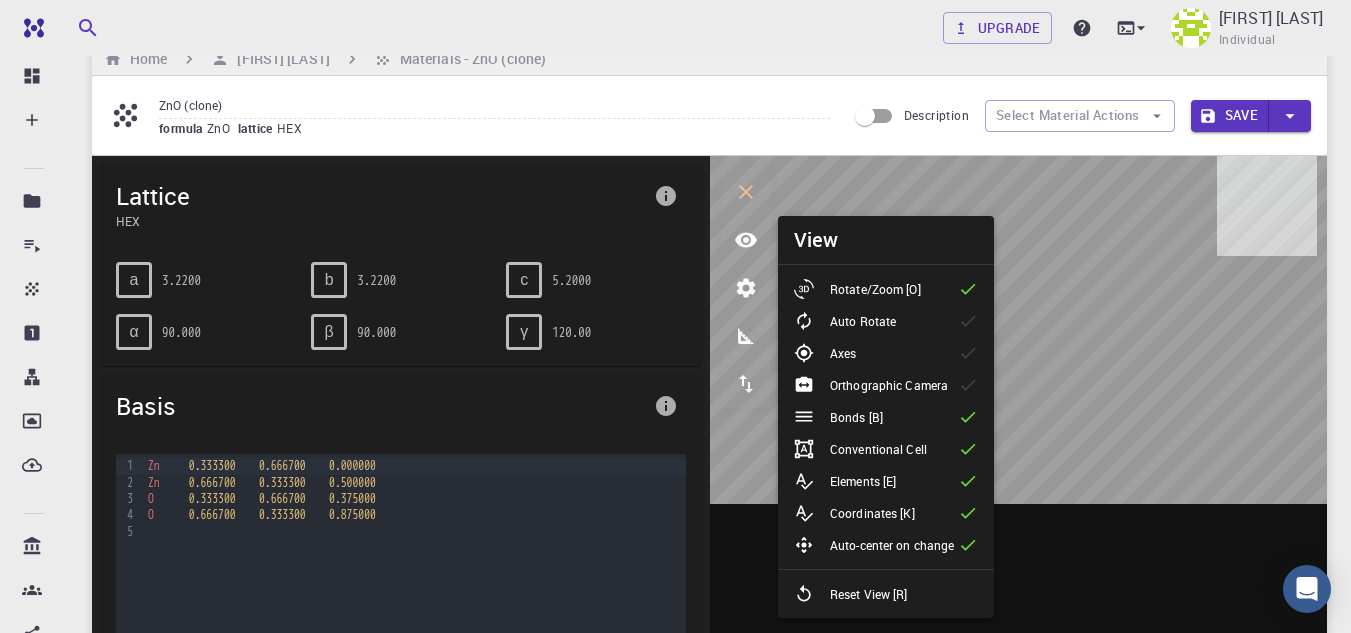 click on "Coordinates [K]" at bounding box center (862, 513) 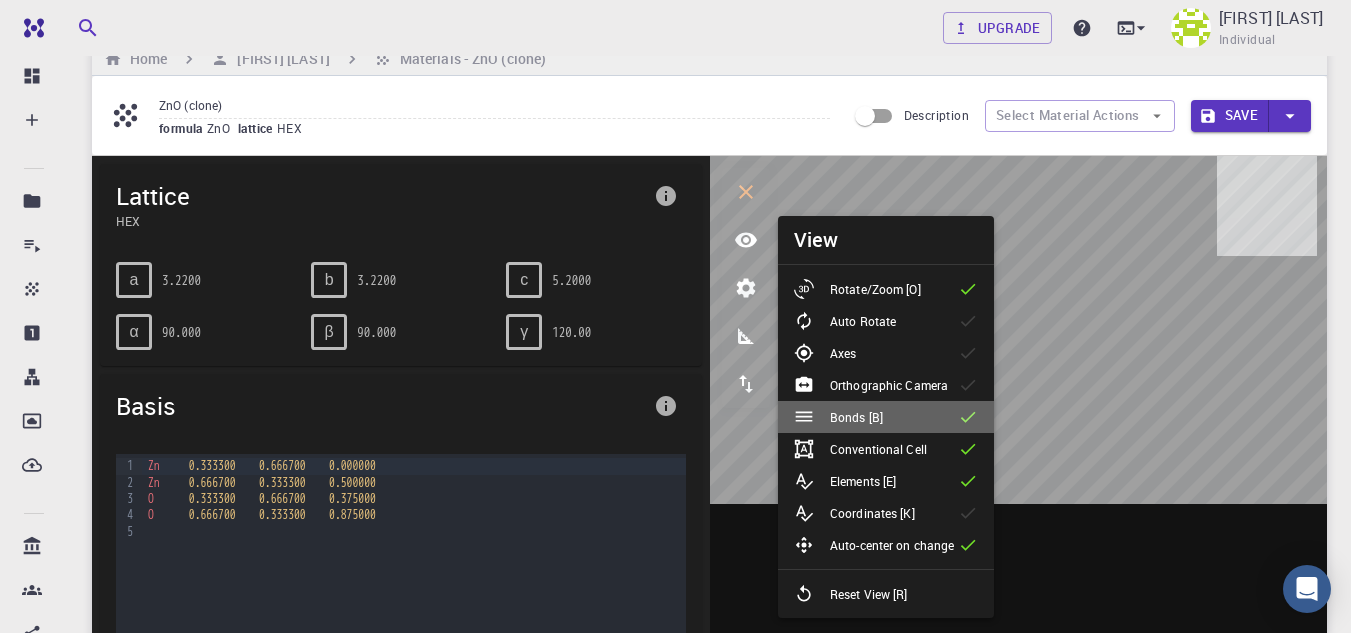 click 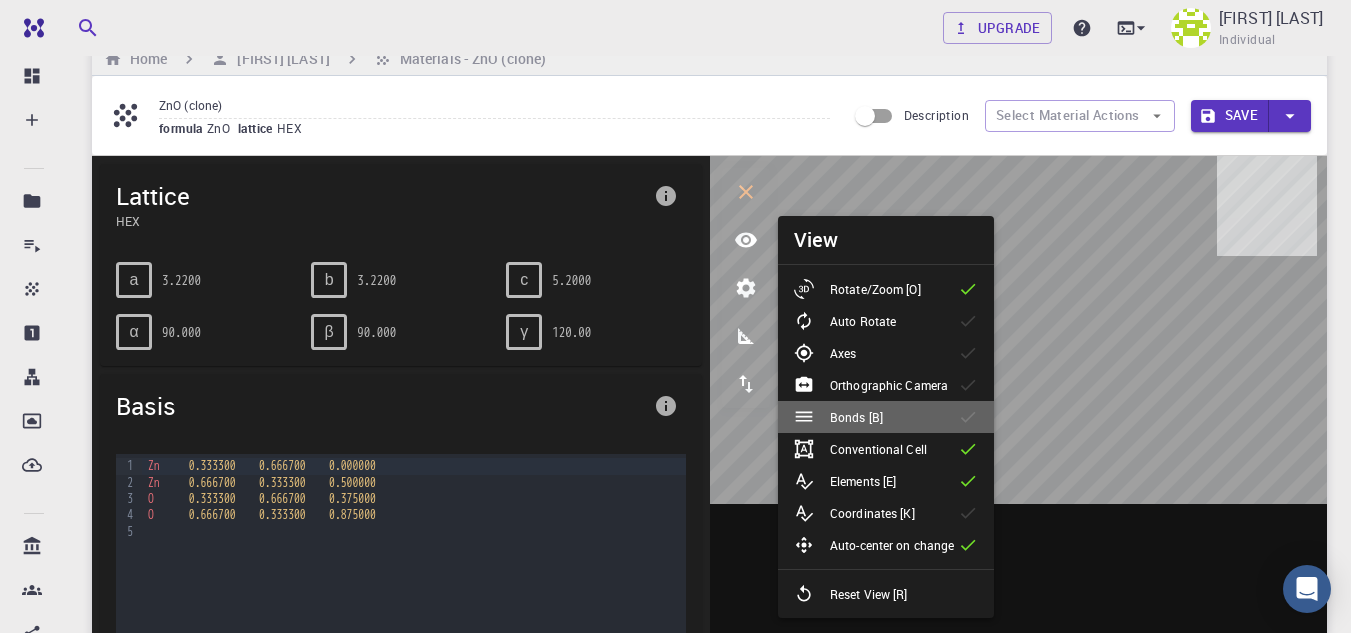click 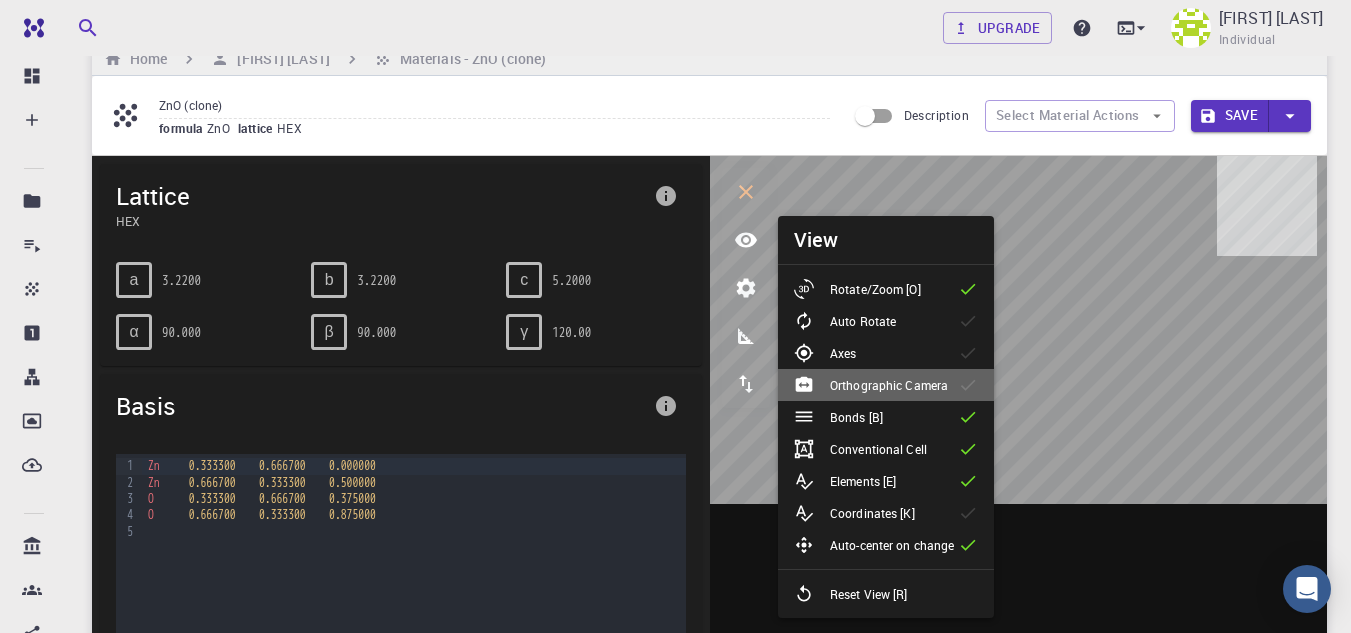 click on "Orthographic Camera" at bounding box center [889, 385] 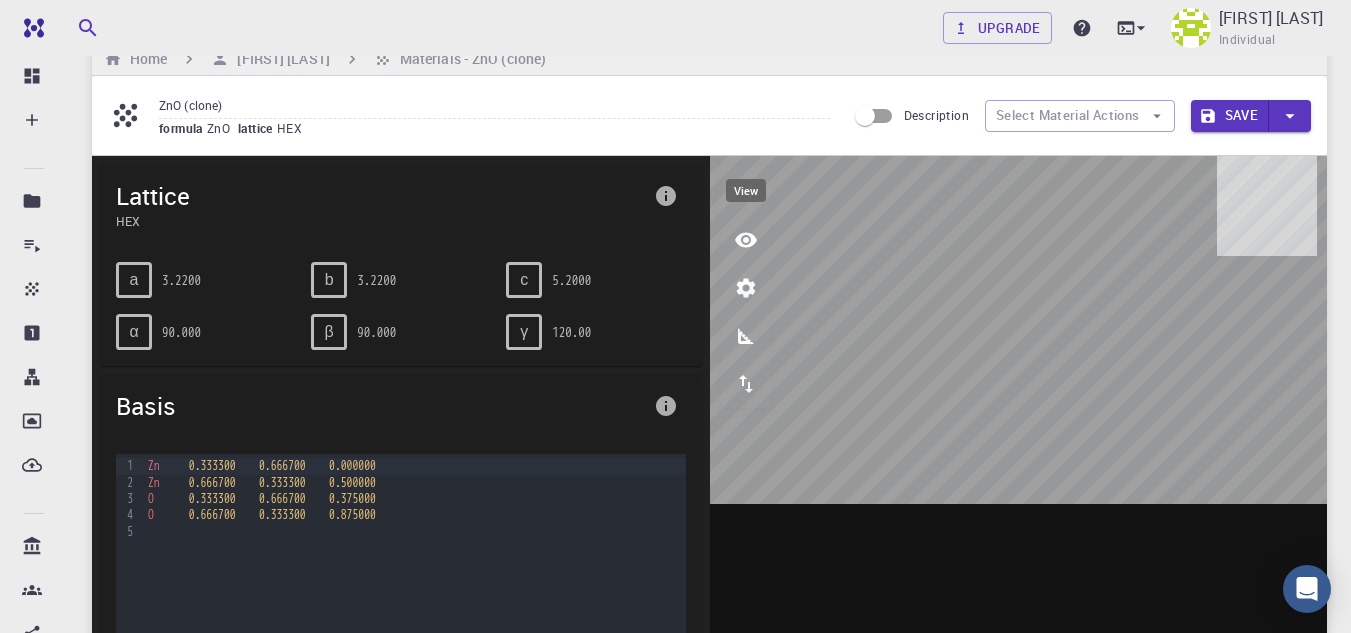 click 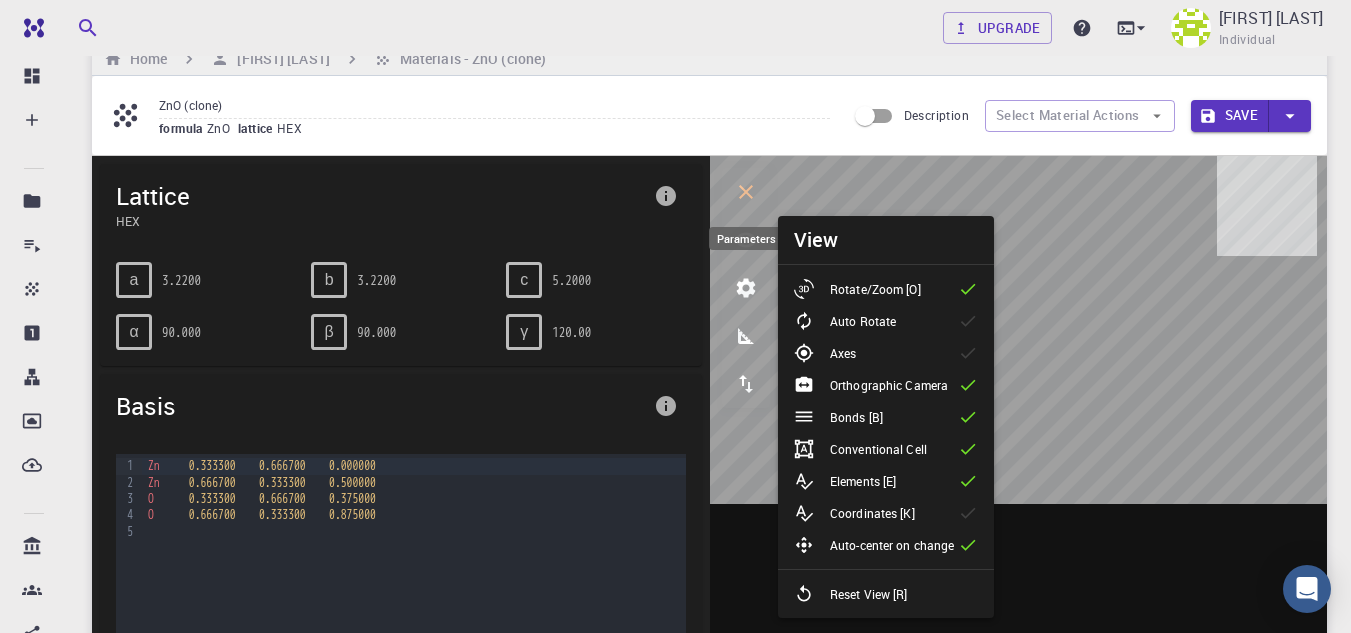 click 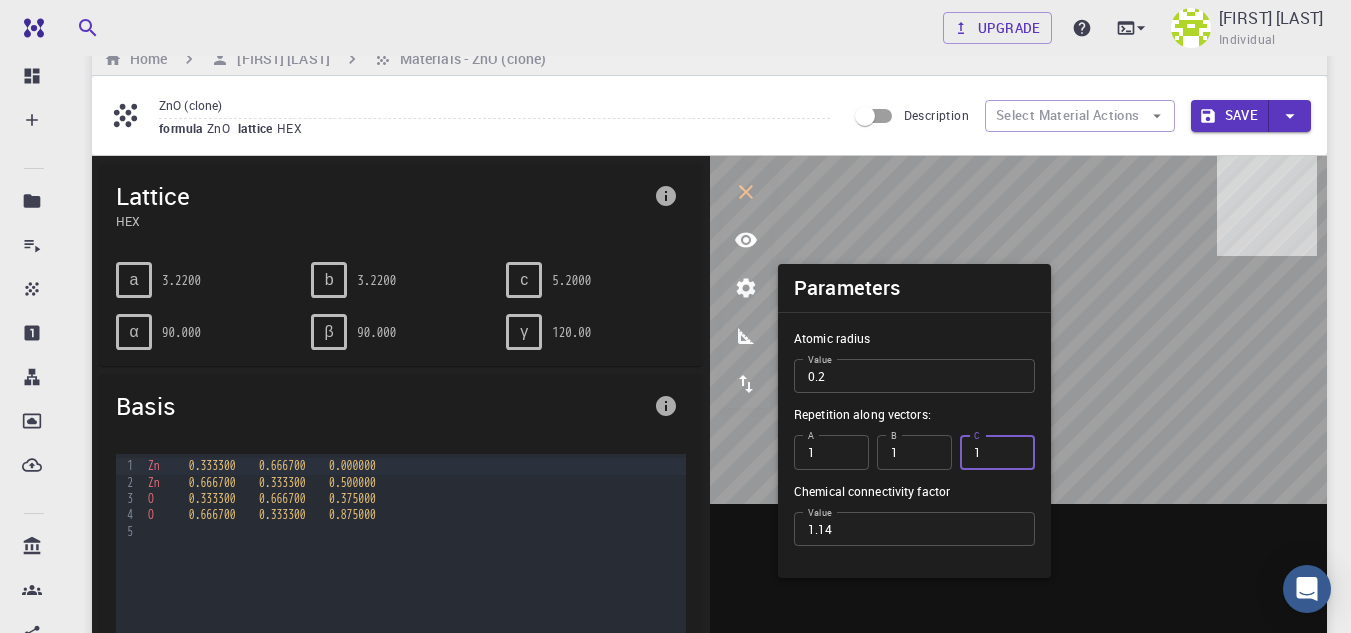 type on "1" 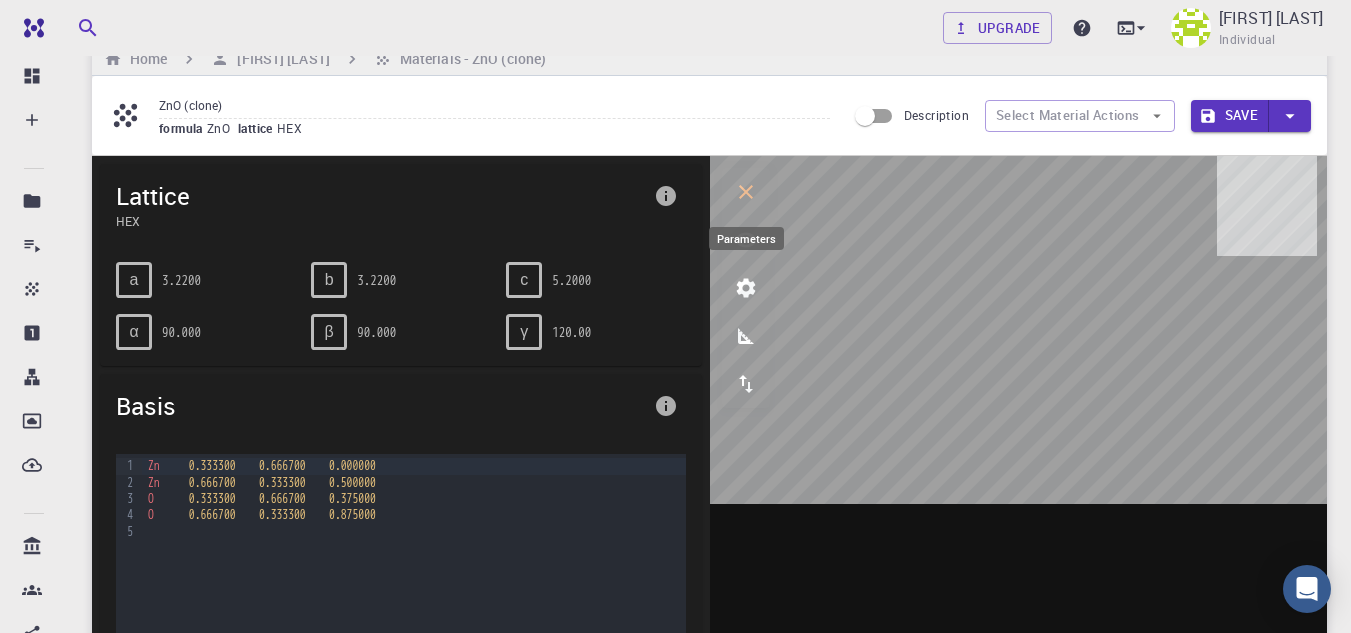 click at bounding box center (746, 288) 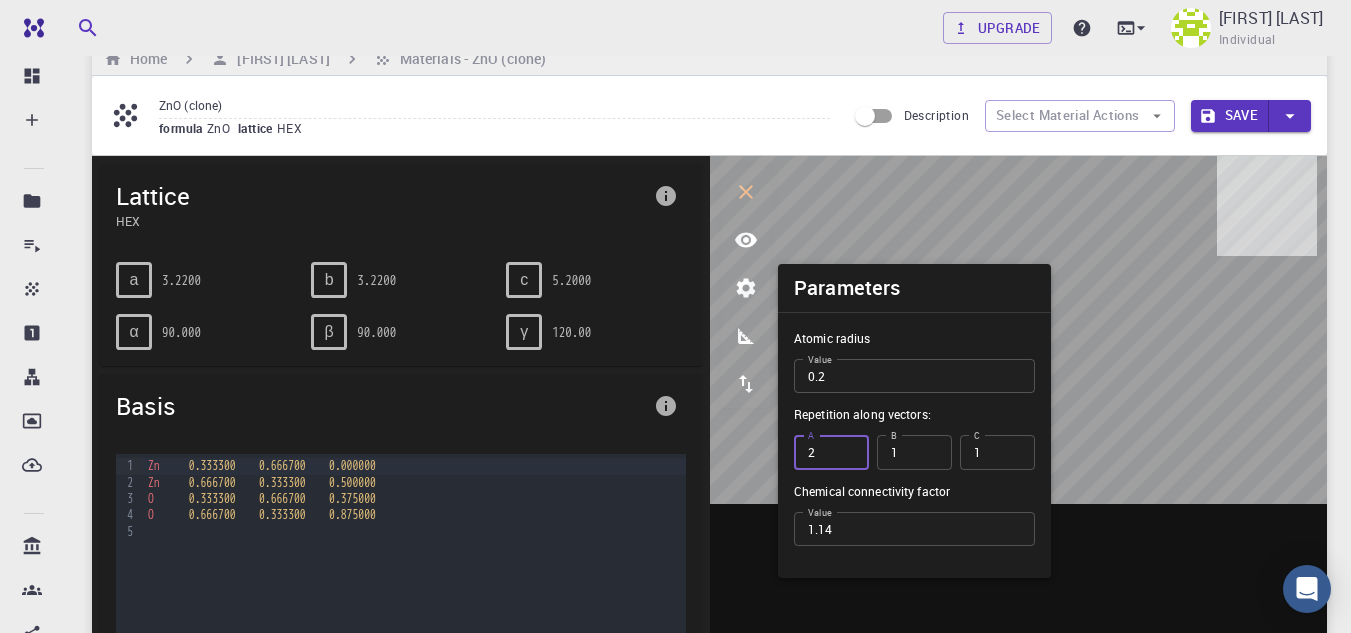 type on "2" 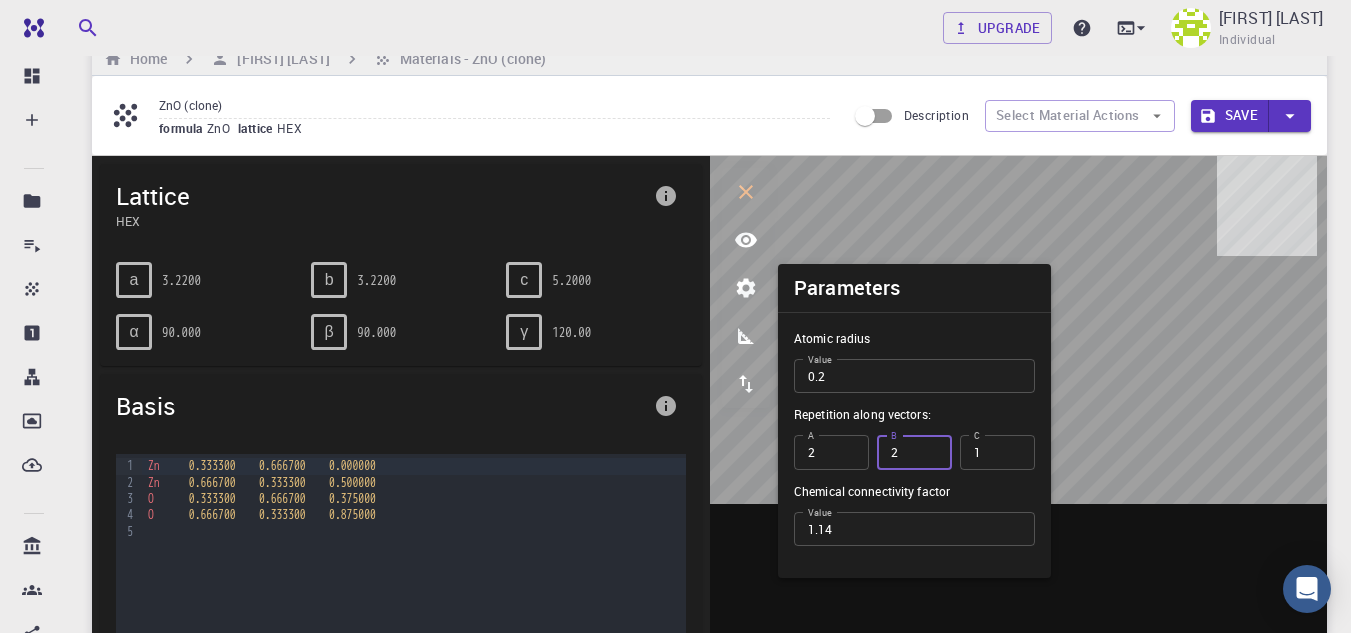 type on "2" 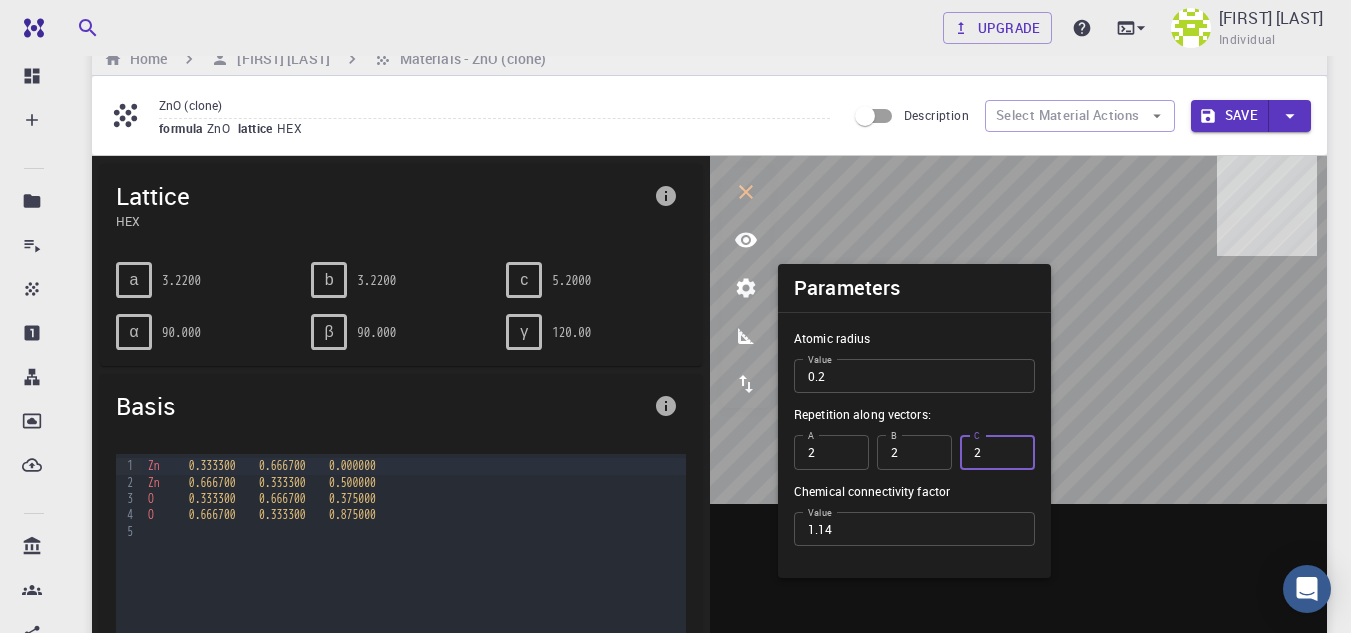 type on "2" 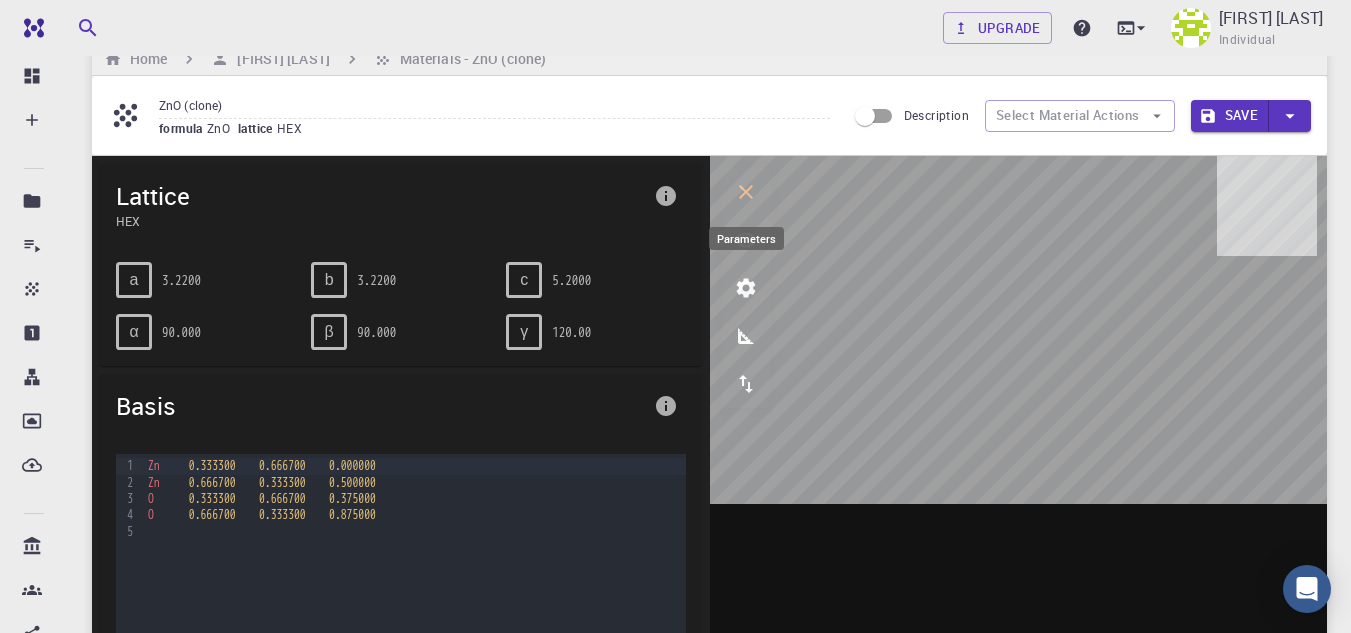 click 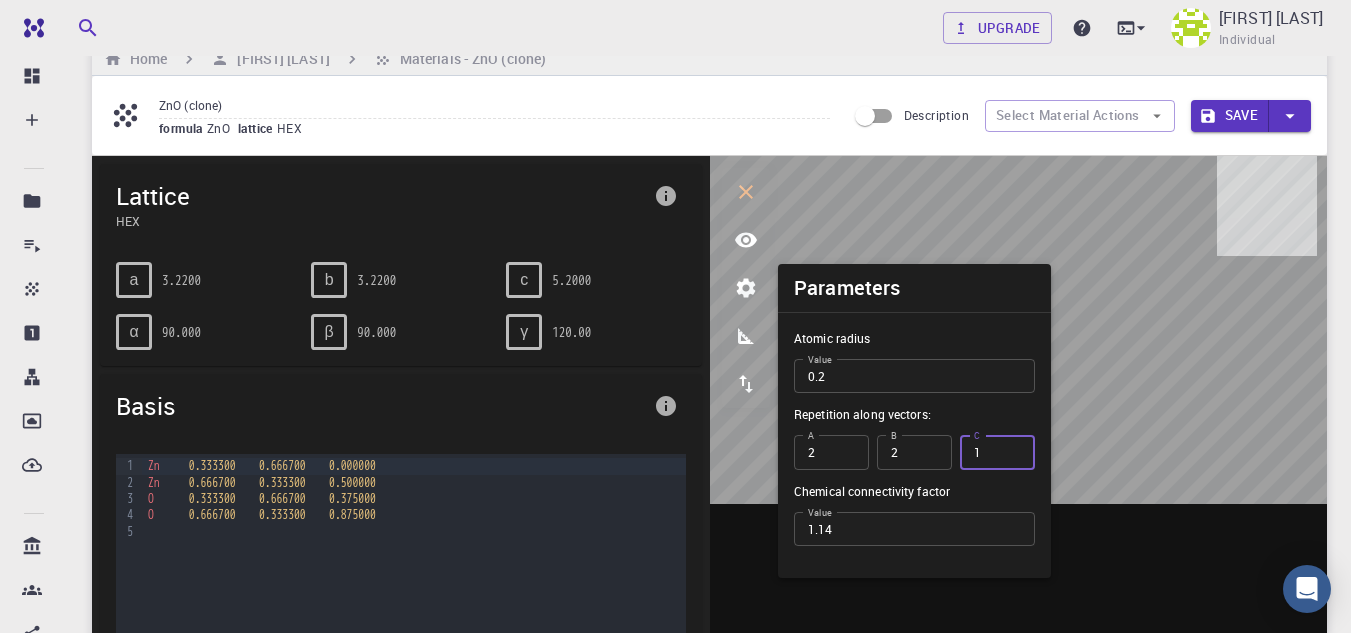 type on "1" 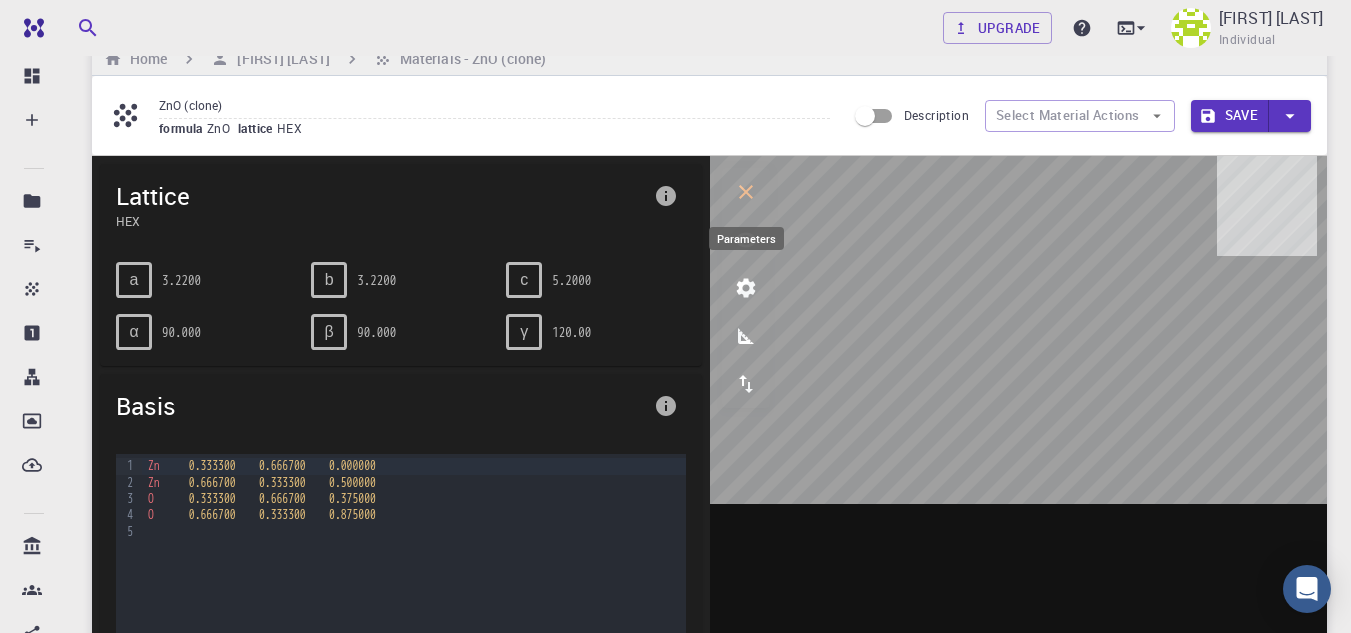 click 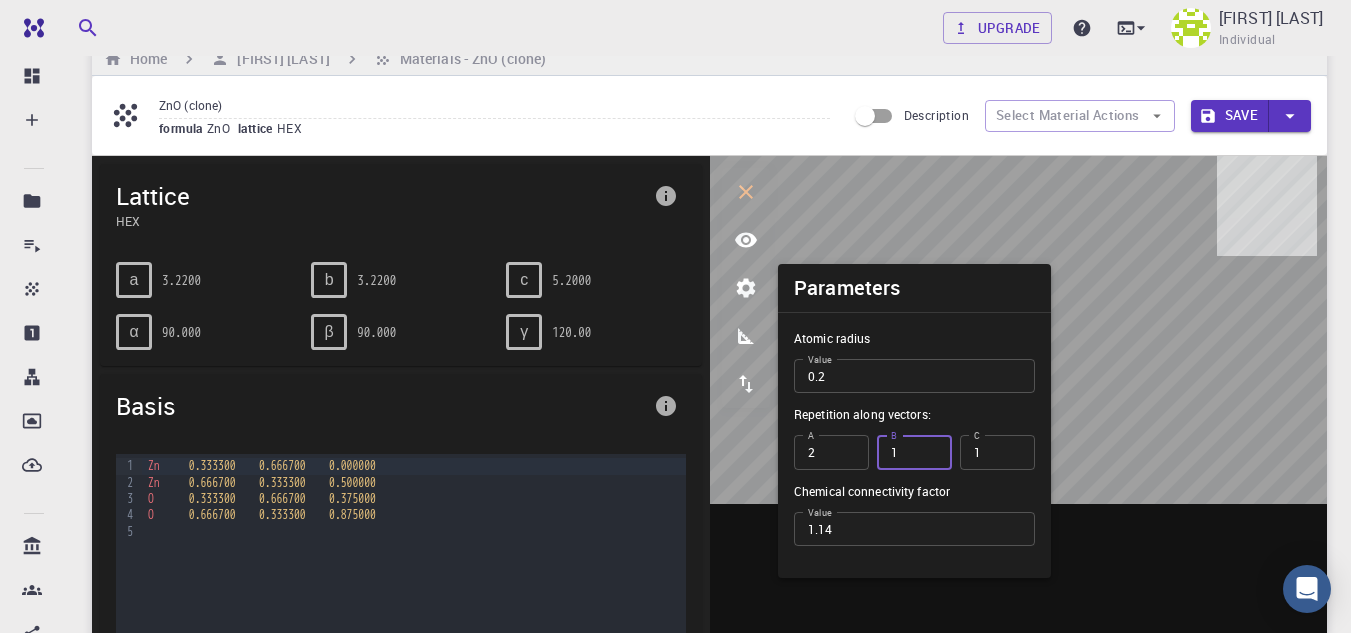 type on "1" 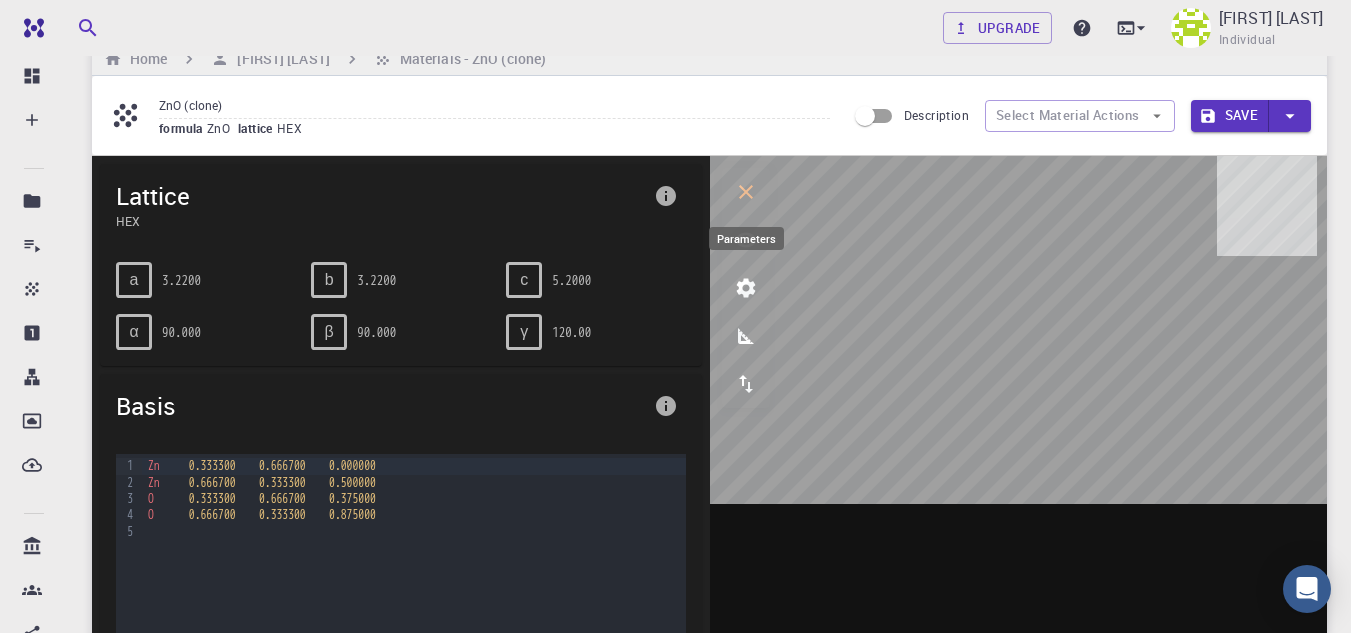 click 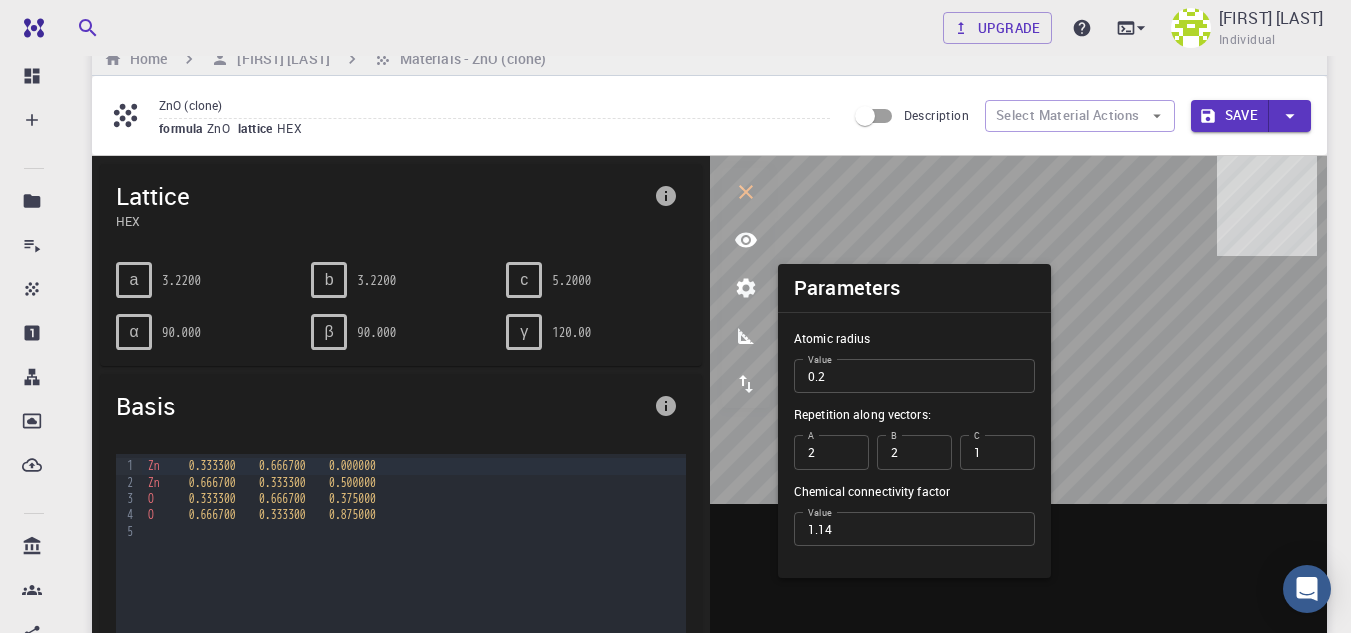 click on "2" at bounding box center [914, 452] 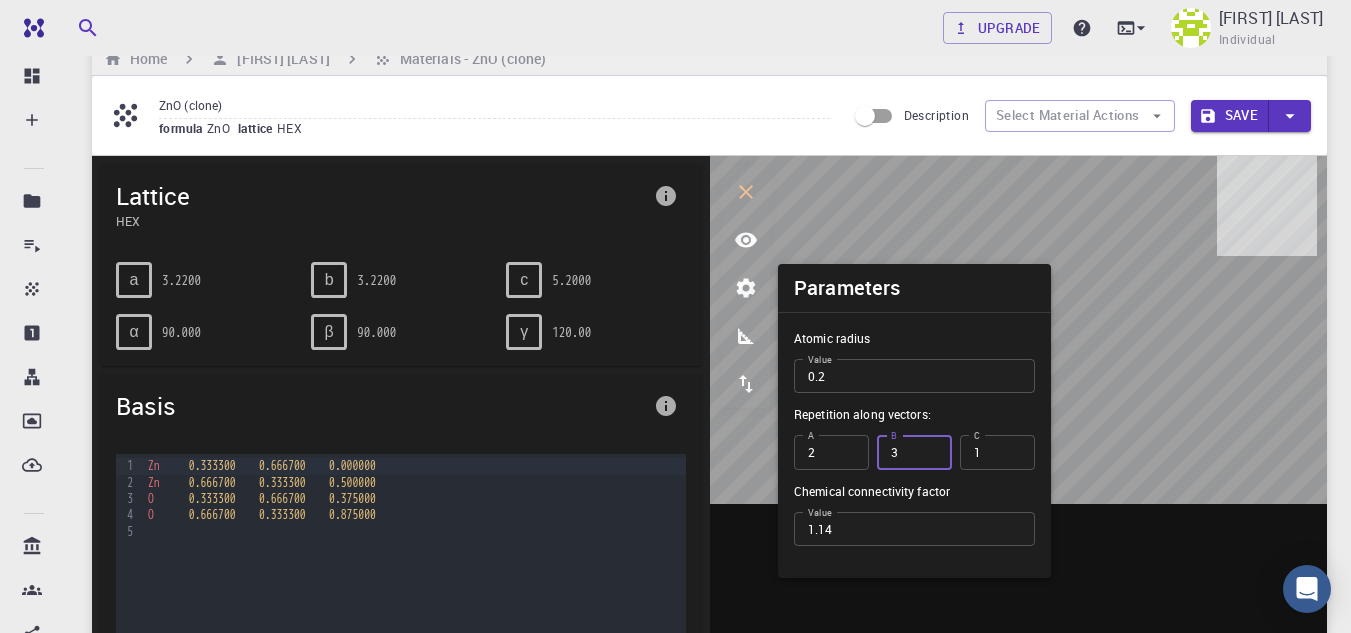 click on "3" at bounding box center (914, 452) 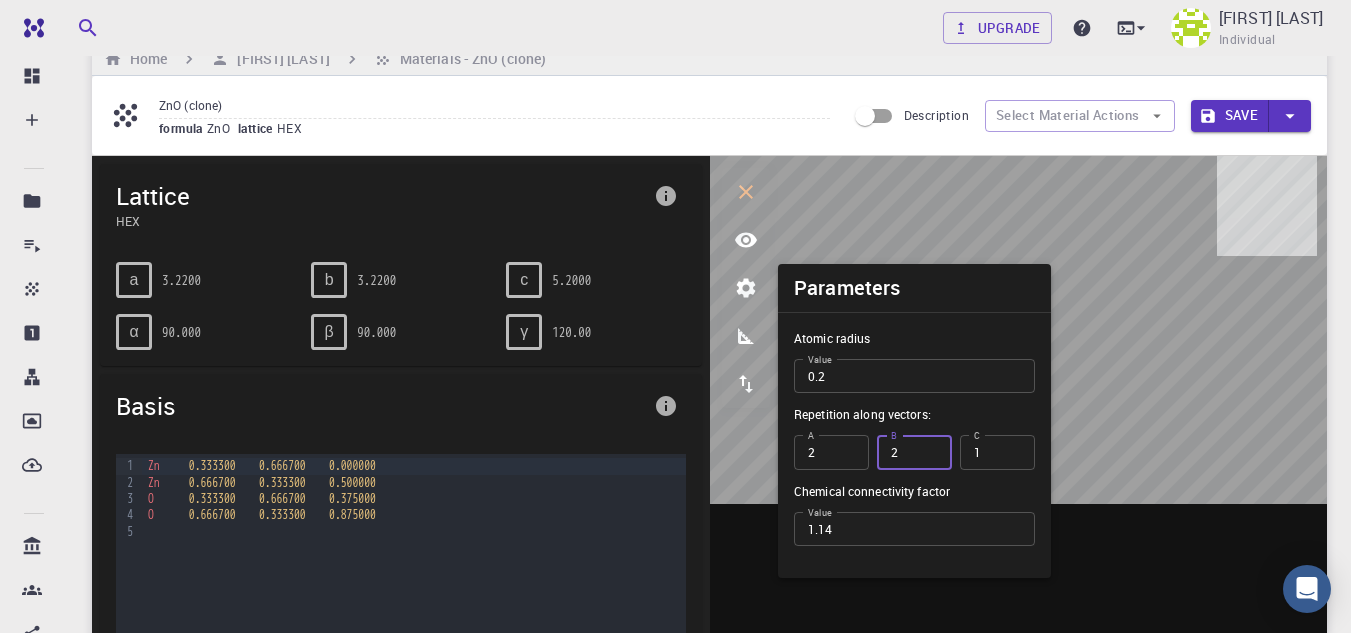 click on "2" at bounding box center (914, 452) 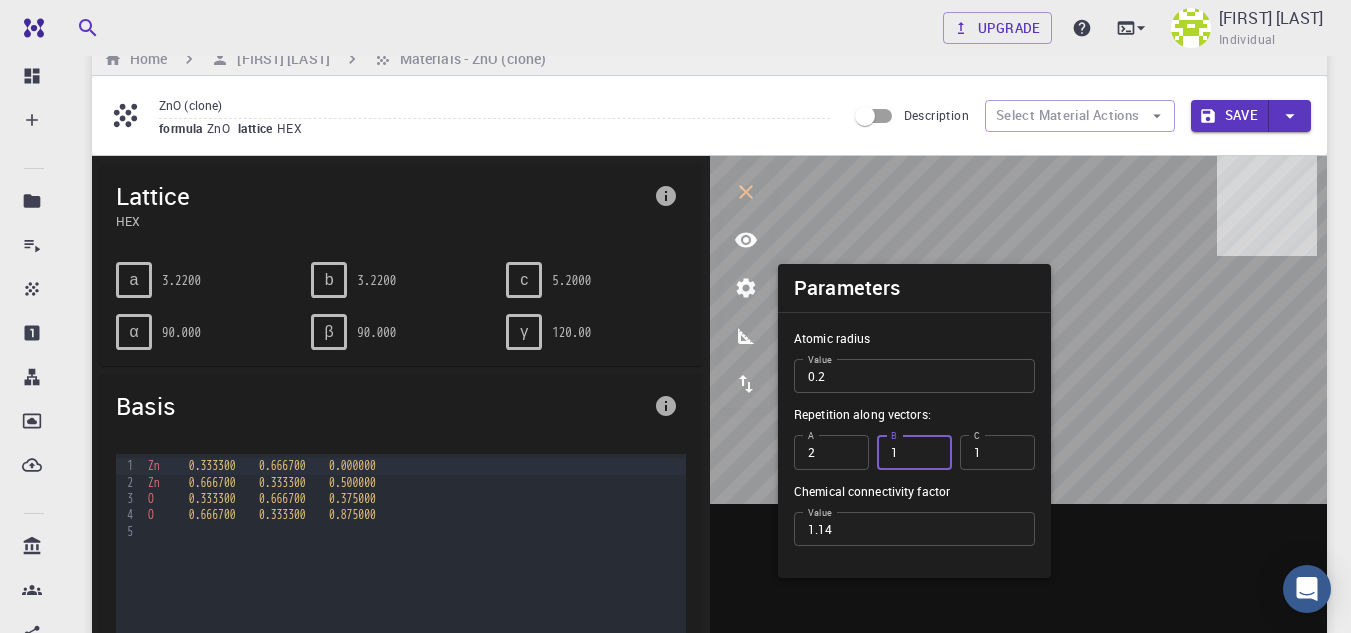 type on "1" 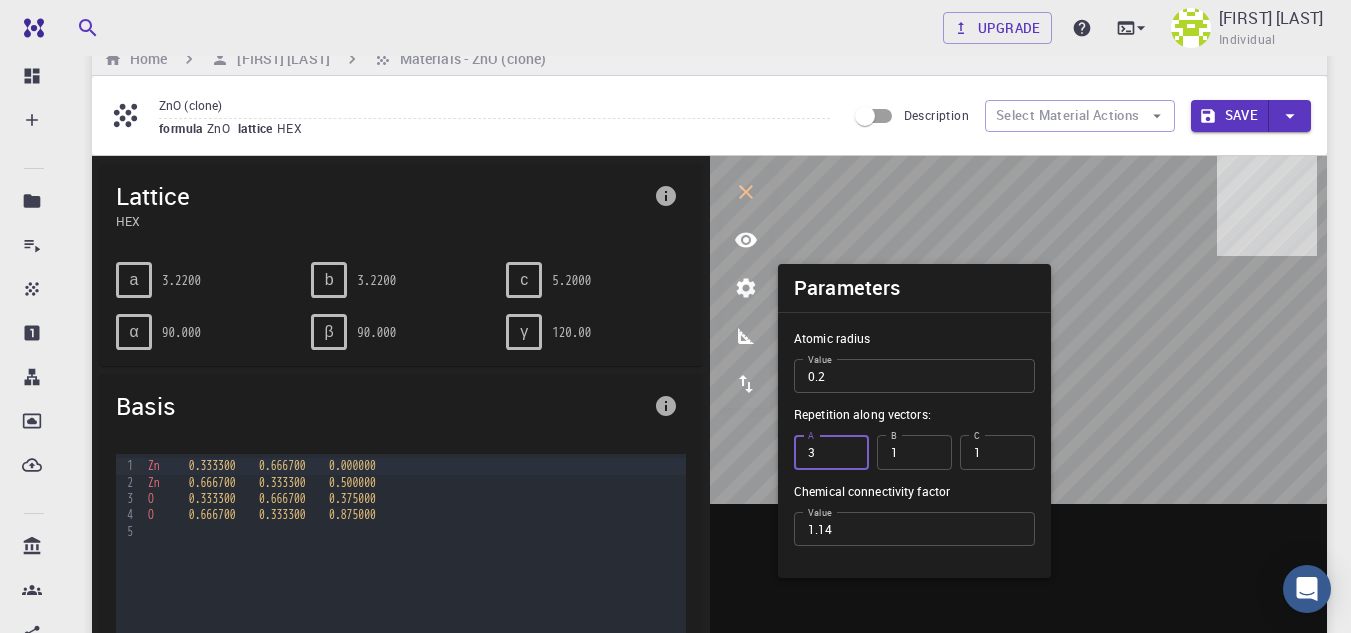 type on "3" 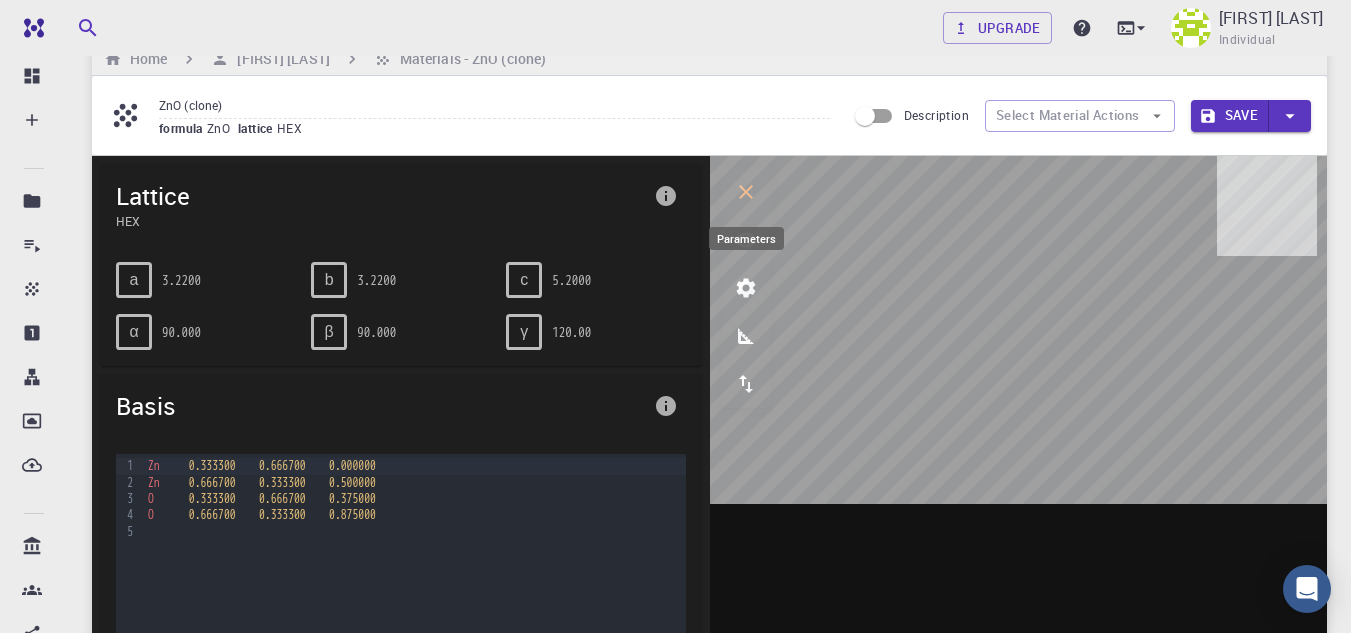 click 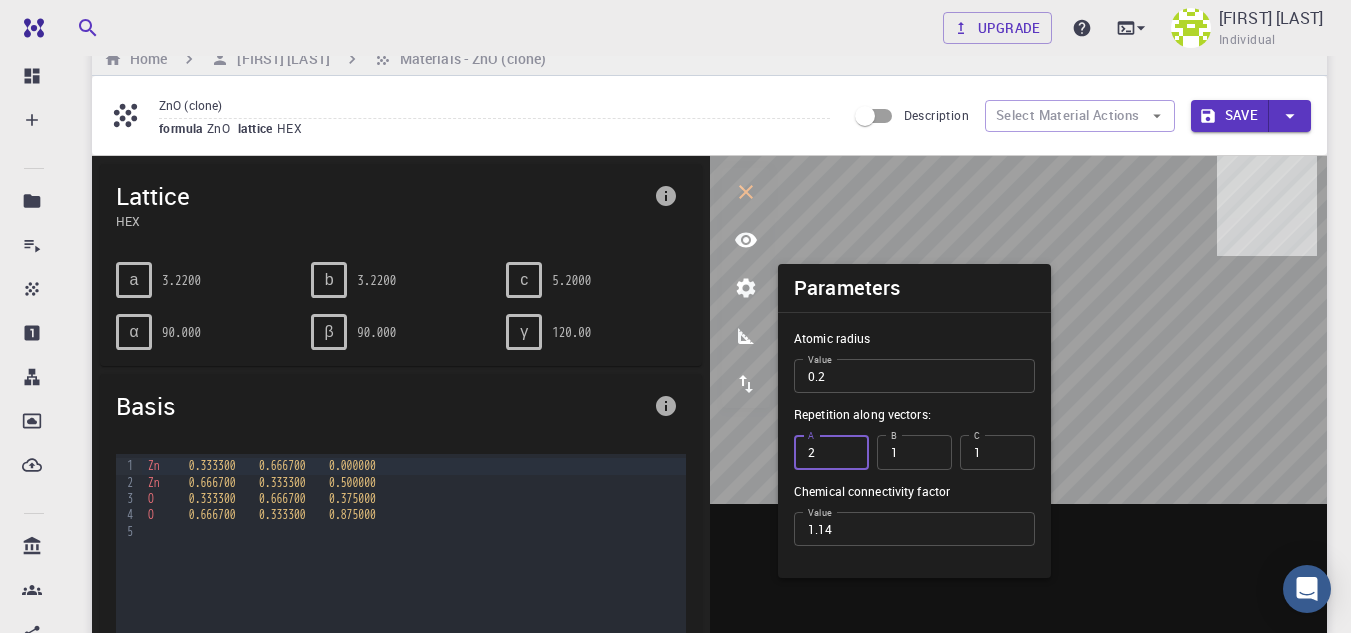 type on "2" 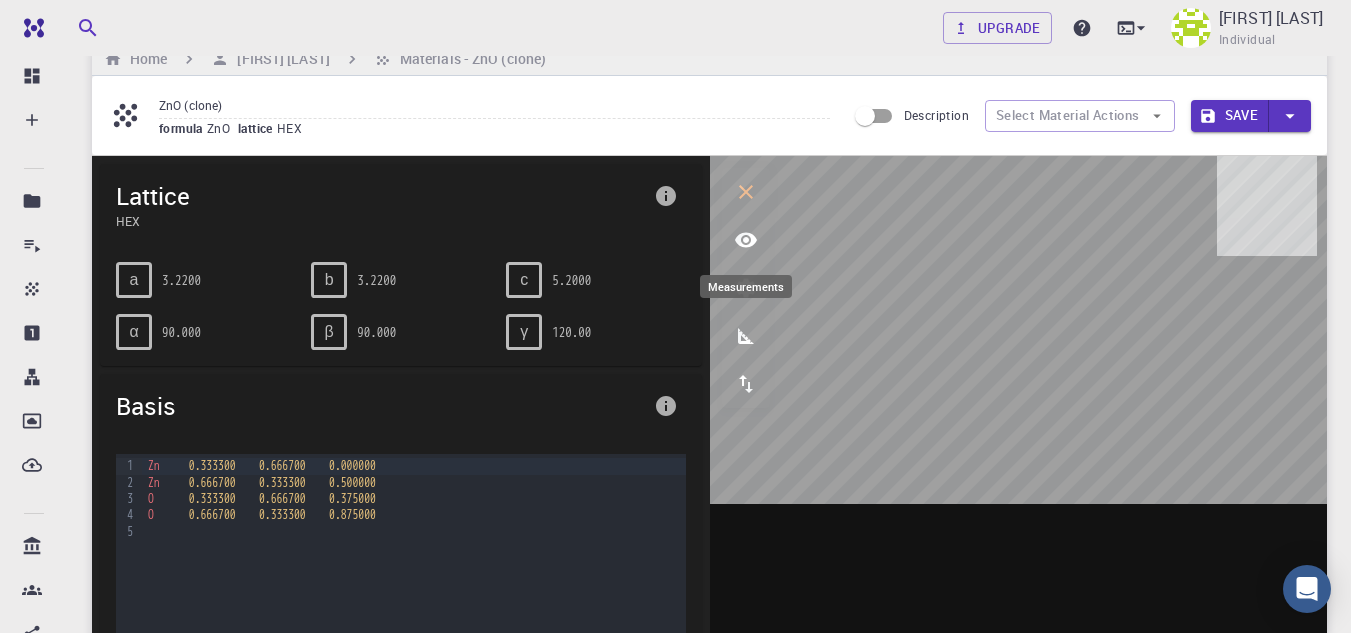 click 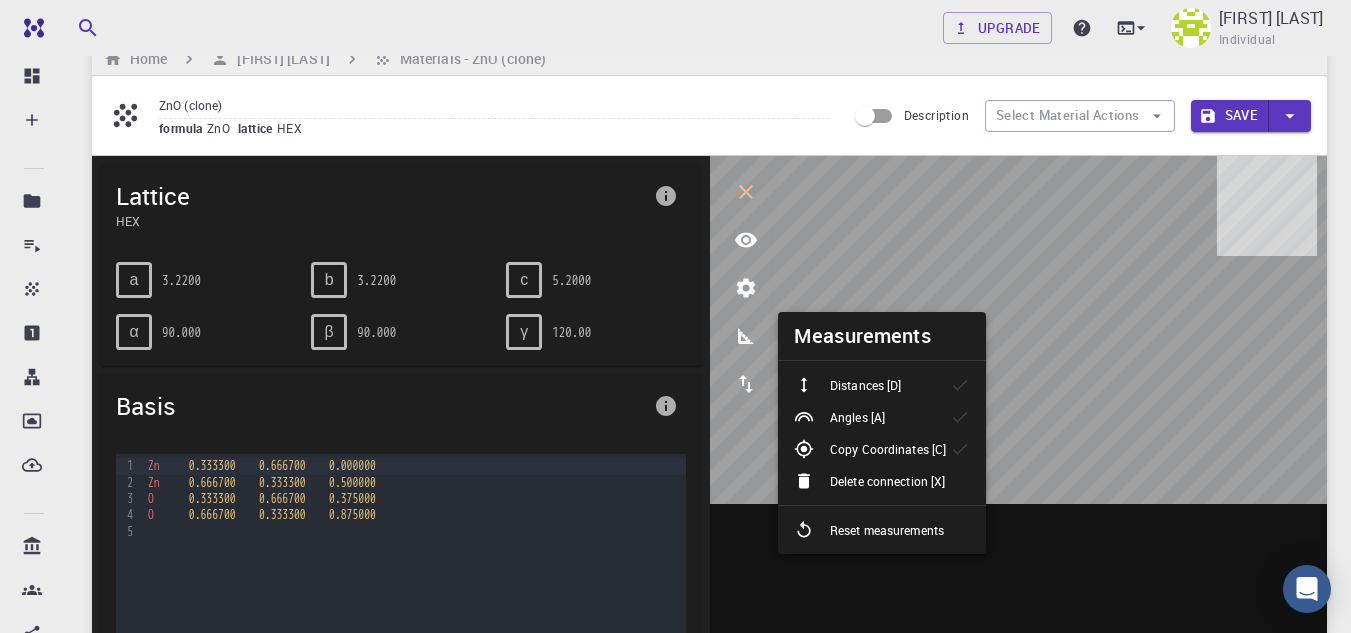 click on "Angles [A]" at bounding box center (847, 417) 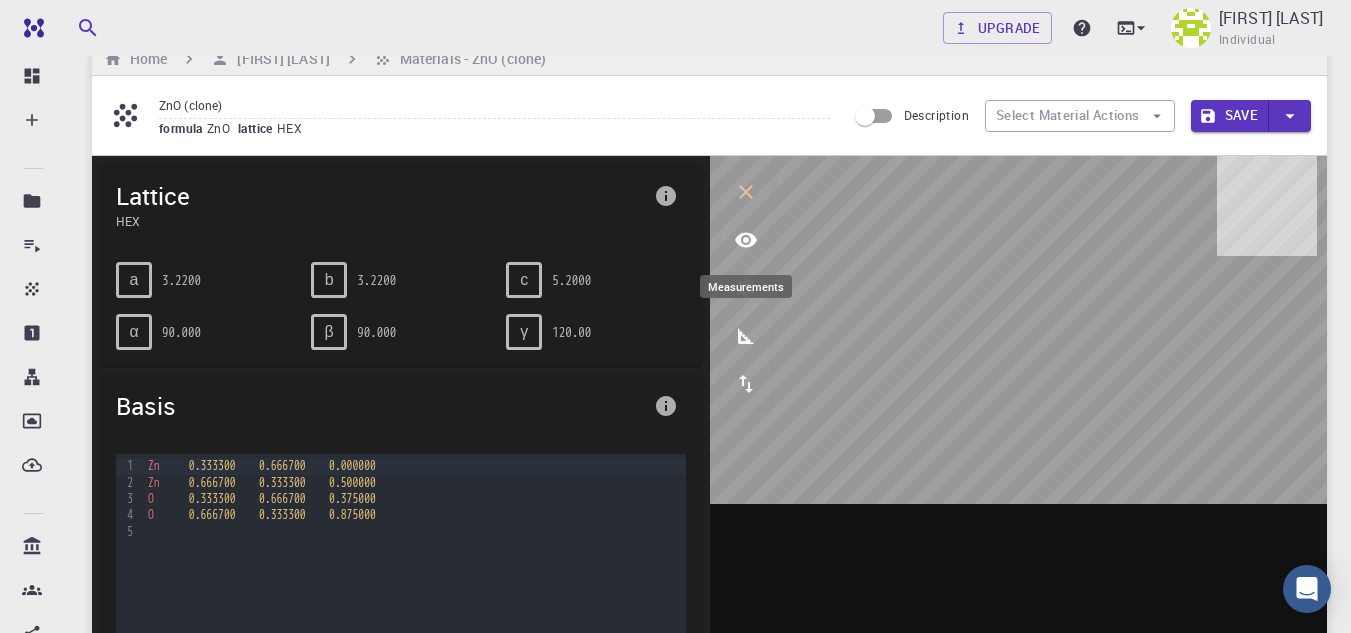 click 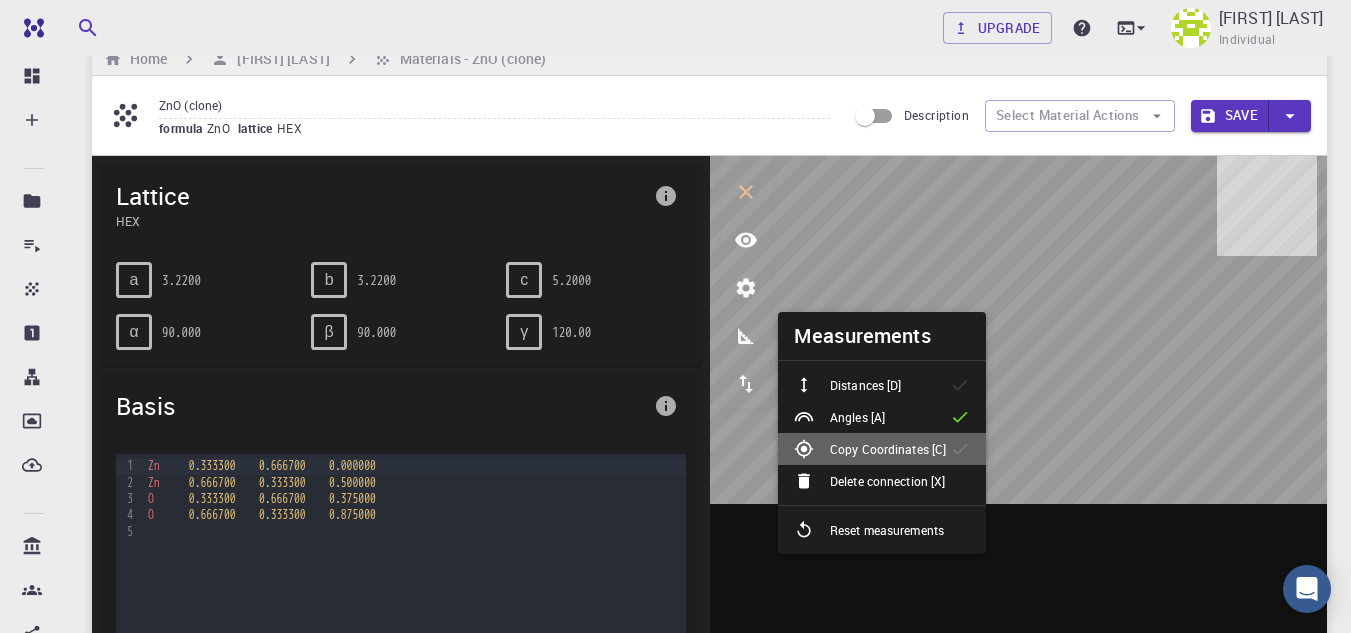 click on "Copy Coordinates [C]" at bounding box center [888, 449] 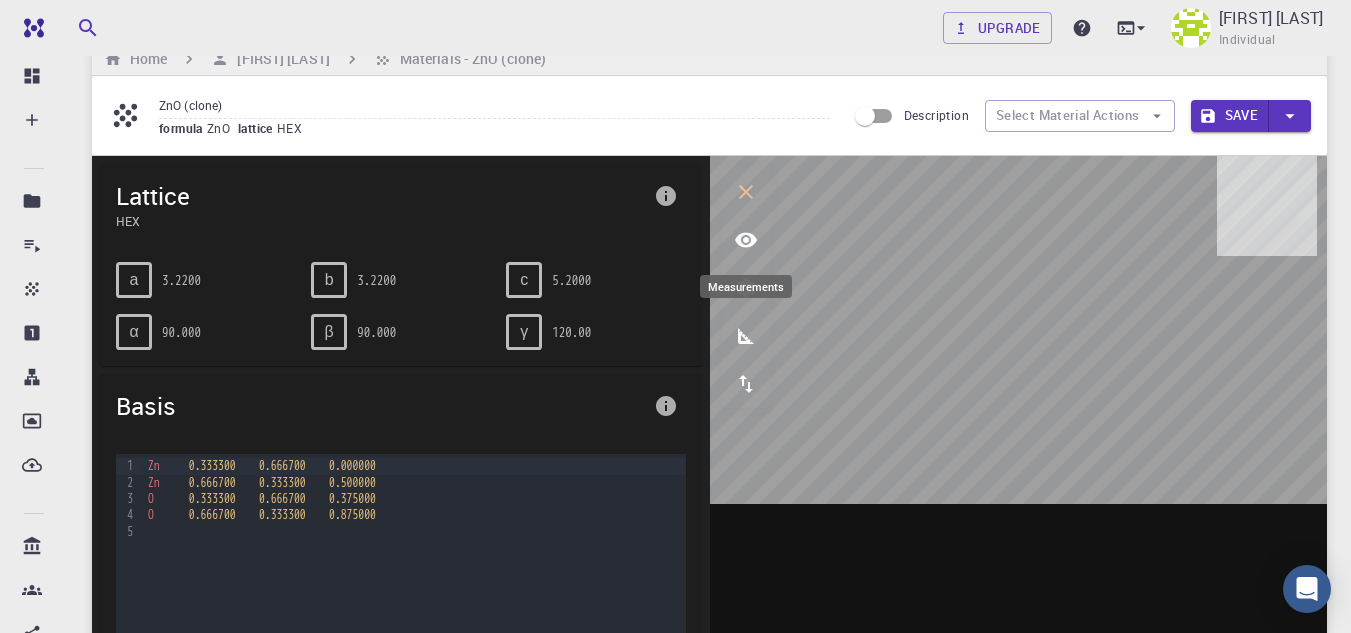 click 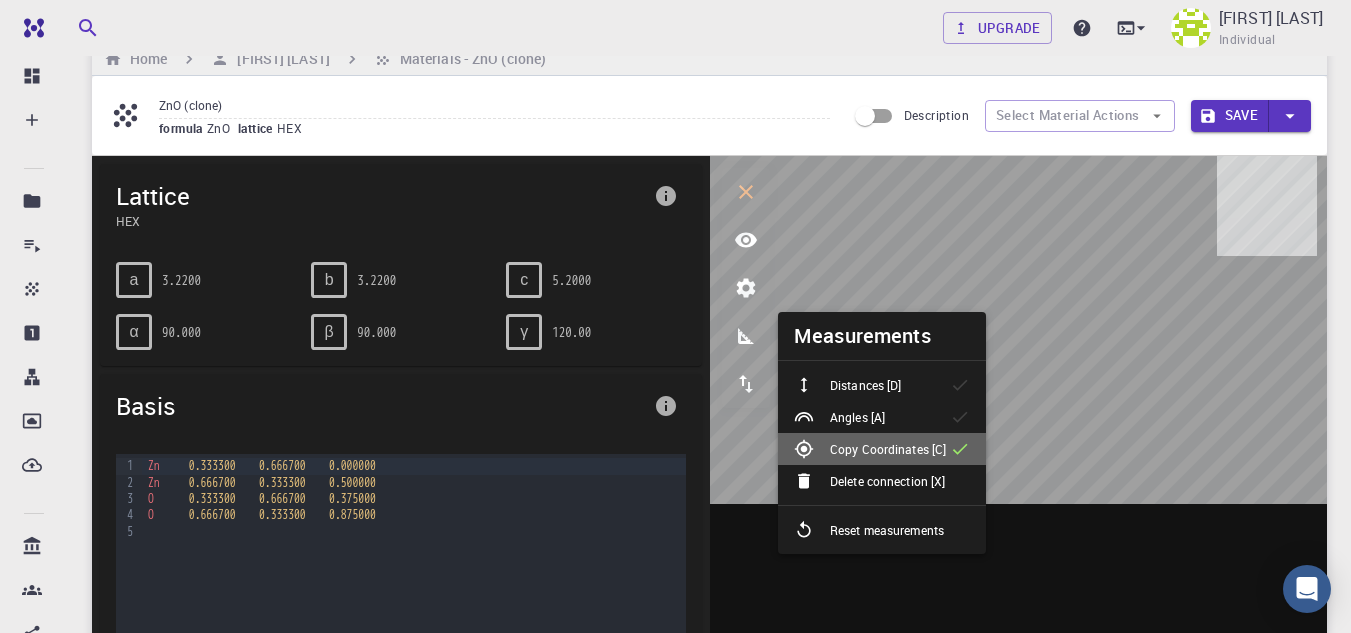 click on "Copy Coordinates [C]" at bounding box center [888, 449] 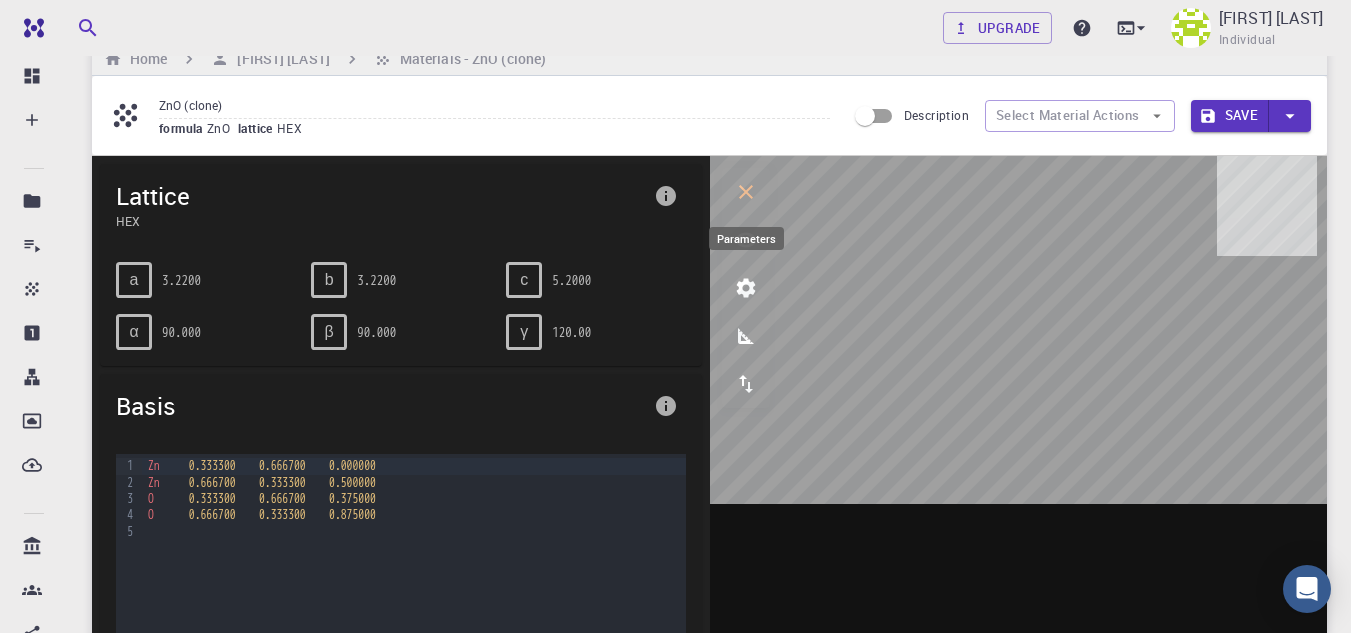 click at bounding box center (746, 288) 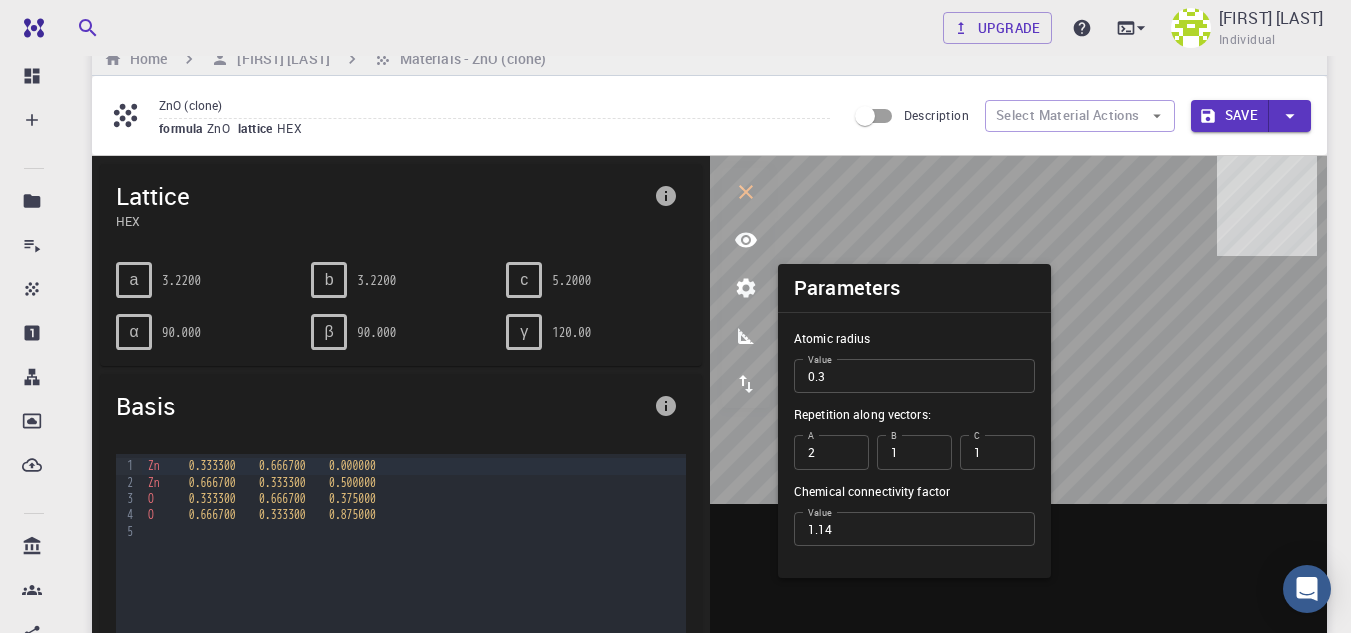 type on "0.3" 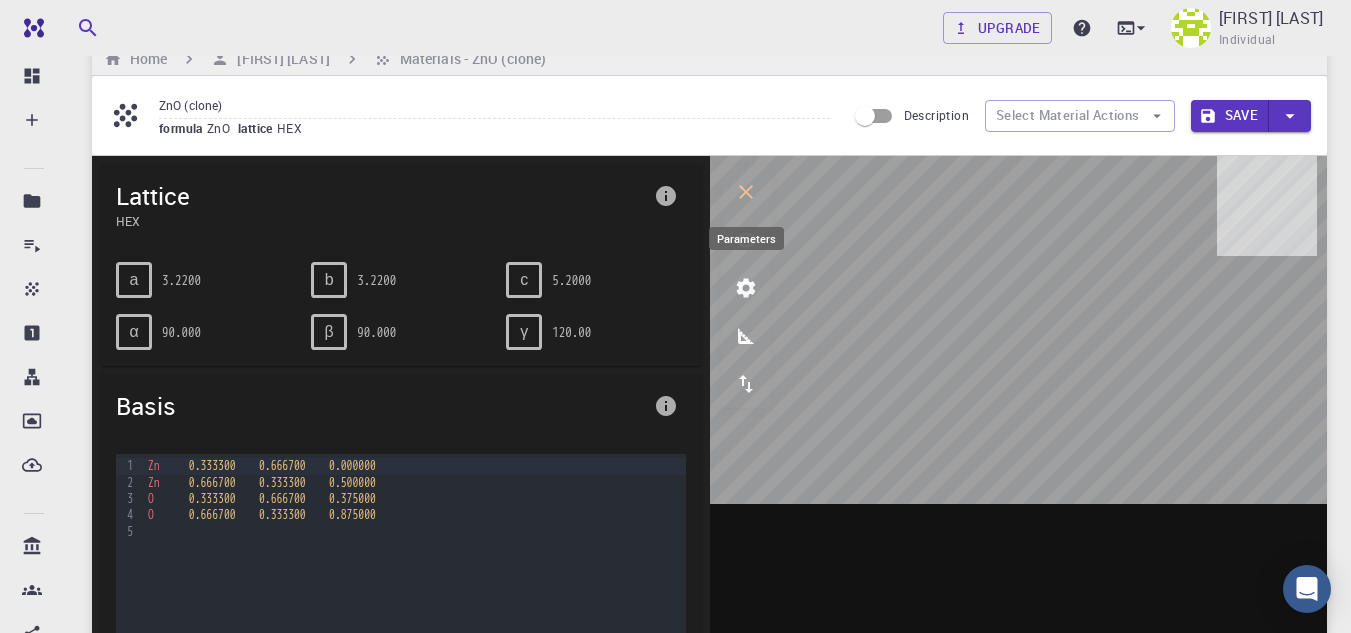 click 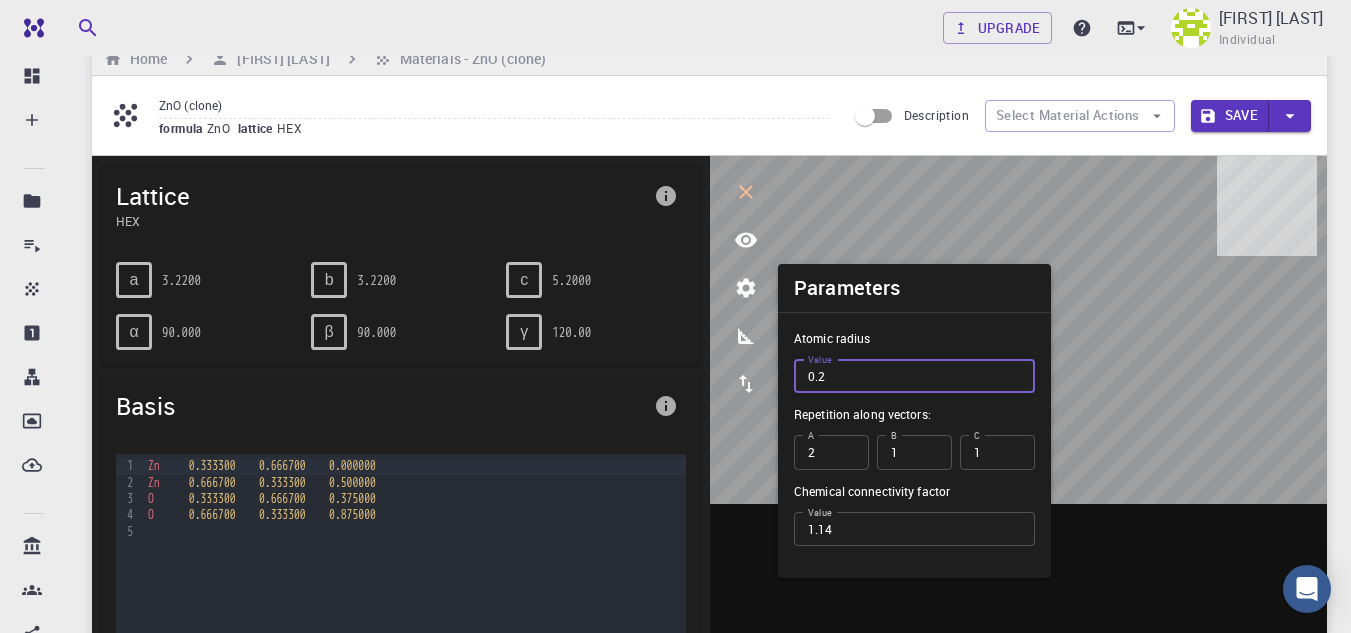 click on "0.2" at bounding box center [914, 376] 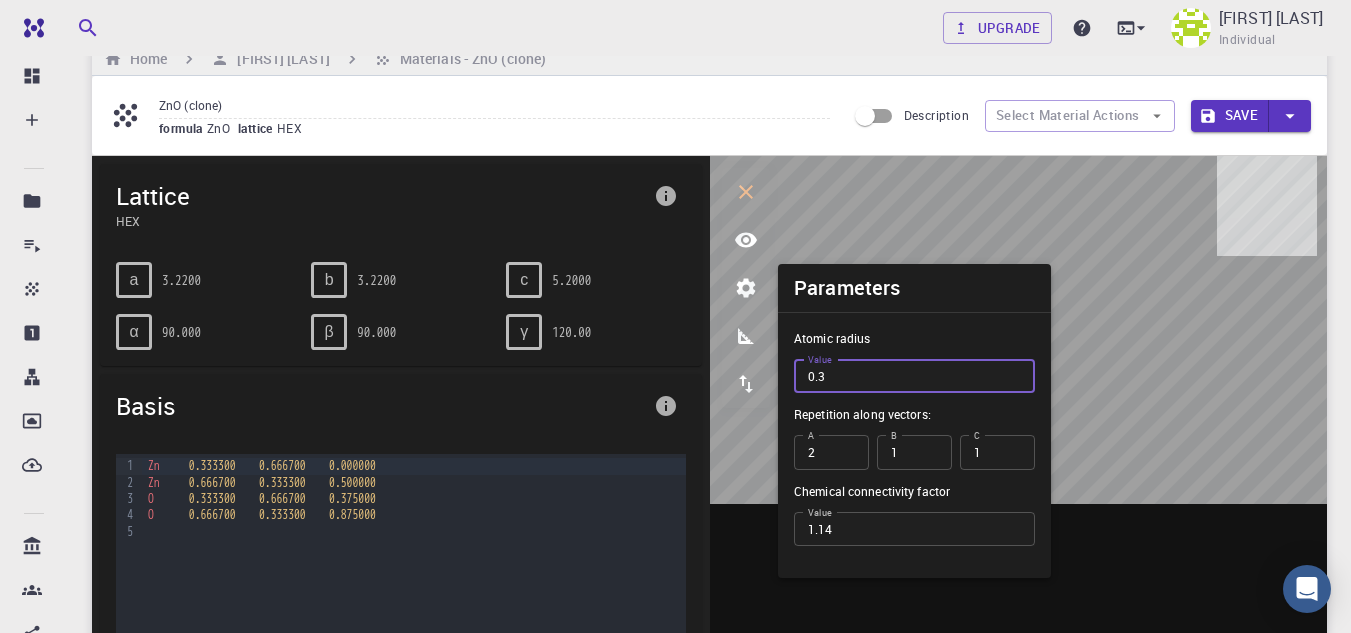 type on "0.3" 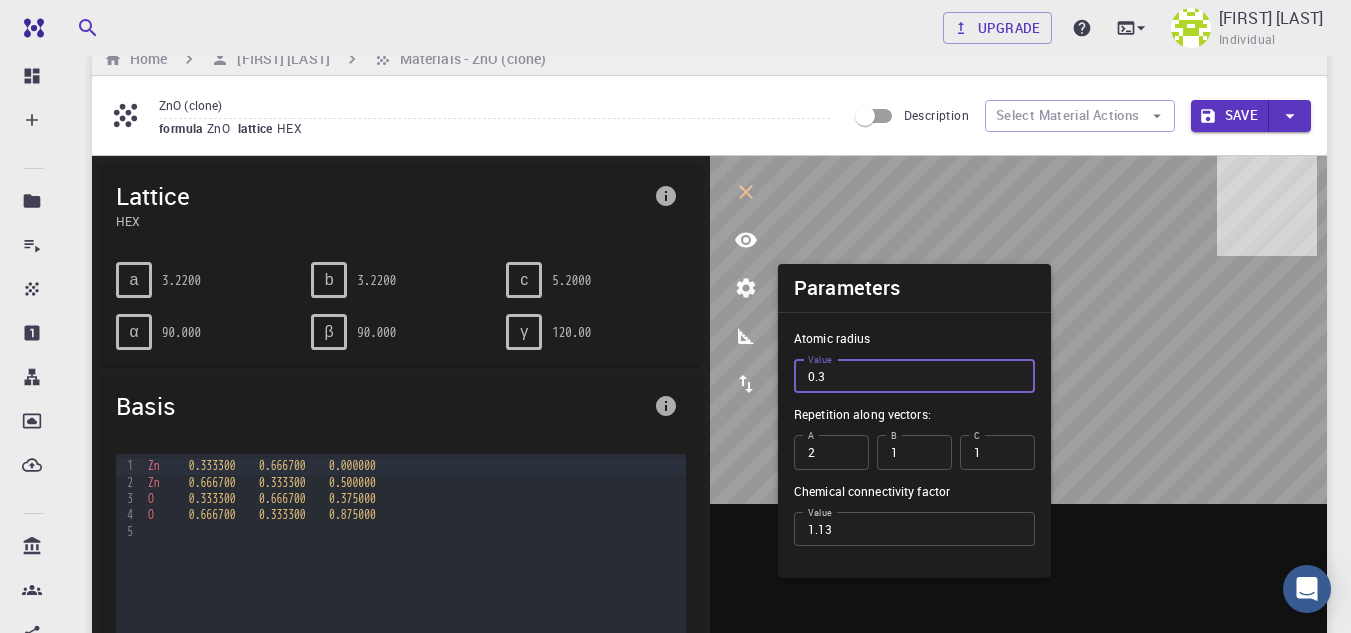 click on "1.13" at bounding box center (914, 529) 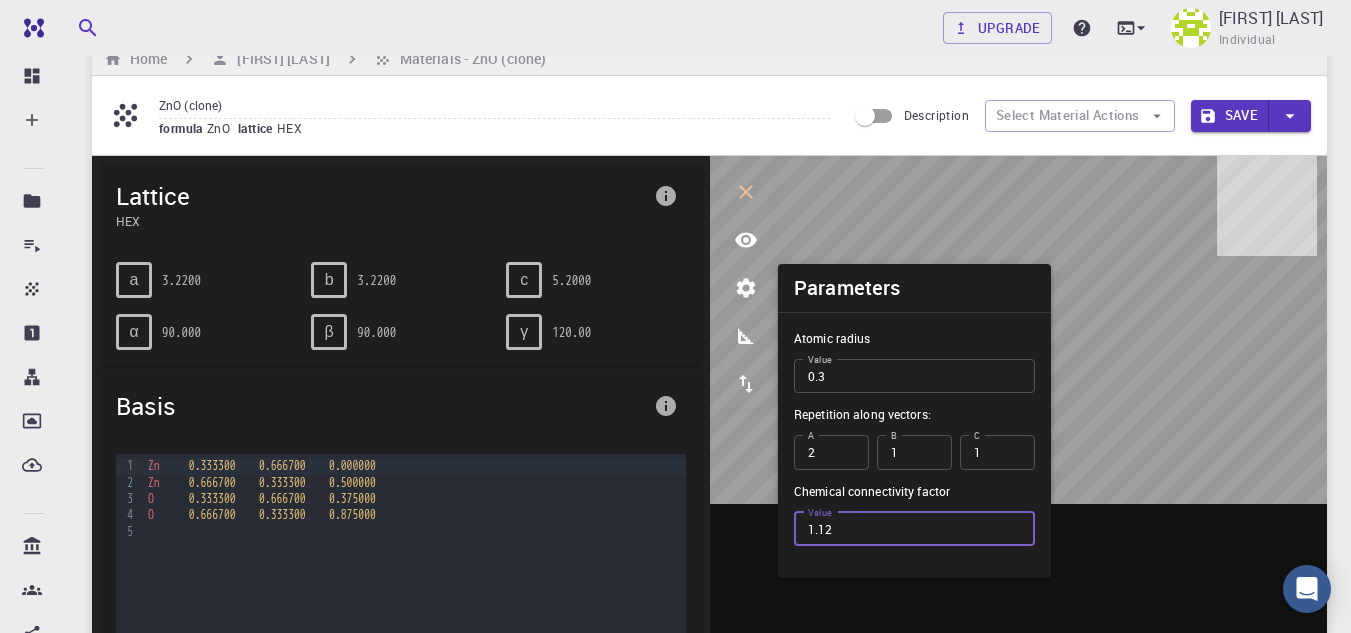 click on "1.12" at bounding box center (914, 529) 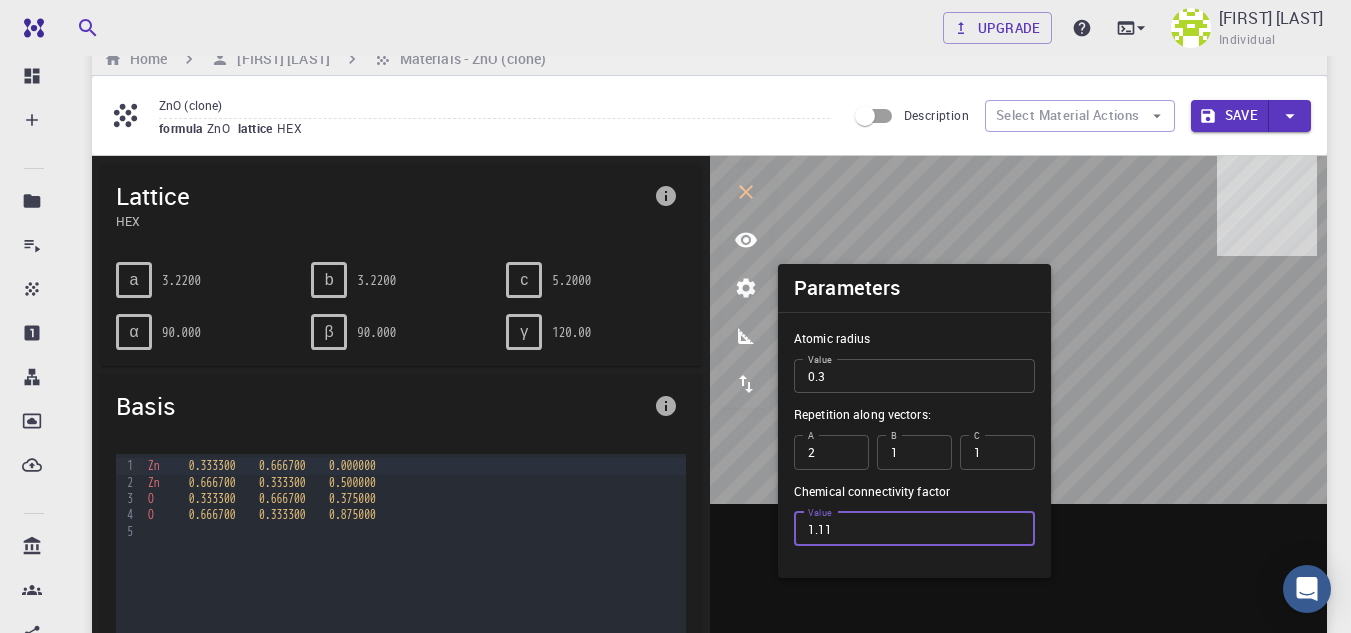 click on "1.11" at bounding box center (914, 529) 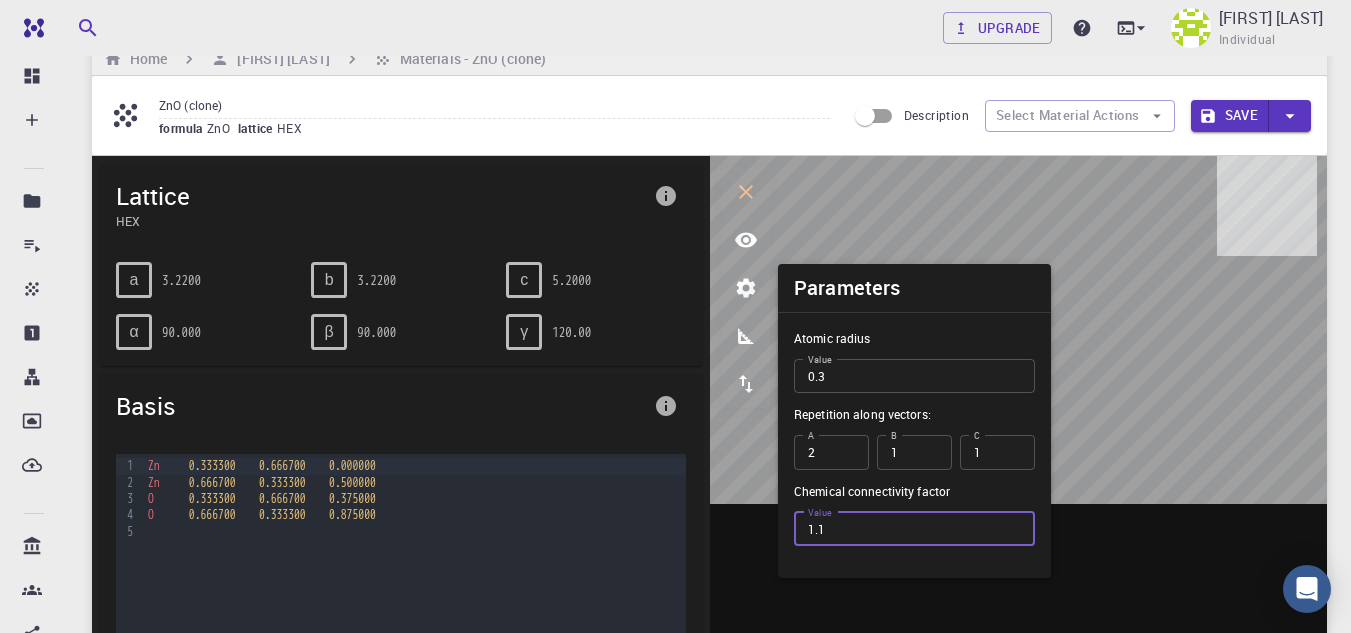 type on "1.09" 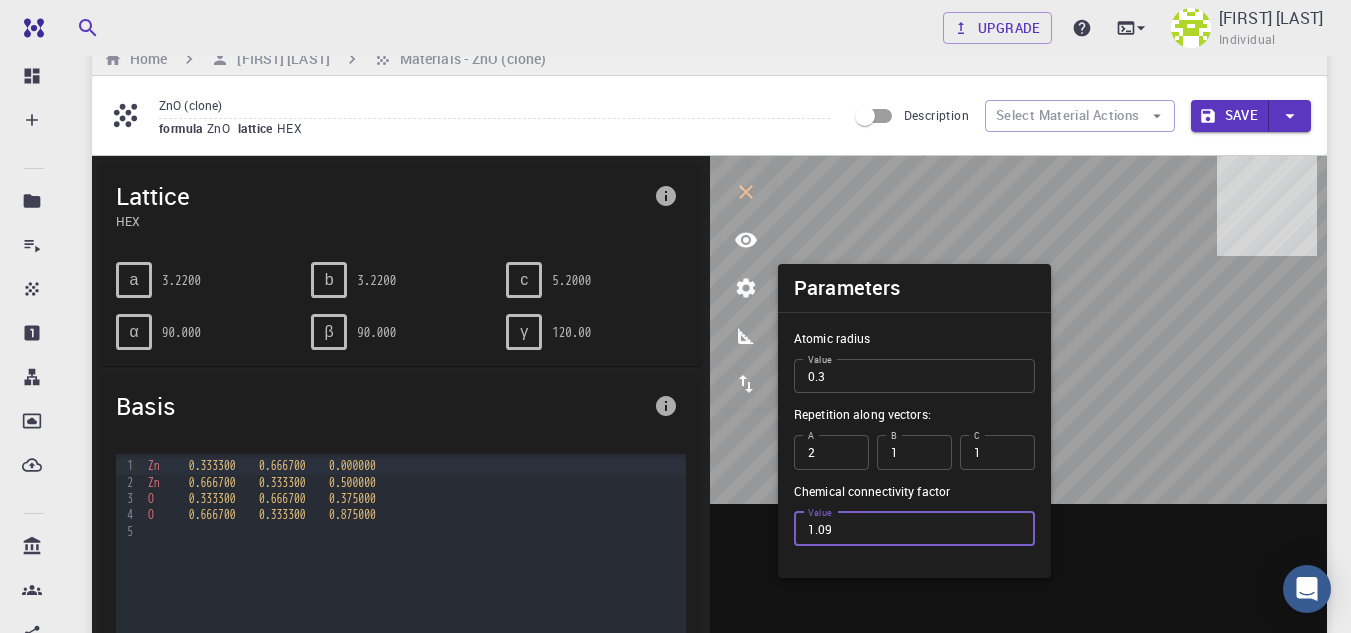 click on "1.09" at bounding box center [914, 529] 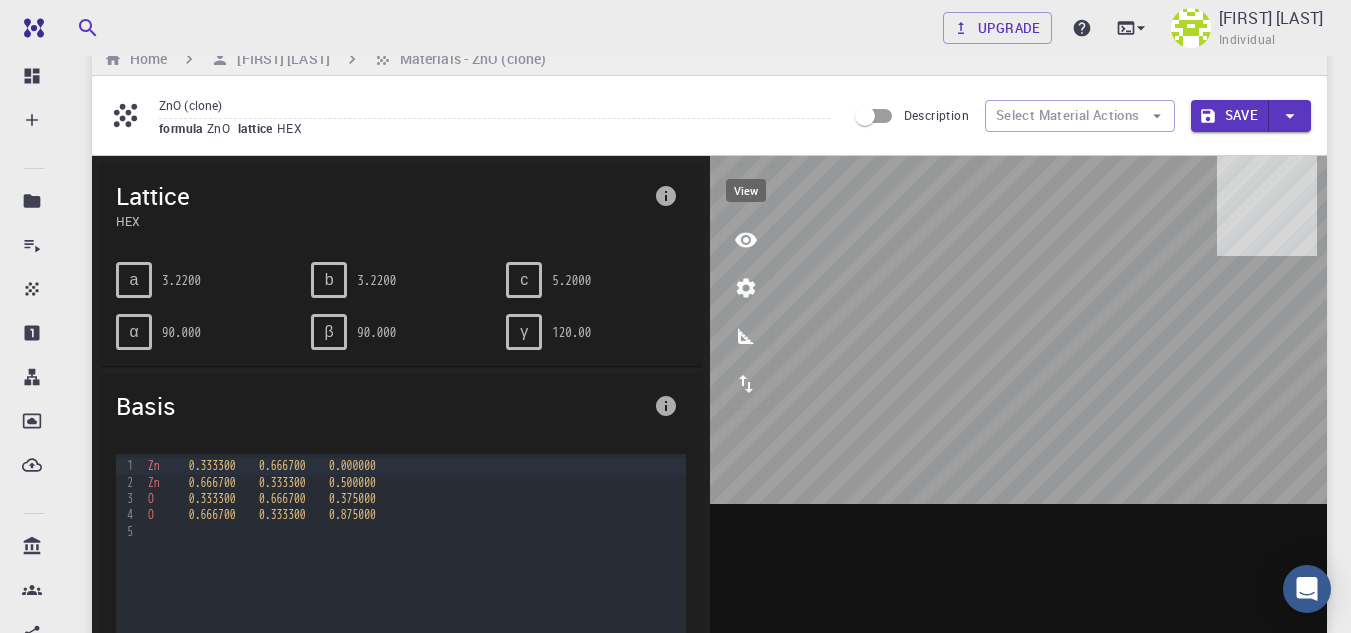 click 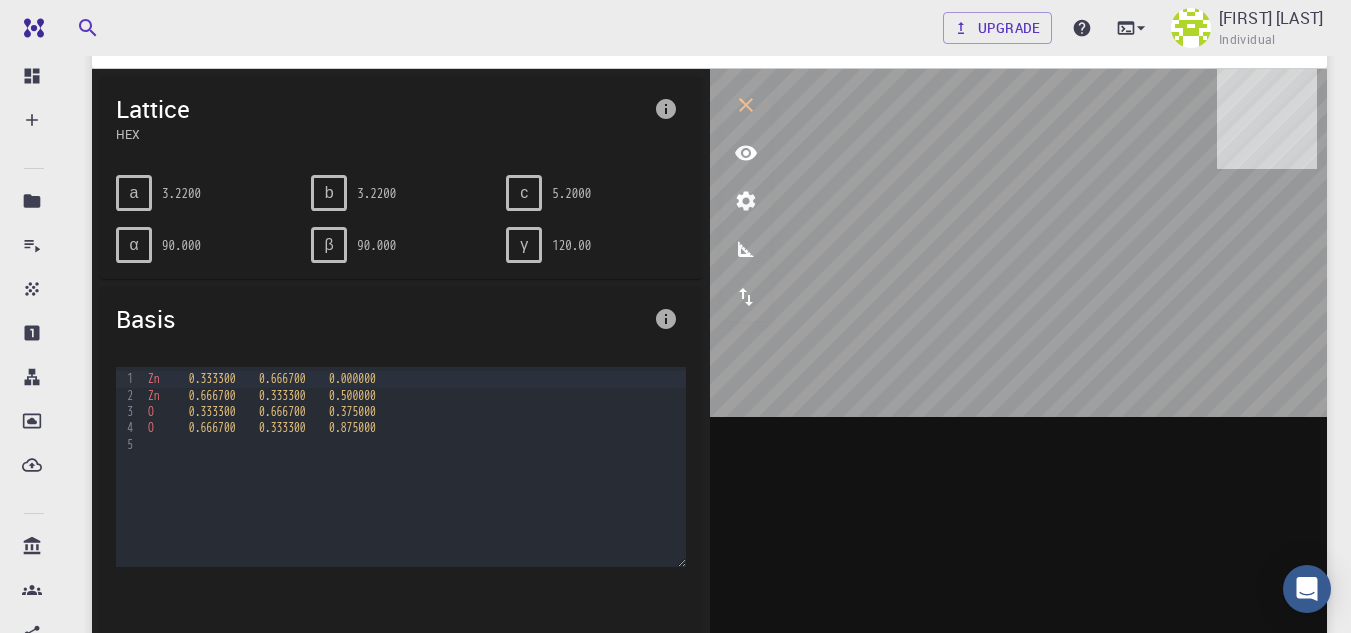 scroll, scrollTop: 57, scrollLeft: 0, axis: vertical 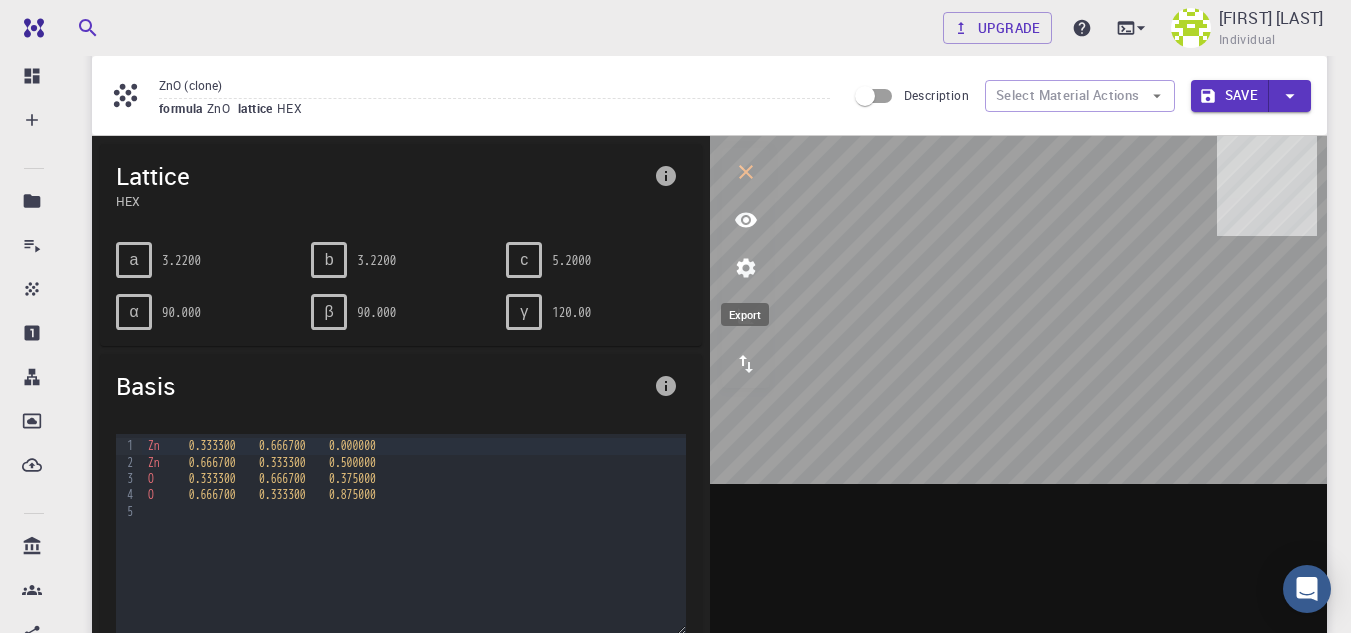 click 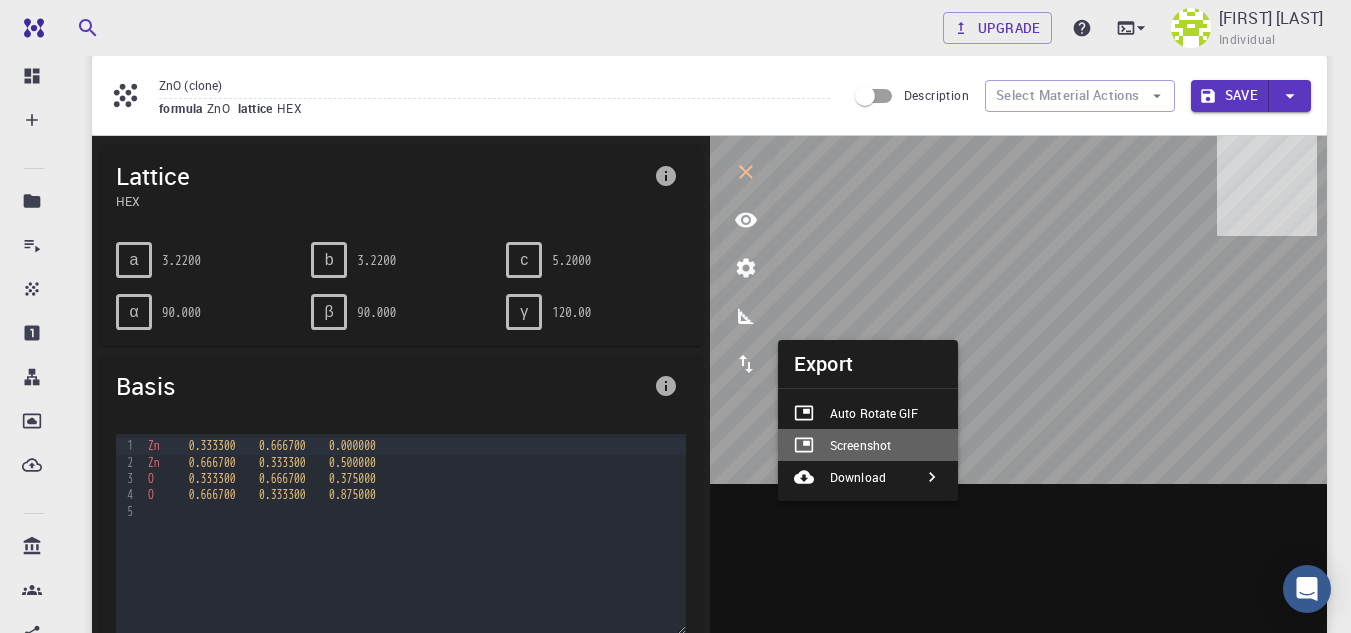 click on "Screenshot" at bounding box center (860, 445) 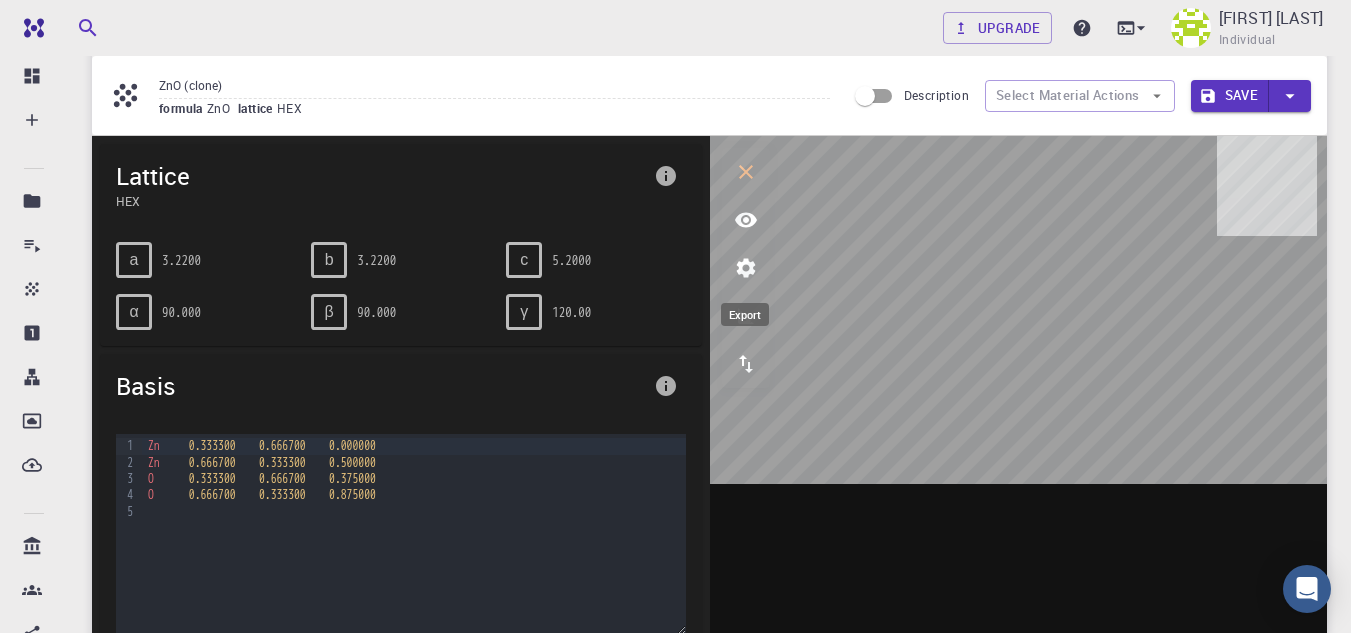 click 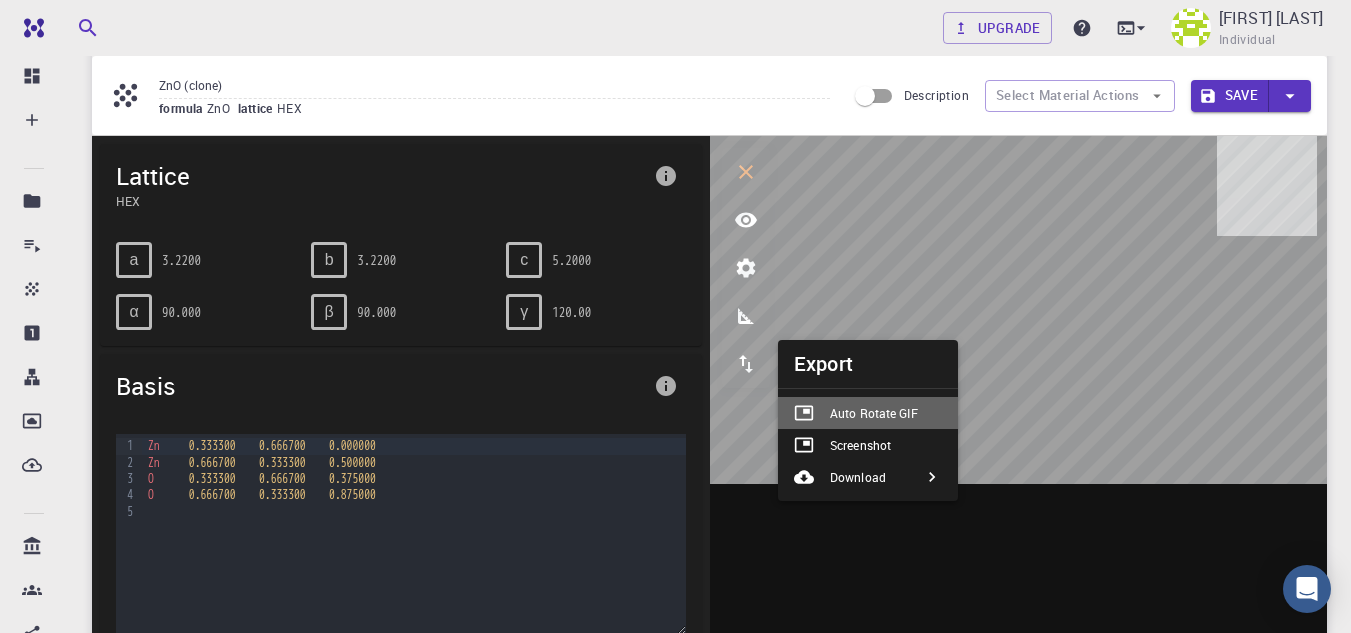 click on "Auto Rotate GIF" at bounding box center [874, 413] 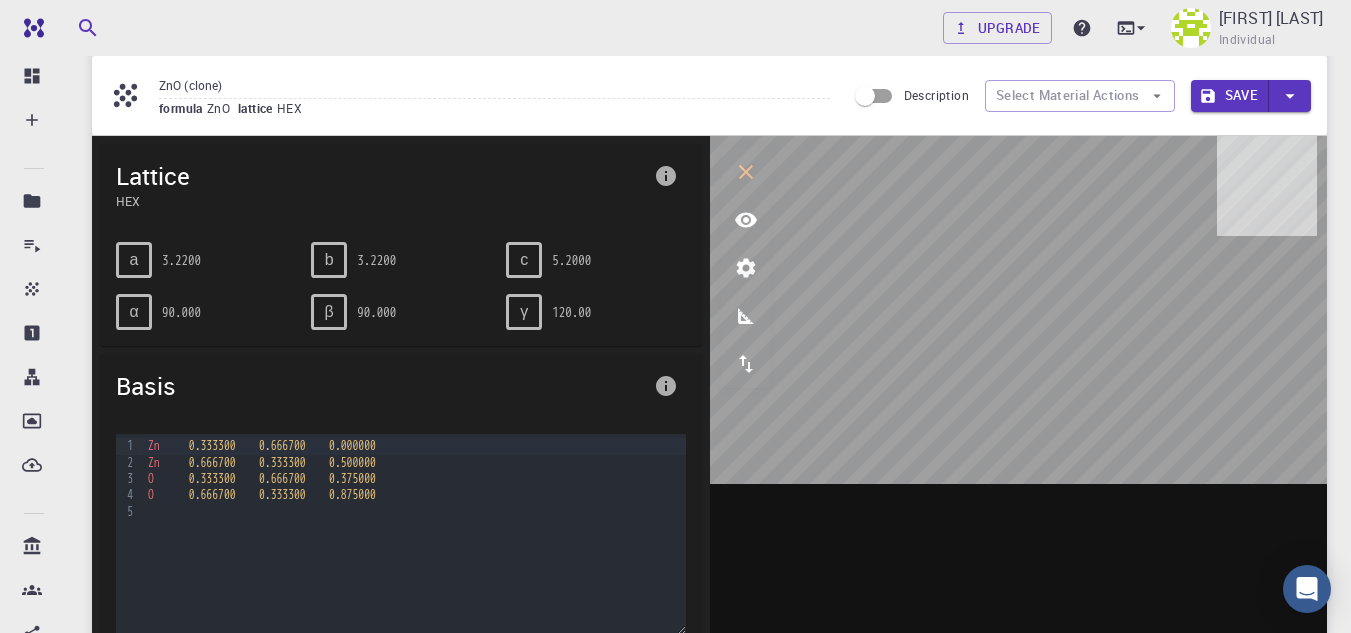 click at bounding box center [1019, 447] 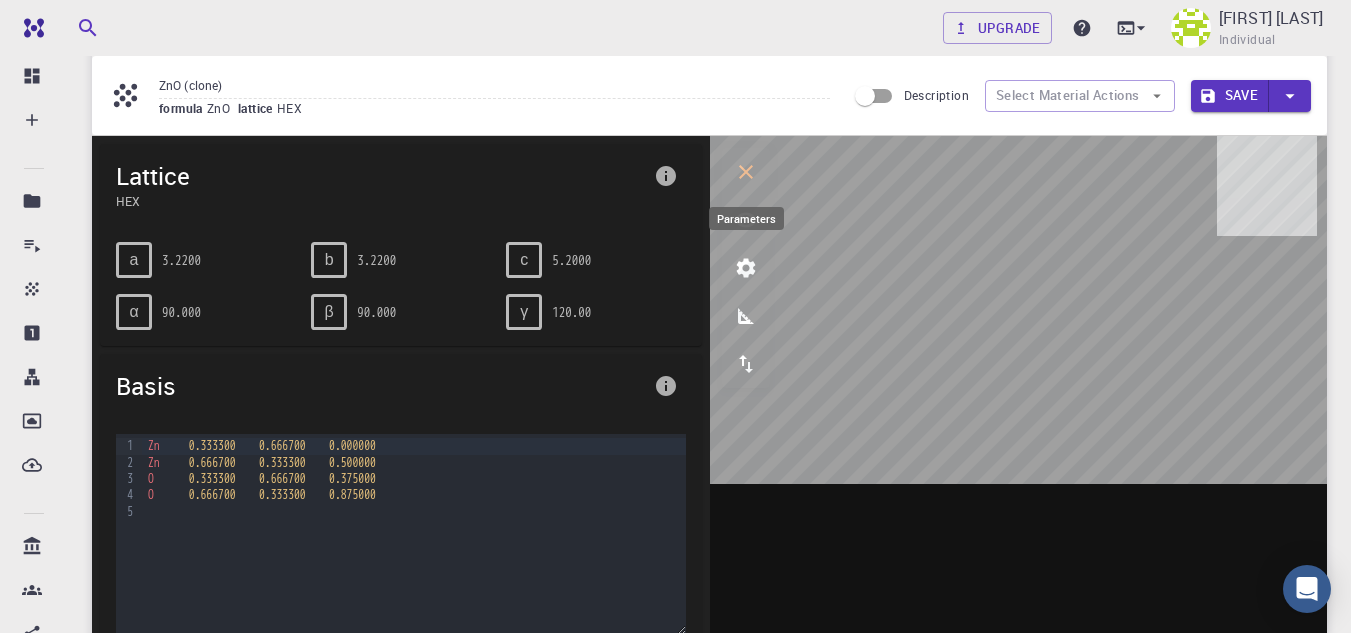 click 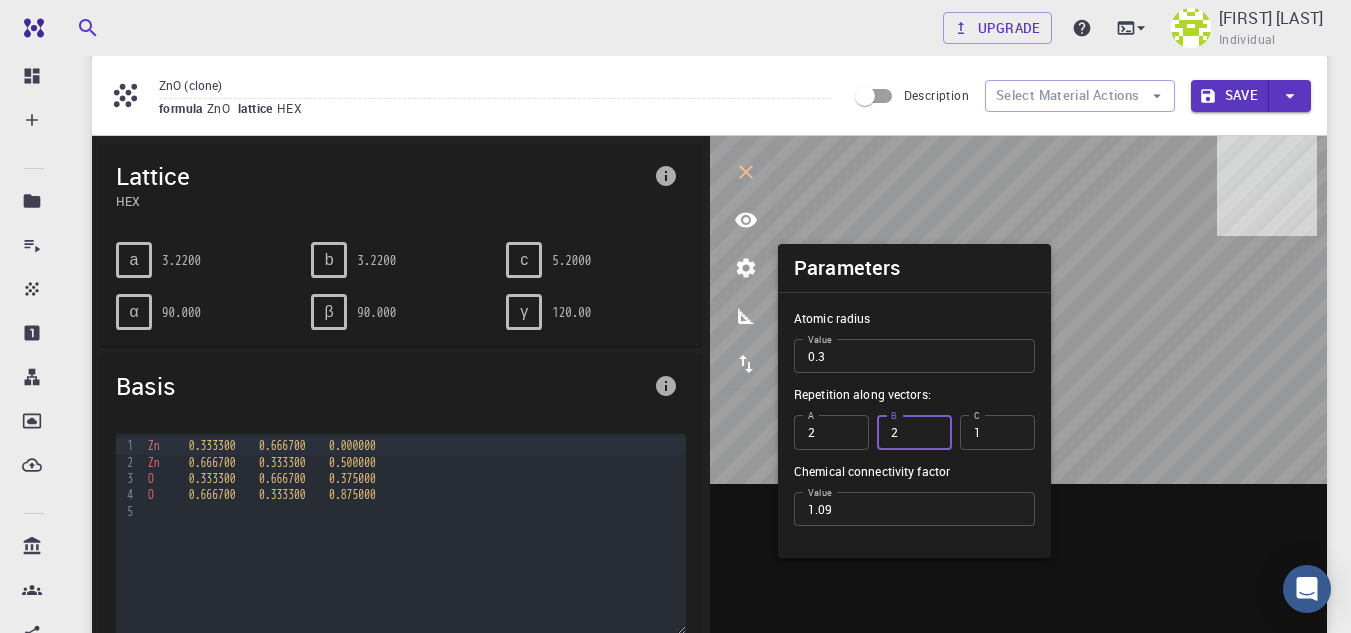 type on "2" 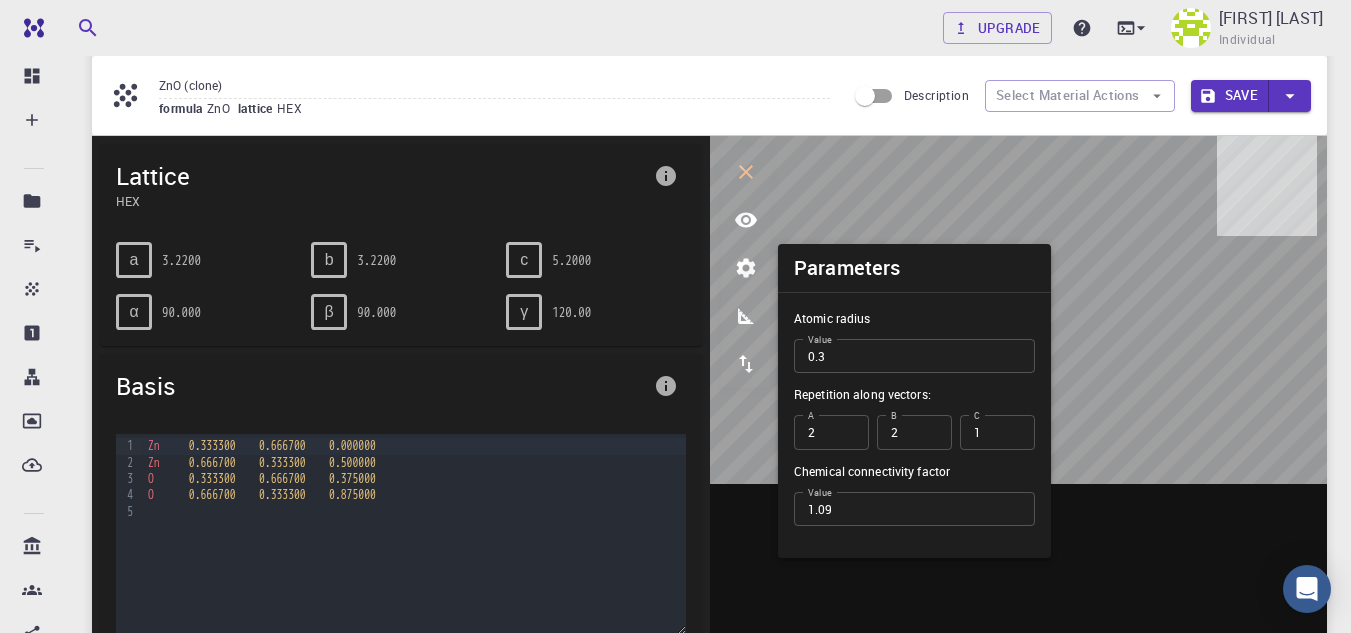 click at bounding box center (1019, 447) 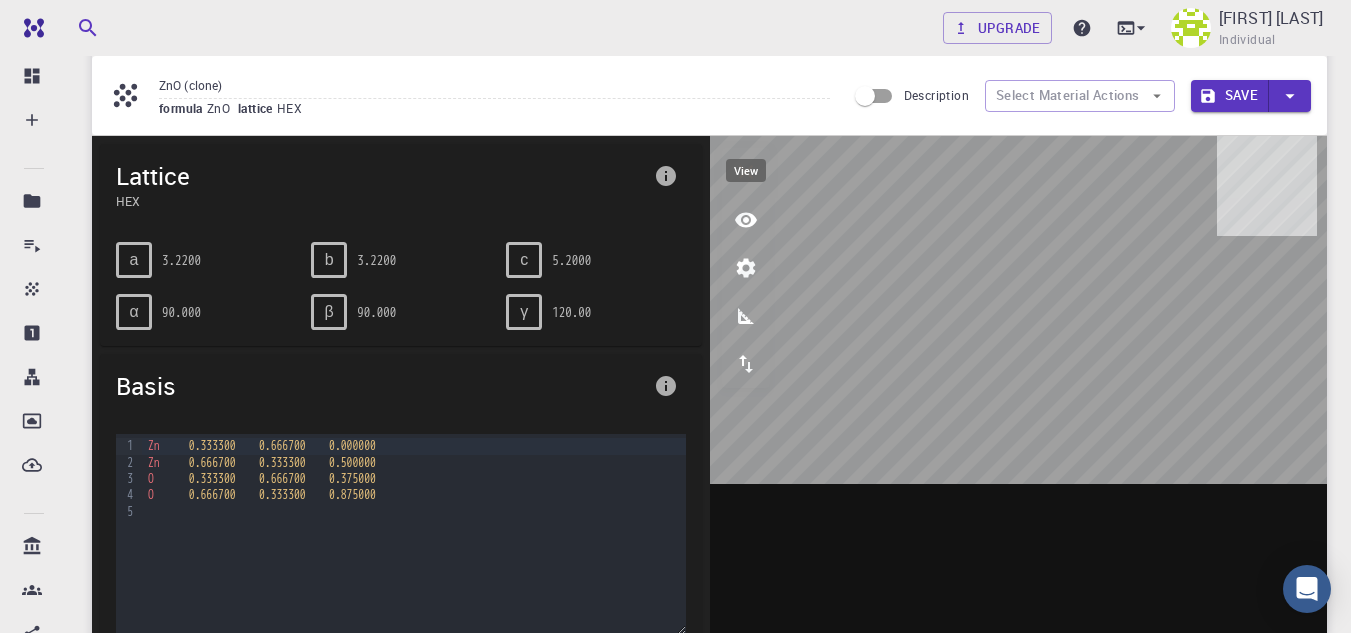 click 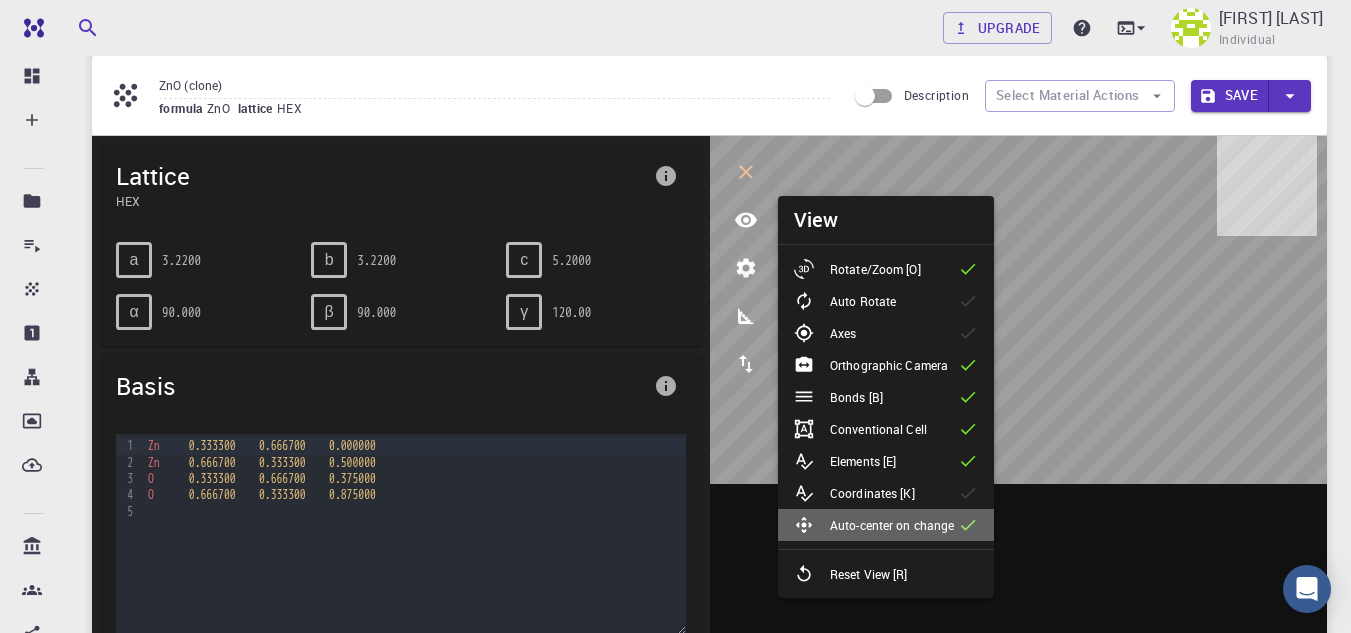 click on "Auto-center on change" at bounding box center (892, 525) 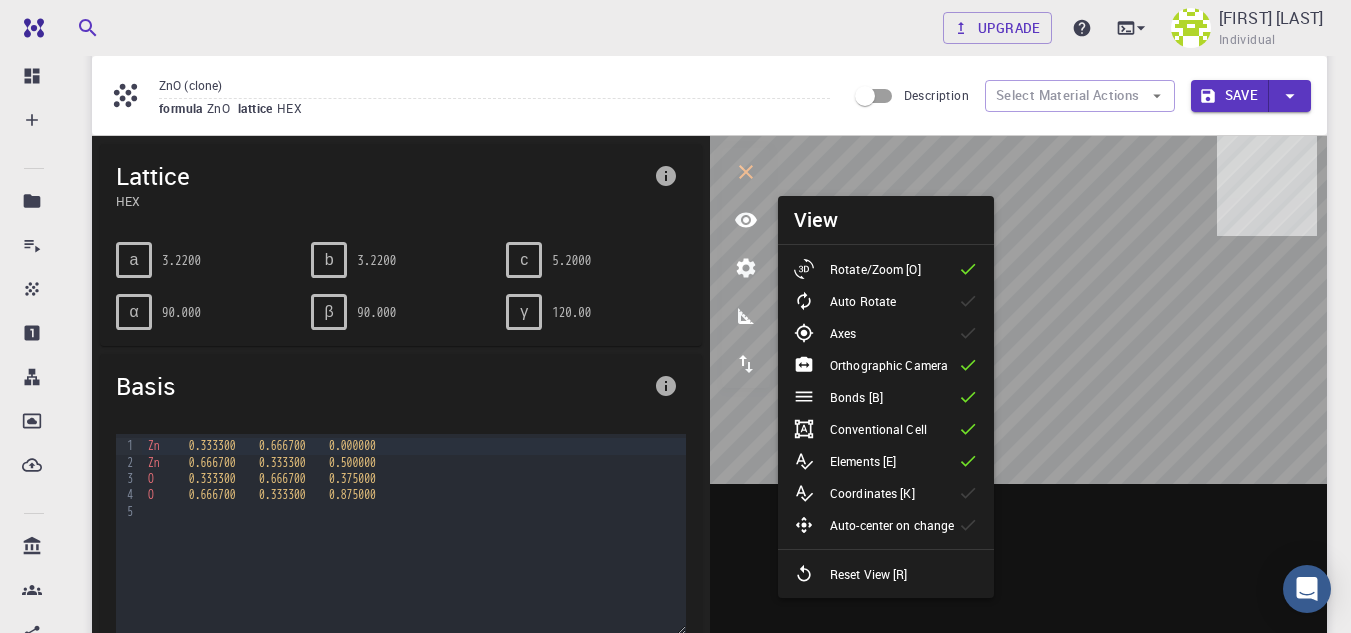 click at bounding box center (1019, 447) 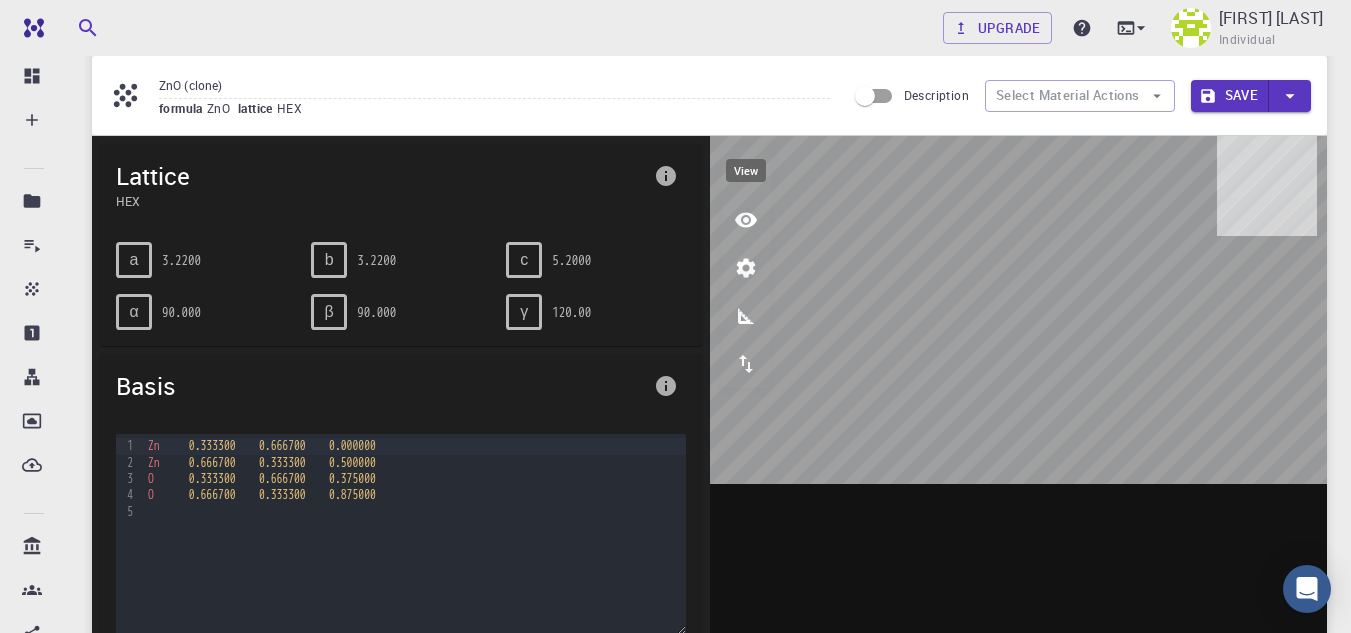 click 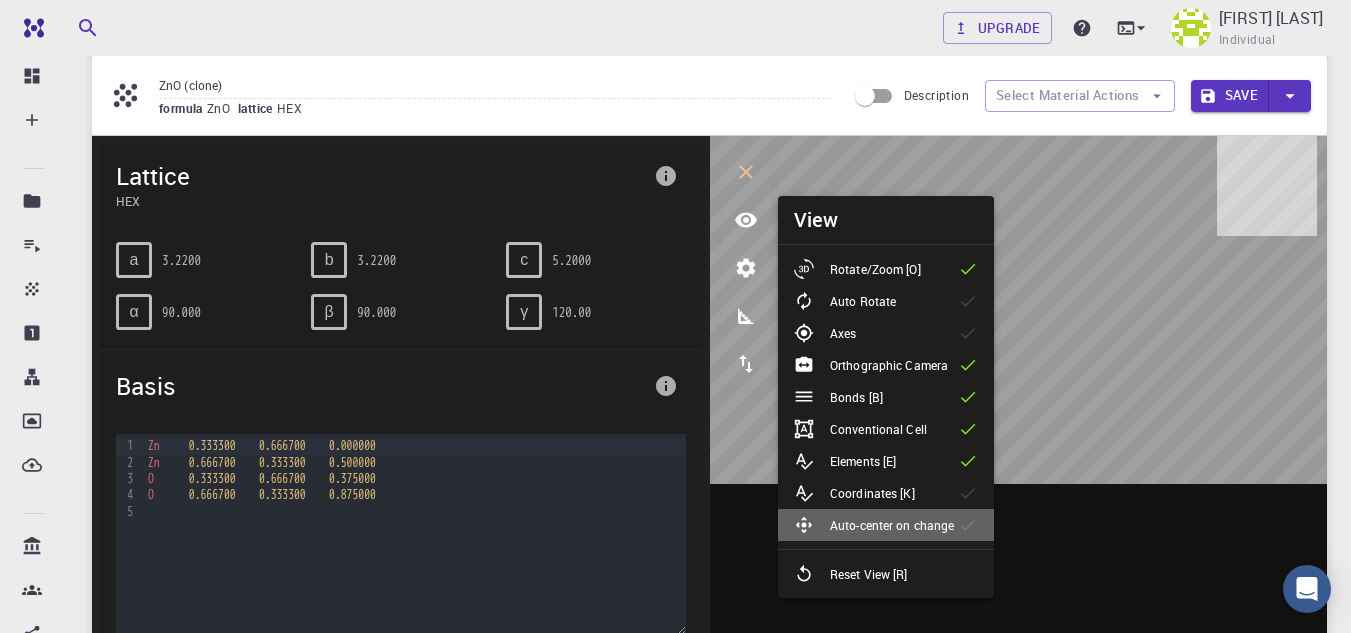 click on "Auto-center on change" at bounding box center [892, 525] 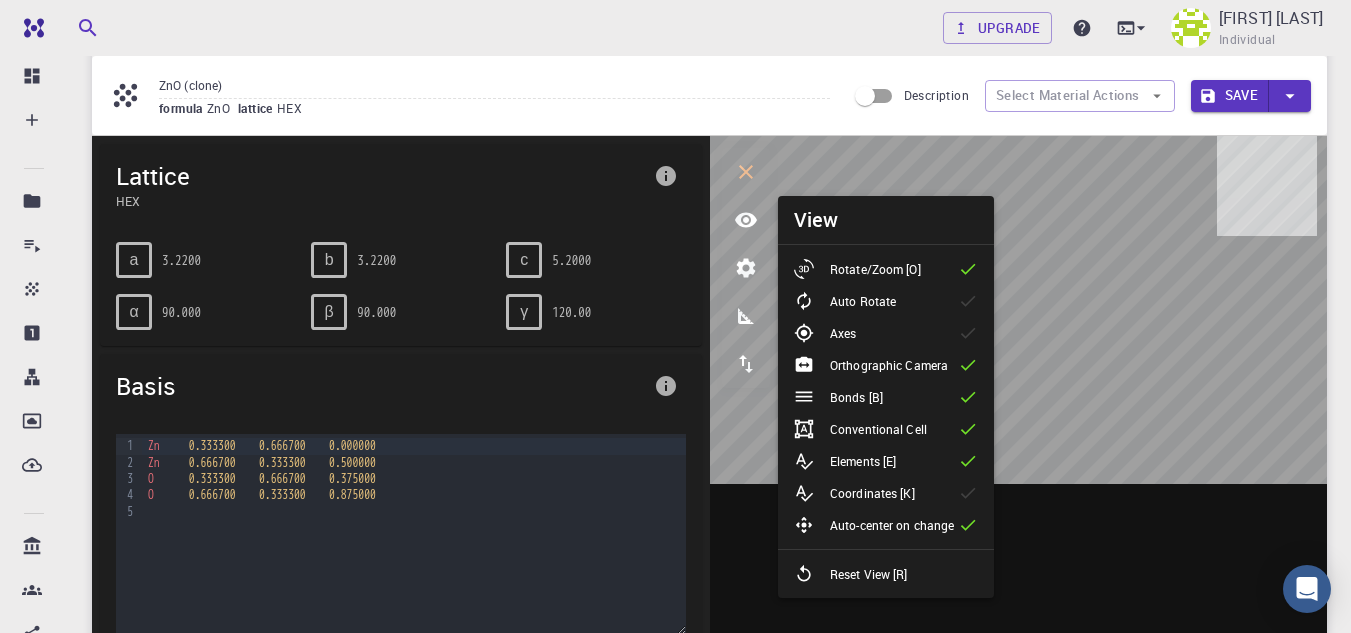 click at bounding box center [1019, 447] 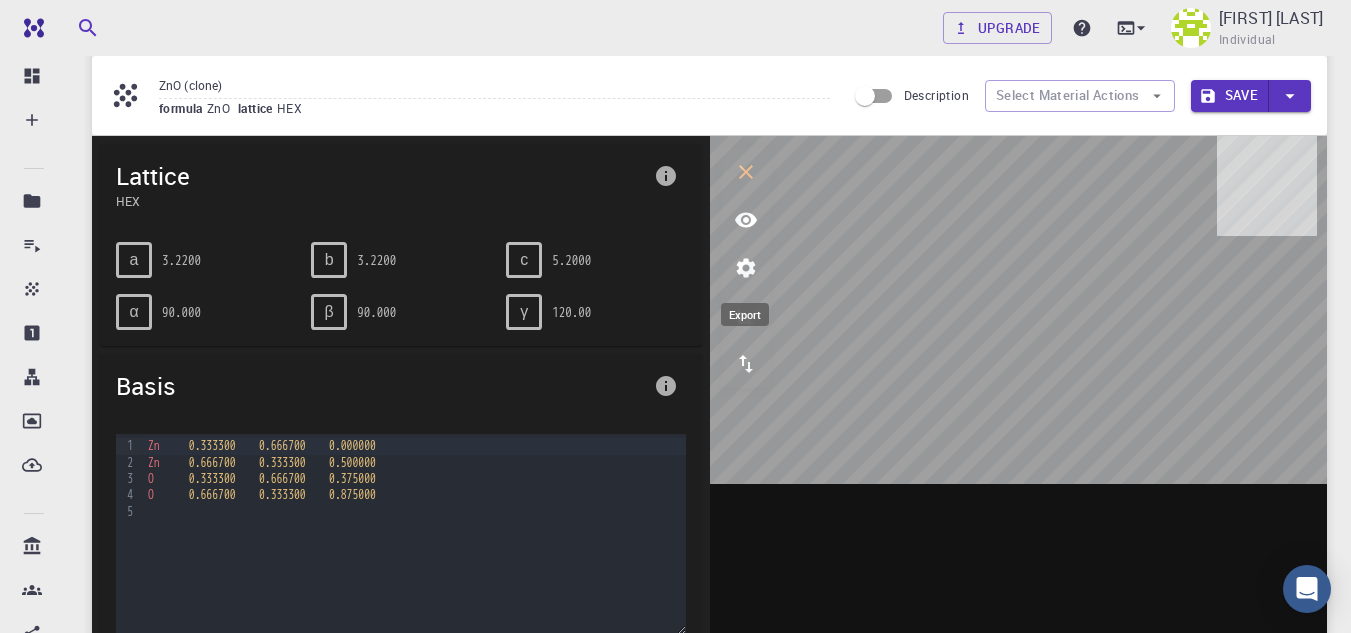 click 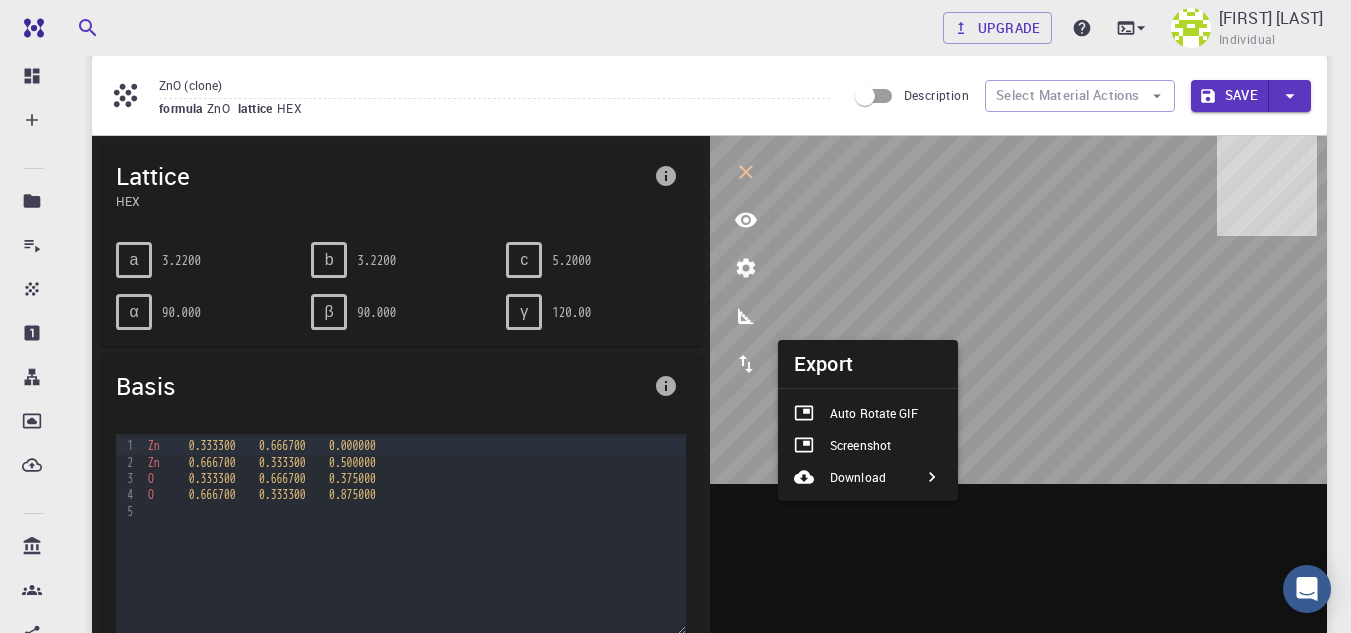 click on "Screenshot" at bounding box center (860, 445) 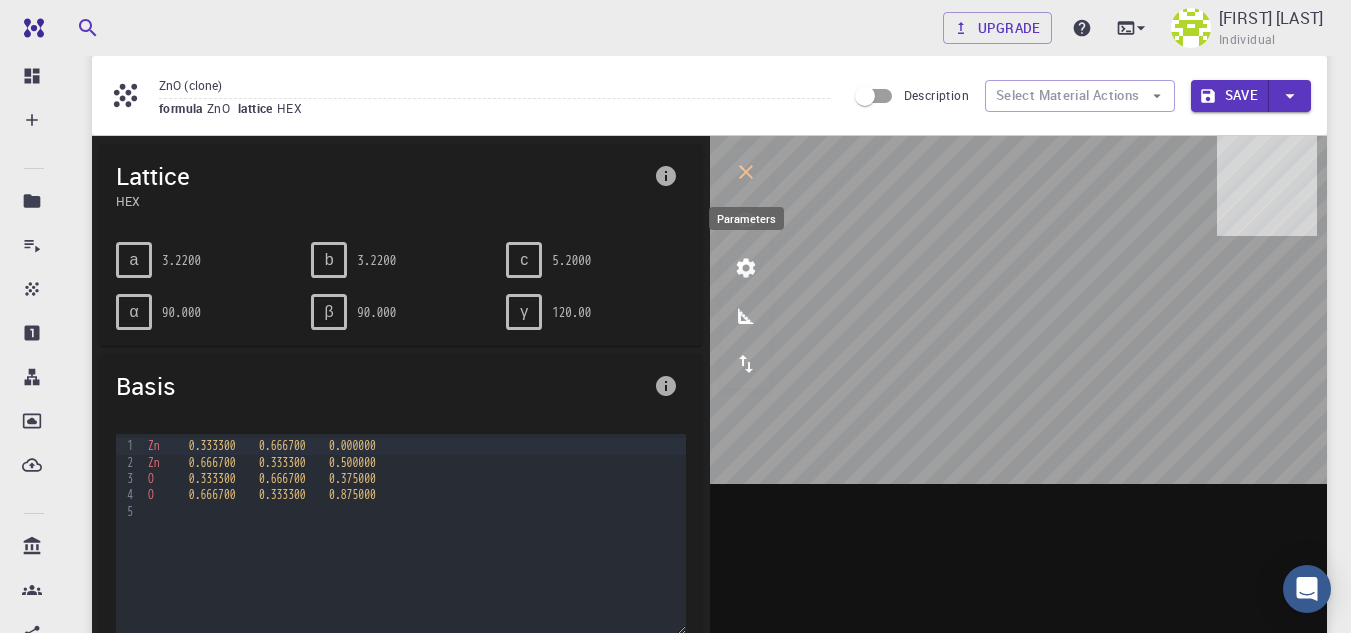 click 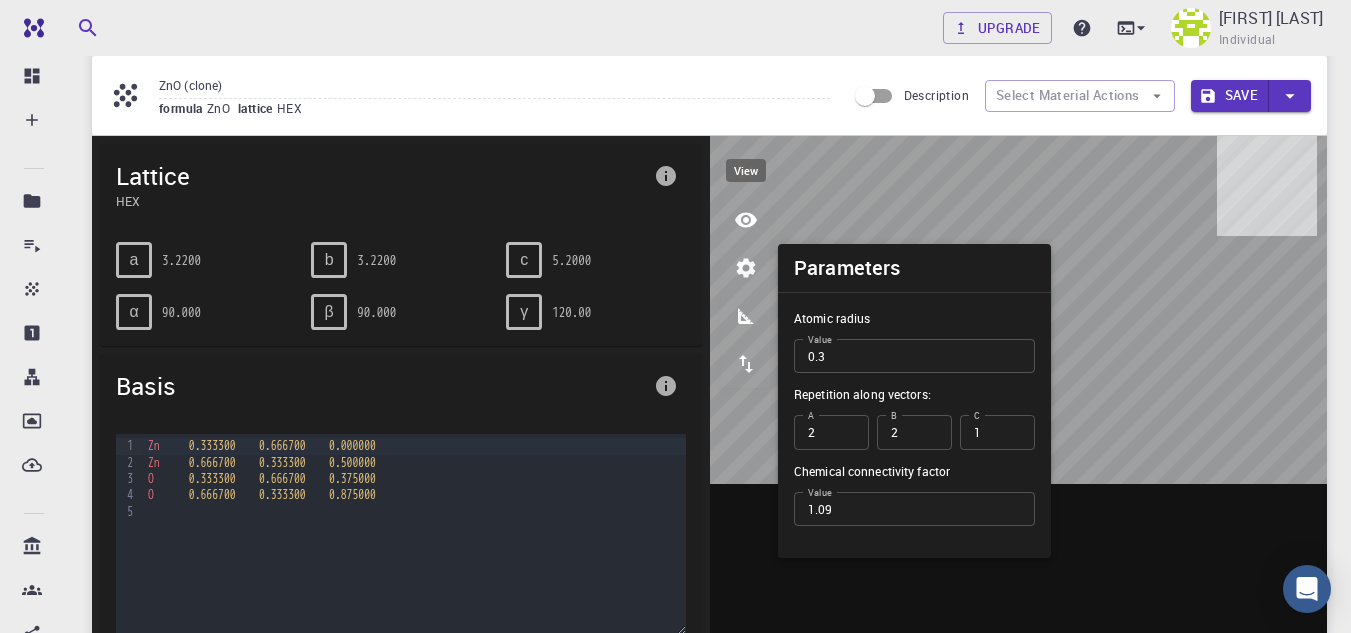 click 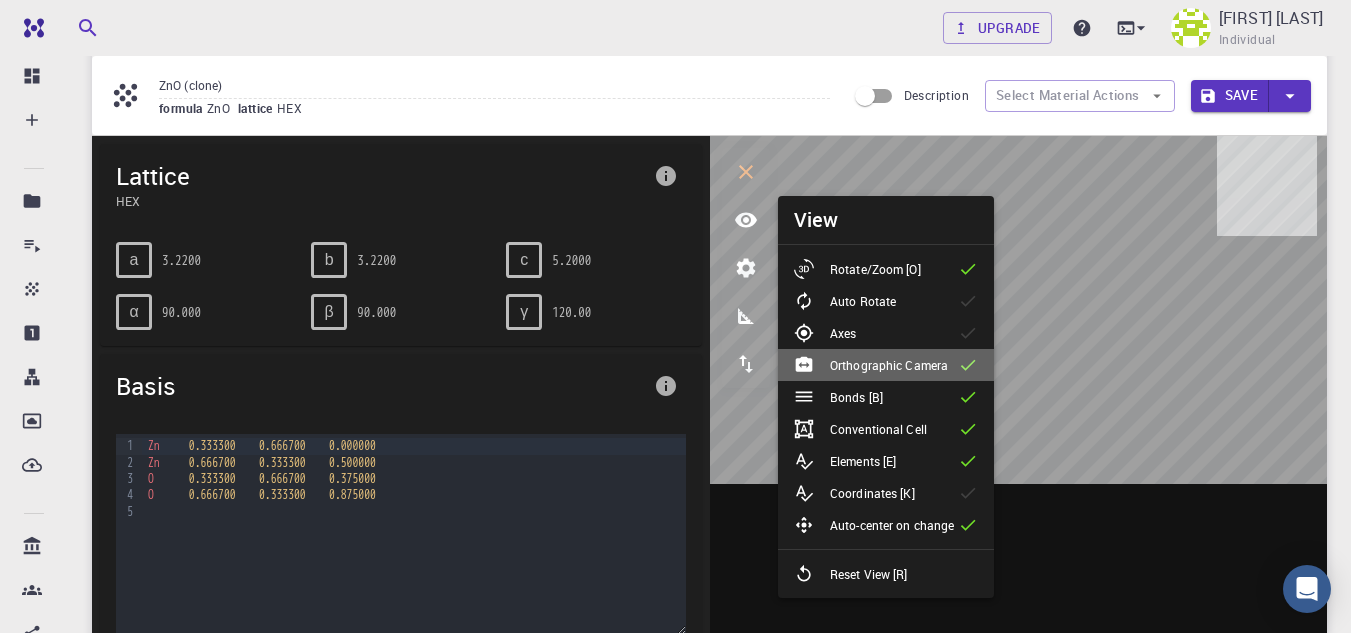 click on "Orthographic Camera" at bounding box center (889, 365) 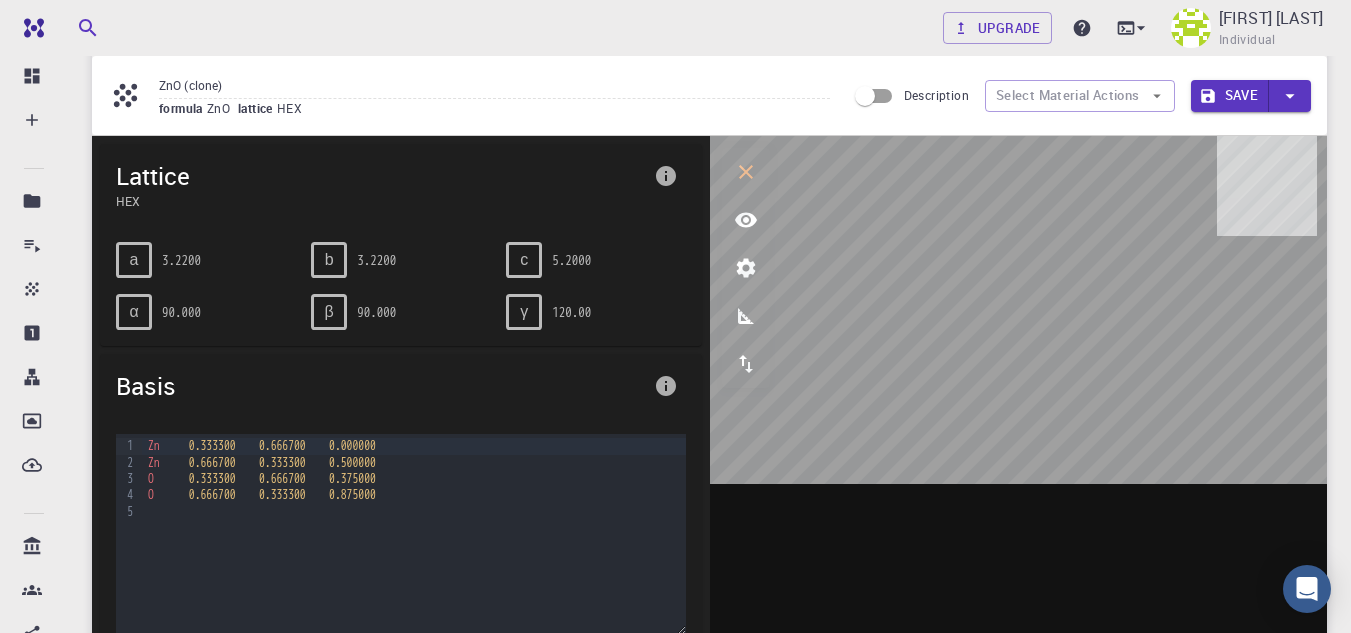 click at bounding box center (1019, 447) 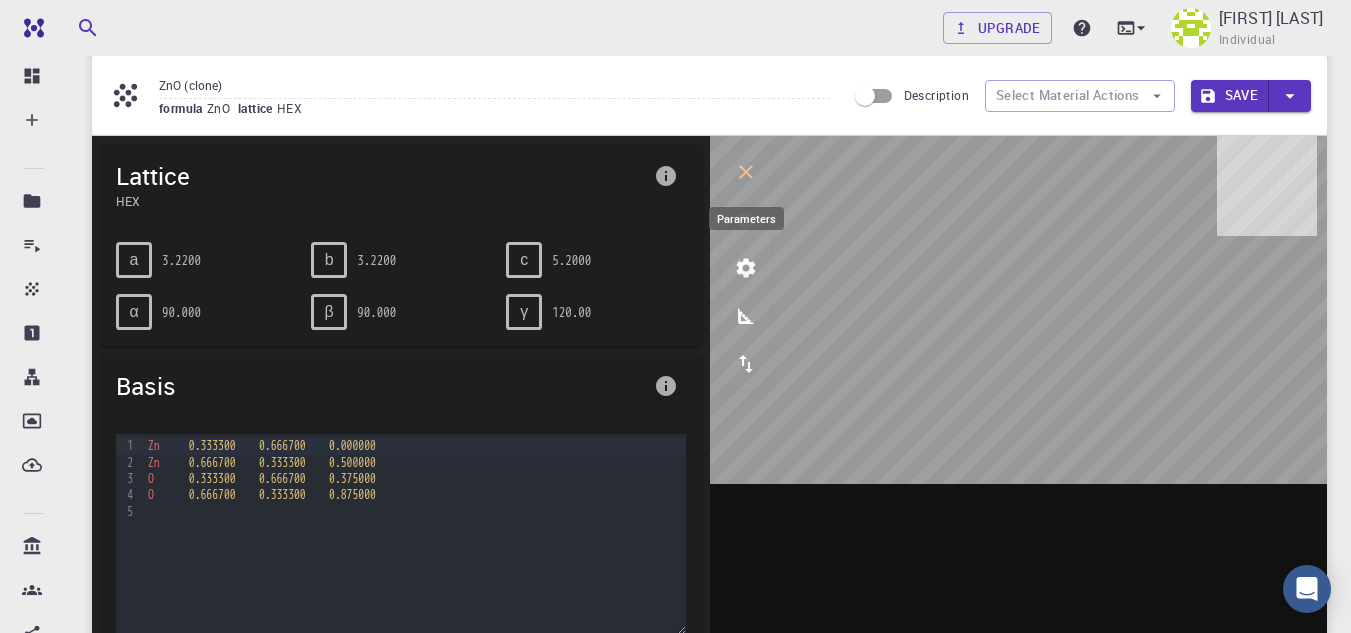 click 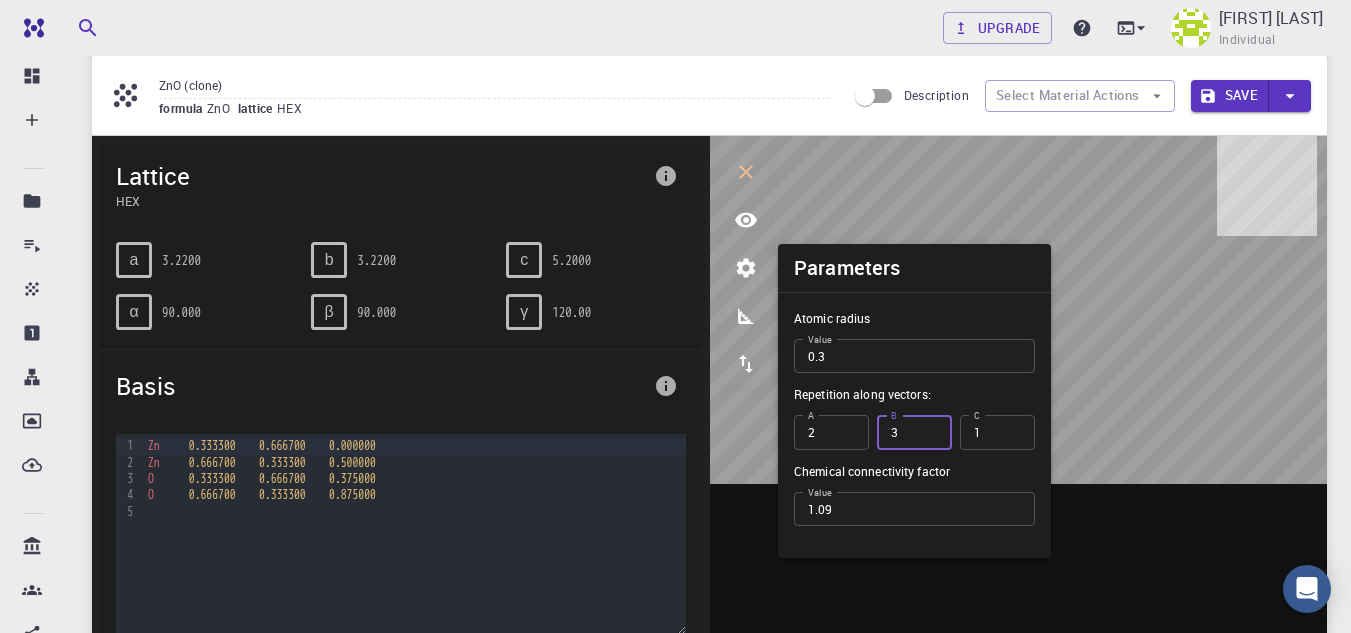 click on "3" at bounding box center (914, 432) 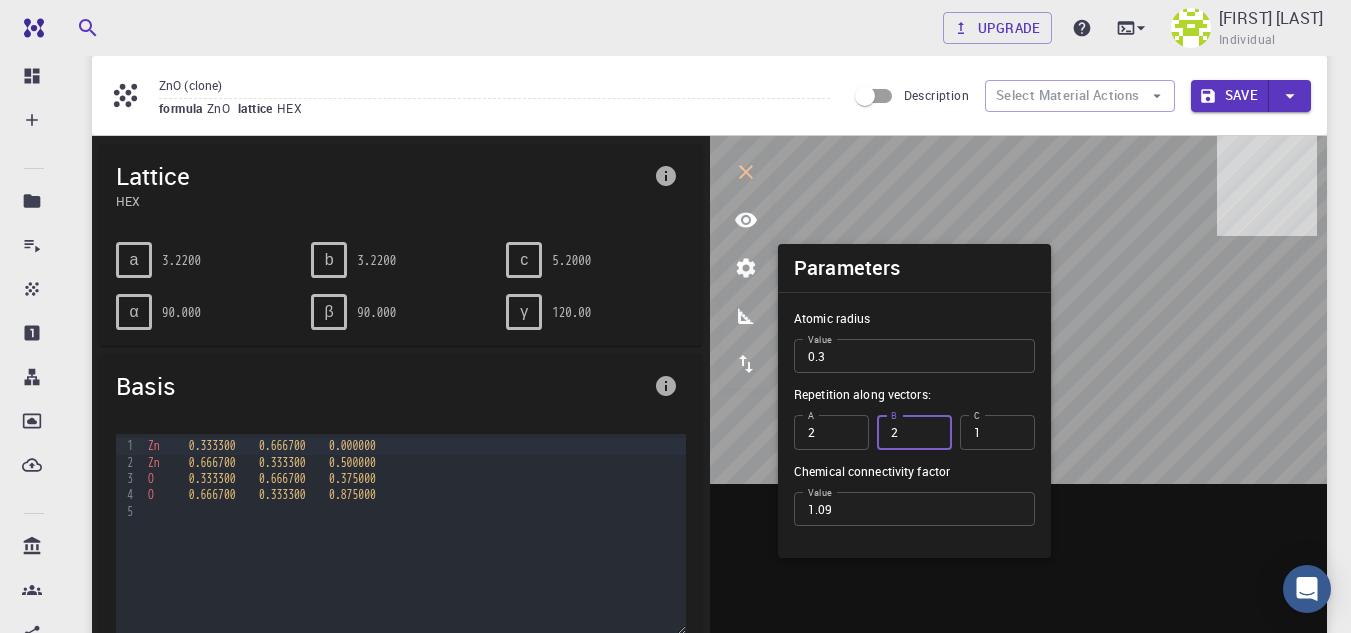 type on "2" 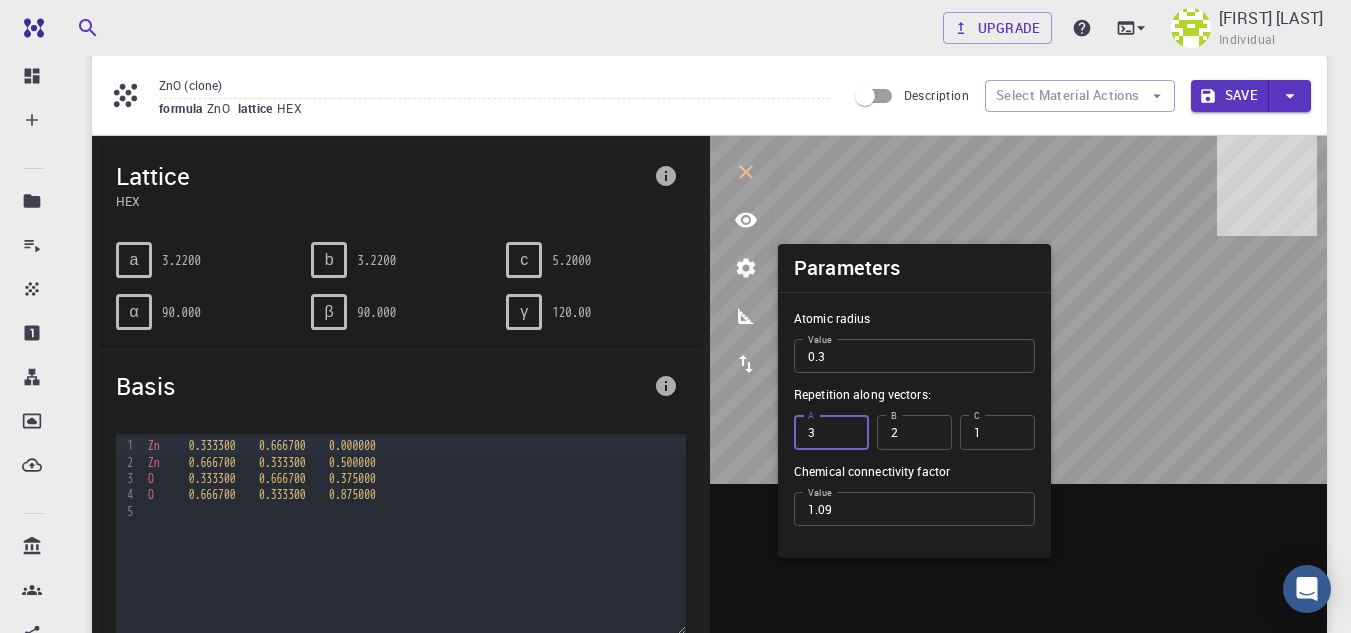 click on "3" at bounding box center [831, 432] 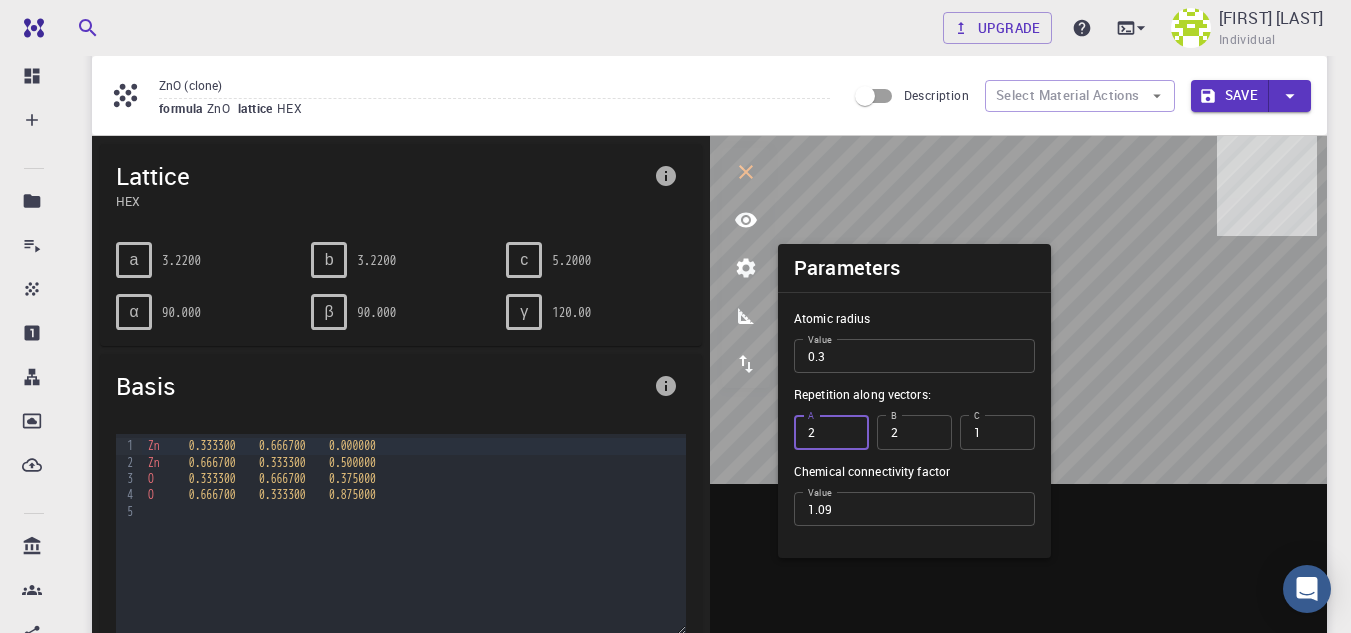 type on "2" 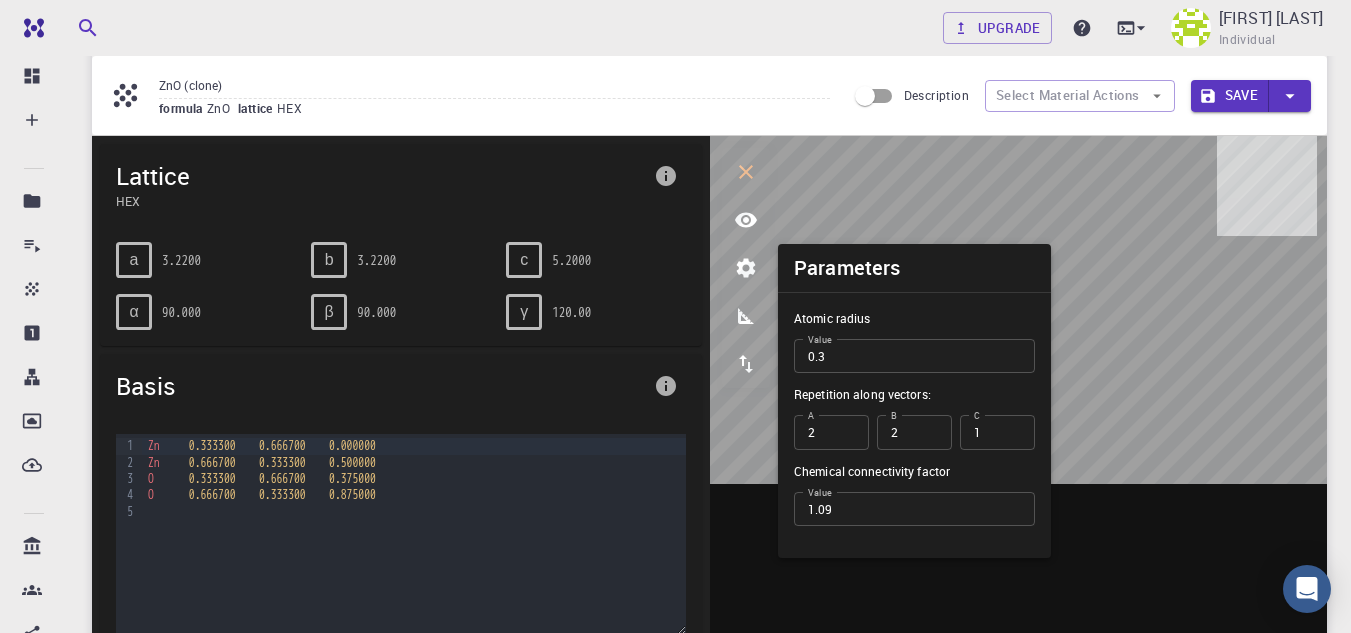 click at bounding box center [1019, 447] 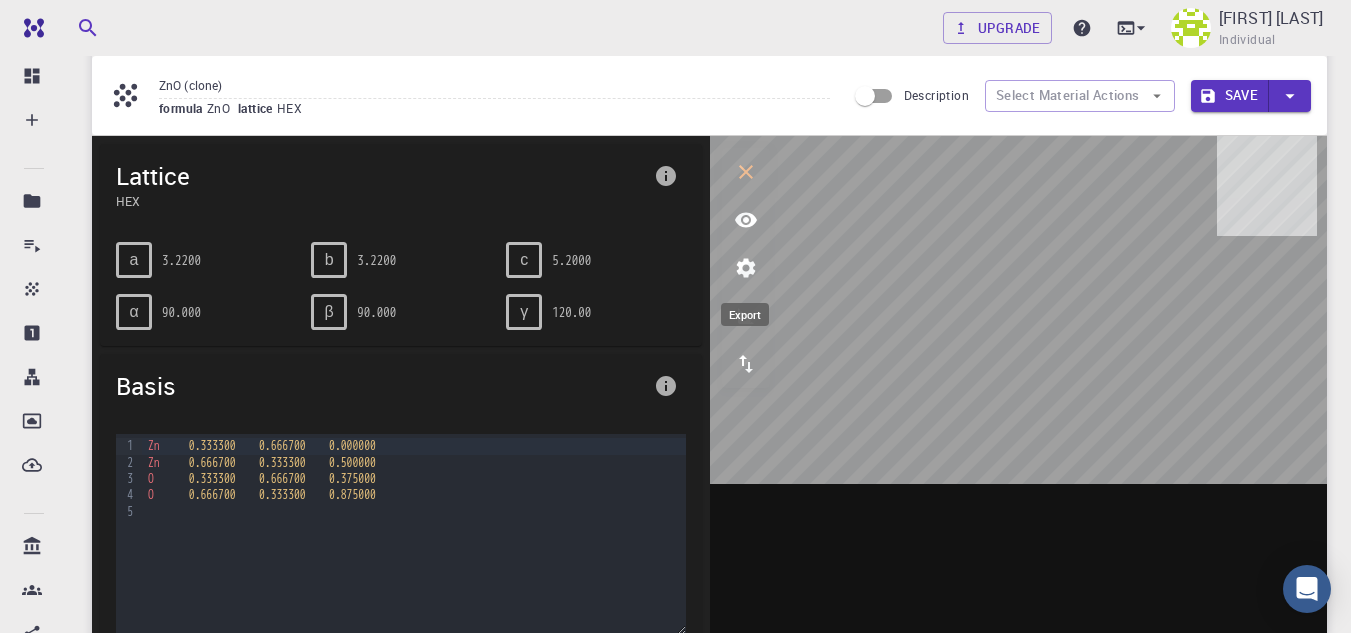 click 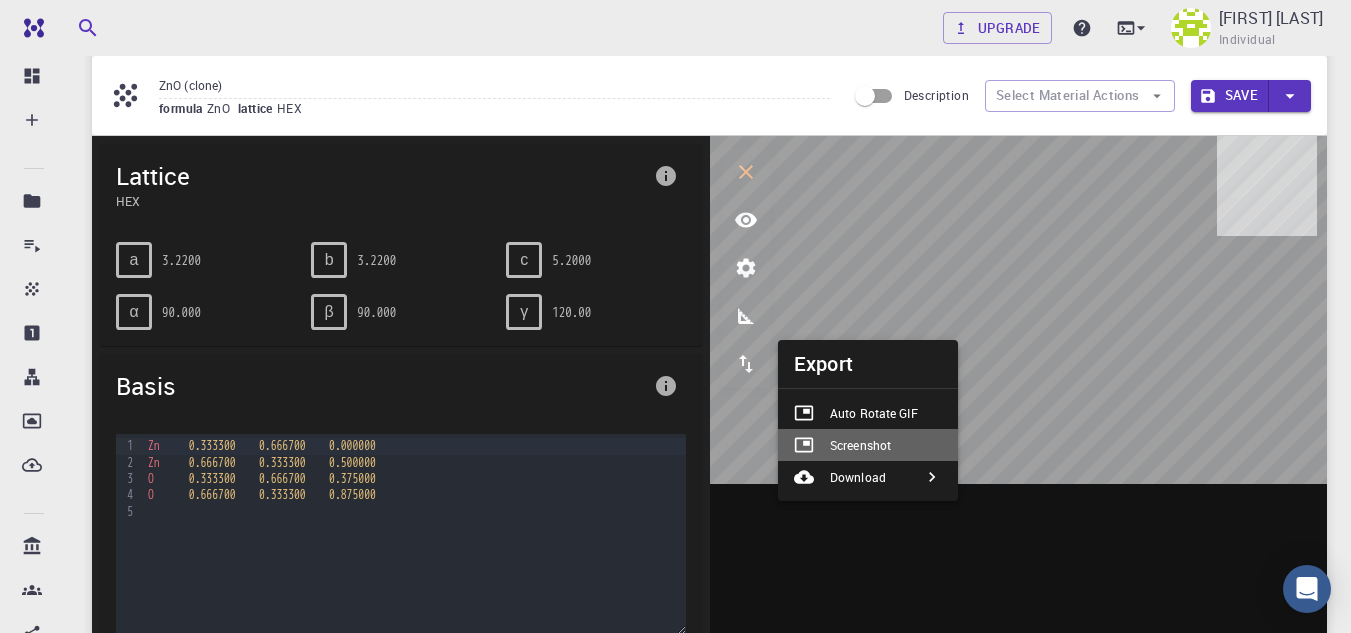 click on "Screenshot" at bounding box center [860, 445] 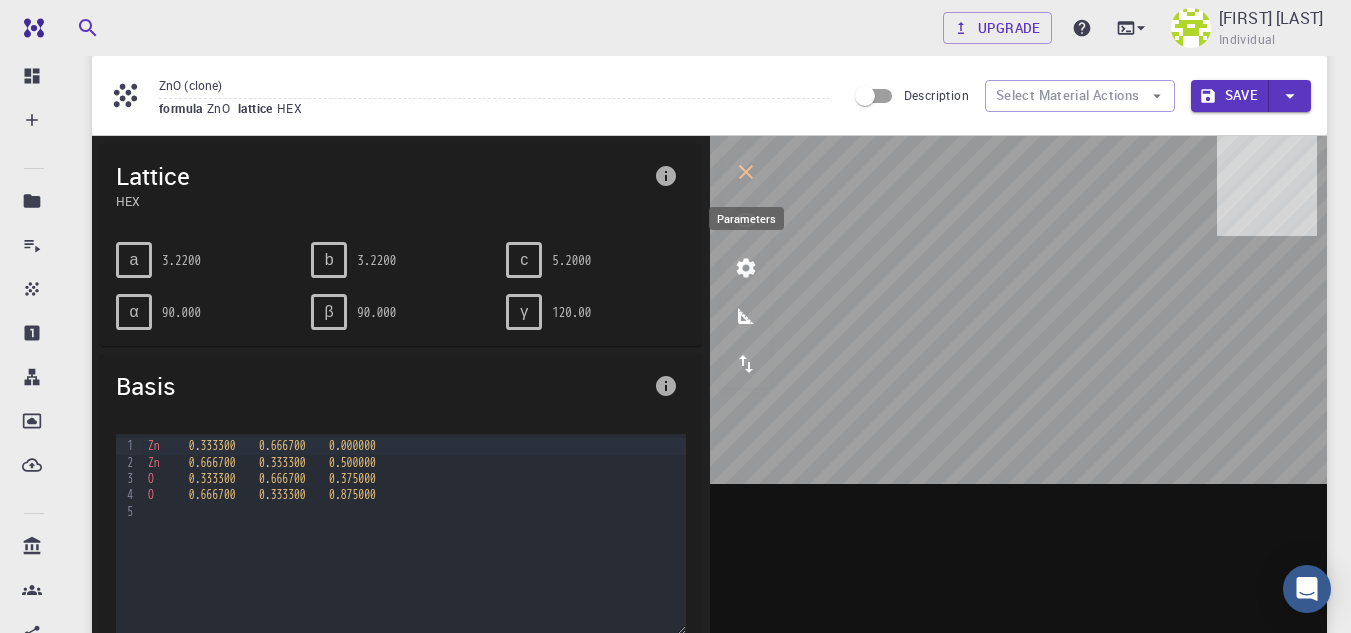 click 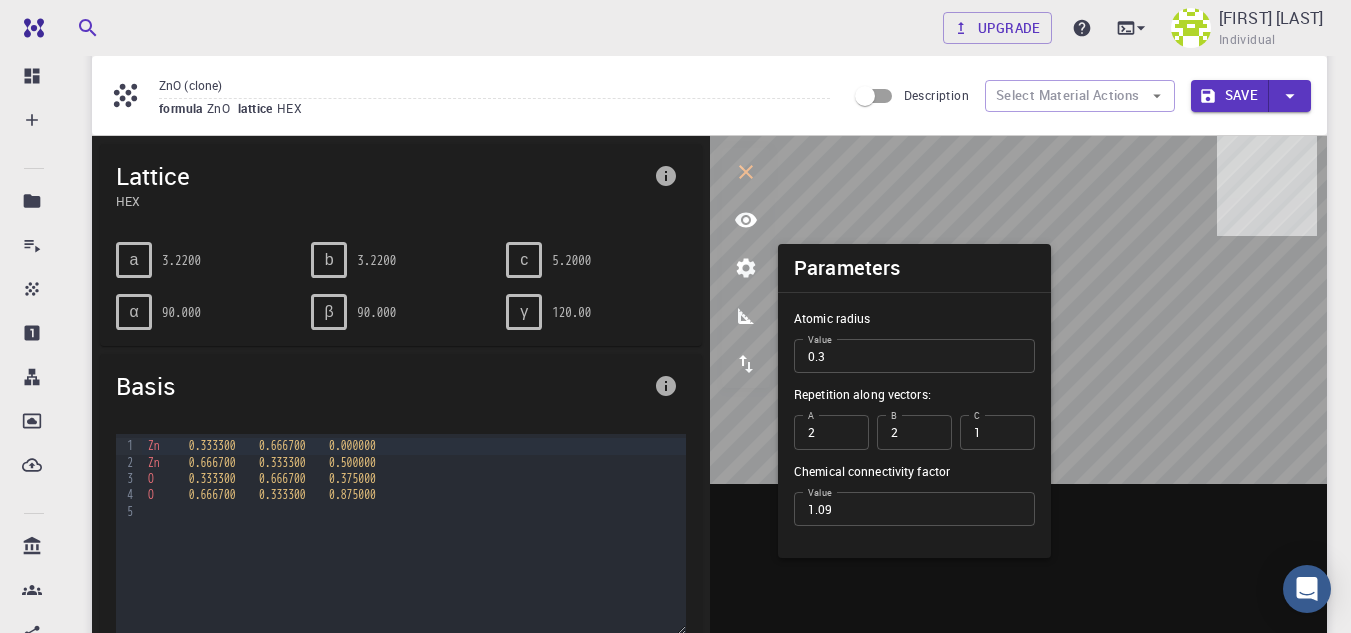 click on "Atomic radius Value 0.3 Value Repetition along vectors: A 2 A B 2 B C 1 C Chemical connectivity factor Value 1.09 Value" at bounding box center (914, 433) 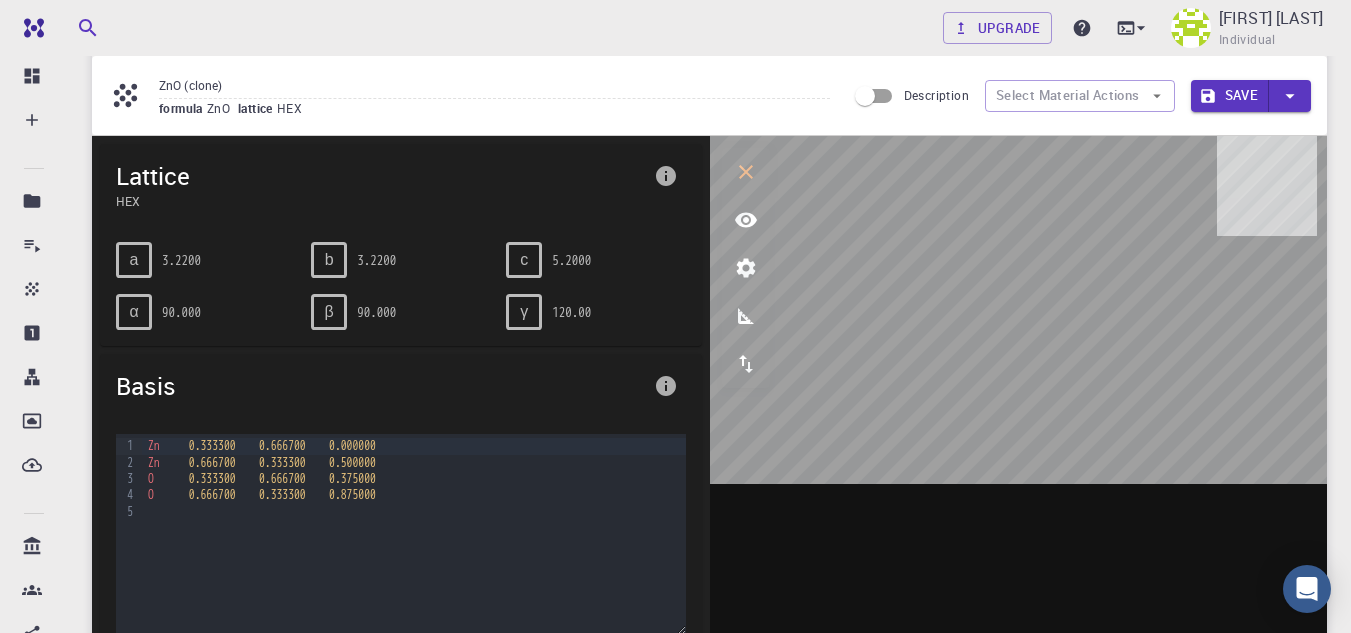 click on "Lattice" at bounding box center [381, 176] 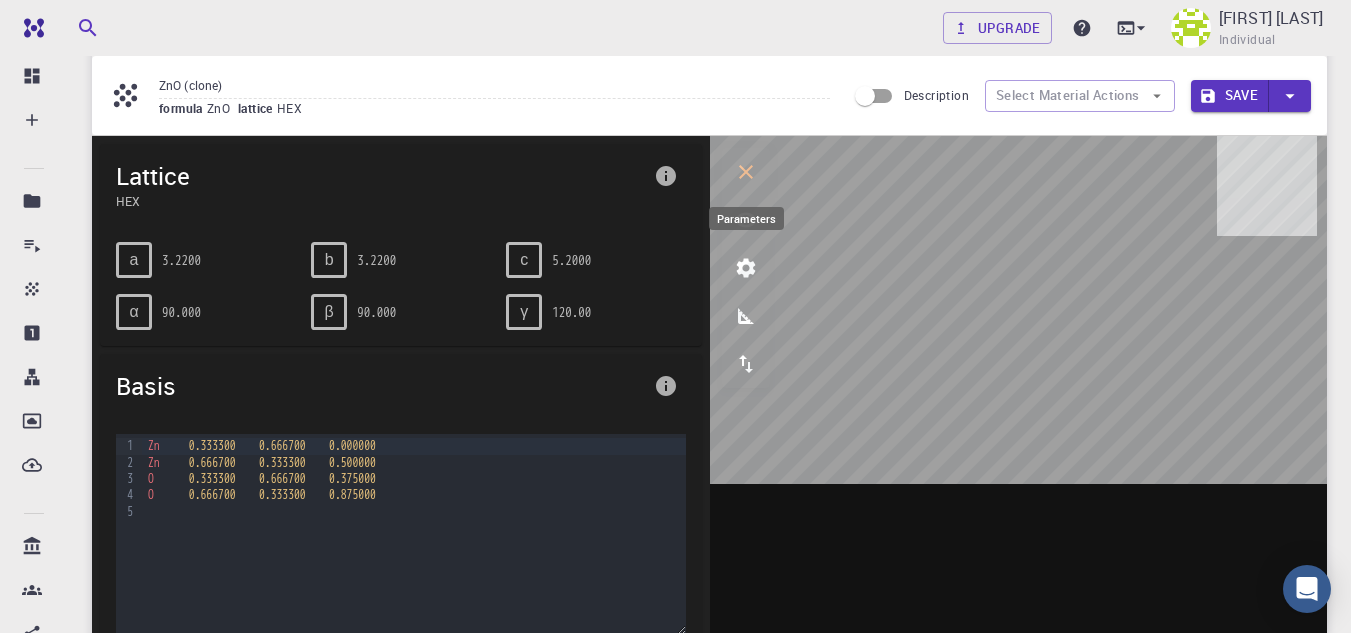 click at bounding box center (746, 268) 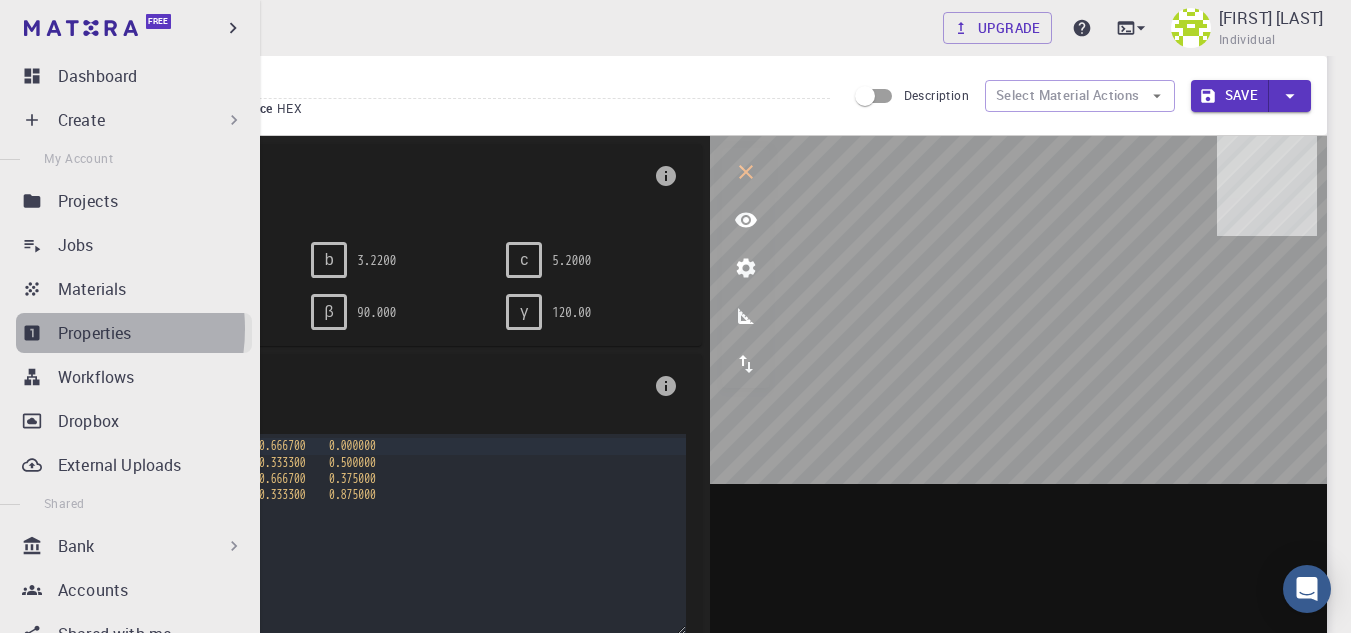 click on "Properties" at bounding box center [95, 333] 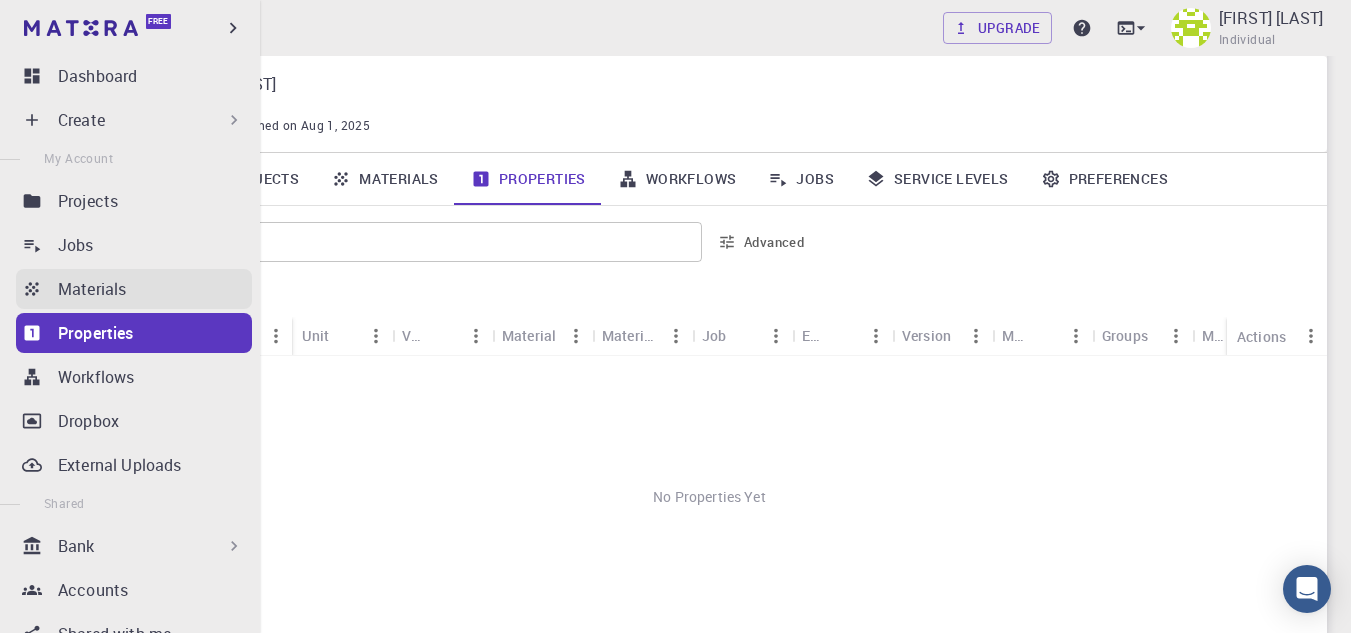 click on "Materials" at bounding box center [92, 289] 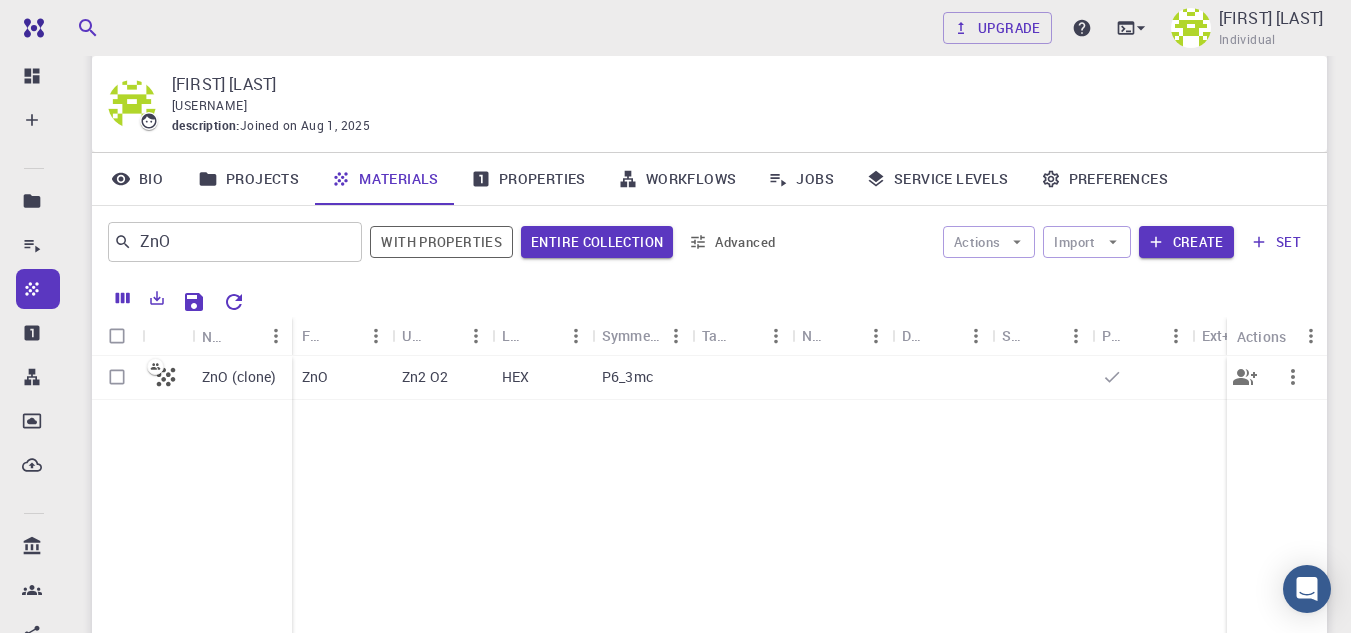 click at bounding box center [167, 378] 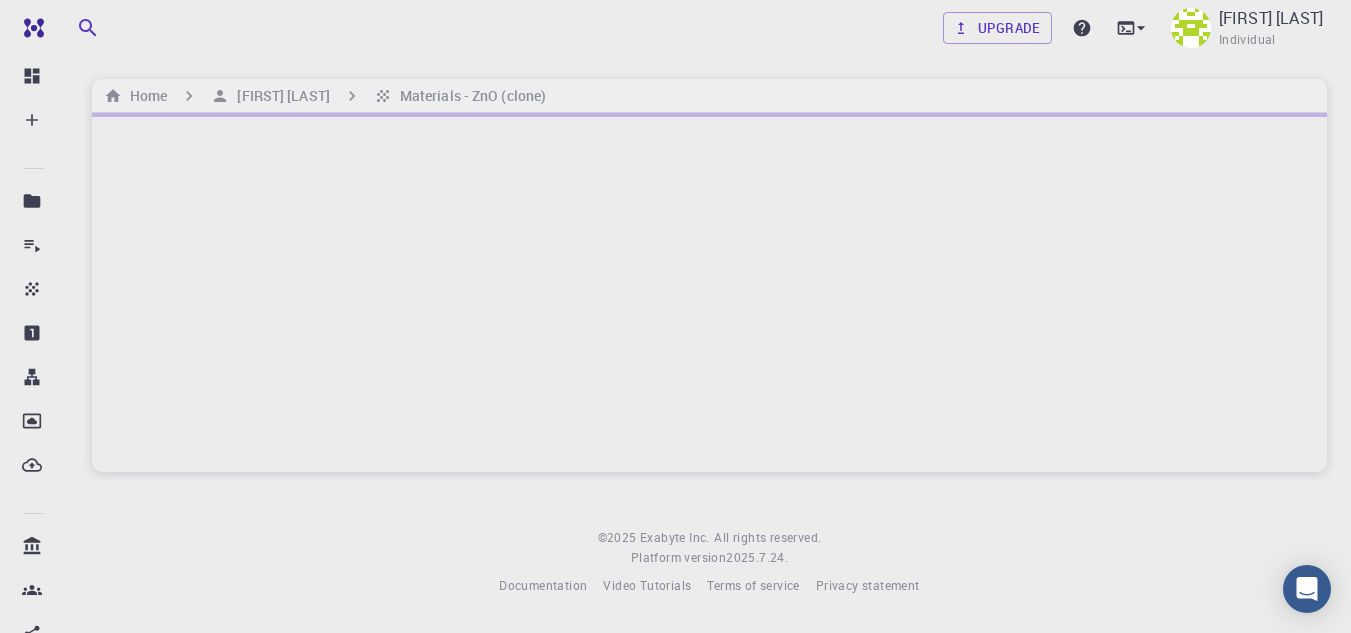 scroll, scrollTop: 0, scrollLeft: 0, axis: both 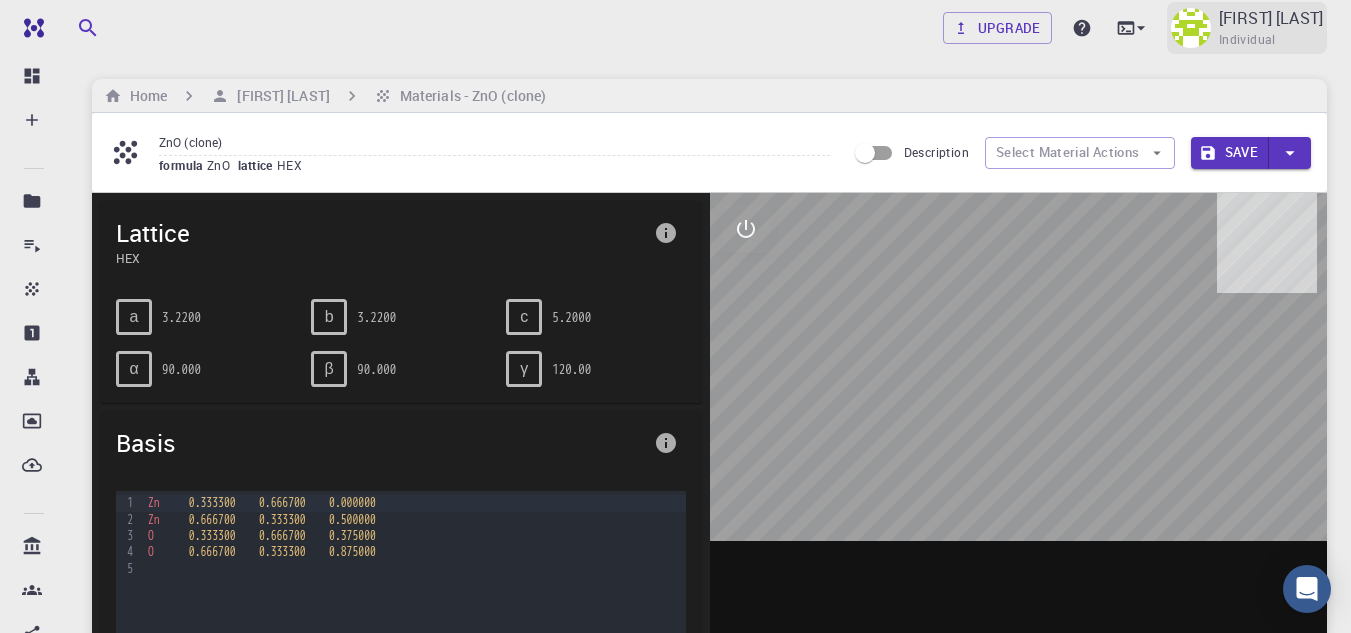 click on "[FIRST] [LAST]" at bounding box center (1271, 18) 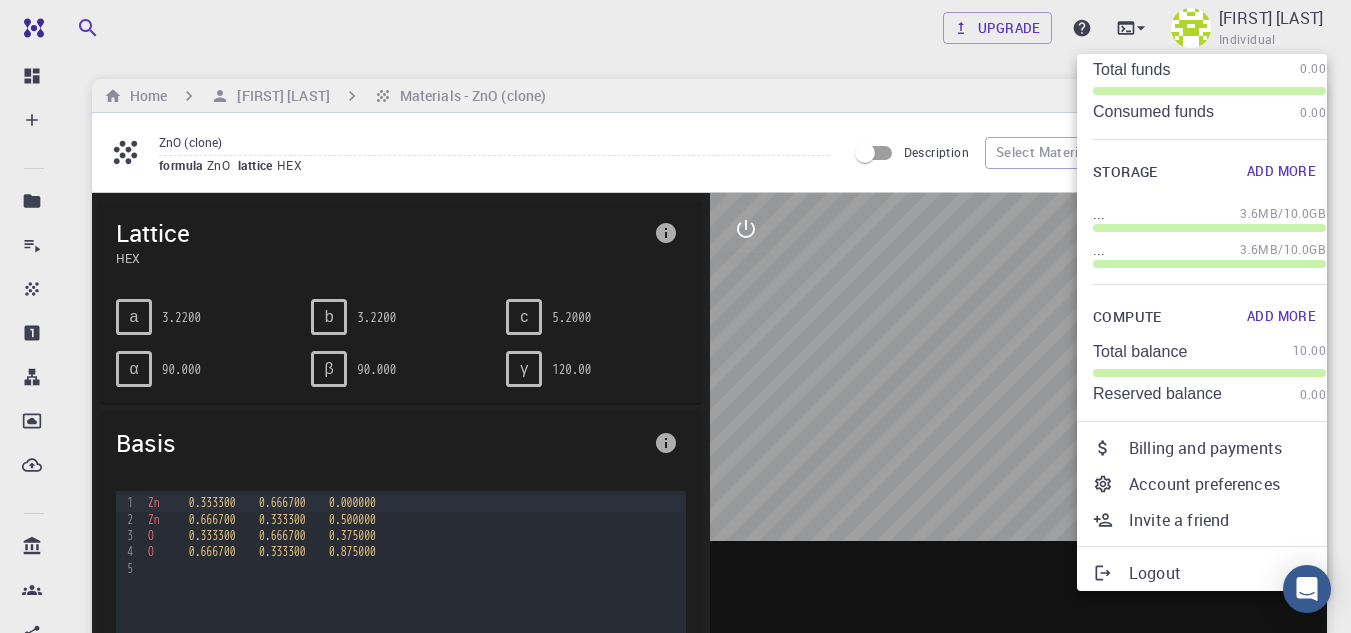 scroll, scrollTop: 96, scrollLeft: 0, axis: vertical 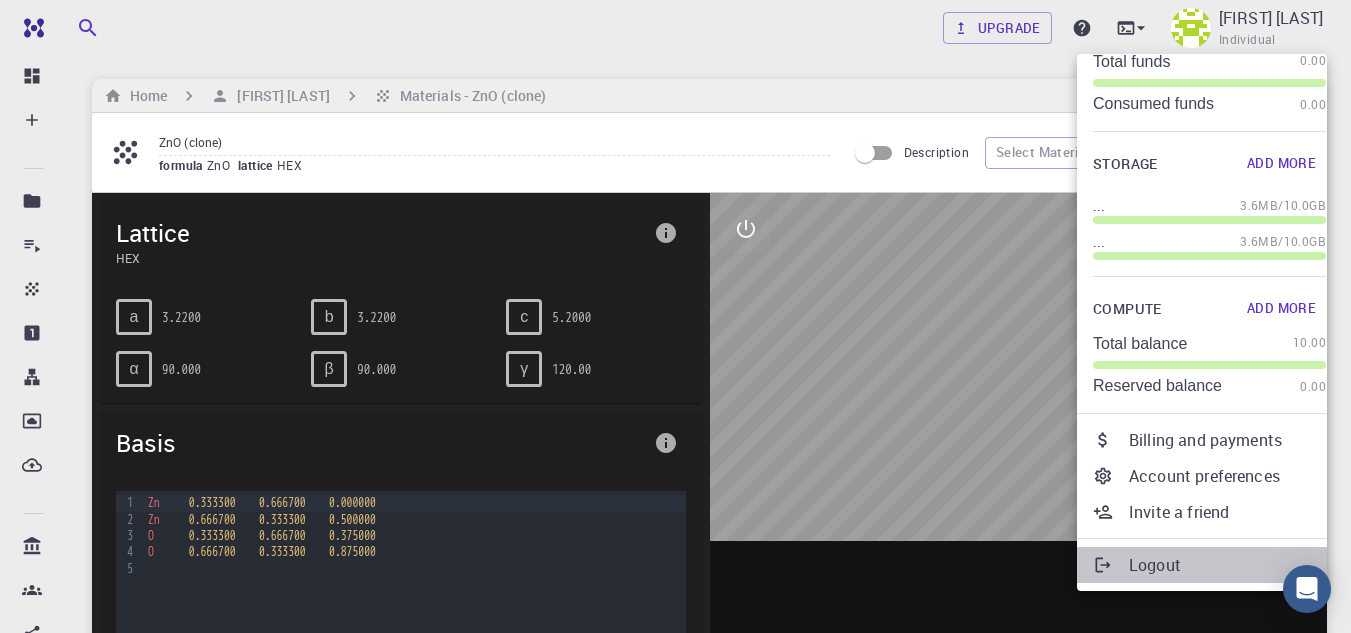click on "Logout" at bounding box center (1227, 565) 